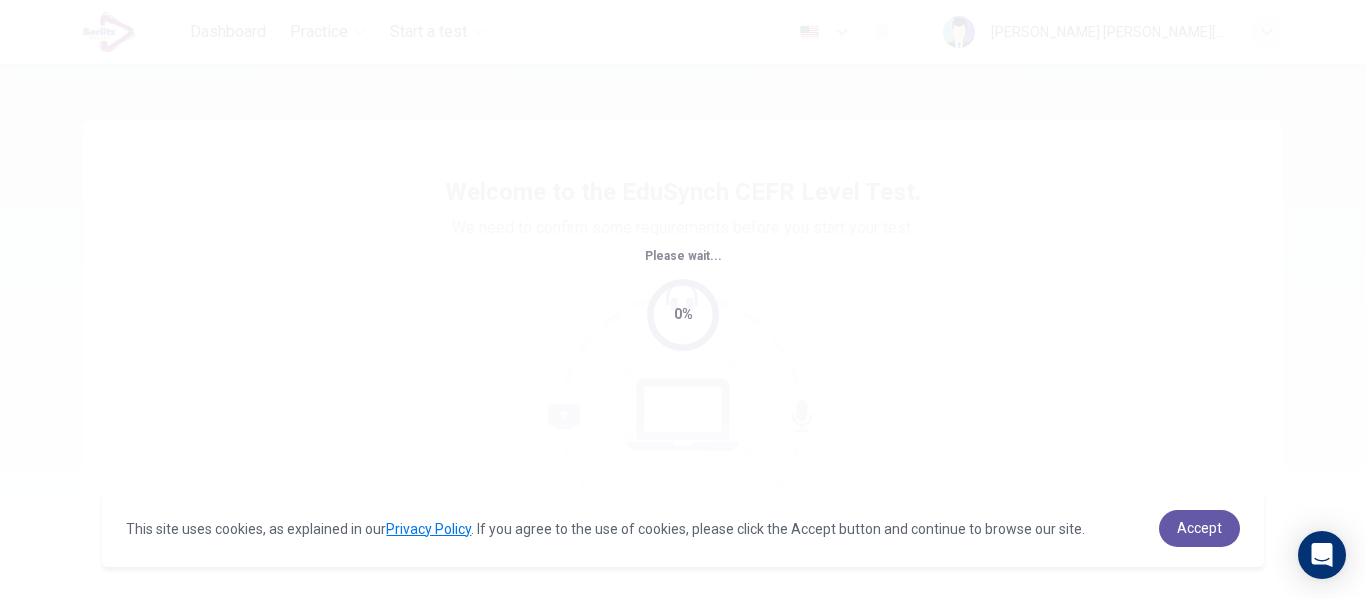 scroll, scrollTop: 0, scrollLeft: 0, axis: both 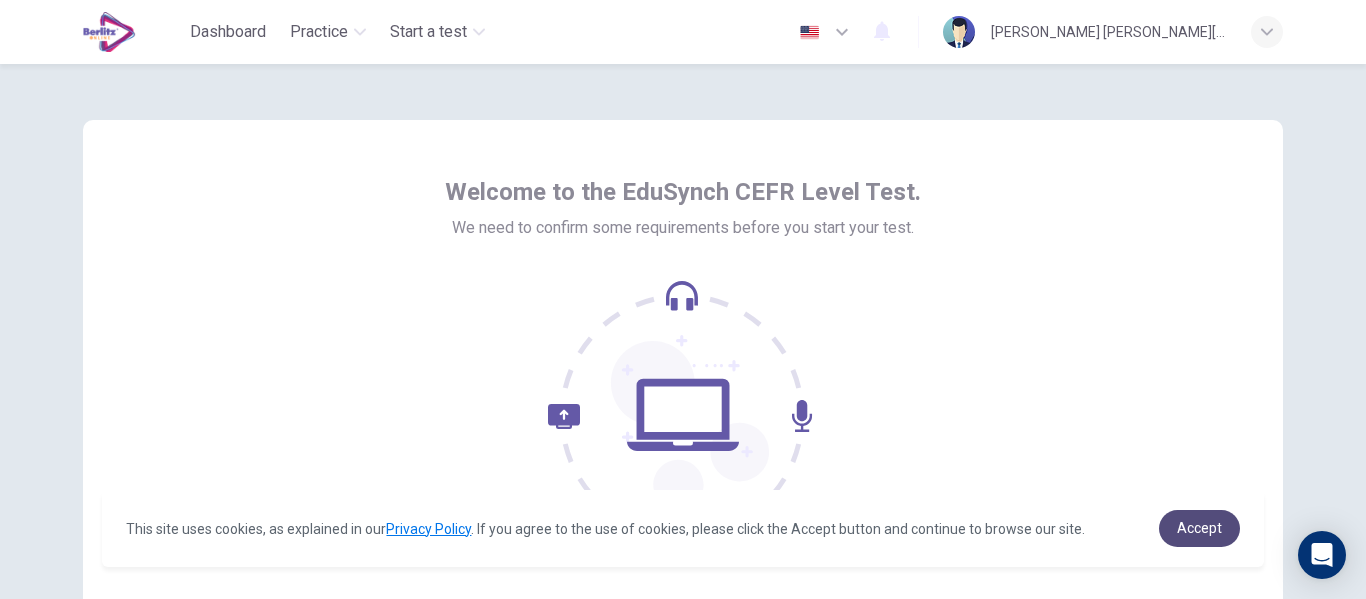 click on "Accept" at bounding box center (1199, 528) 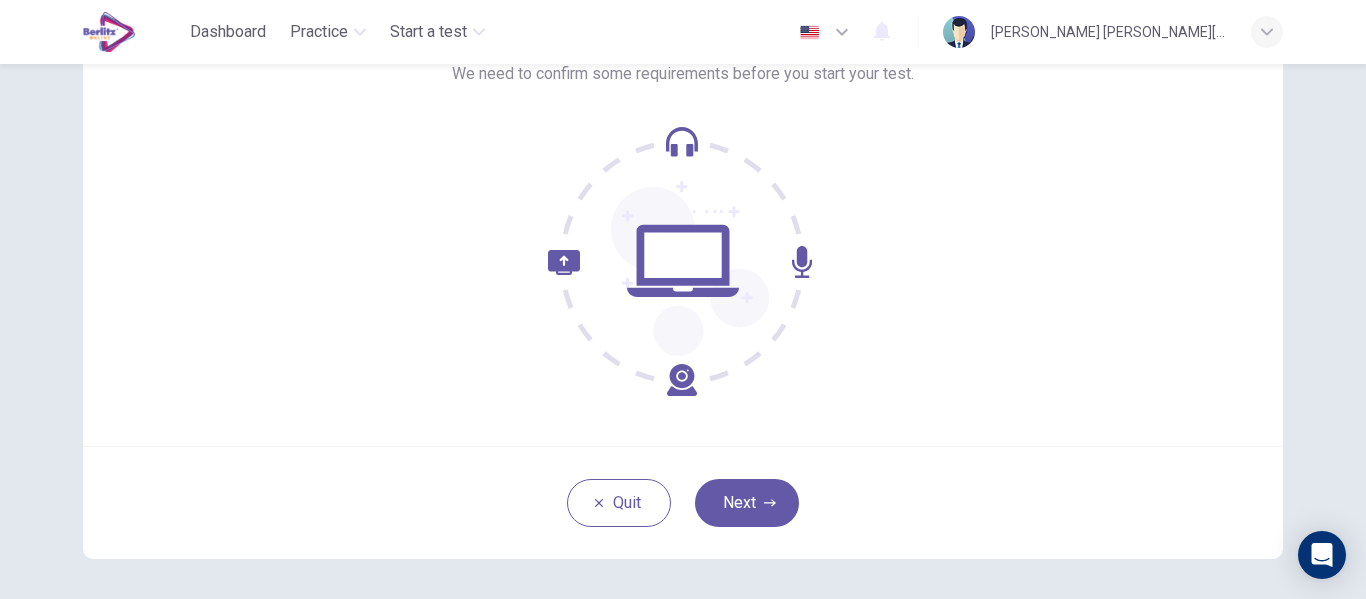 scroll, scrollTop: 171, scrollLeft: 0, axis: vertical 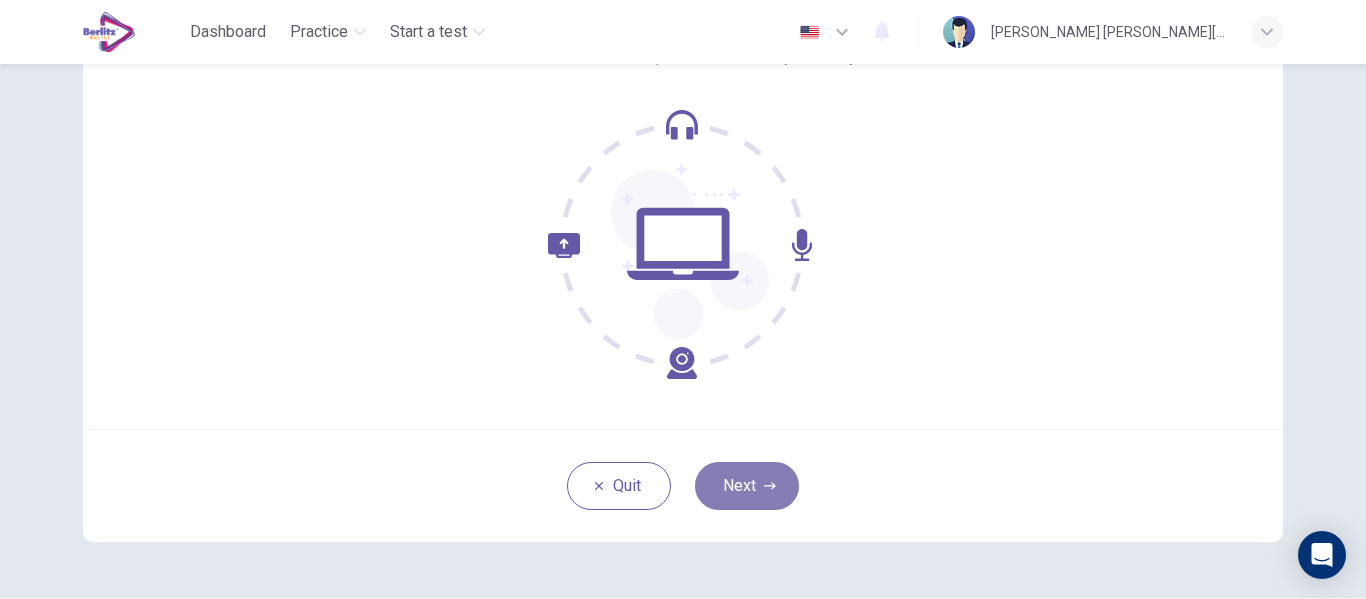 click on "Next" at bounding box center [747, 486] 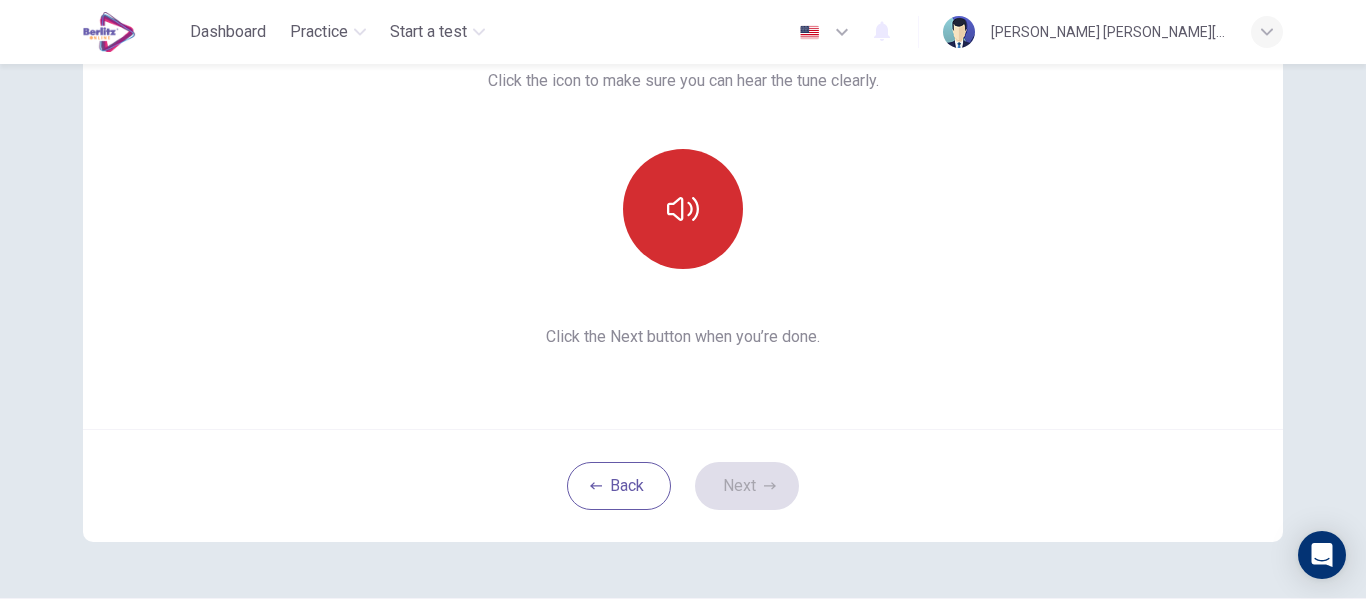 click 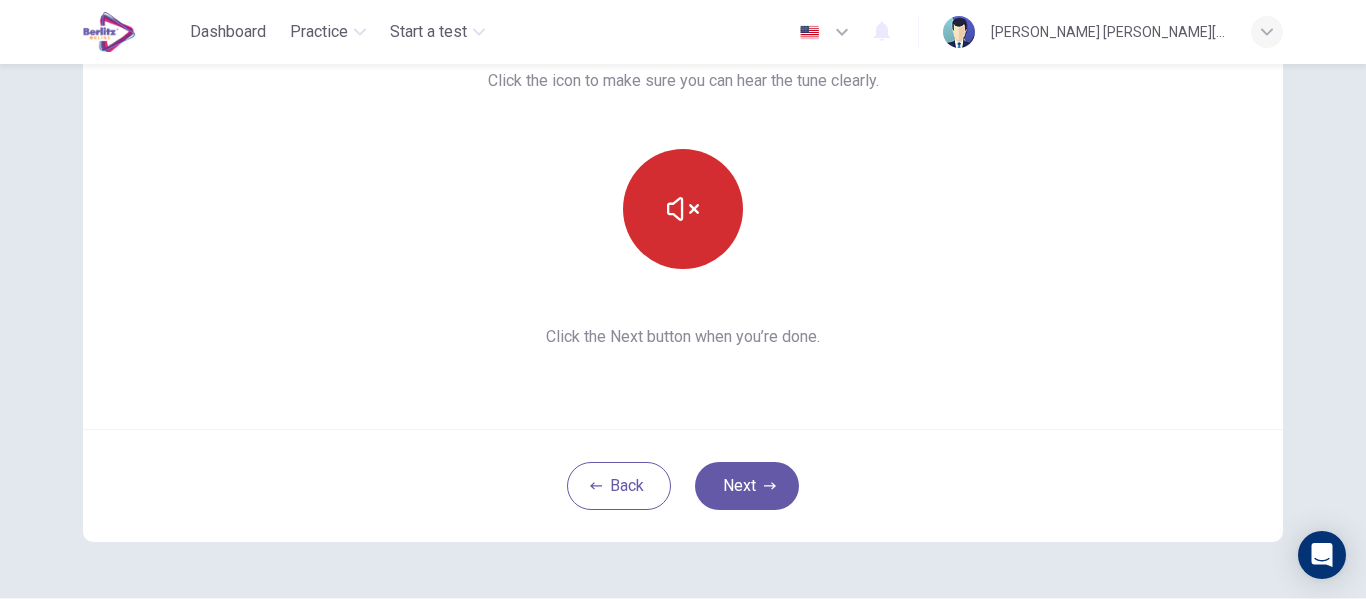 type 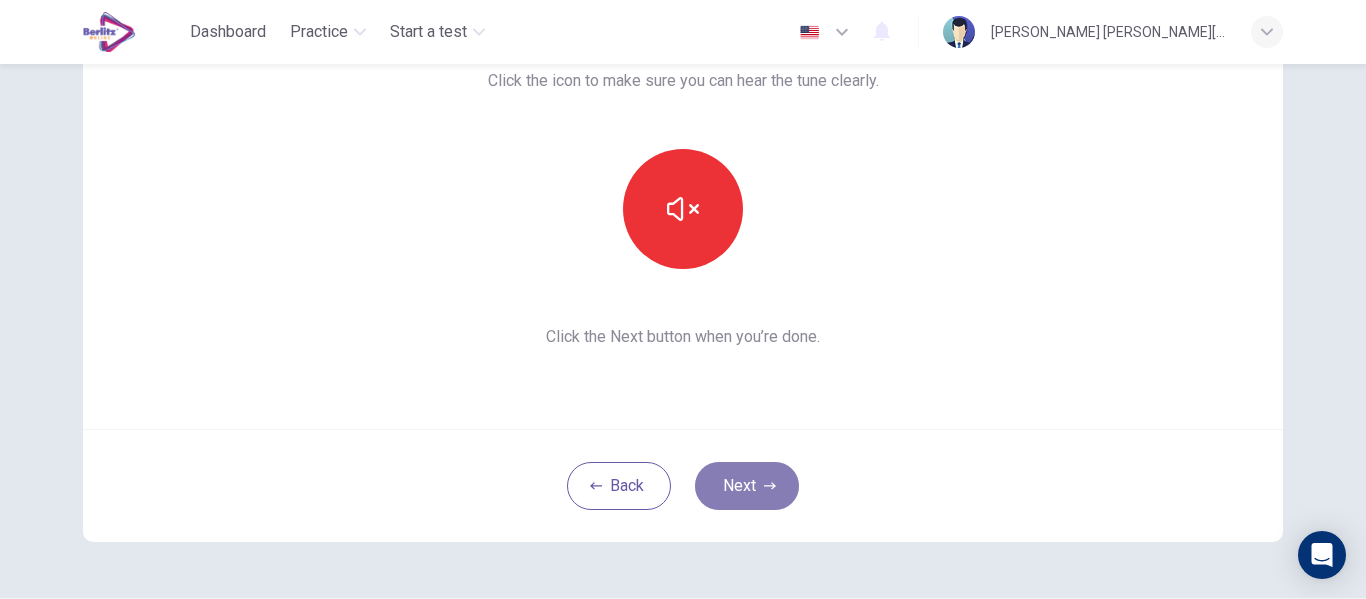 click on "Next" at bounding box center (747, 486) 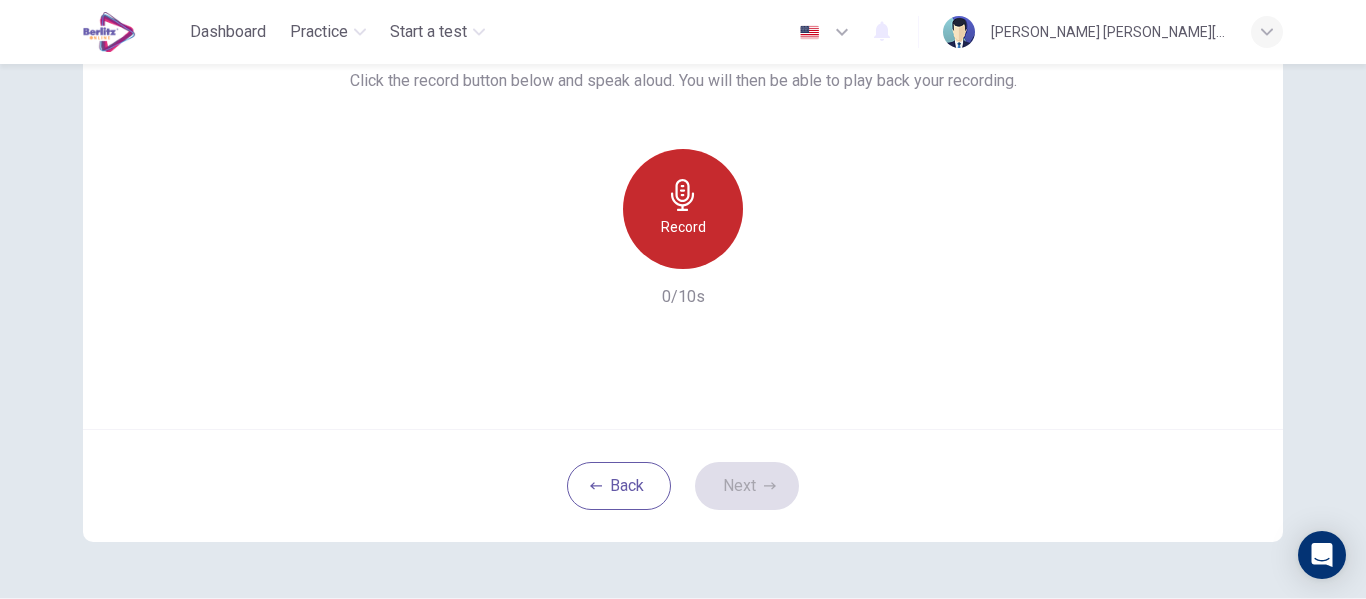 click on "Record" at bounding box center (683, 227) 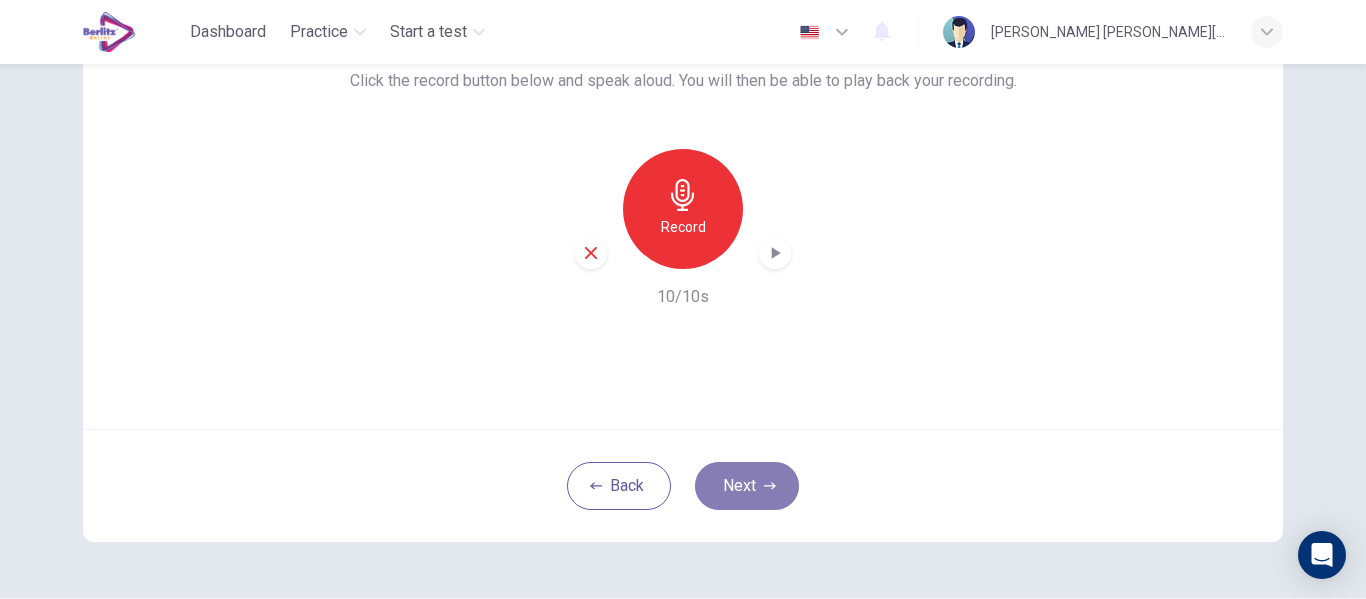 click on "Next" at bounding box center [747, 486] 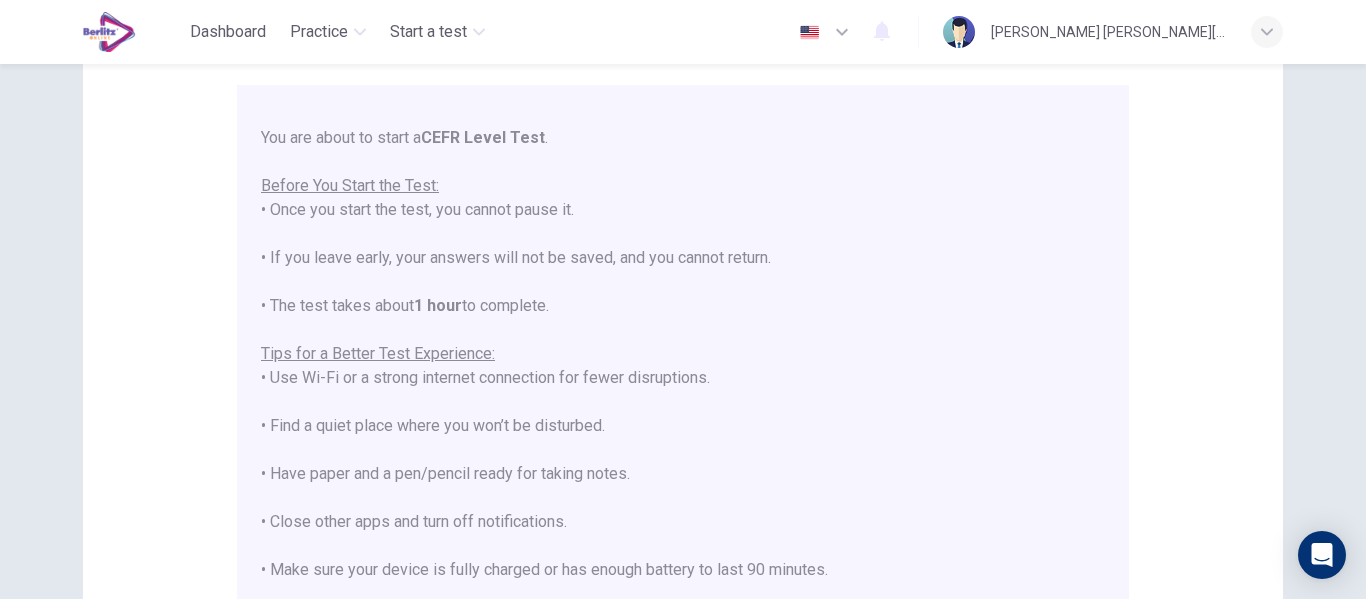 scroll, scrollTop: 191, scrollLeft: 0, axis: vertical 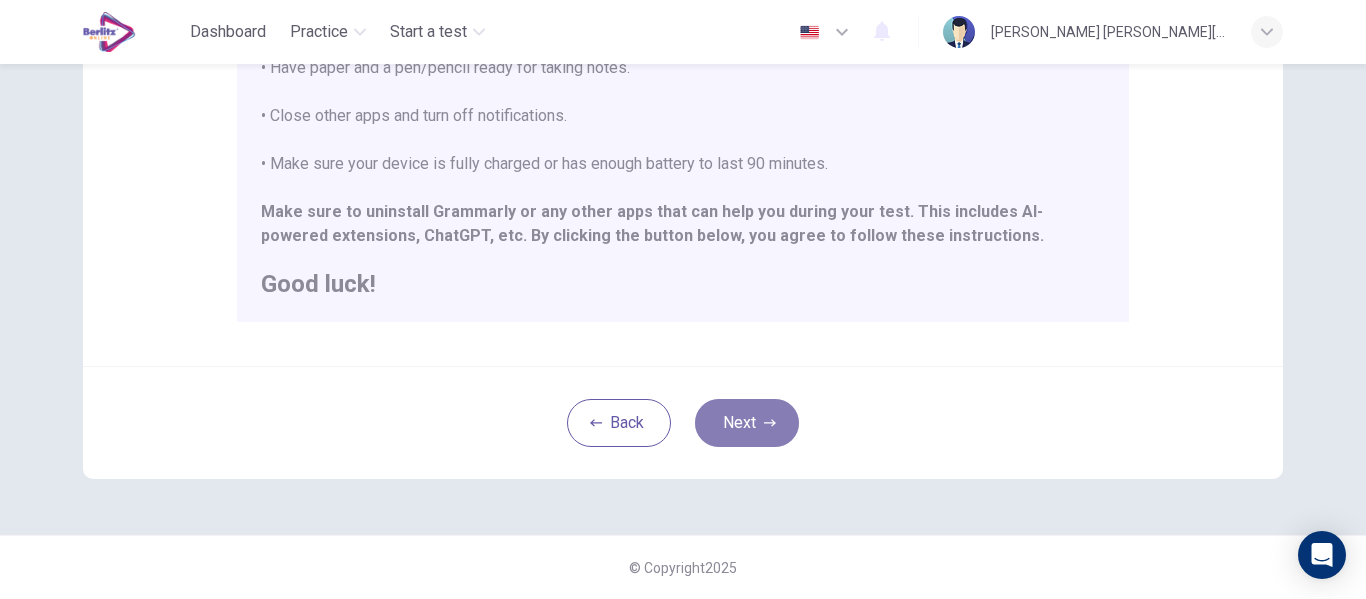 click on "Next" at bounding box center [747, 423] 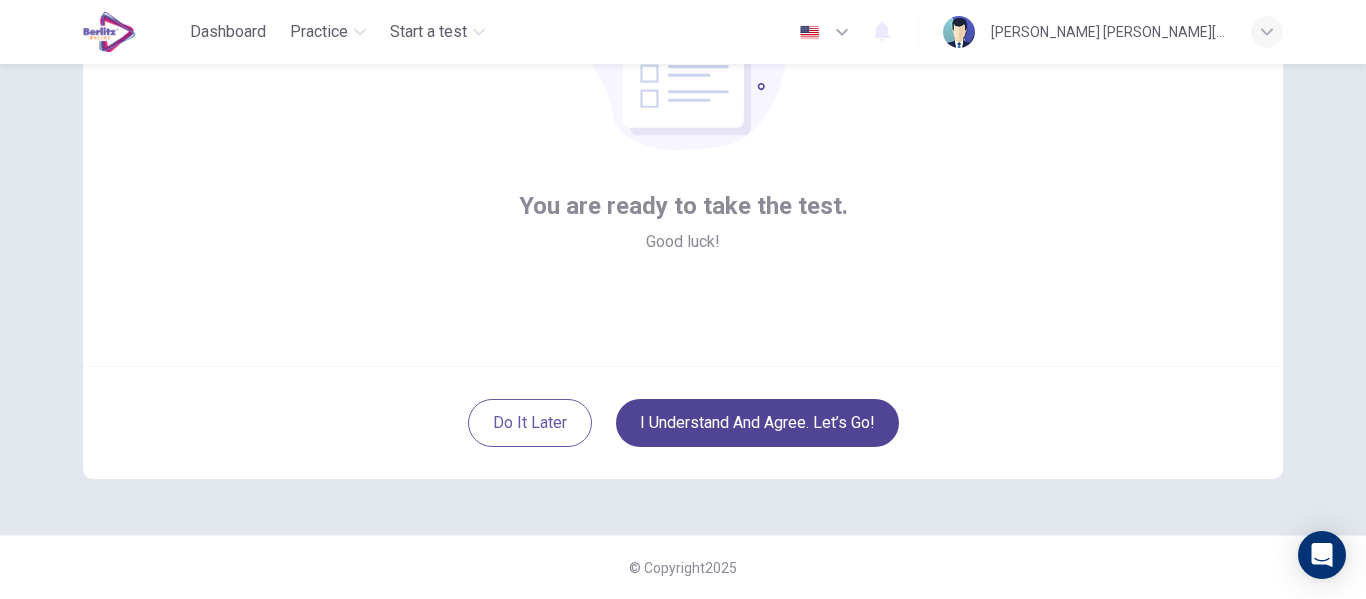 scroll, scrollTop: 234, scrollLeft: 0, axis: vertical 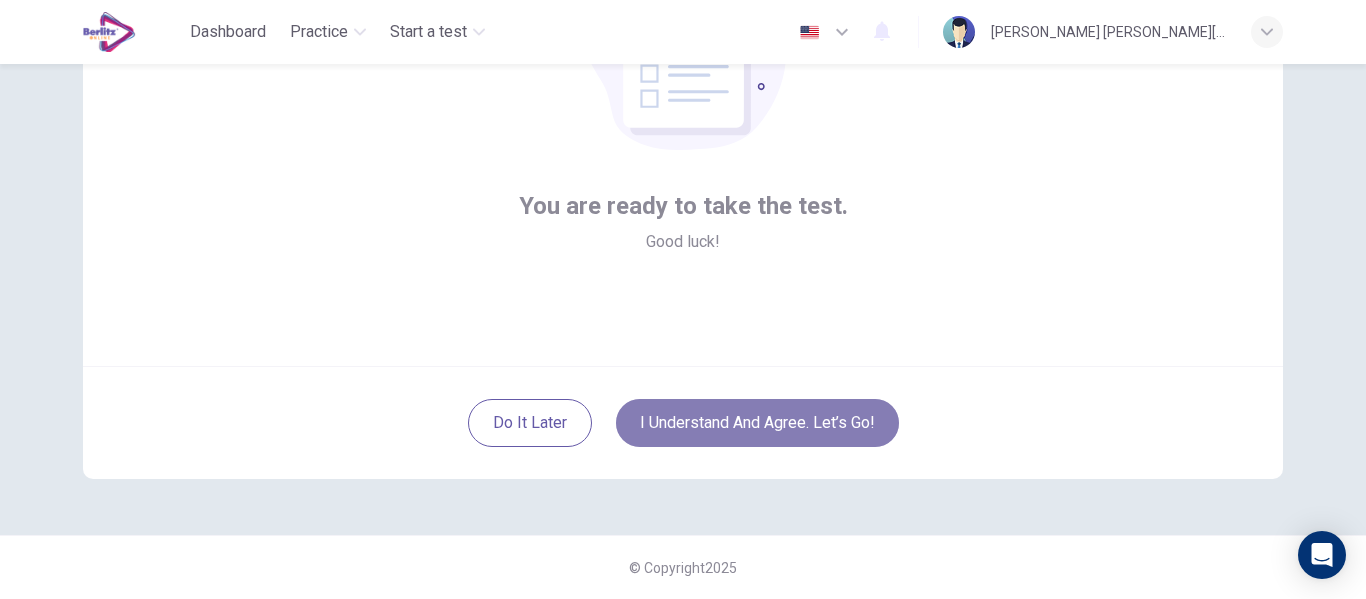 click on "I understand and agree. Let’s go!" at bounding box center [757, 423] 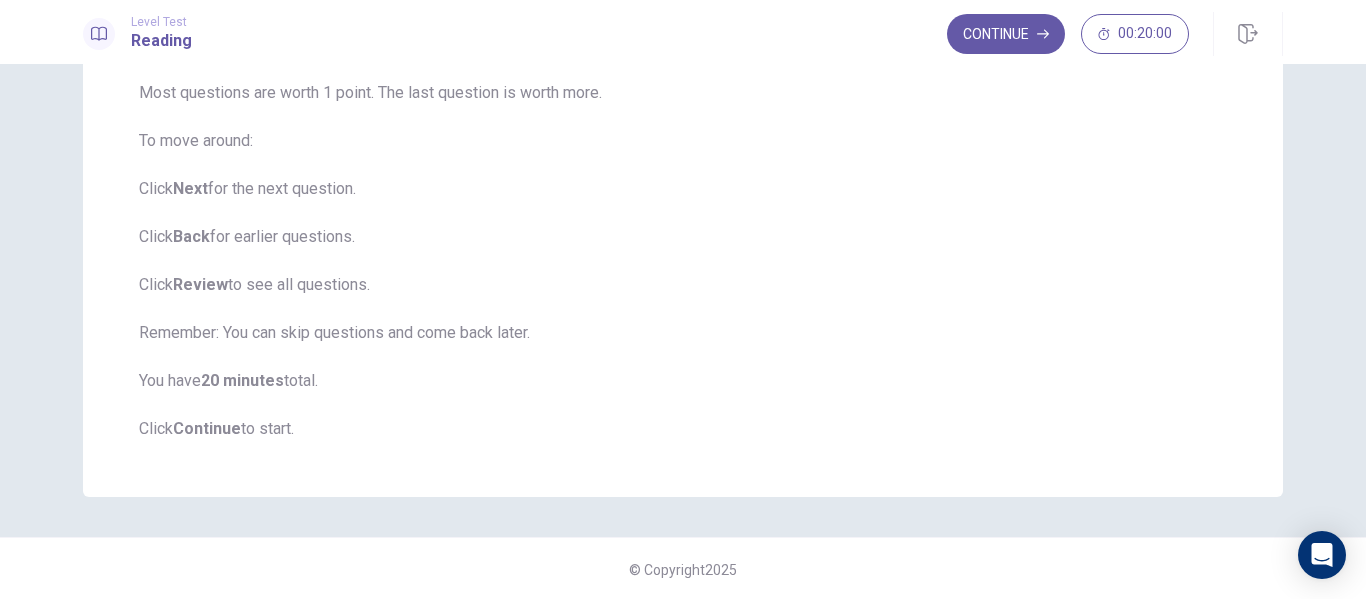 scroll, scrollTop: 257, scrollLeft: 0, axis: vertical 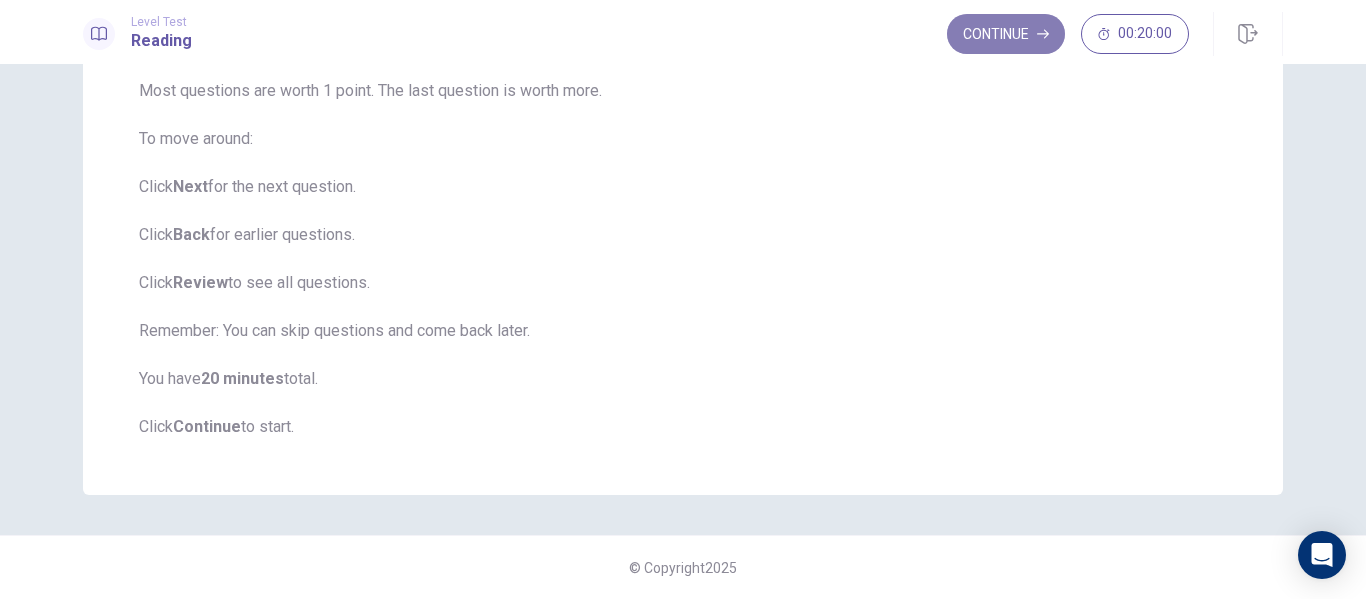click on "Continue" at bounding box center [1006, 34] 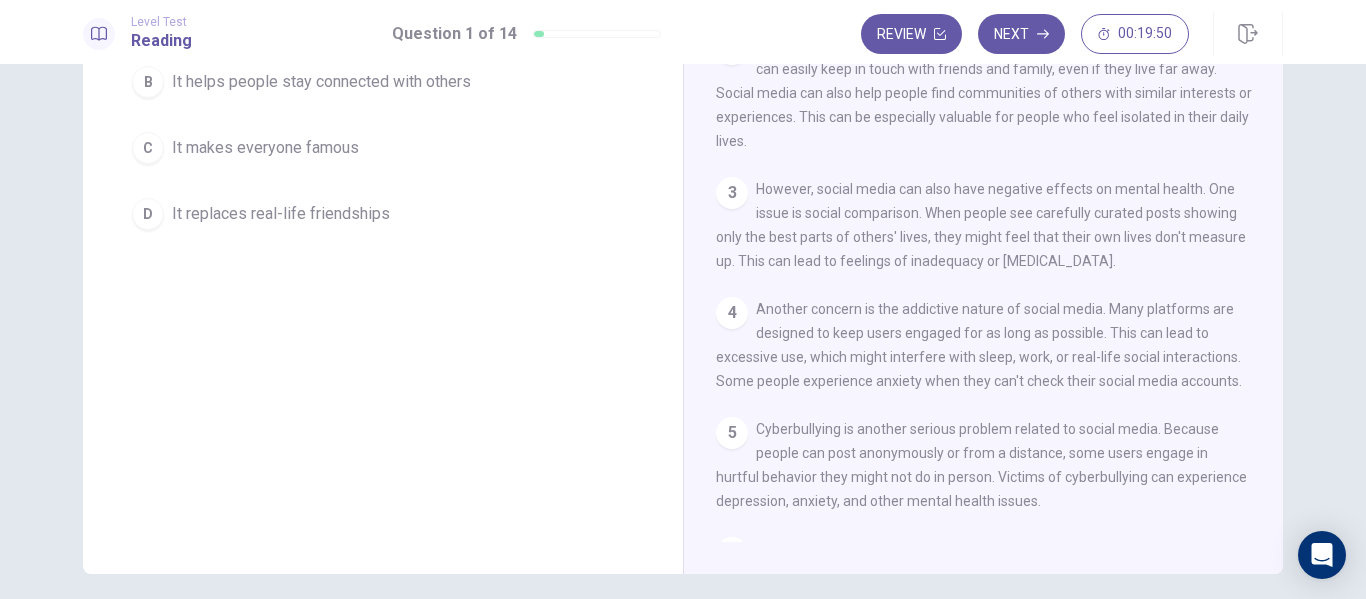 scroll, scrollTop: 0, scrollLeft: 0, axis: both 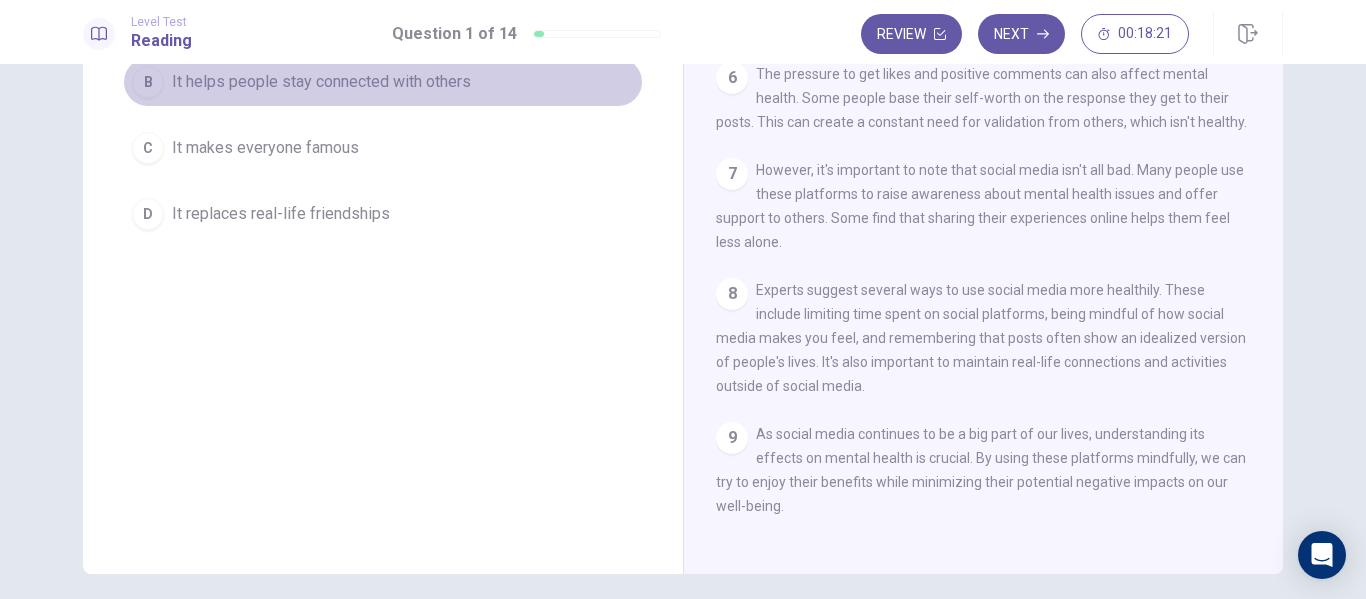 click on "It helps people stay connected with others" at bounding box center [321, 82] 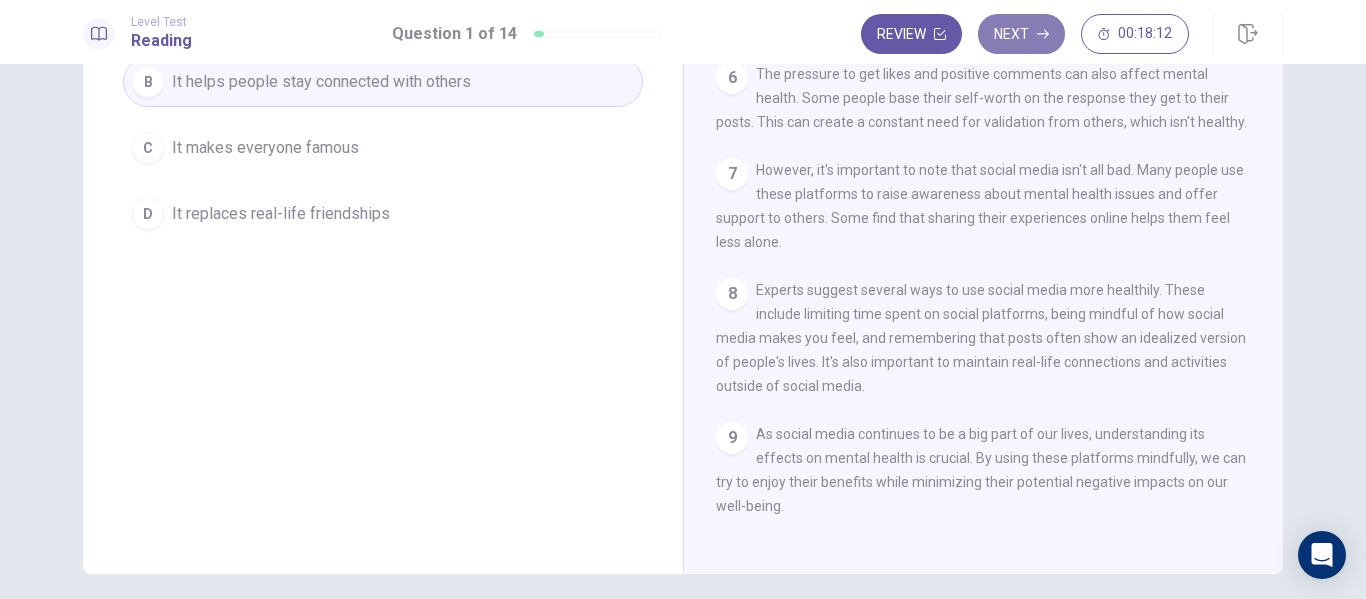 click on "Next" at bounding box center (1021, 34) 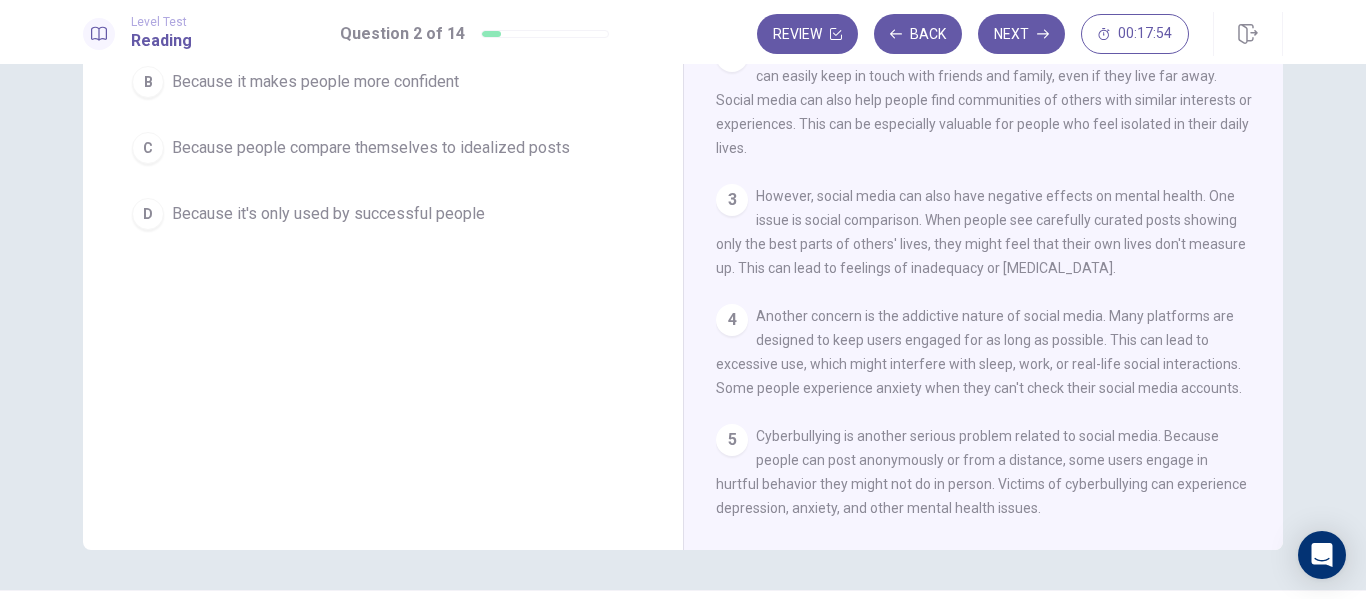 scroll, scrollTop: 0, scrollLeft: 0, axis: both 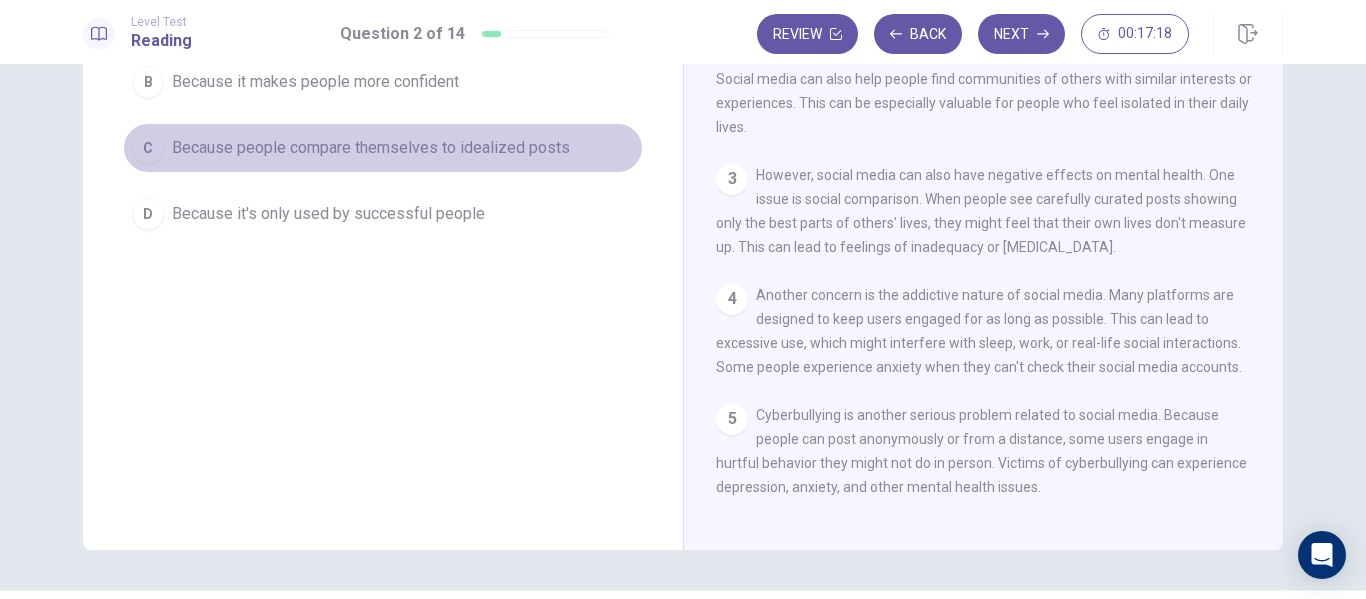 click on "Because people compare themselves to idealized posts" at bounding box center (371, 148) 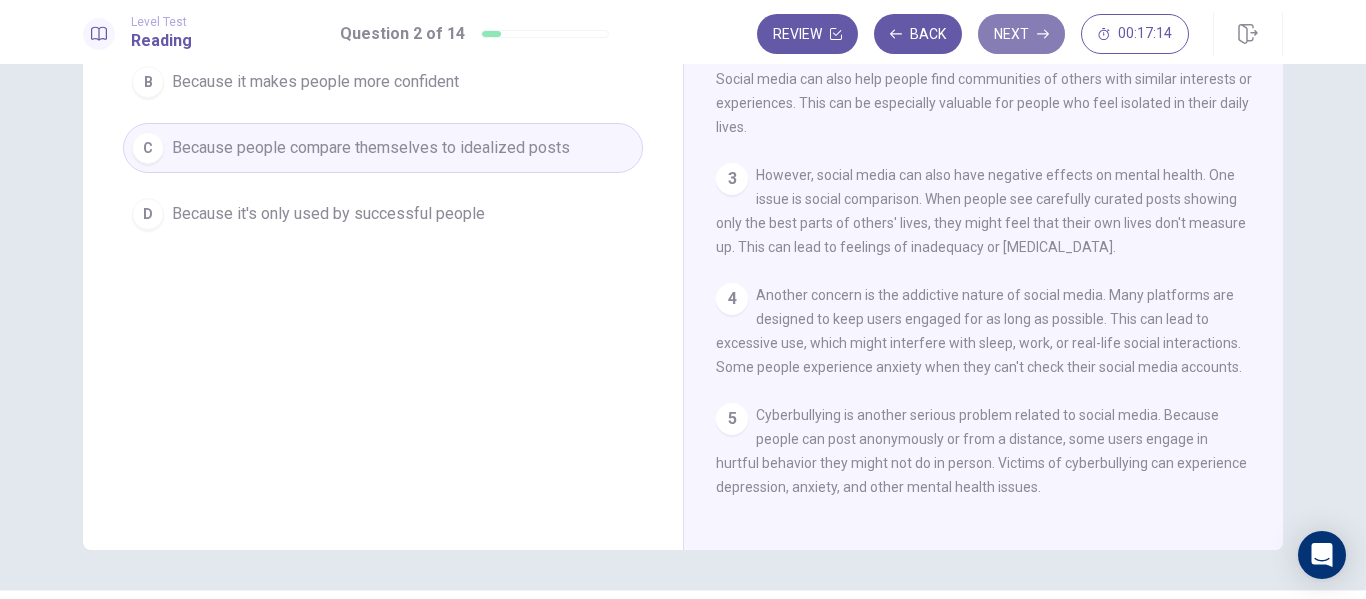 click on "Next" at bounding box center [1021, 34] 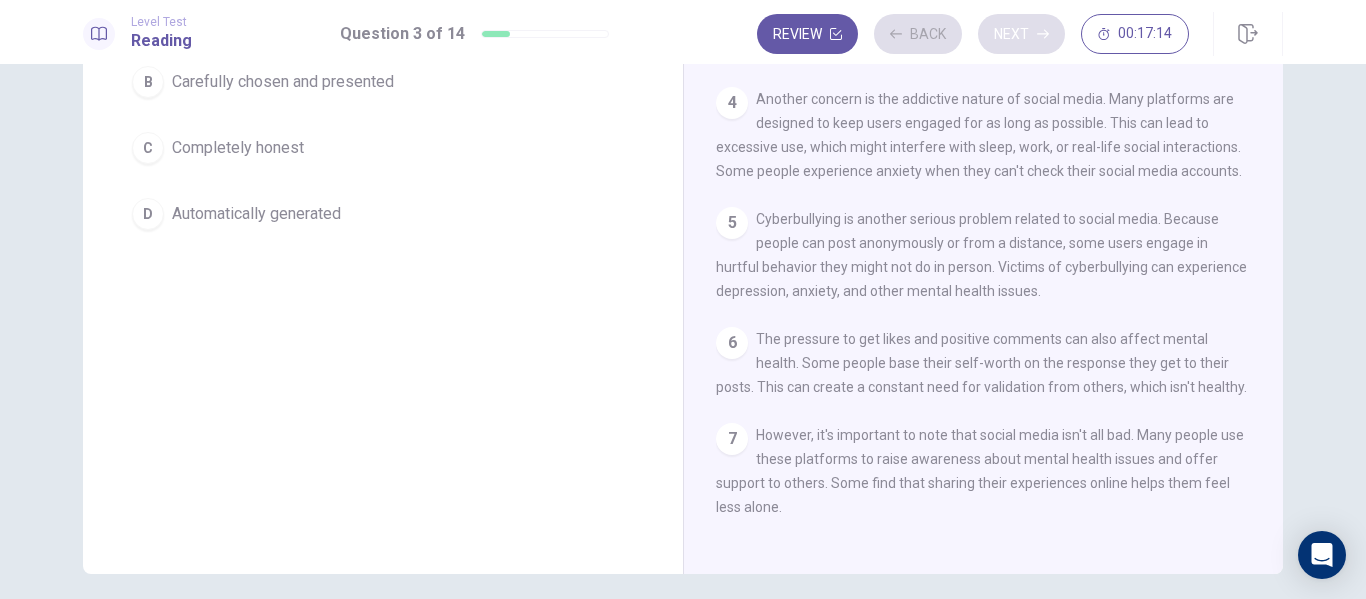 scroll, scrollTop: 273, scrollLeft: 0, axis: vertical 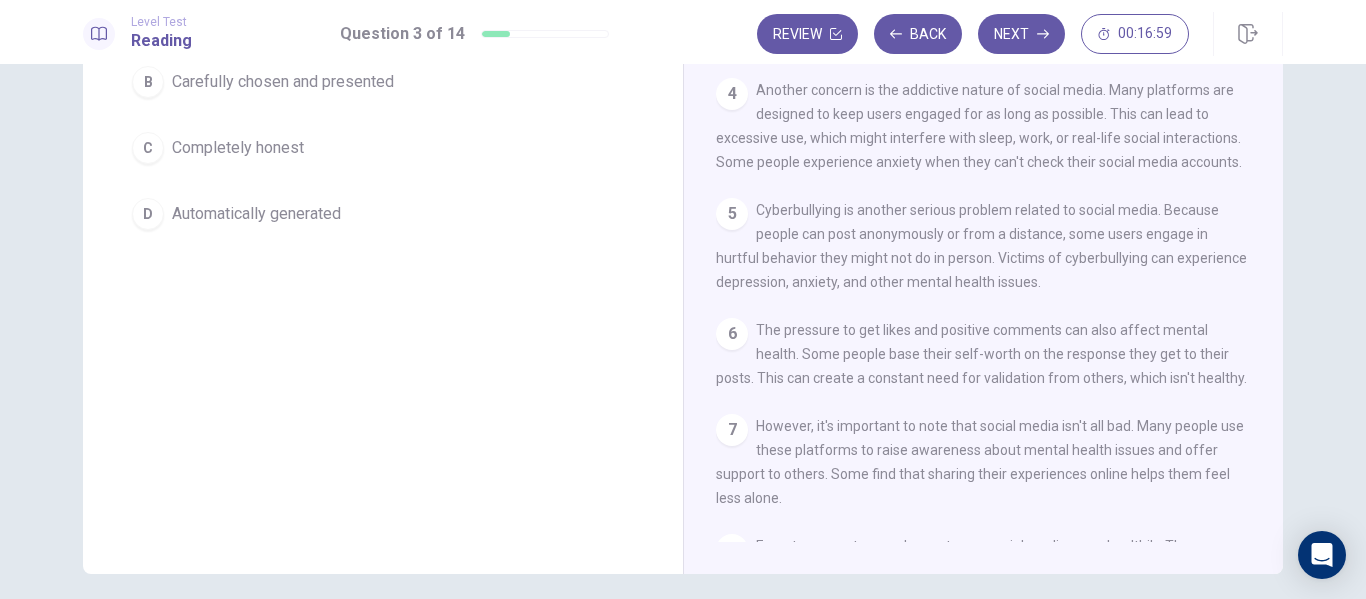 drag, startPoint x: 1262, startPoint y: 205, endPoint x: 1287, endPoint y: 314, distance: 111.83023 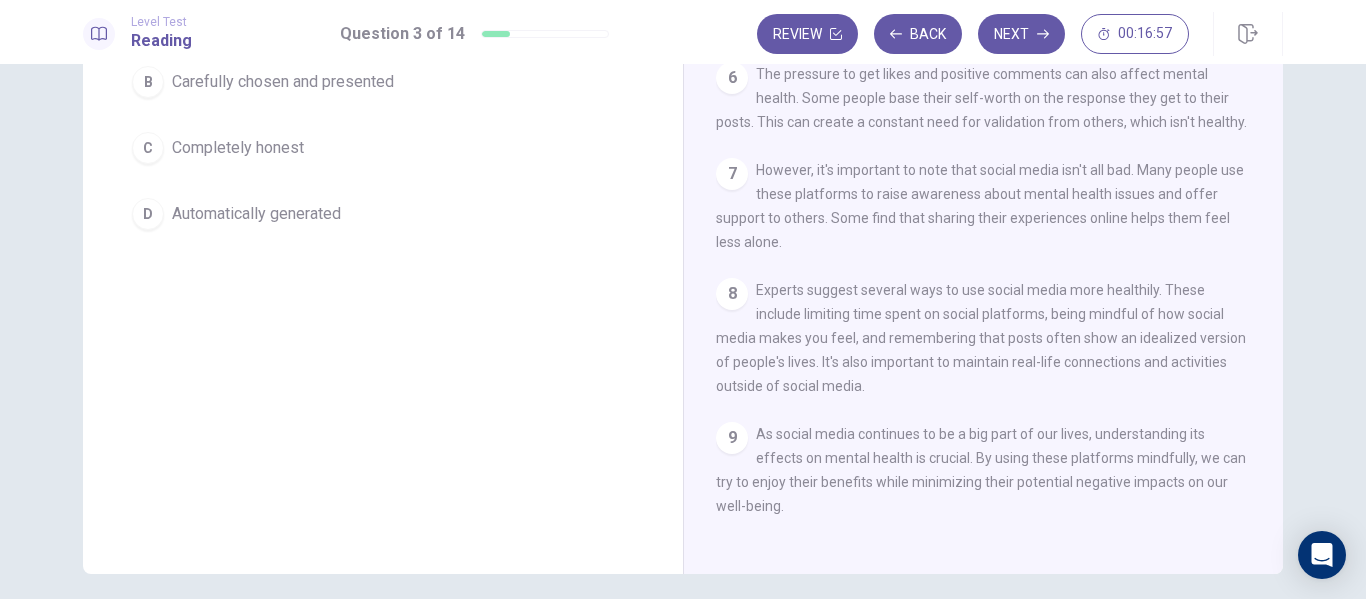scroll, scrollTop: 566, scrollLeft: 0, axis: vertical 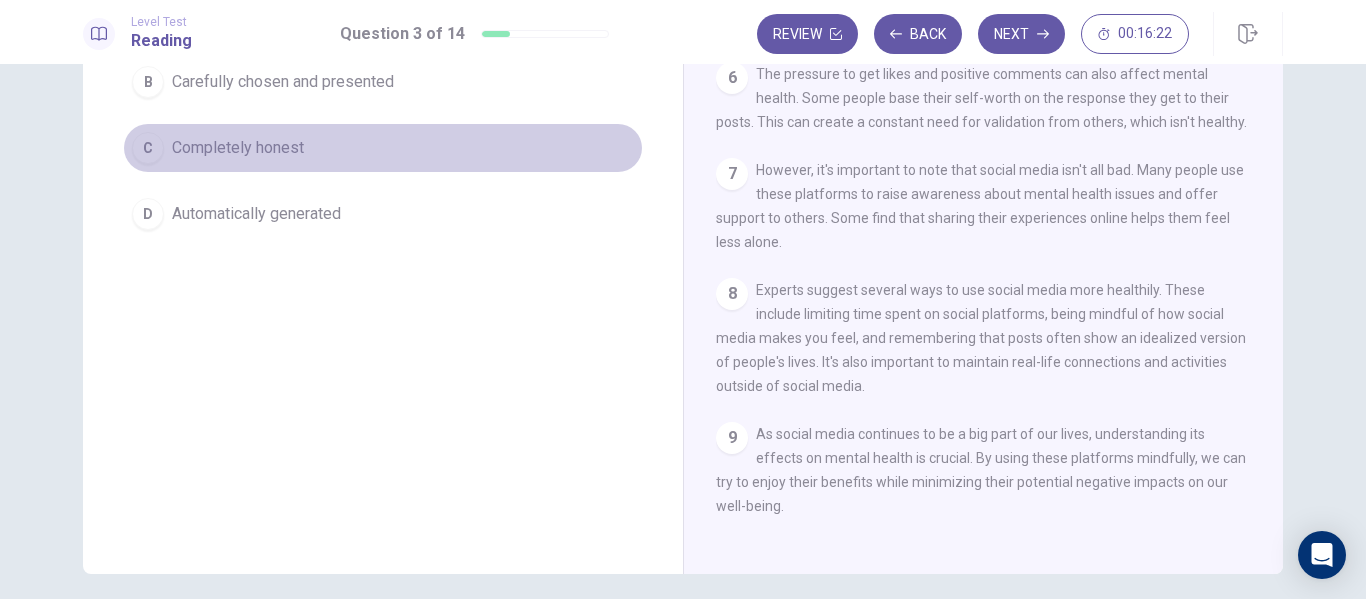 click on "Completely honest" at bounding box center (238, 148) 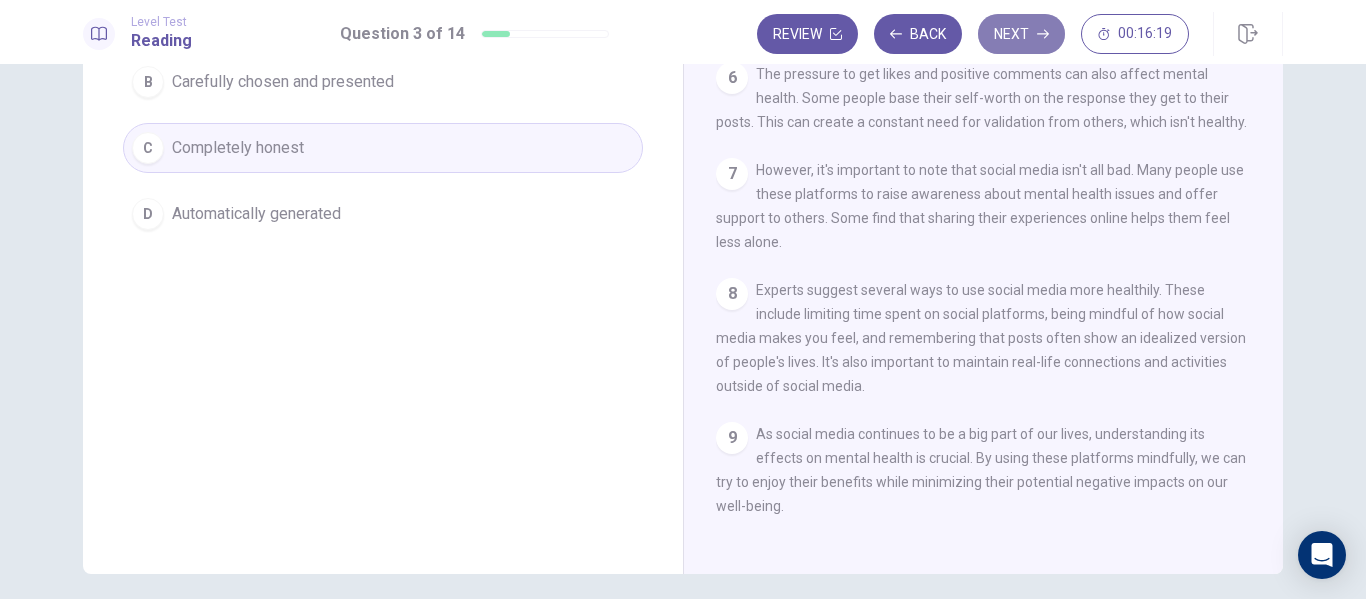 click on "Next" at bounding box center [1021, 34] 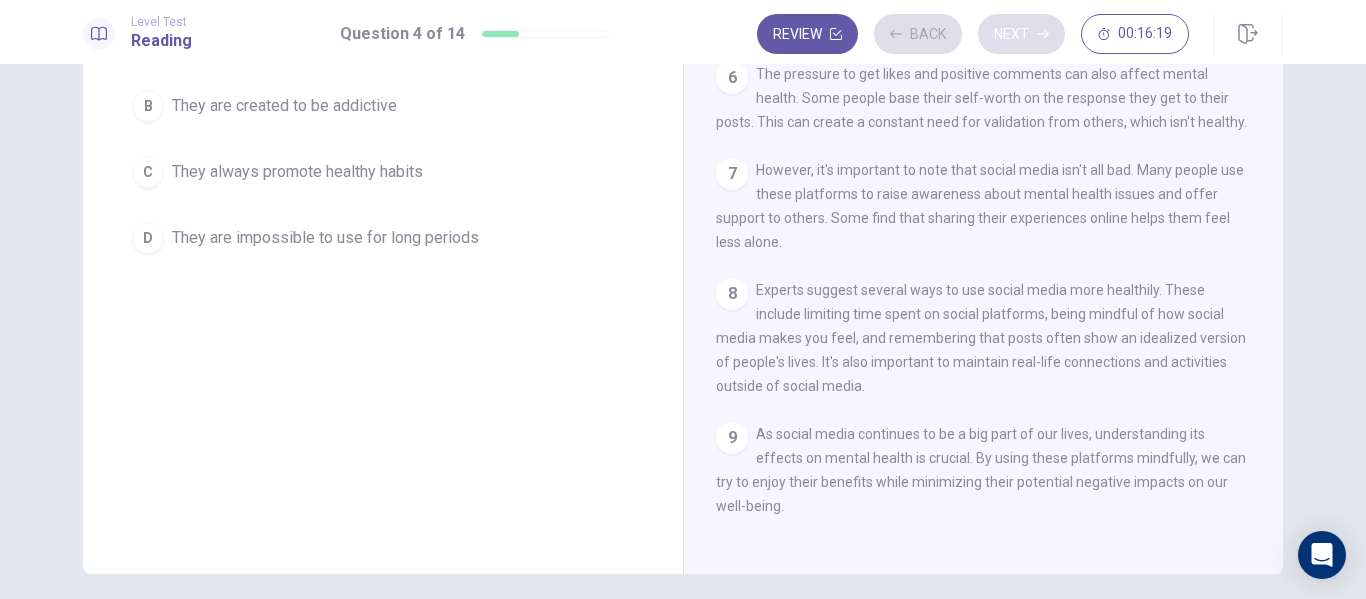 scroll, scrollTop: 281, scrollLeft: 0, axis: vertical 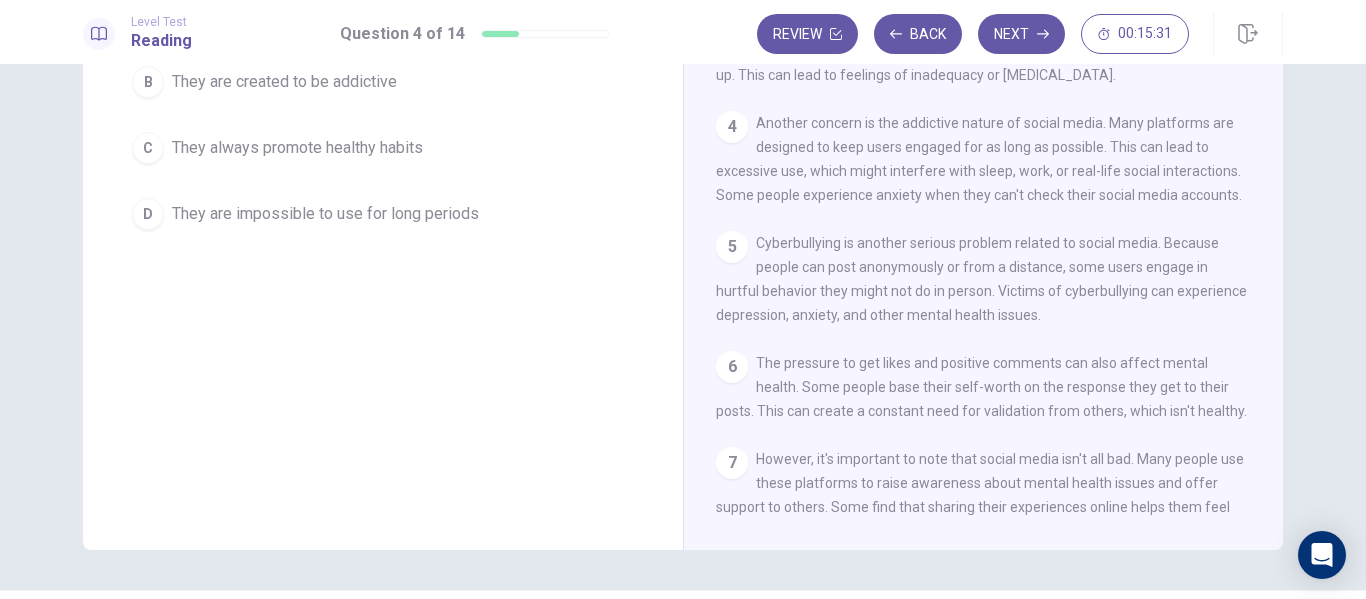 drag, startPoint x: 1260, startPoint y: 219, endPoint x: 1253, endPoint y: 154, distance: 65.37584 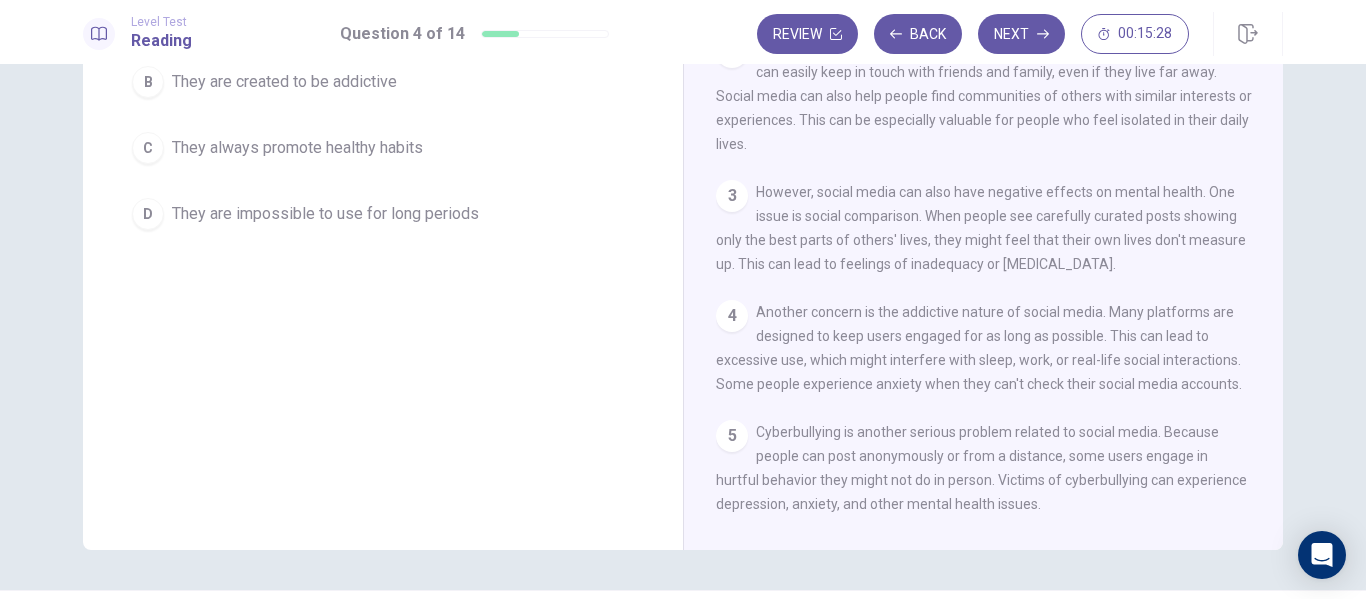 scroll, scrollTop: 0, scrollLeft: 0, axis: both 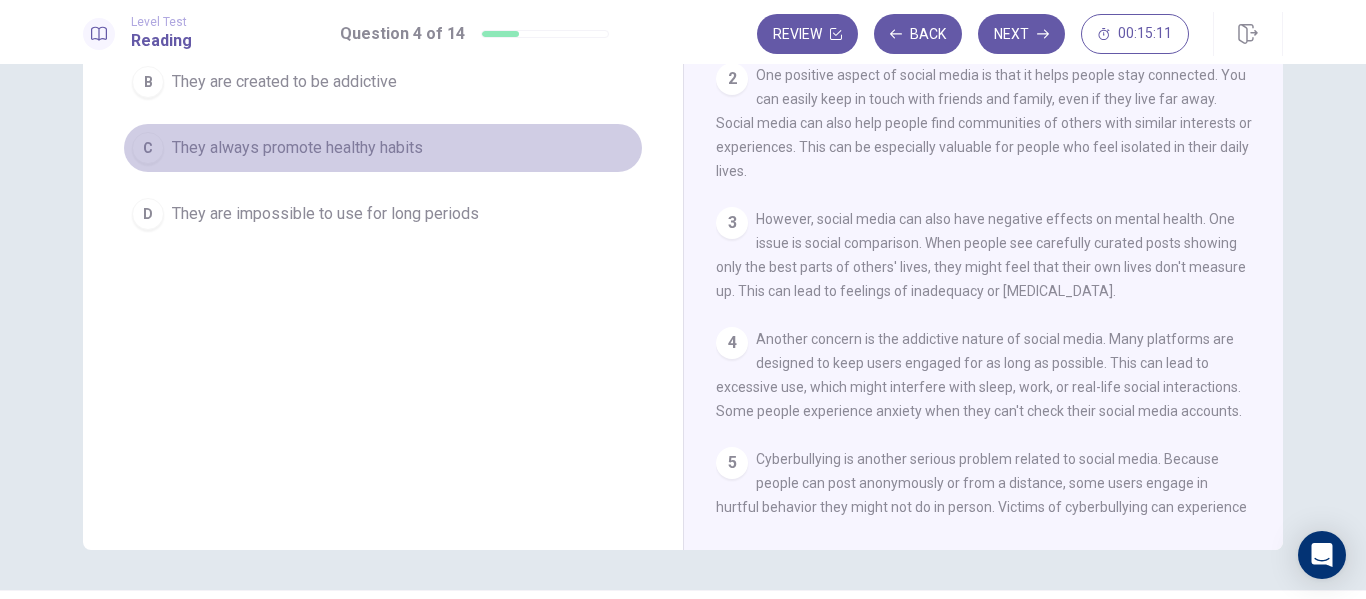 click on "They always promote healthy habits" at bounding box center [297, 148] 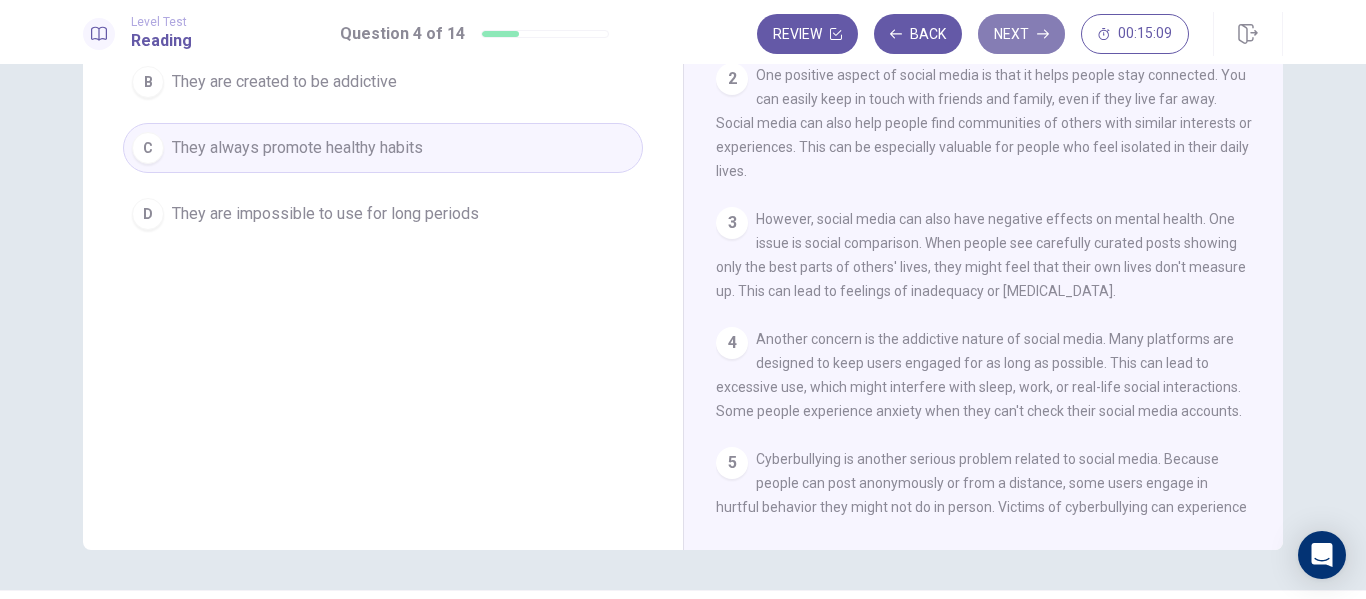 click on "Next" at bounding box center (1021, 34) 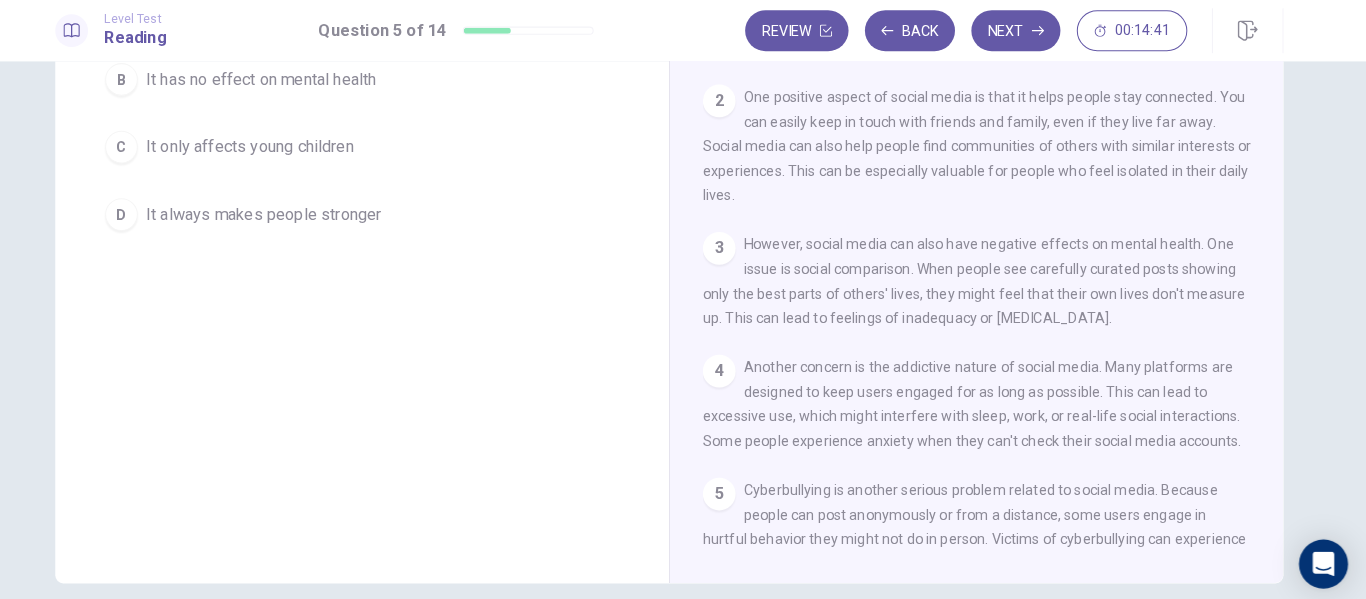 scroll, scrollTop: 0, scrollLeft: 0, axis: both 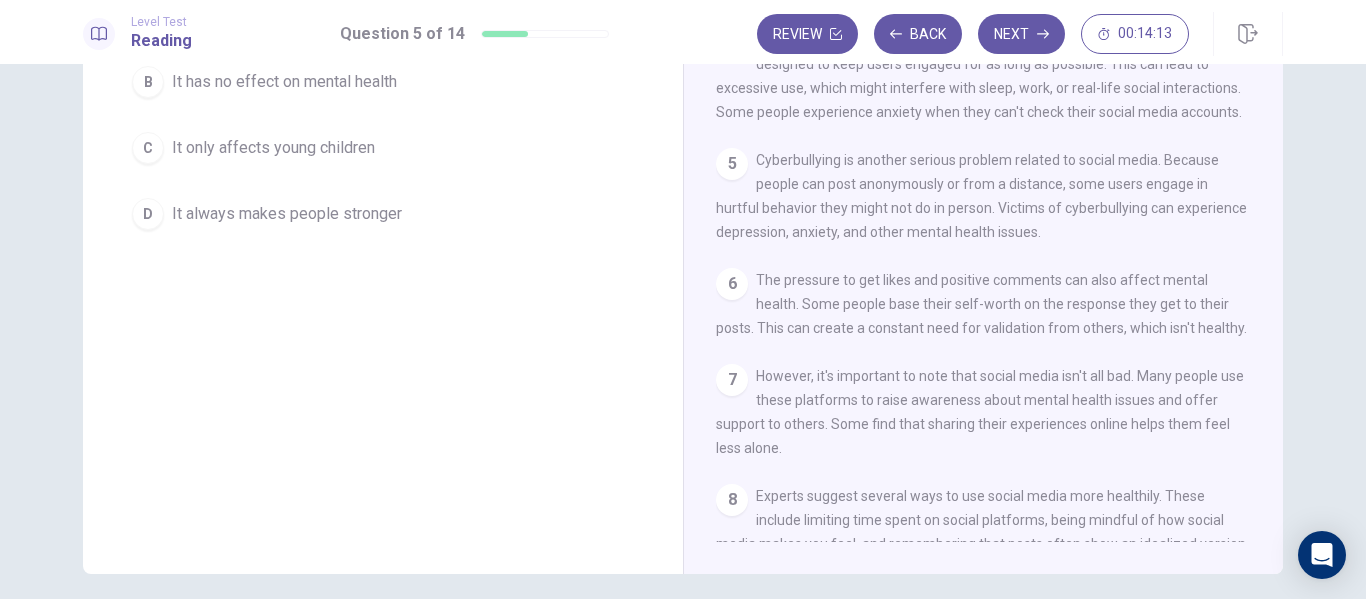 click on "It always makes people stronger" at bounding box center (287, 214) 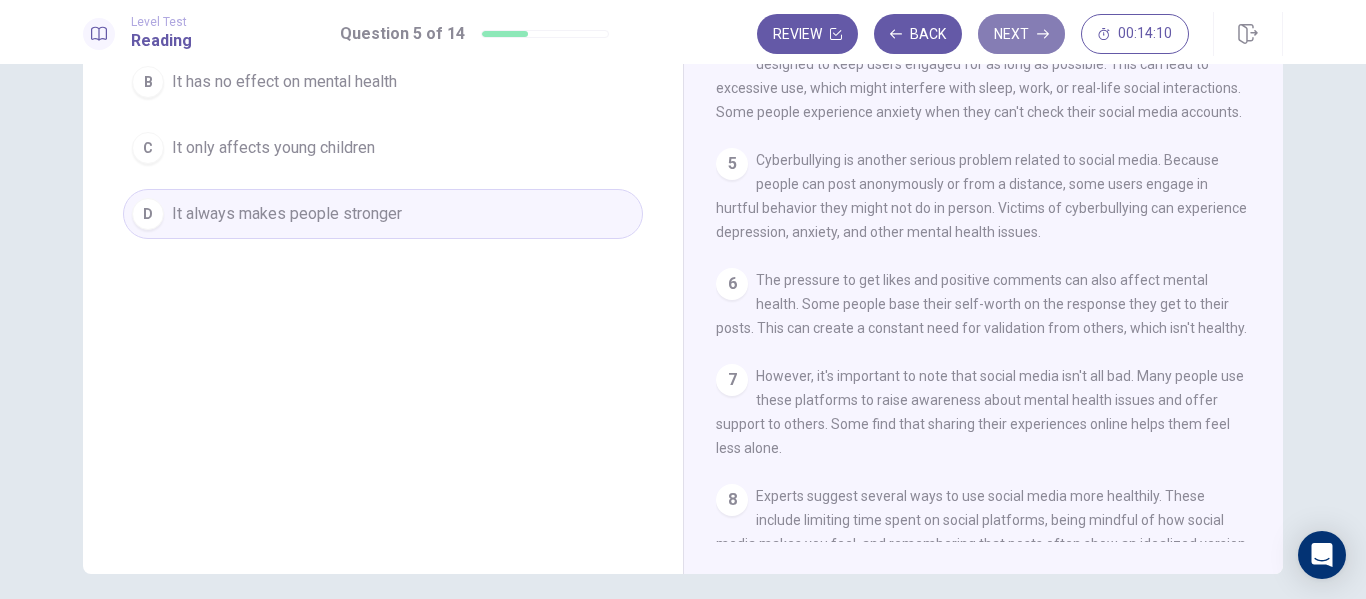 click on "Next" at bounding box center [1021, 34] 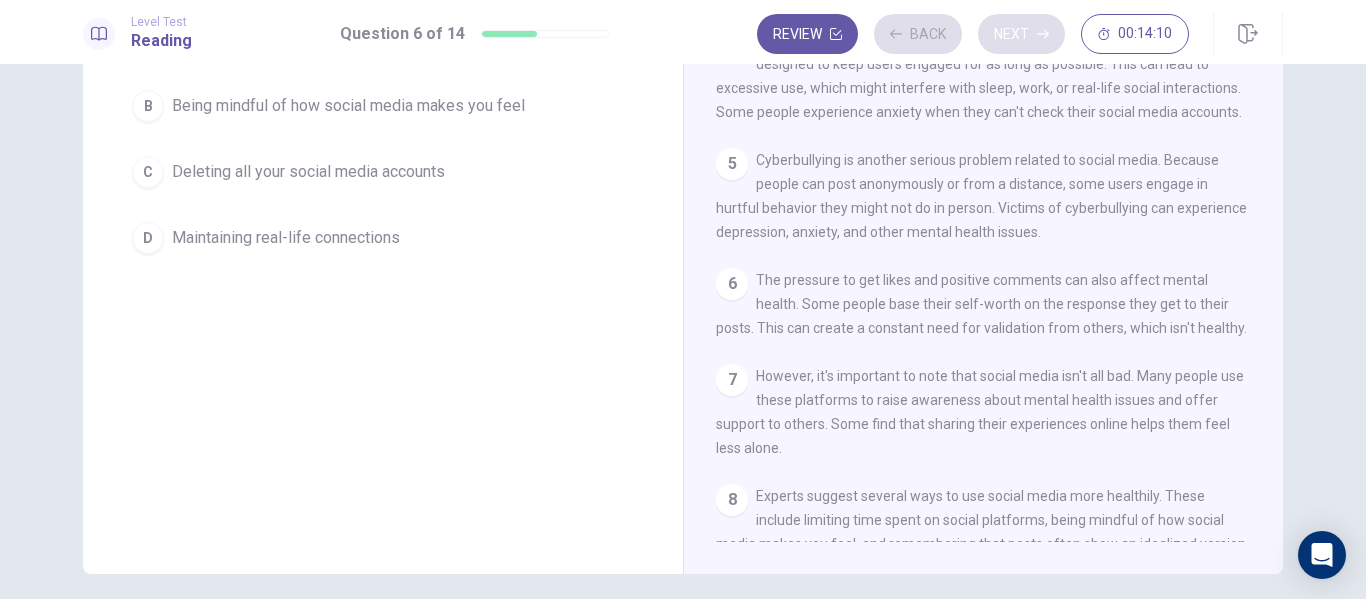 scroll, scrollTop: 281, scrollLeft: 0, axis: vertical 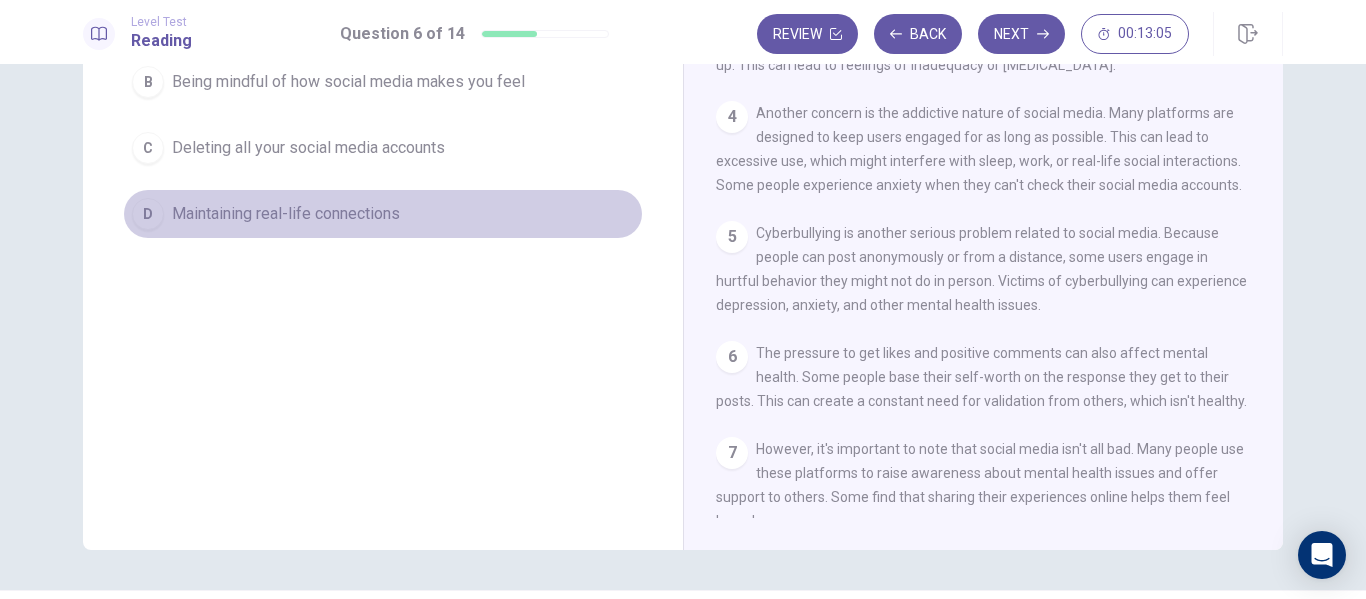 click on "Maintaining real-life connections" at bounding box center (286, 214) 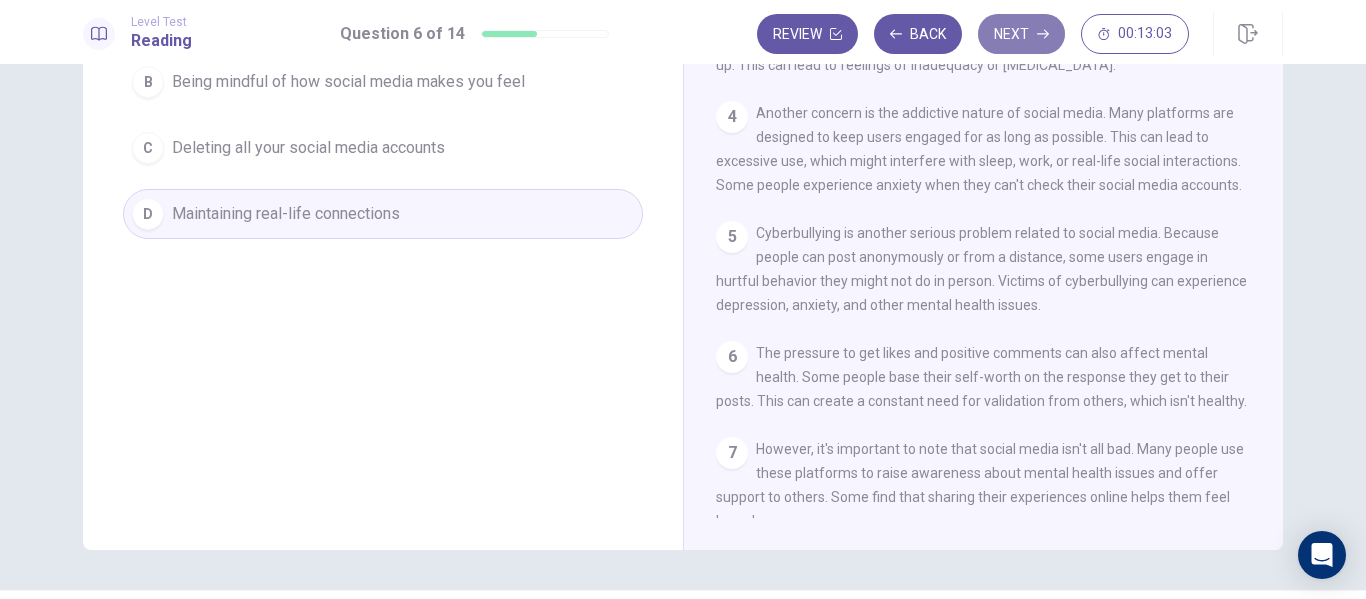 click on "Next" at bounding box center (1021, 34) 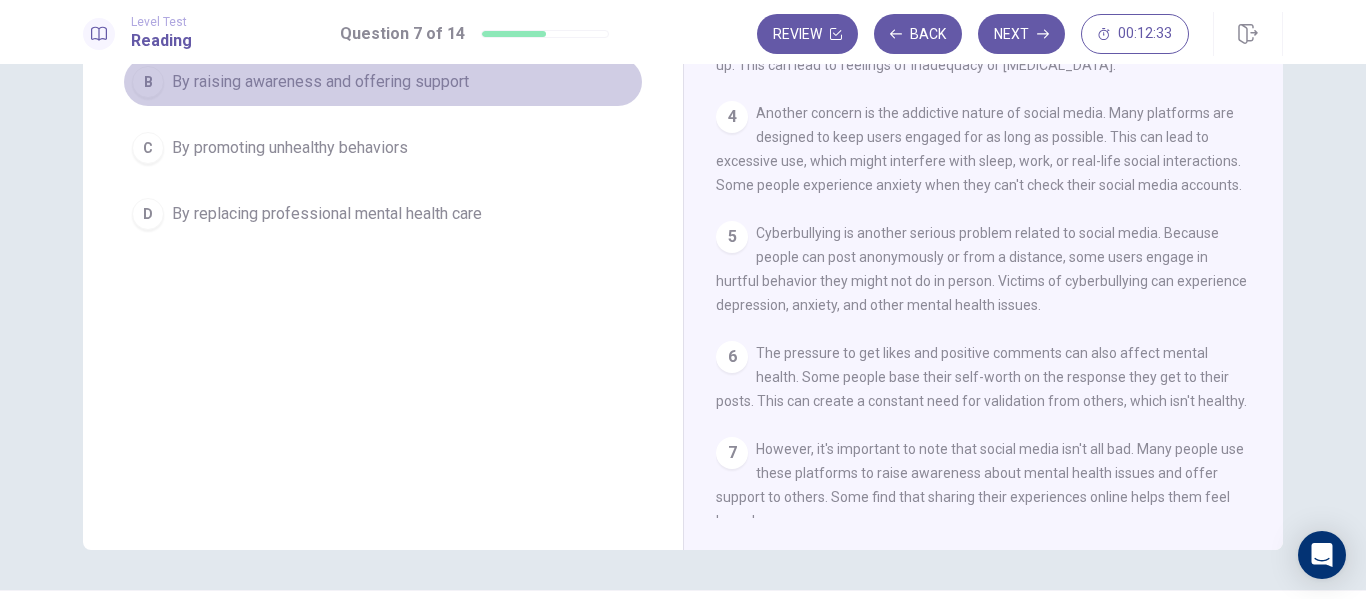 click on "By raising awareness and offering support" at bounding box center (320, 82) 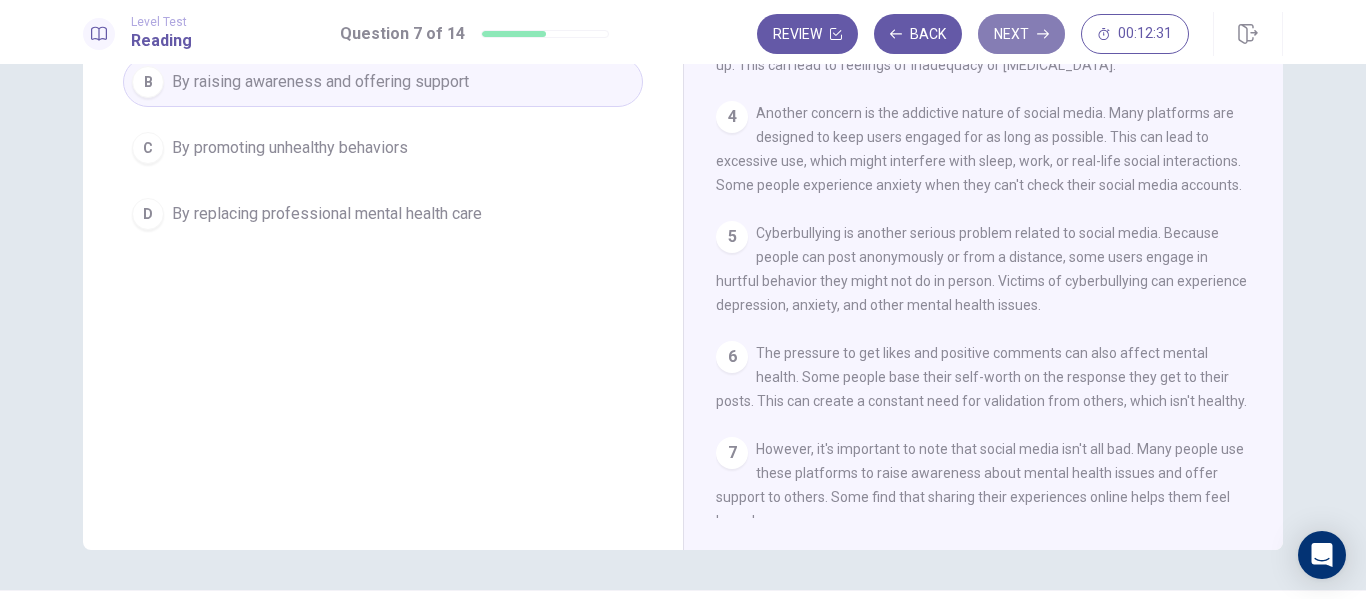 click on "Next" at bounding box center [1021, 34] 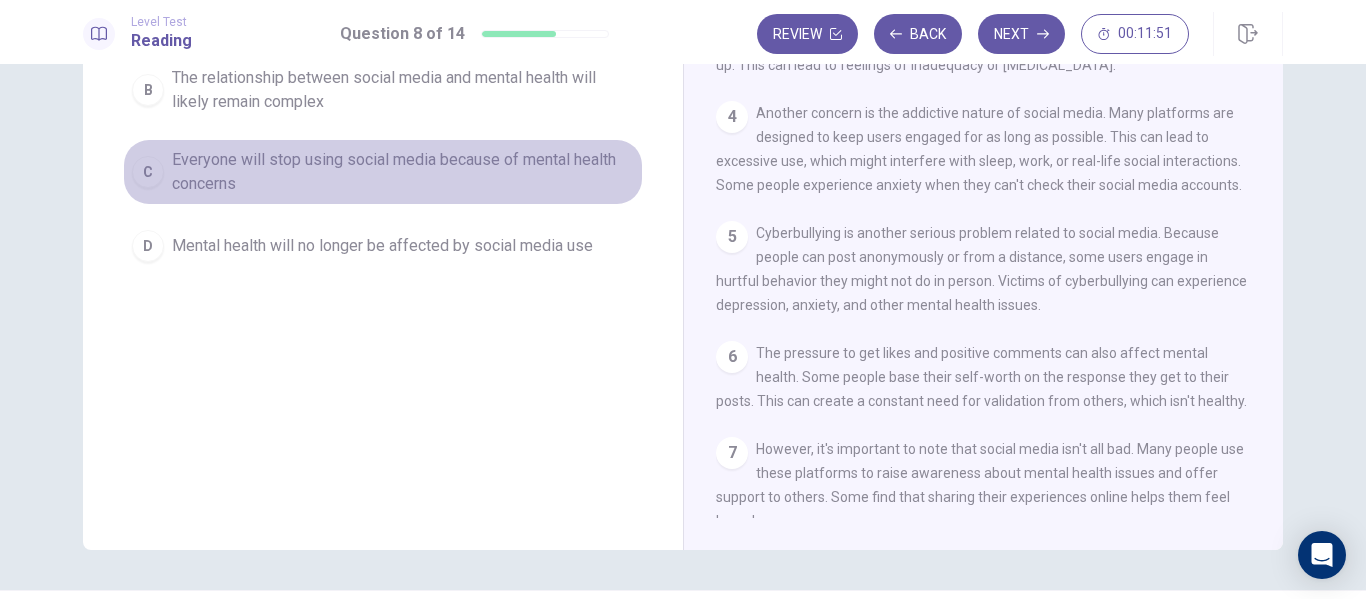 click on "Everyone will stop using social media because of mental health concerns" at bounding box center (403, 172) 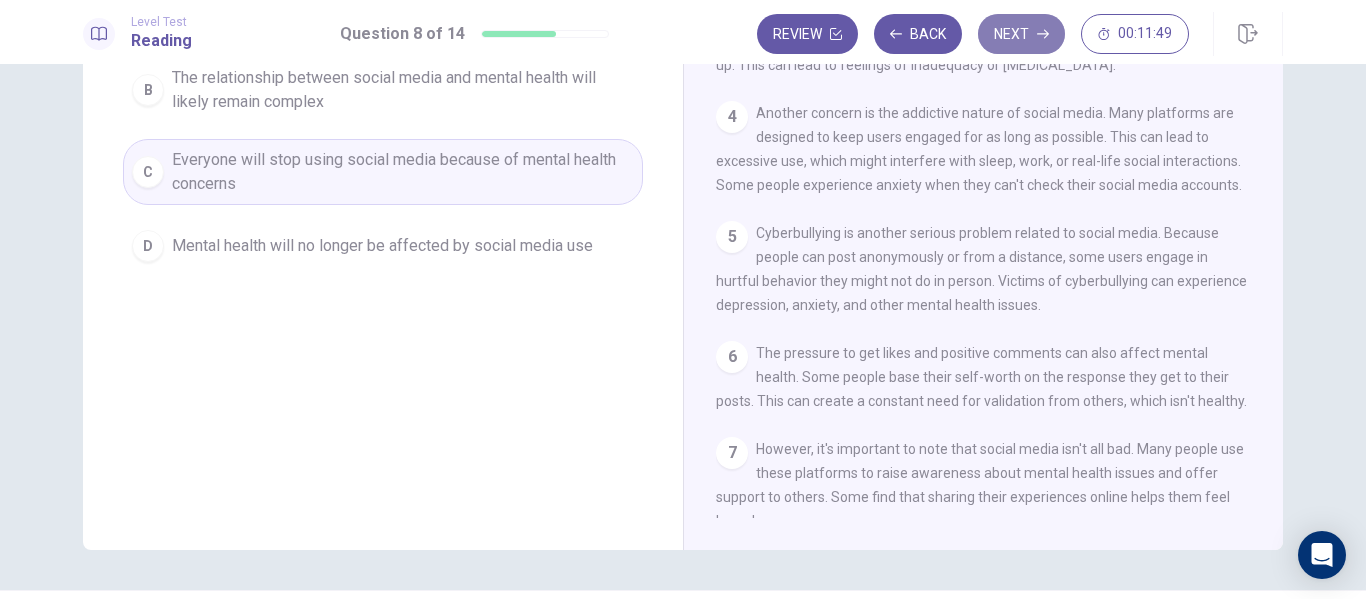 click on "Next" at bounding box center [1021, 34] 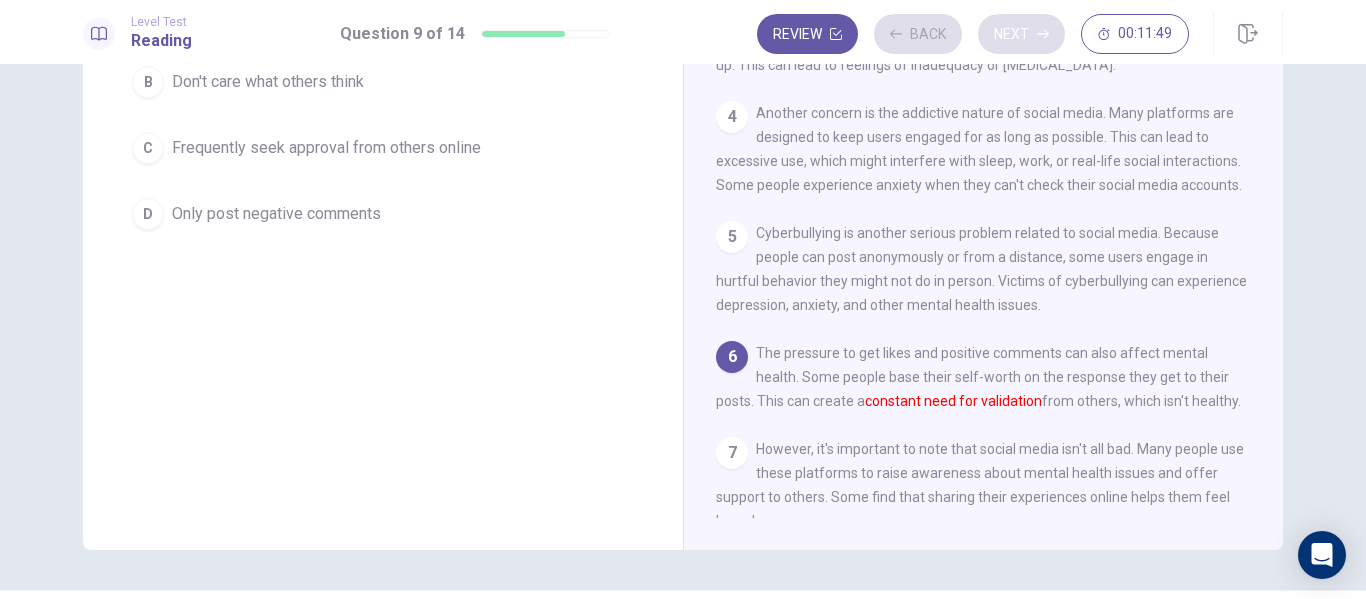 scroll, scrollTop: 345, scrollLeft: 0, axis: vertical 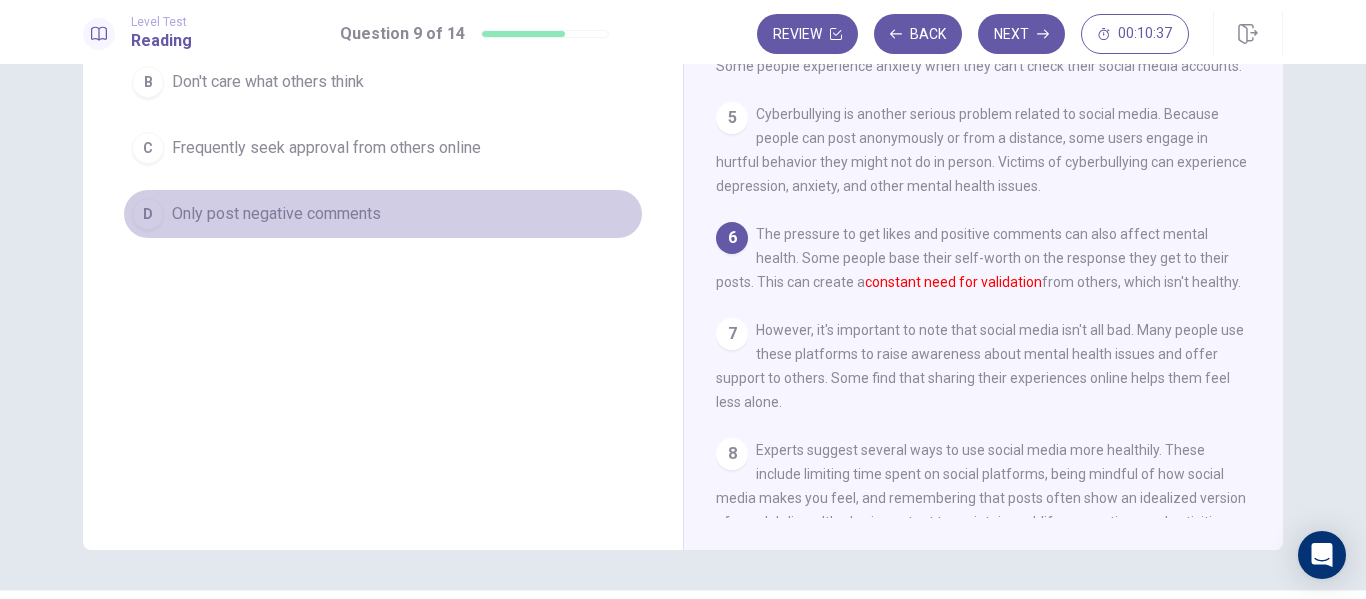 click on "Only post negative comments" at bounding box center (276, 214) 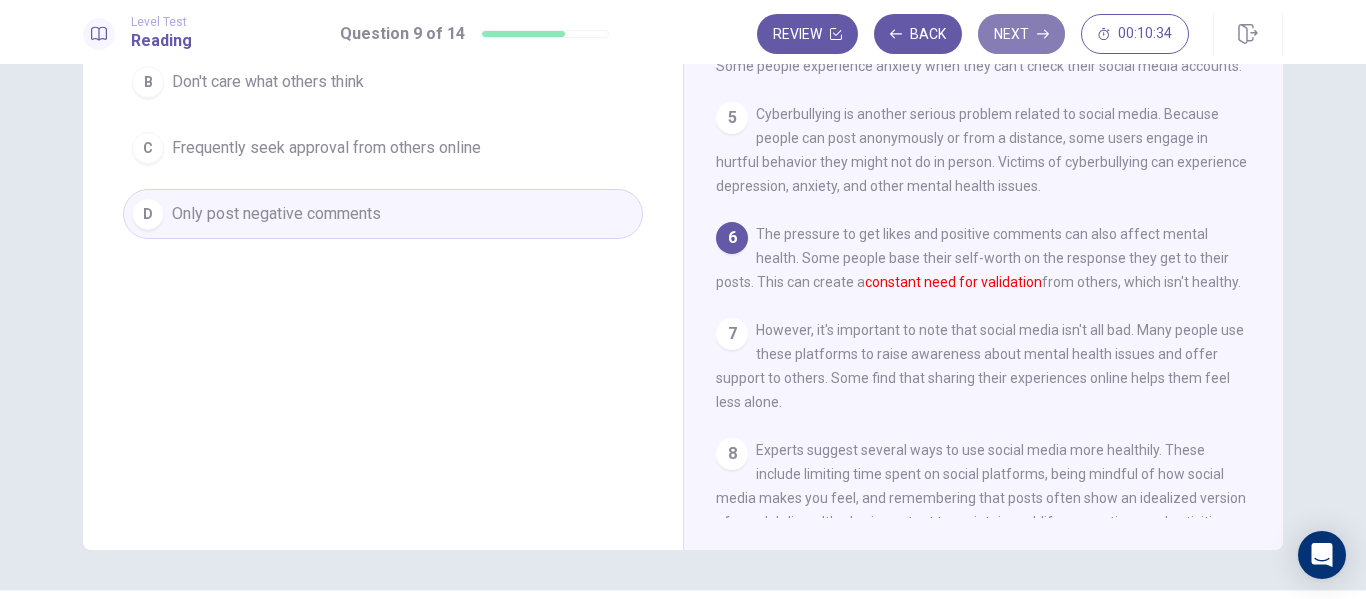 click on "Next" at bounding box center (1021, 34) 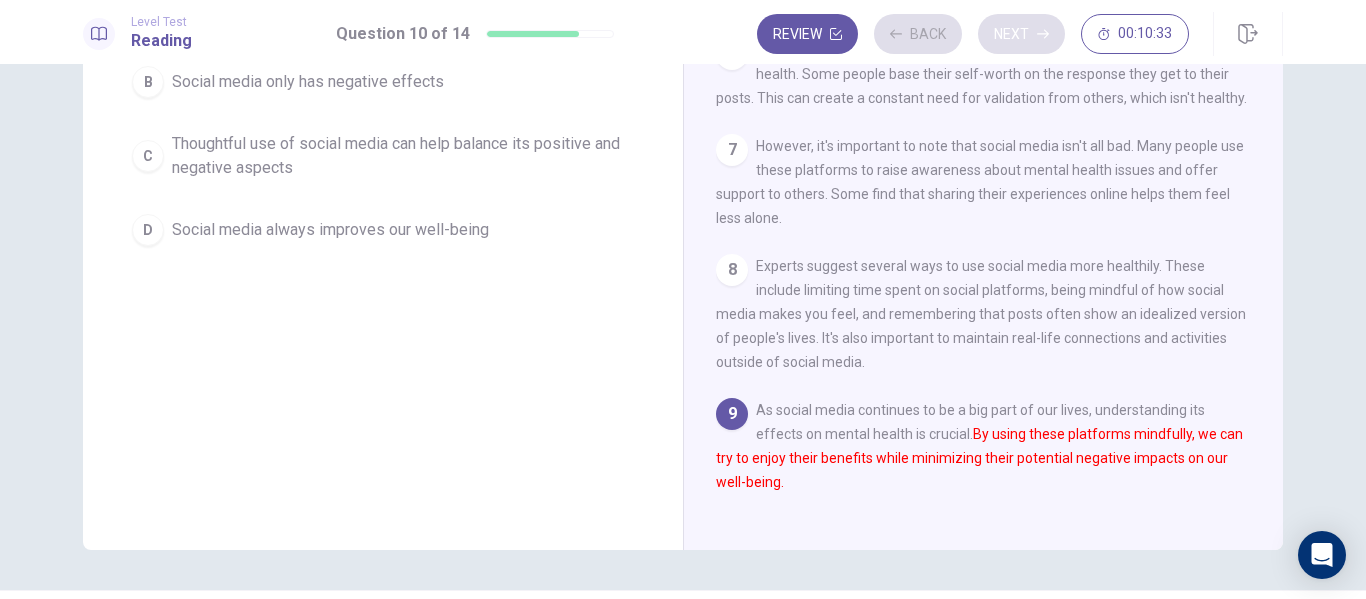 scroll, scrollTop: 566, scrollLeft: 0, axis: vertical 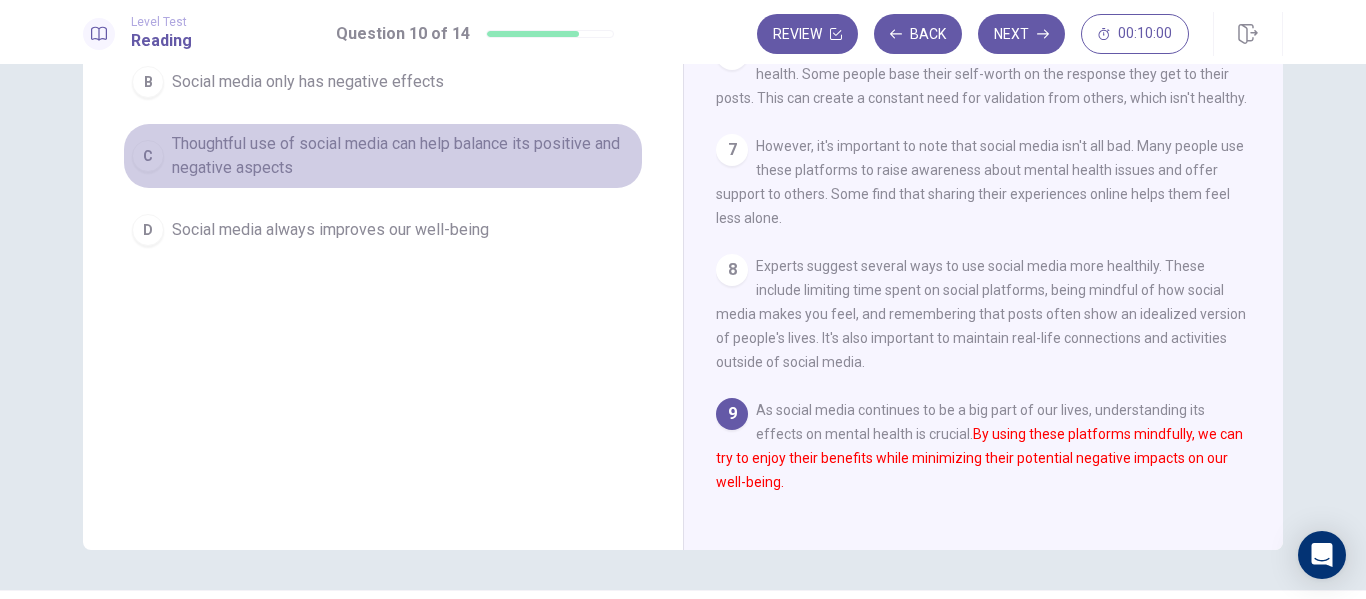 click on "Thoughtful use of social media can help balance its positive and negative aspects" at bounding box center (403, 156) 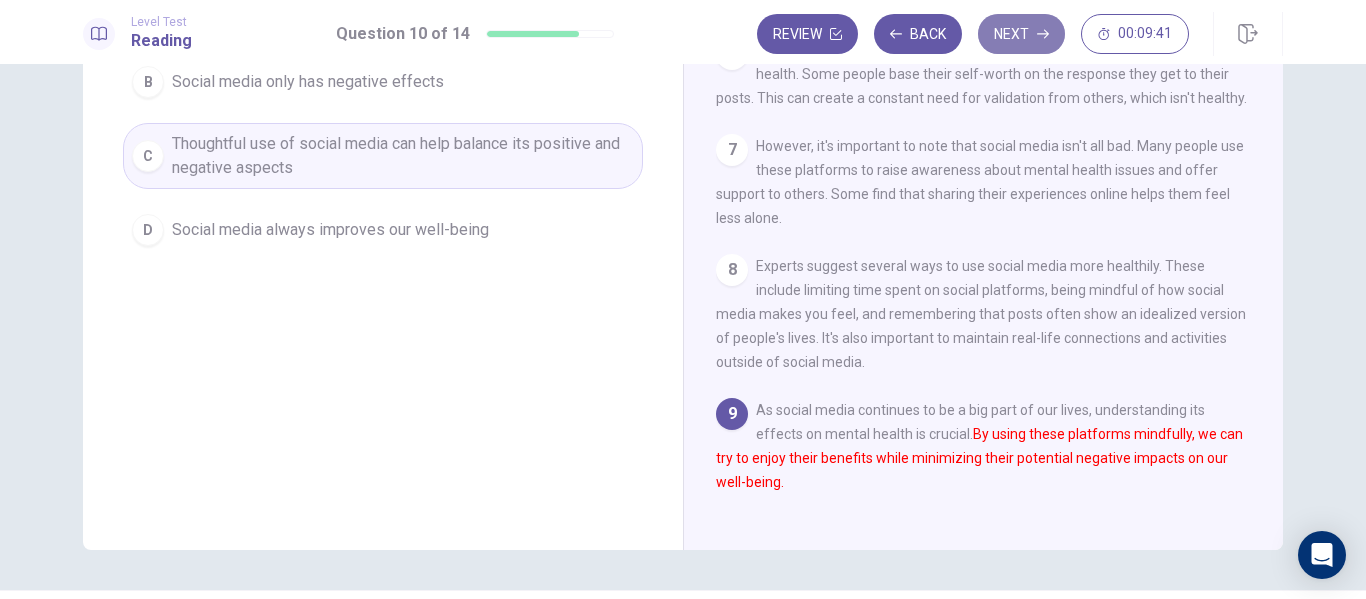click on "Next" at bounding box center [1021, 34] 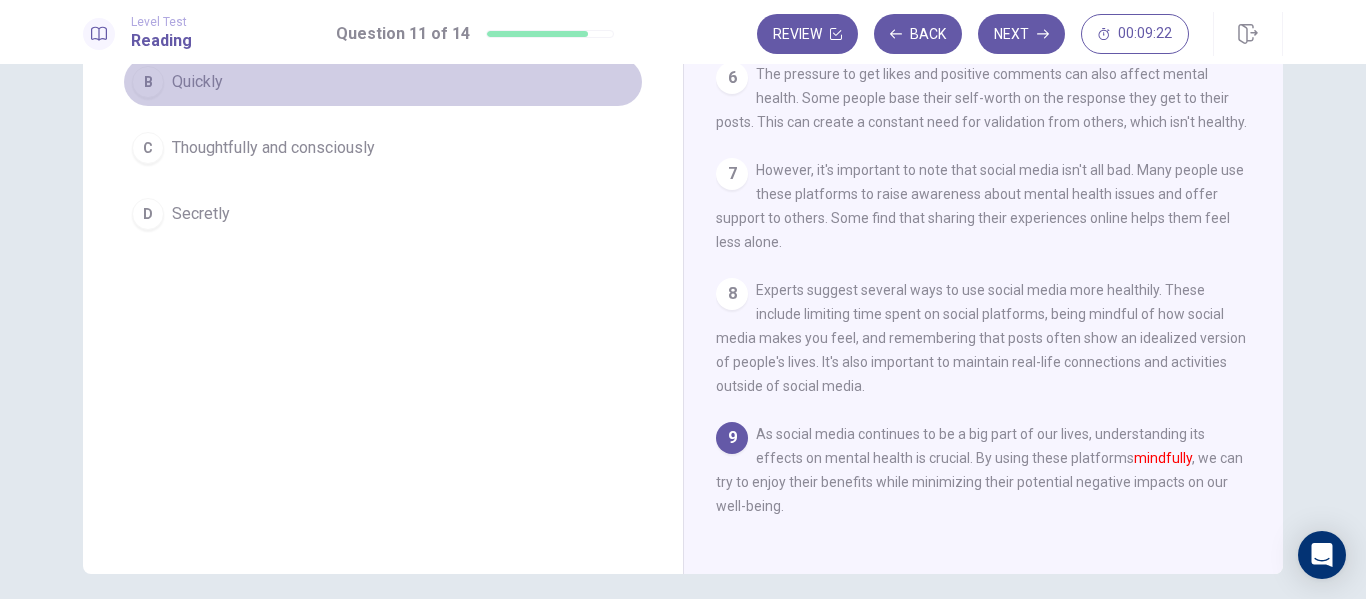 click on "Quickly" at bounding box center (197, 82) 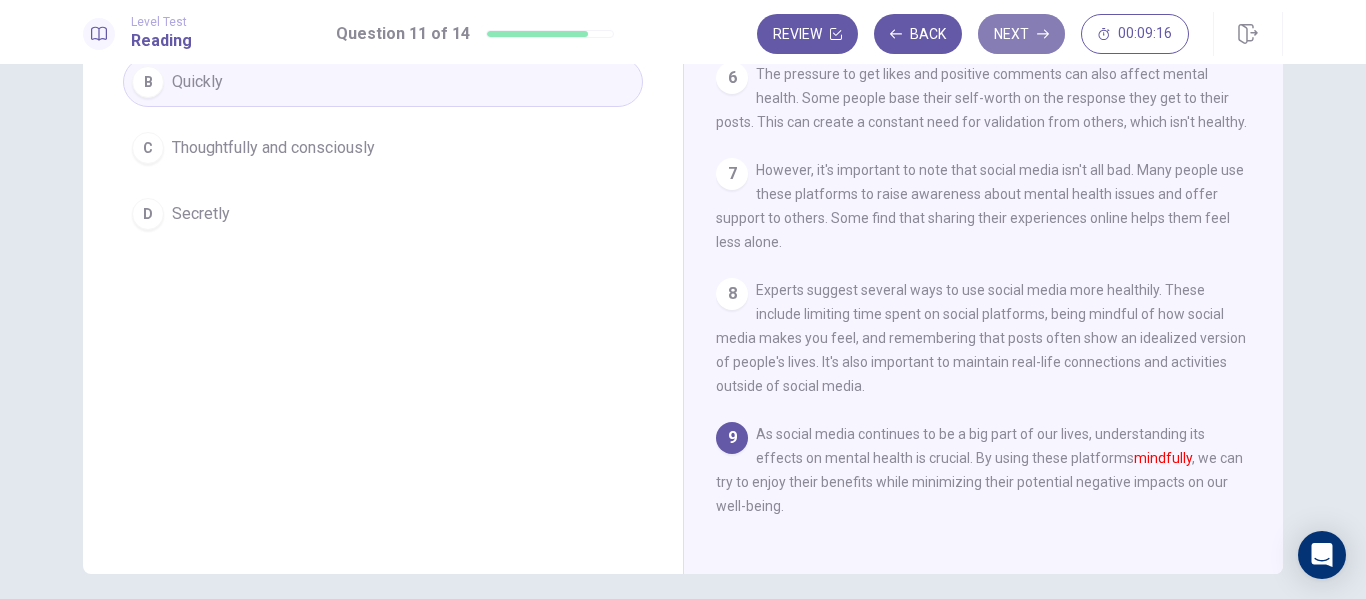 click on "Next" at bounding box center (1021, 34) 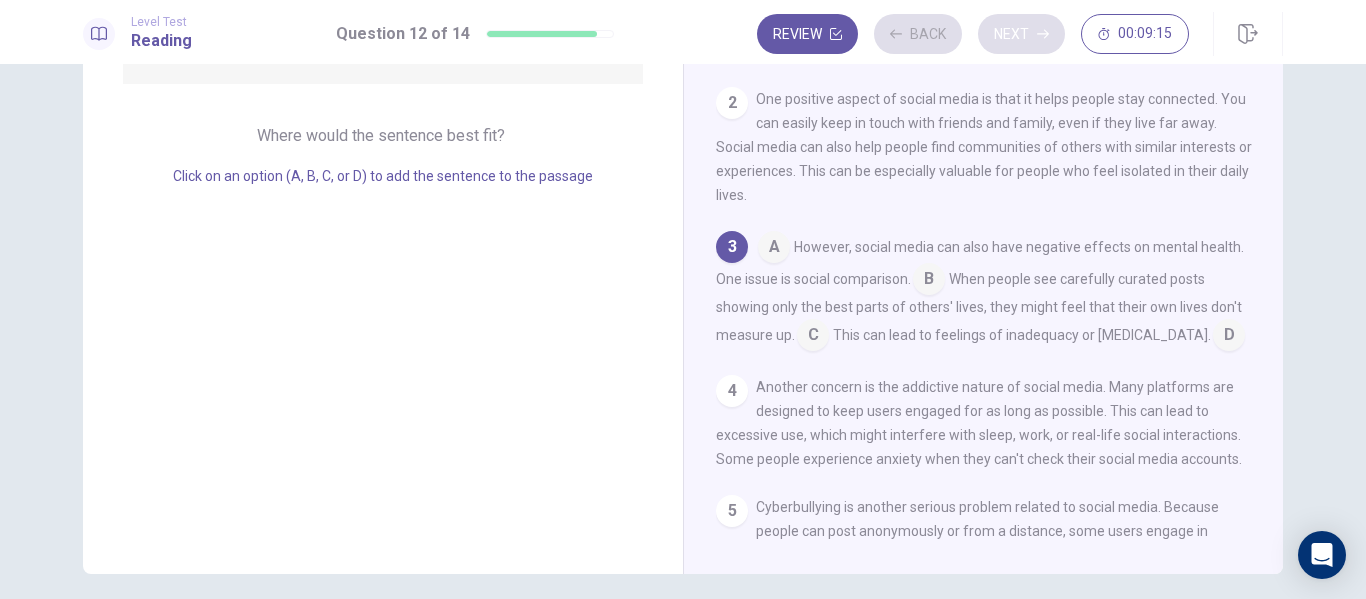 scroll, scrollTop: 43, scrollLeft: 0, axis: vertical 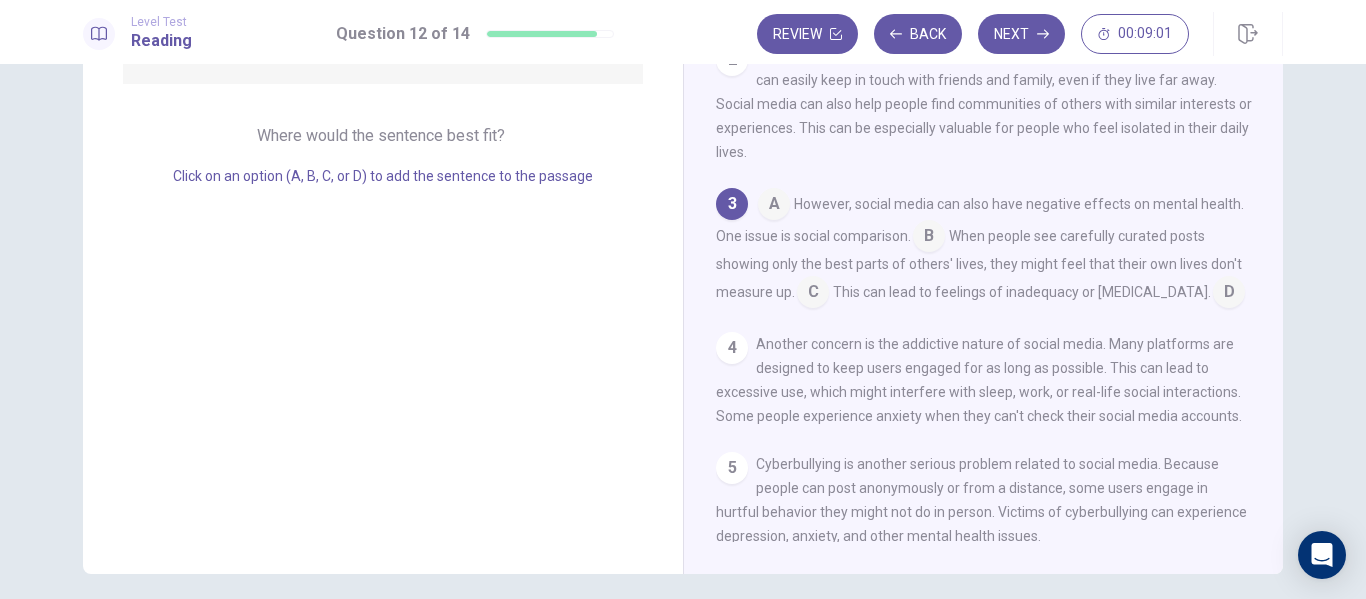 click on "3" at bounding box center [732, 204] 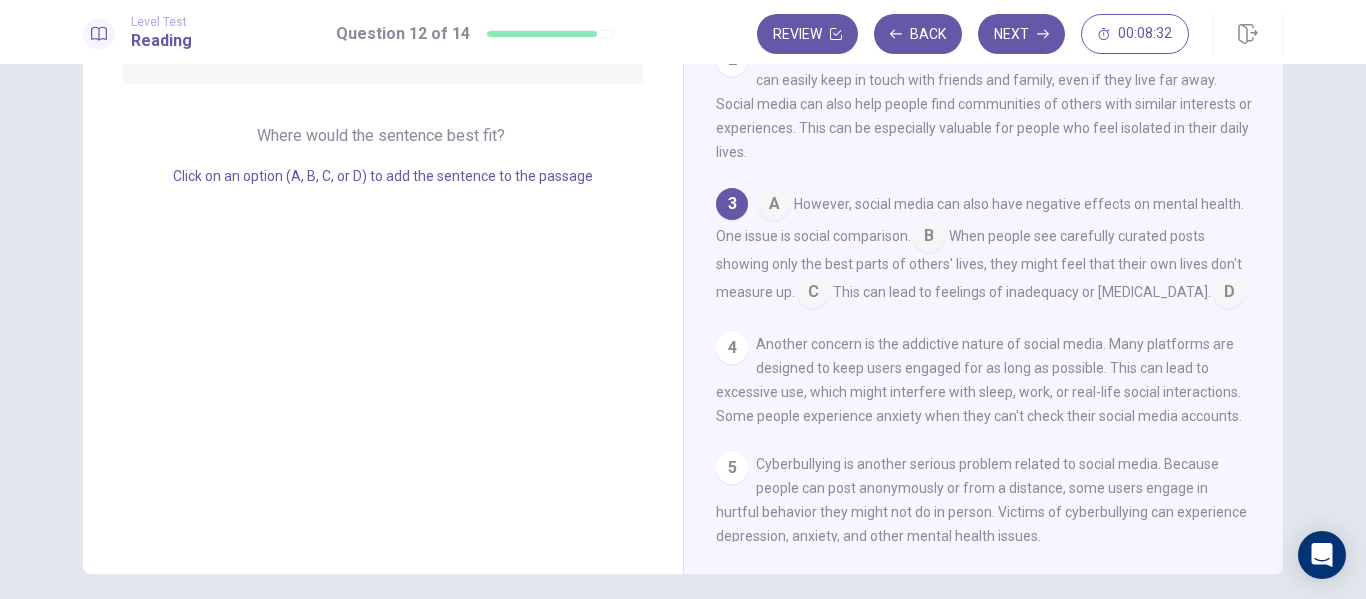 click at bounding box center (929, 238) 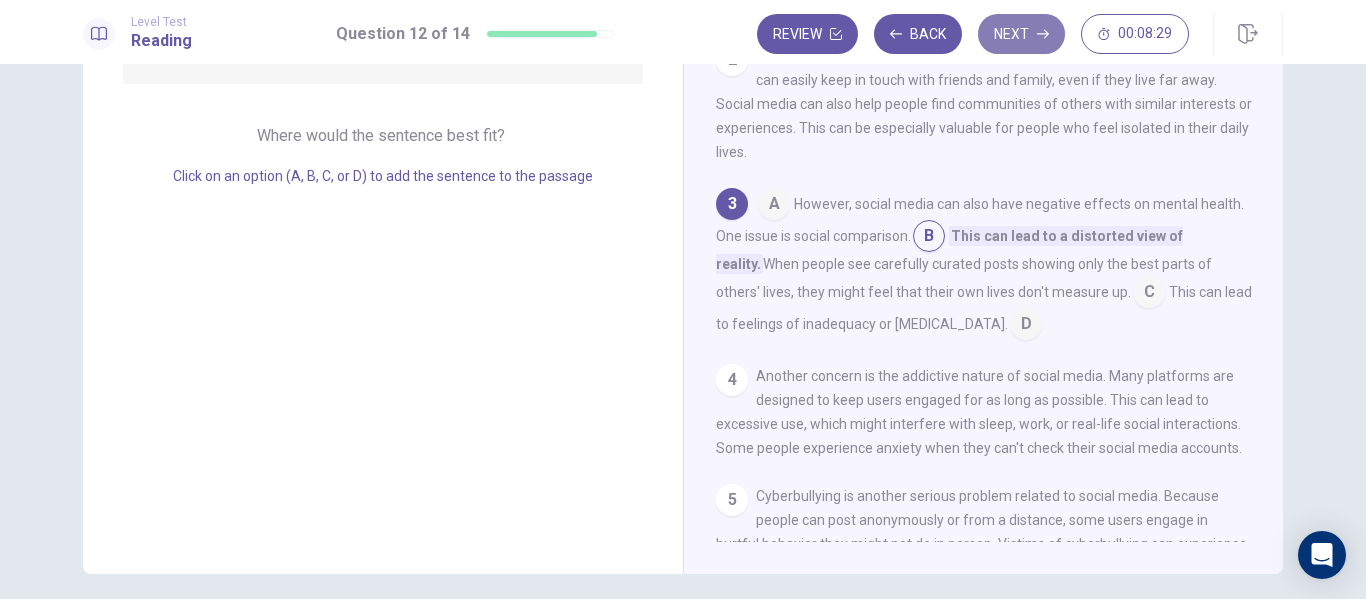 click on "Next" at bounding box center (1021, 34) 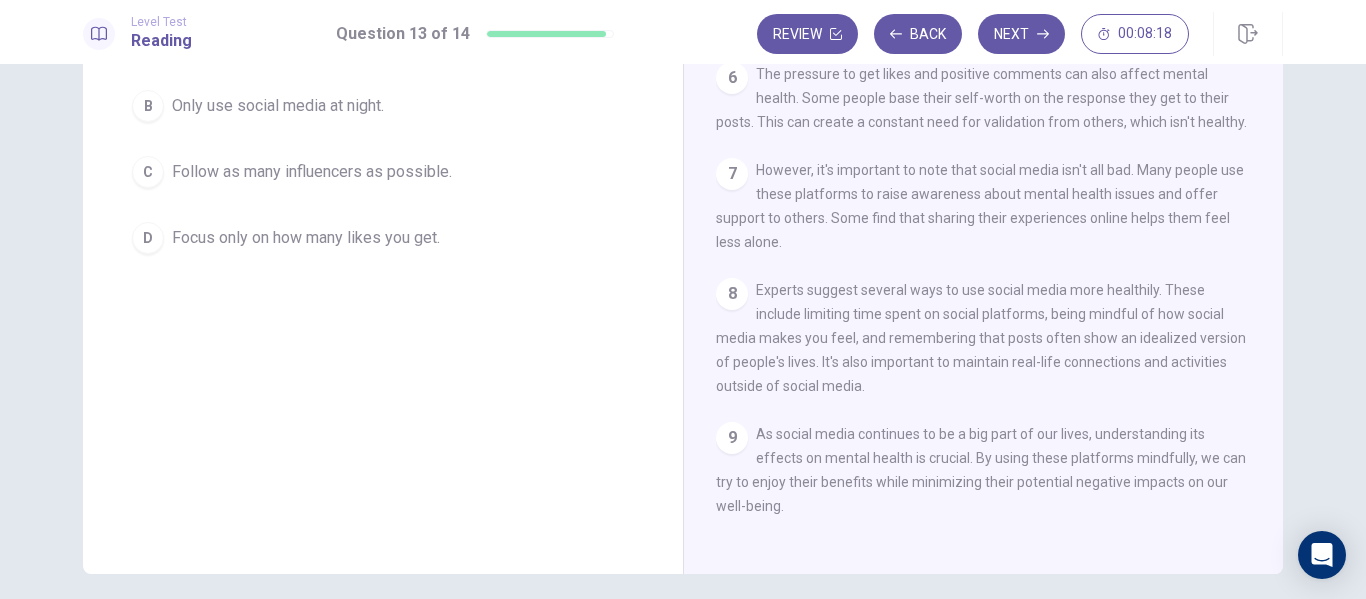 scroll, scrollTop: 0, scrollLeft: 0, axis: both 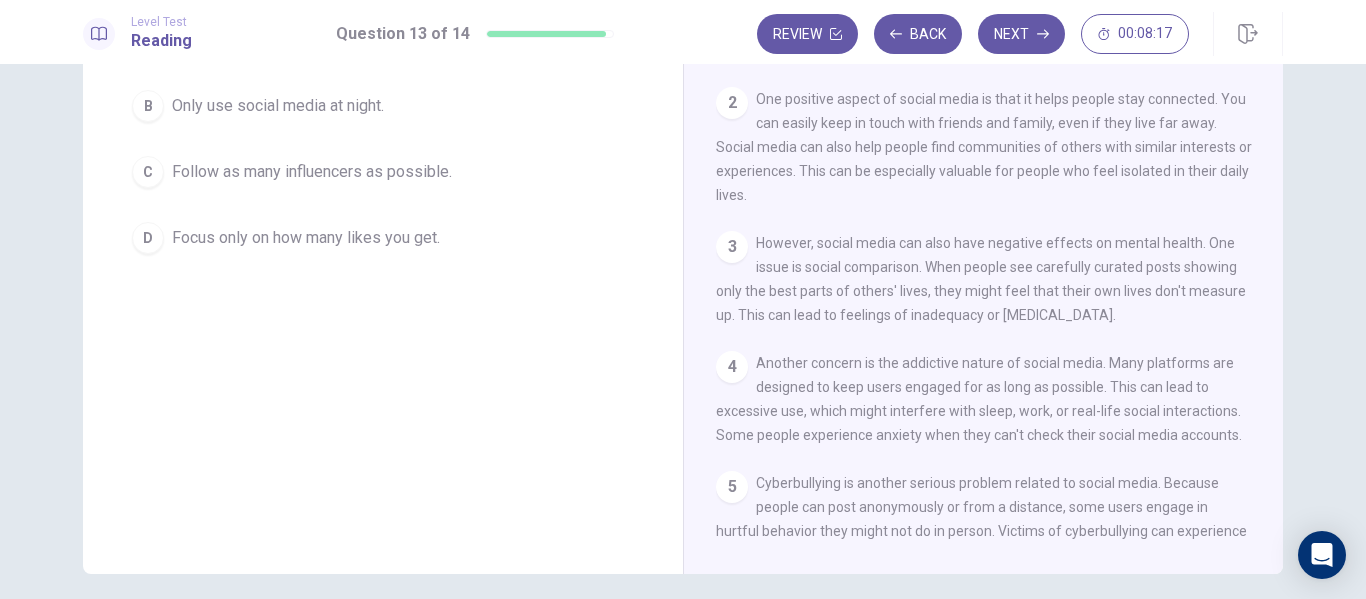 drag, startPoint x: 1346, startPoint y: 99, endPoint x: 1326, endPoint y: -15, distance: 115.74109 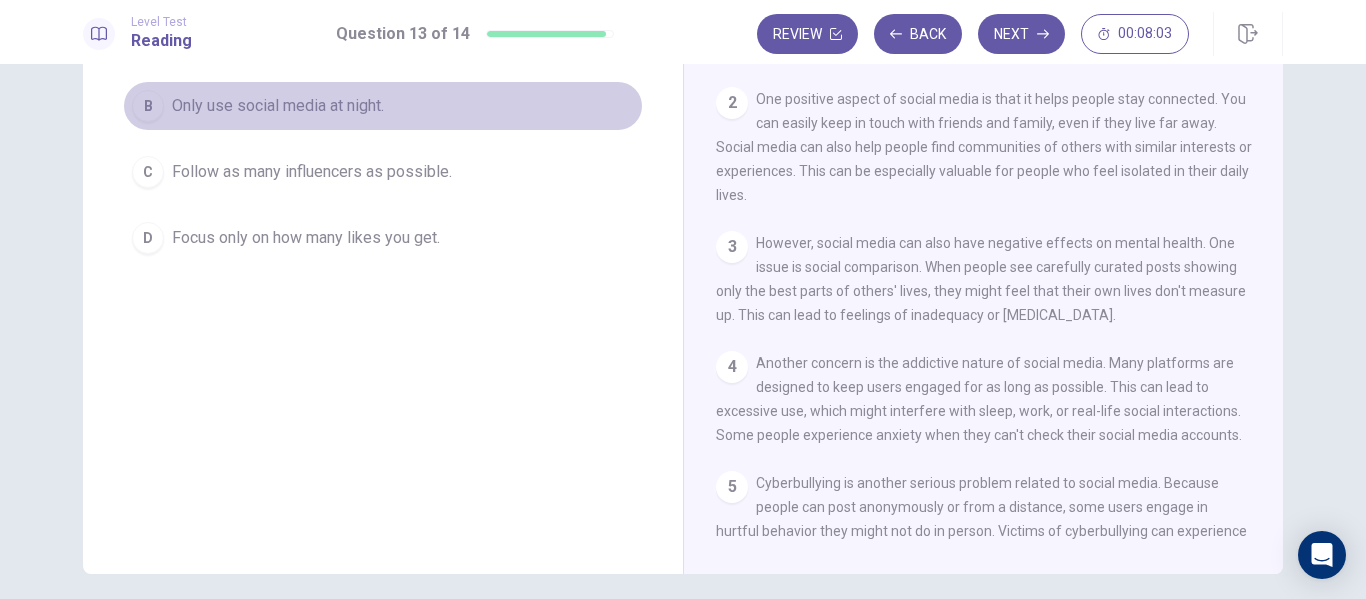 click on "Only use social media at night." at bounding box center (278, 106) 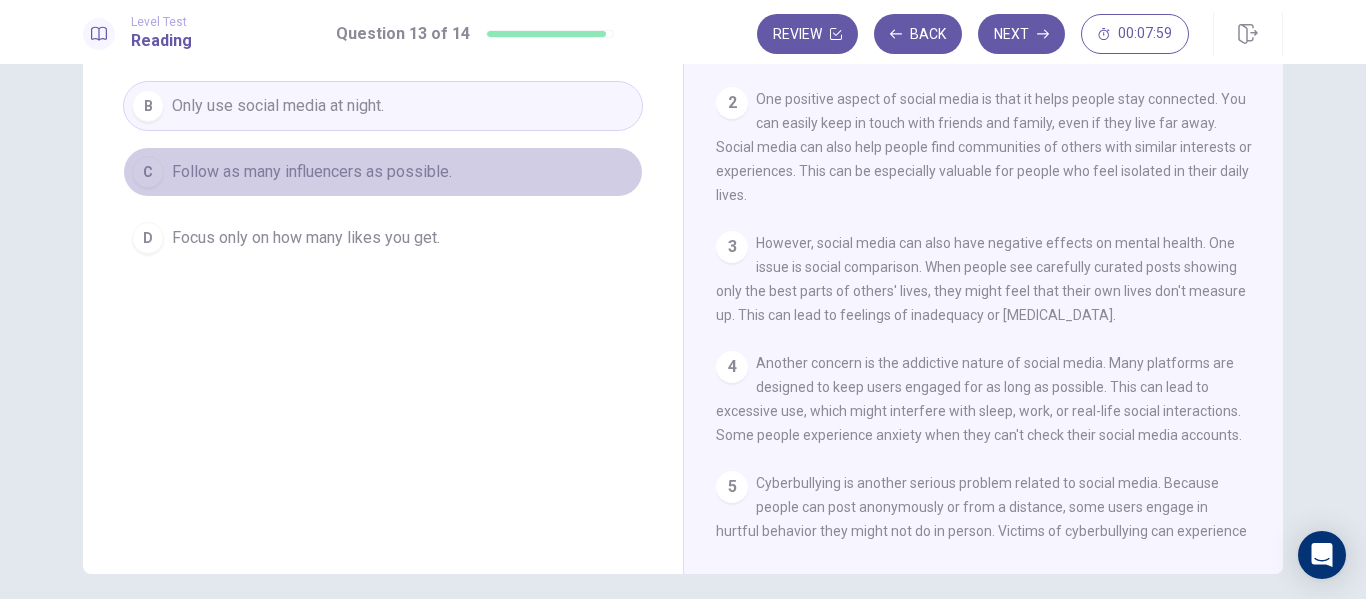 click on "Follow as many influencers as possible." at bounding box center [312, 172] 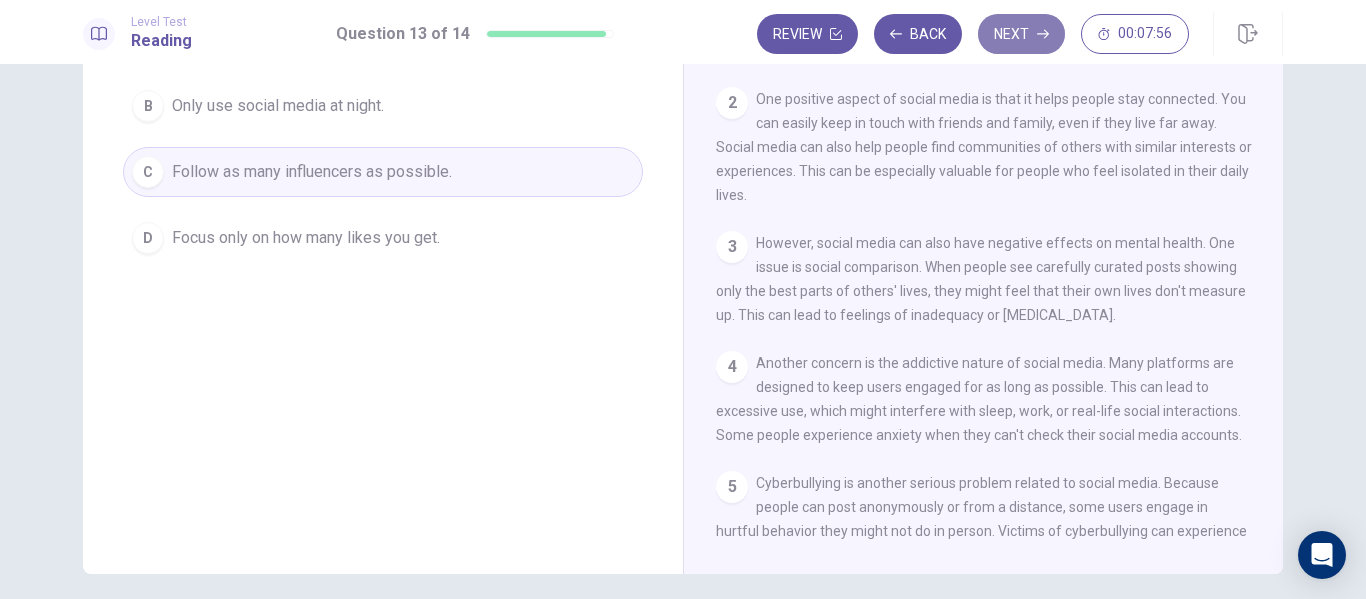 click on "Next" at bounding box center (1021, 34) 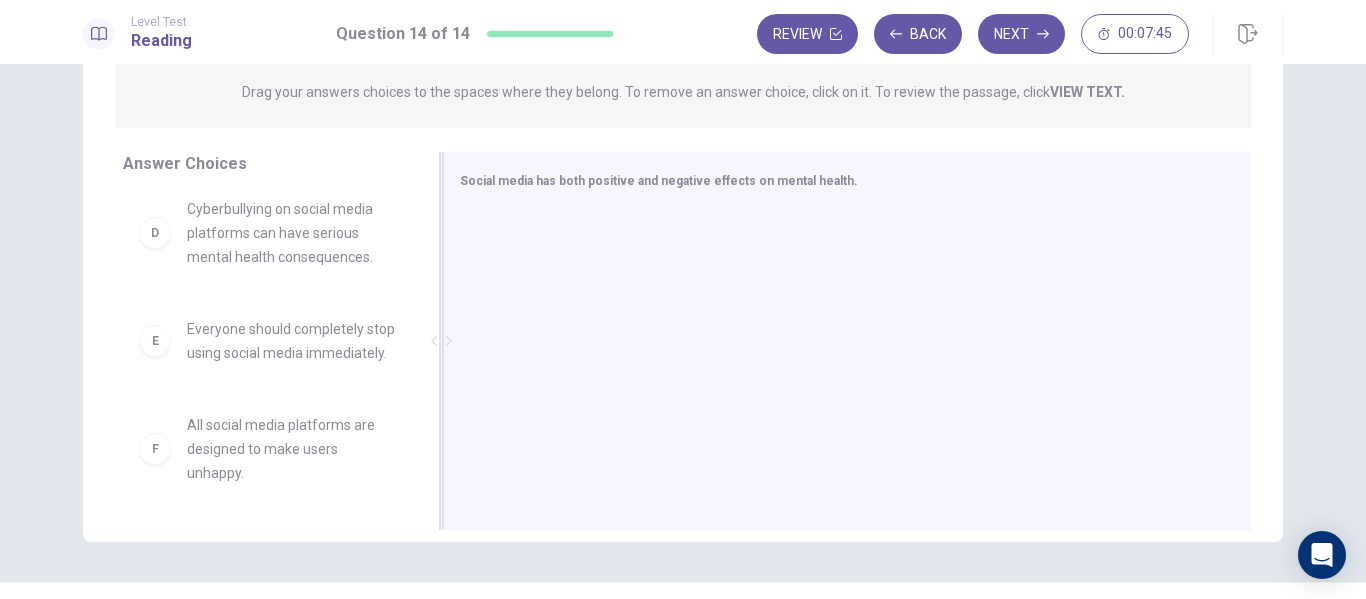 scroll, scrollTop: 384, scrollLeft: 0, axis: vertical 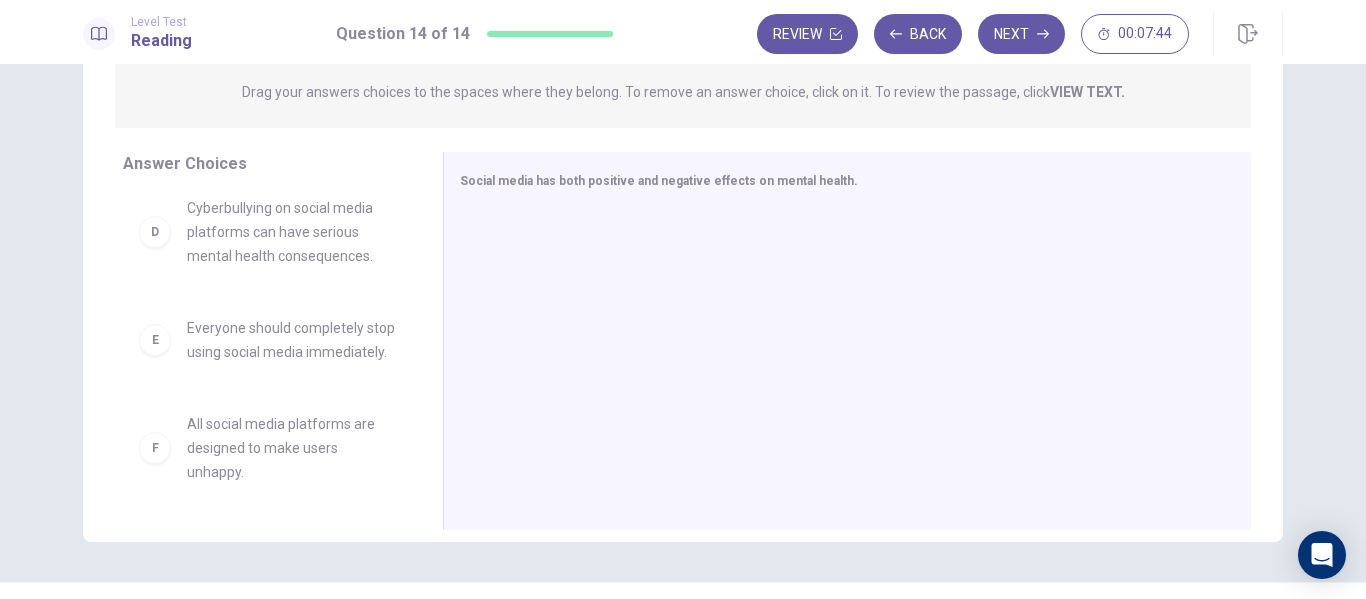 click on "Answer Choices A Social media helps people stay connected but can also lead to social comparison and feelings of inadequacy. B Excessive use of social media can interfere with daily life and well-being. C Social media is the main cause of all mental health problems. D Cyberbullying on social media platforms can have serious mental health consequences. E Everyone should completely stop using social media immediately. F All social media platforms are designed to make users unhappy. Social media has both positive and negative effects on mental health." at bounding box center [683, 346] 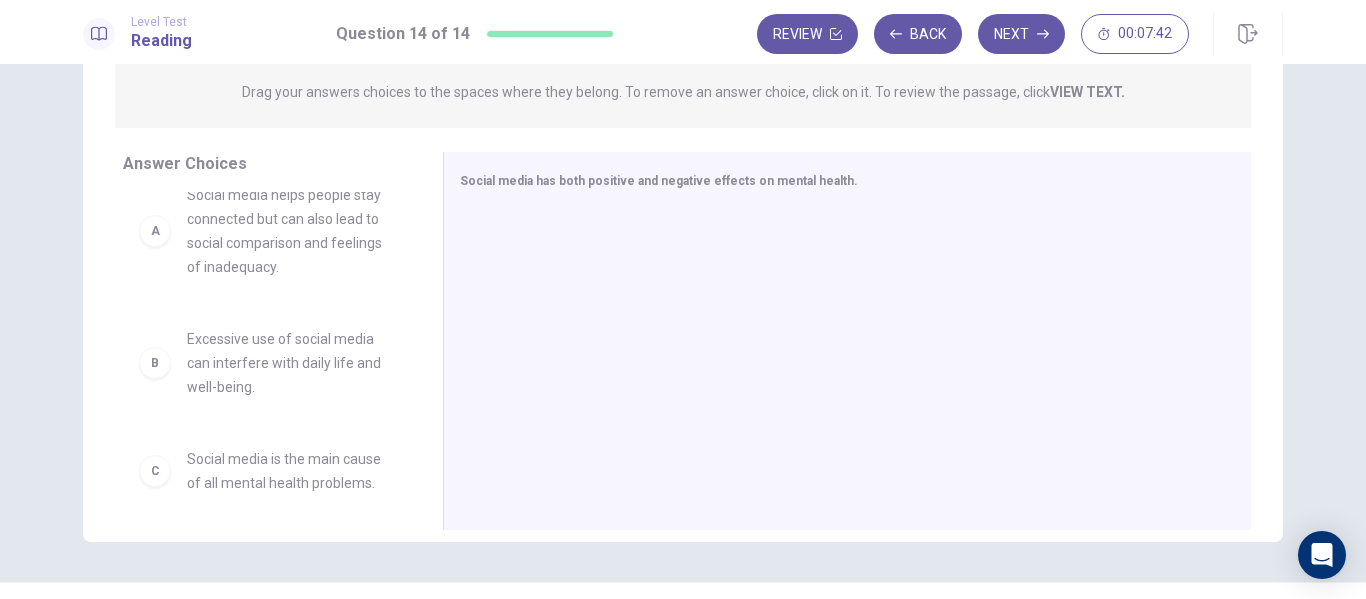 scroll, scrollTop: 0, scrollLeft: 0, axis: both 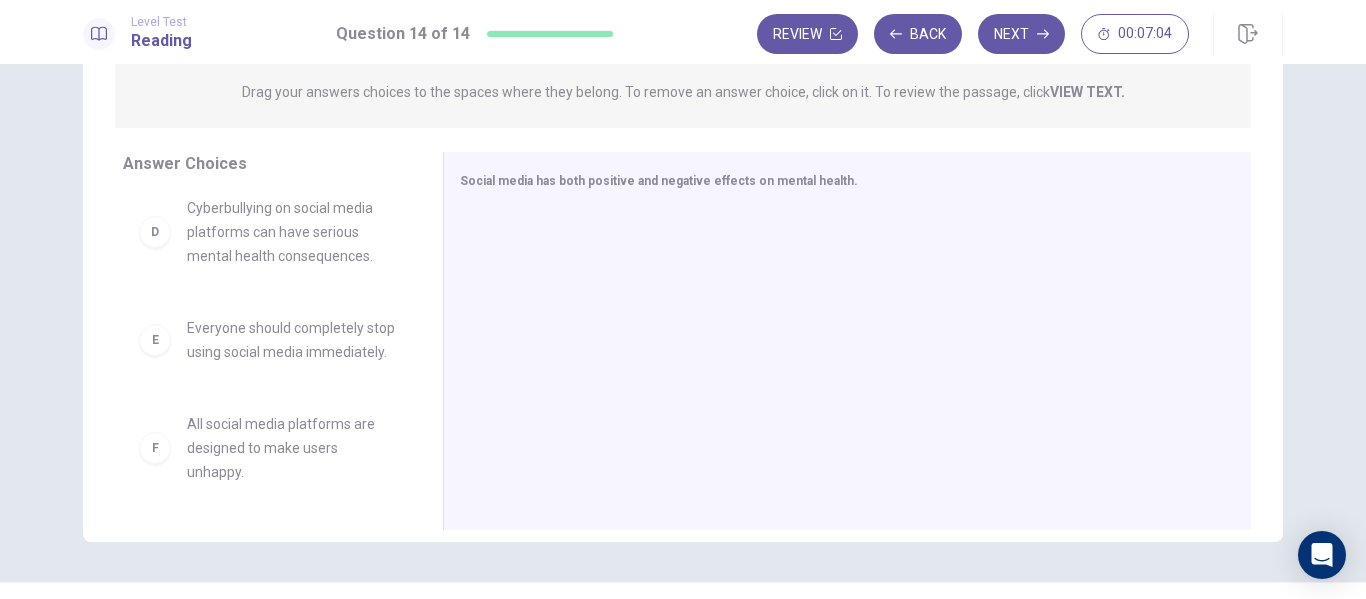 click on "Everyone should completely stop using social media immediately." at bounding box center [291, 340] 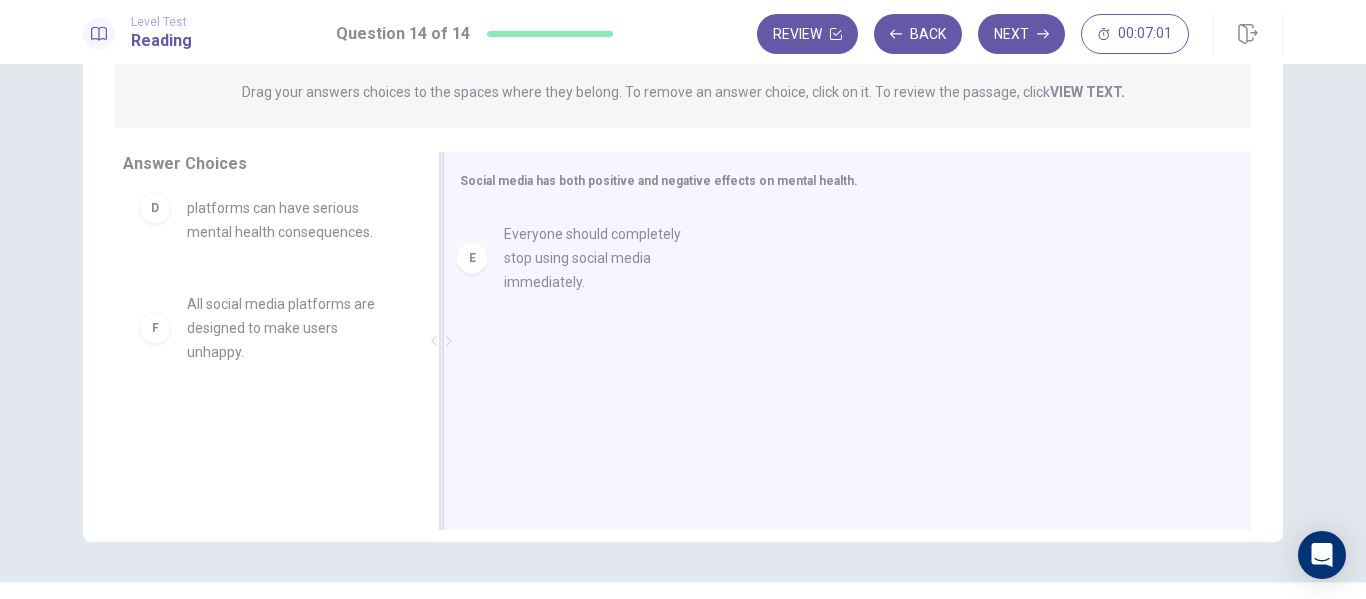 drag, startPoint x: 252, startPoint y: 346, endPoint x: 585, endPoint y: 276, distance: 340.27783 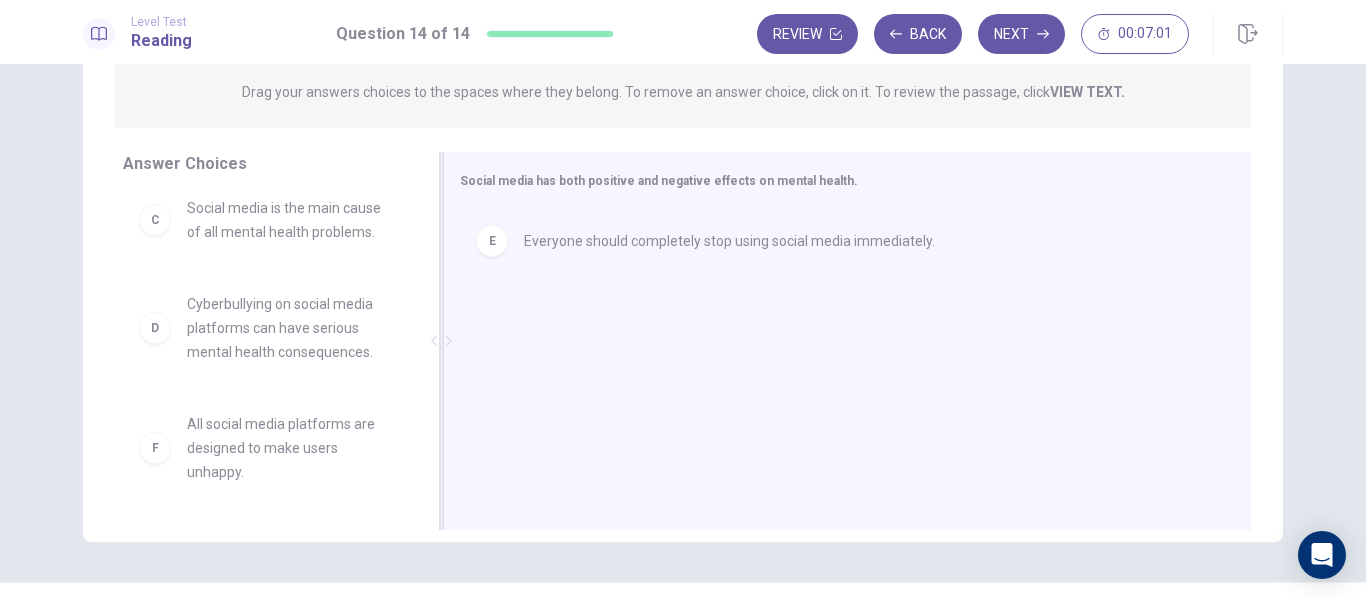 scroll, scrollTop: 276, scrollLeft: 0, axis: vertical 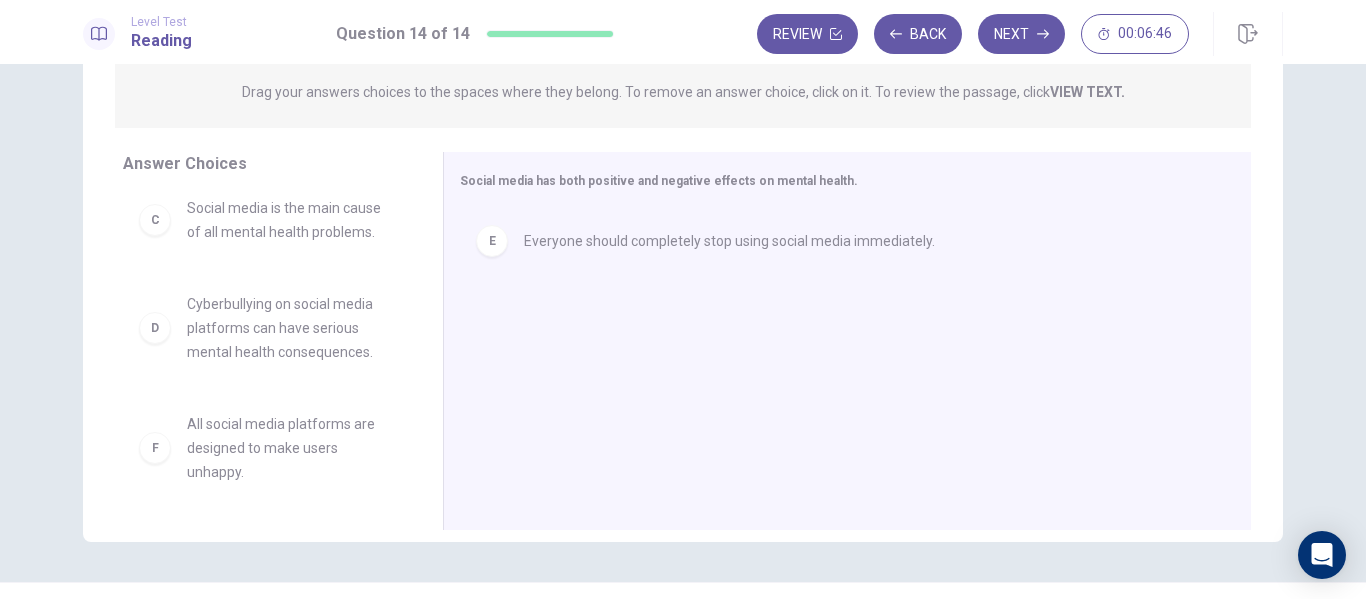 click on "Cyberbullying on social media platforms can have serious mental health consequences." at bounding box center [291, 328] 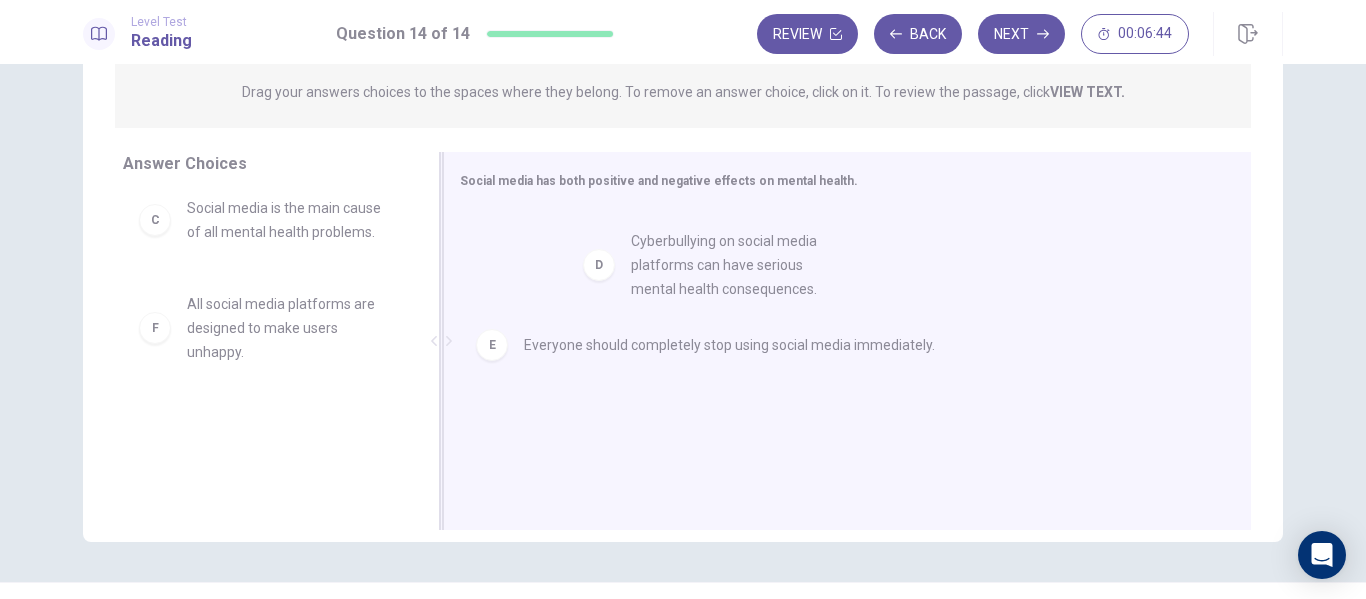 drag, startPoint x: 296, startPoint y: 344, endPoint x: 756, endPoint y: 291, distance: 463.04318 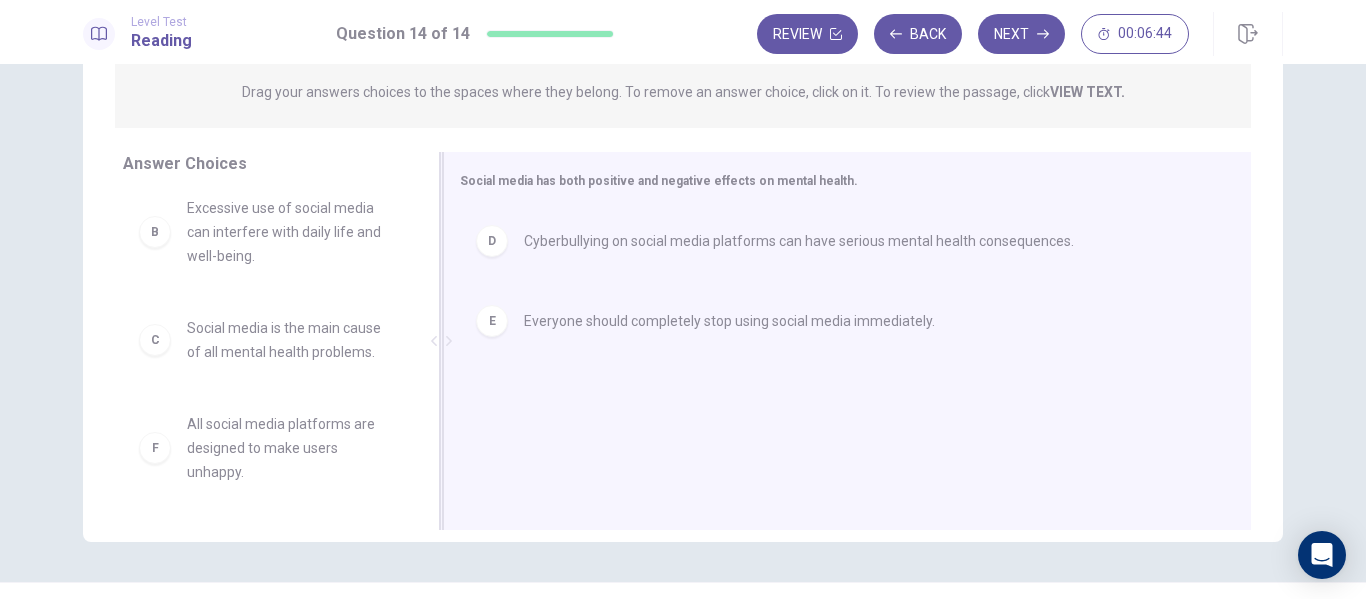 scroll, scrollTop: 156, scrollLeft: 0, axis: vertical 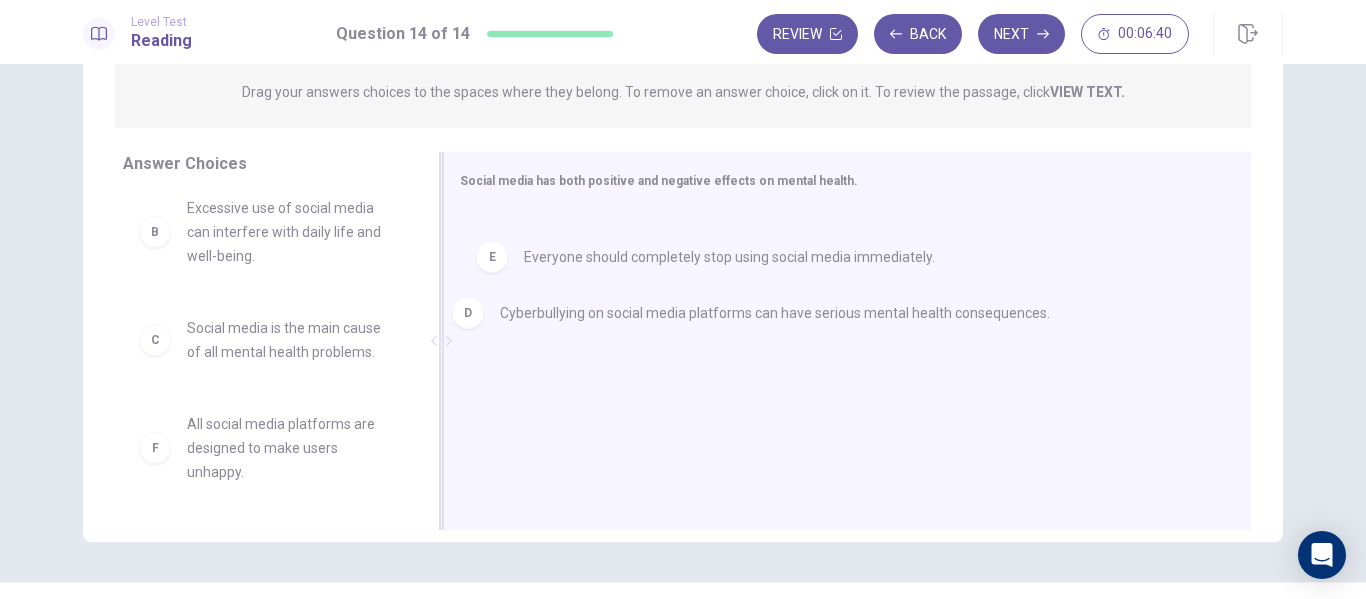 drag, startPoint x: 724, startPoint y: 239, endPoint x: 705, endPoint y: 317, distance: 80.280754 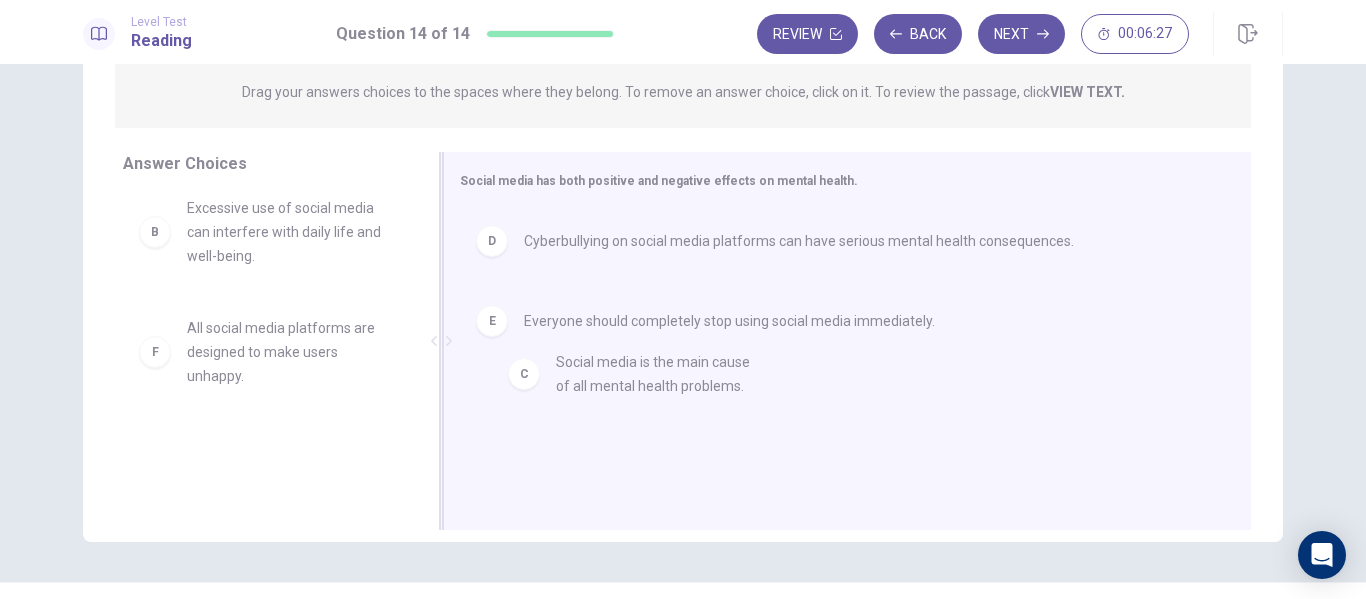 drag, startPoint x: 328, startPoint y: 346, endPoint x: 770, endPoint y: 407, distance: 446.18942 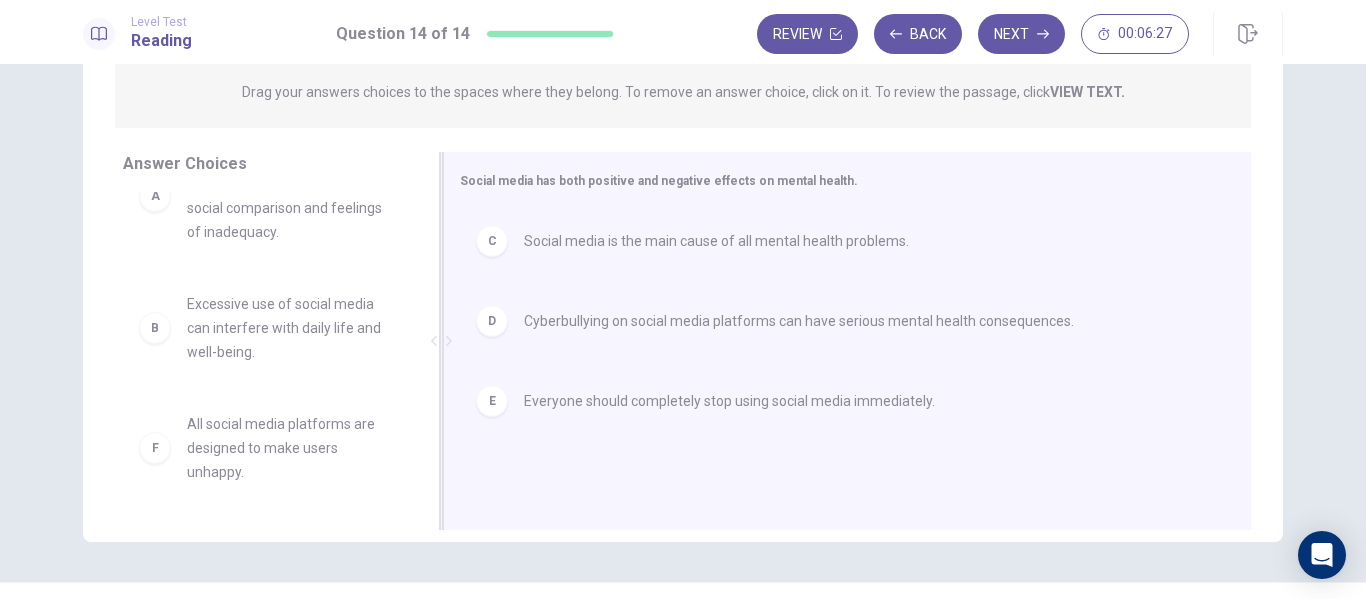 scroll, scrollTop: 60, scrollLeft: 0, axis: vertical 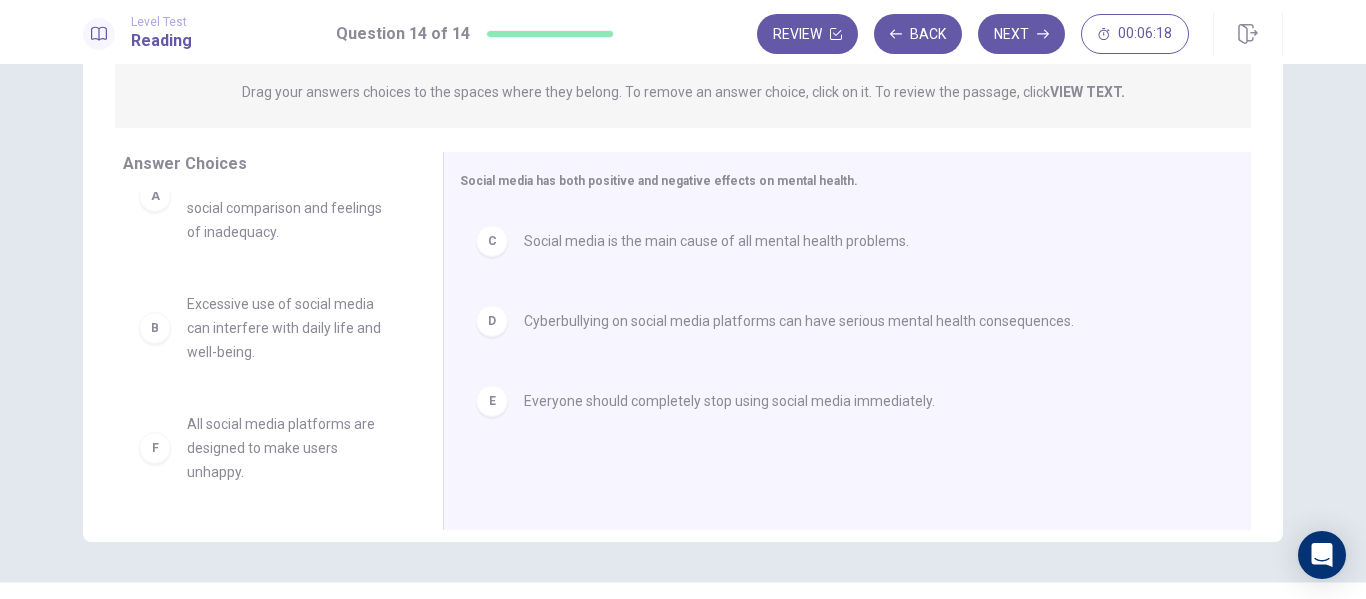 click on "Excessive use of social media can interfere with daily life and well-being." at bounding box center [291, 328] 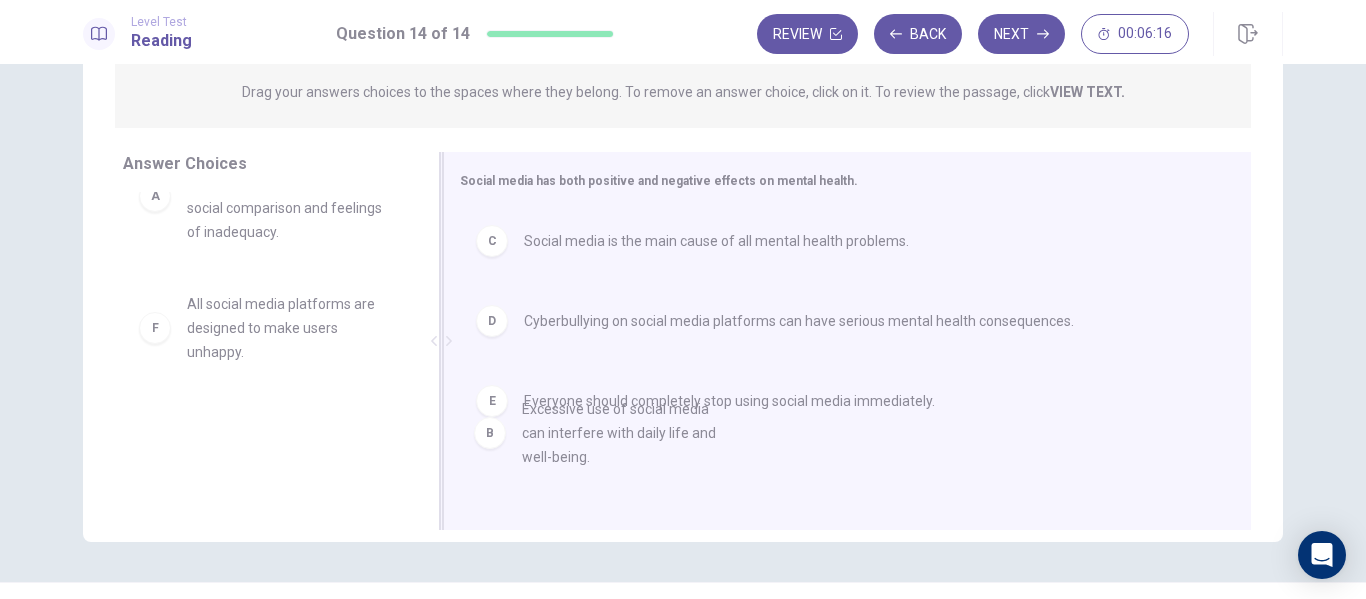 drag, startPoint x: 256, startPoint y: 327, endPoint x: 602, endPoint y: 437, distance: 363.06473 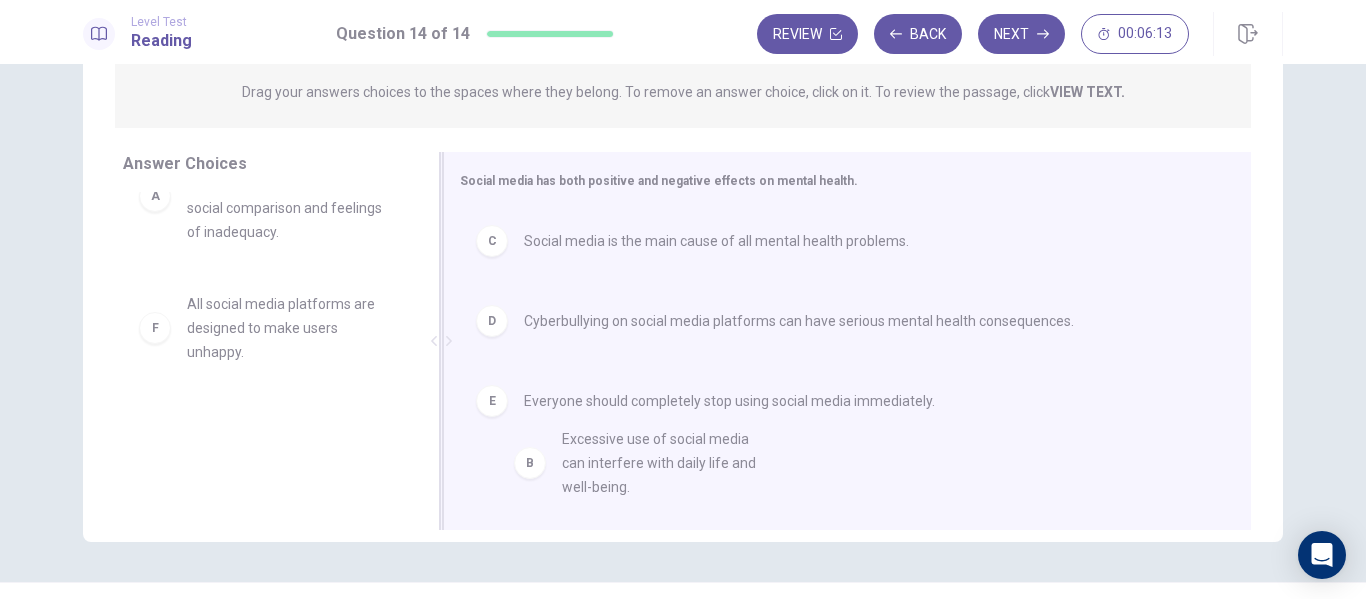 drag, startPoint x: 315, startPoint y: 327, endPoint x: 709, endPoint y: 467, distance: 418.13394 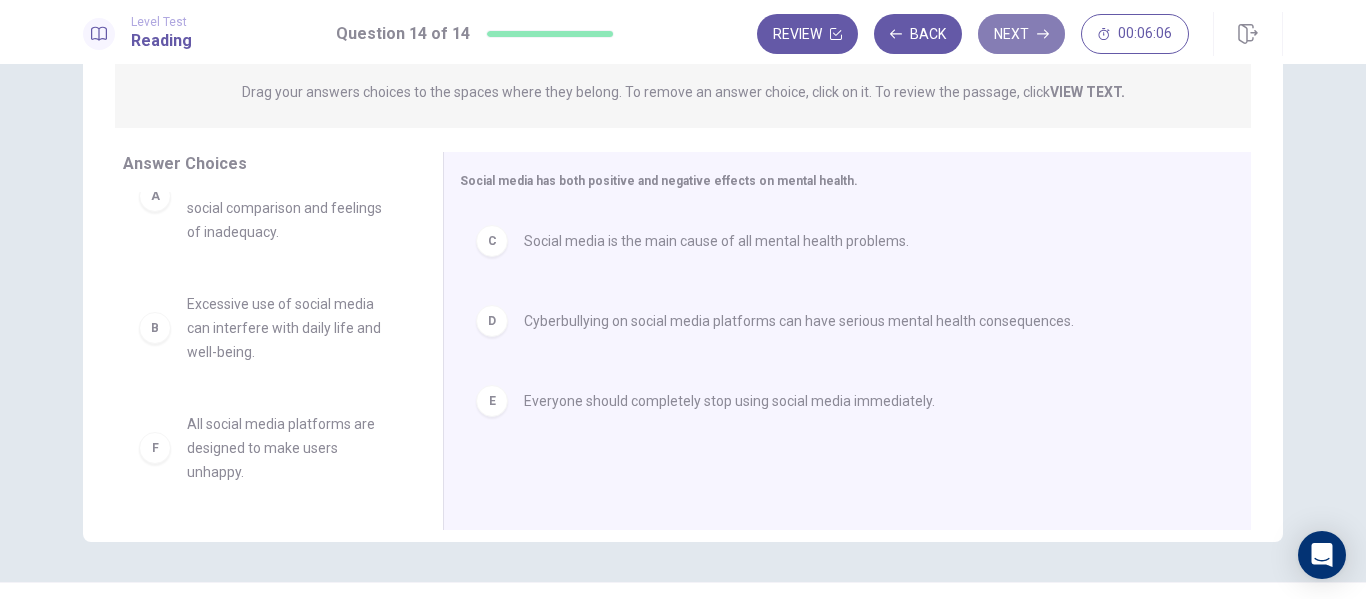 click on "Next" at bounding box center (1021, 34) 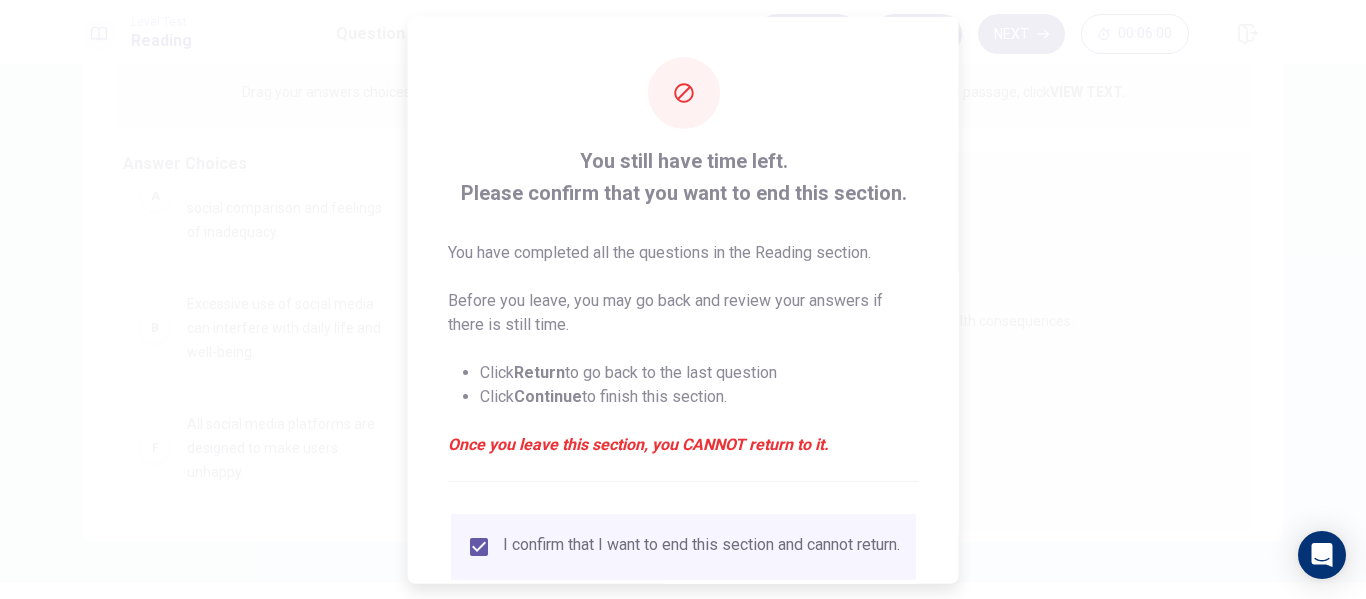 click on "Click  Return  to go back to the last question" at bounding box center (699, 372) 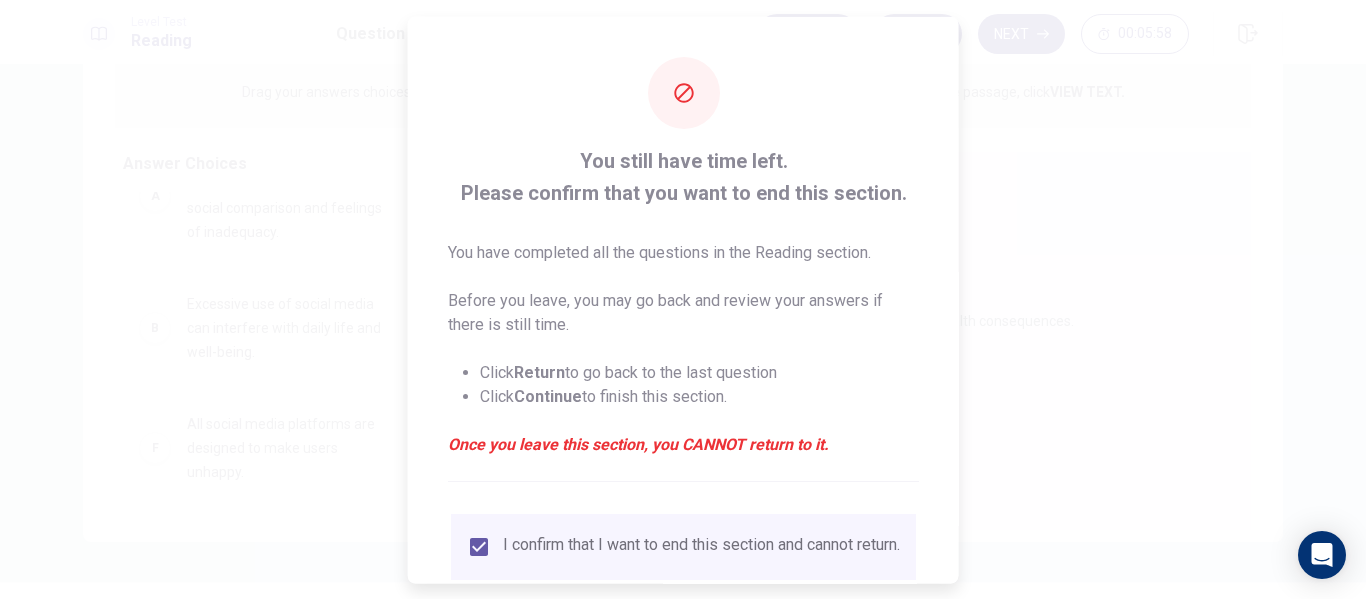click on "You still have time left.   Please confirm that you want to end this section. You have completed all the questions in the Reading section. Before you leave, you may go back and review your answers if there is still time. Click  Return  to go back to the last question Click  Continue  to finish this section. Once you leave this section, you CANNOT return to it. I confirm that I want to end this section and cannot return. Return Continue" at bounding box center (683, 366) 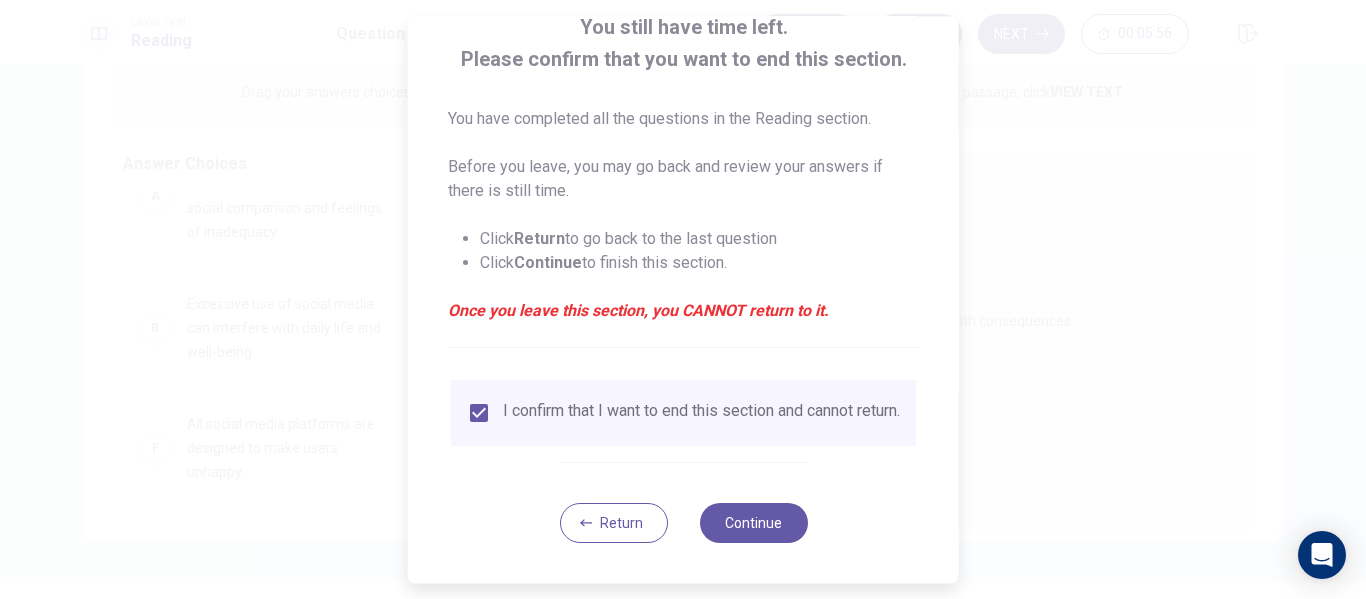scroll, scrollTop: 147, scrollLeft: 0, axis: vertical 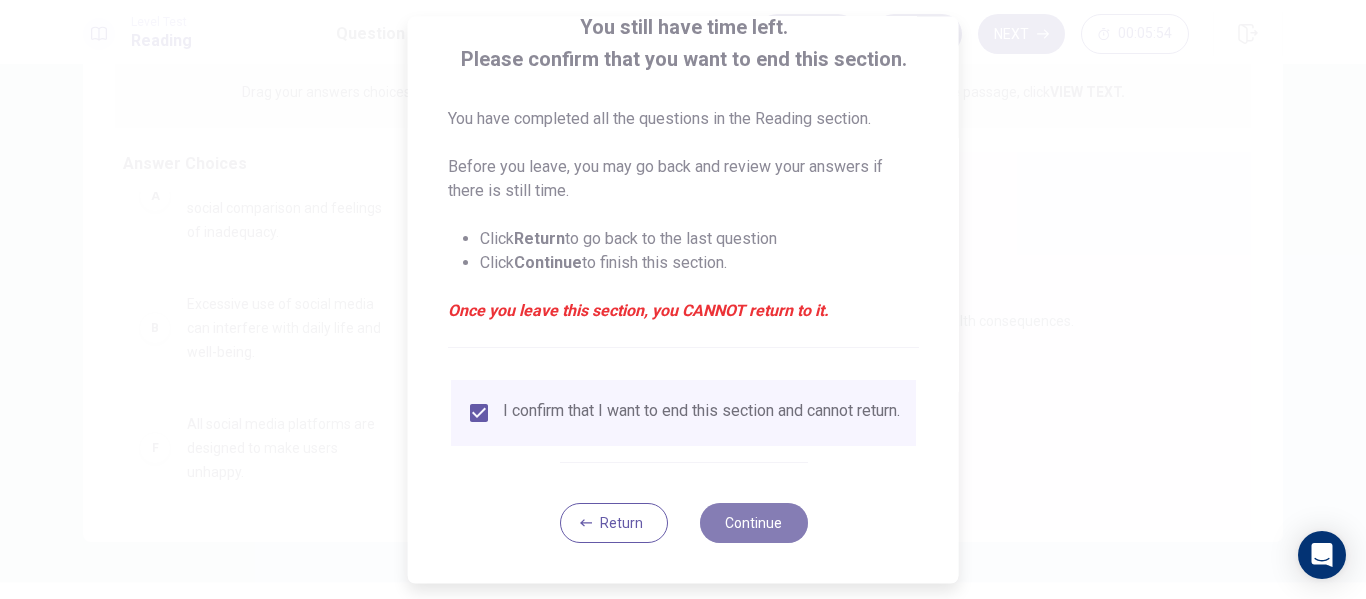 click on "Continue" at bounding box center [753, 523] 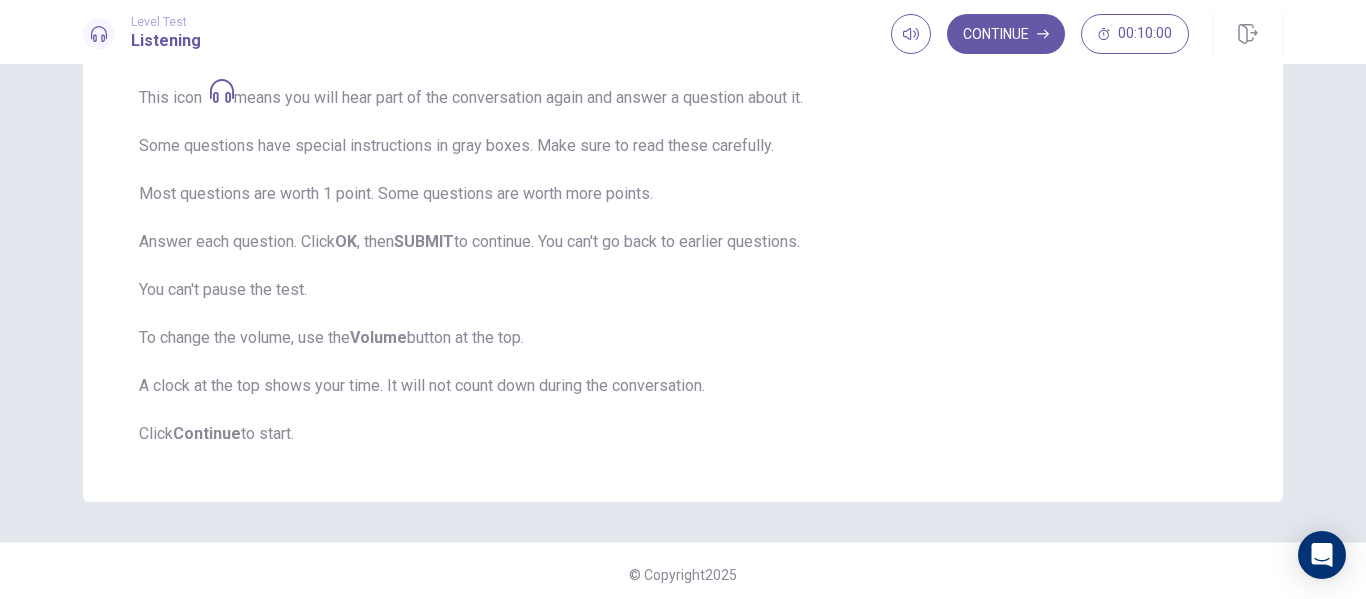 scroll, scrollTop: 360, scrollLeft: 0, axis: vertical 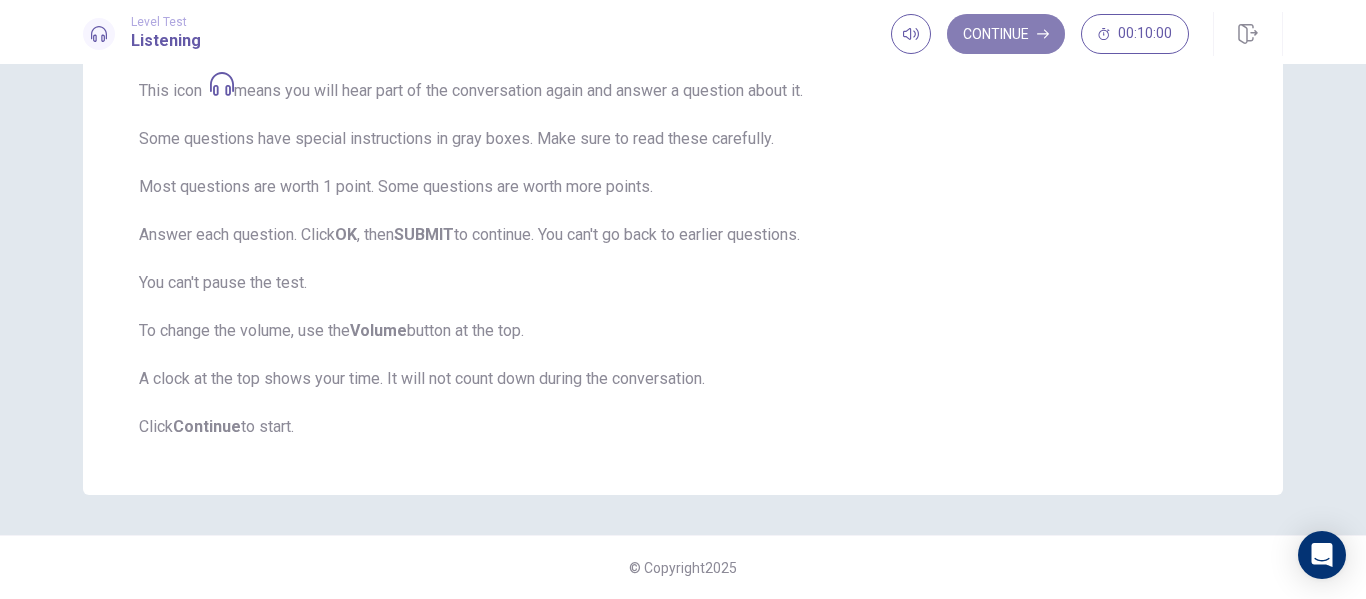 click on "Continue" at bounding box center [1006, 34] 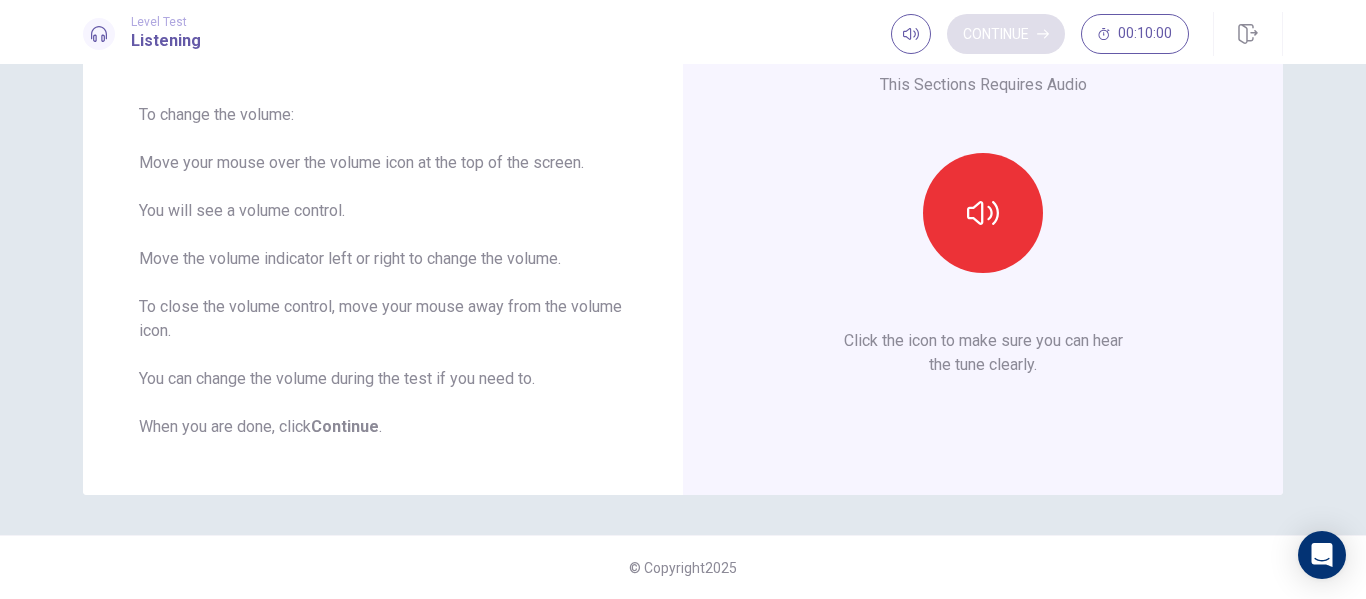 scroll, scrollTop: 149, scrollLeft: 0, axis: vertical 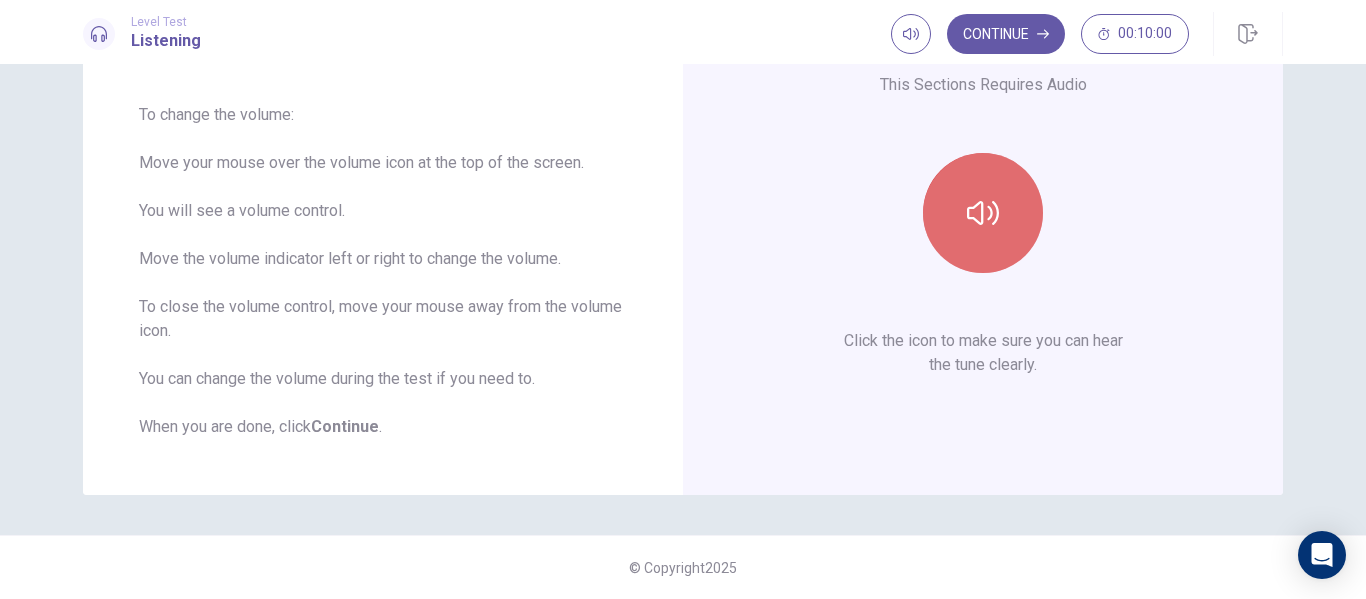 click 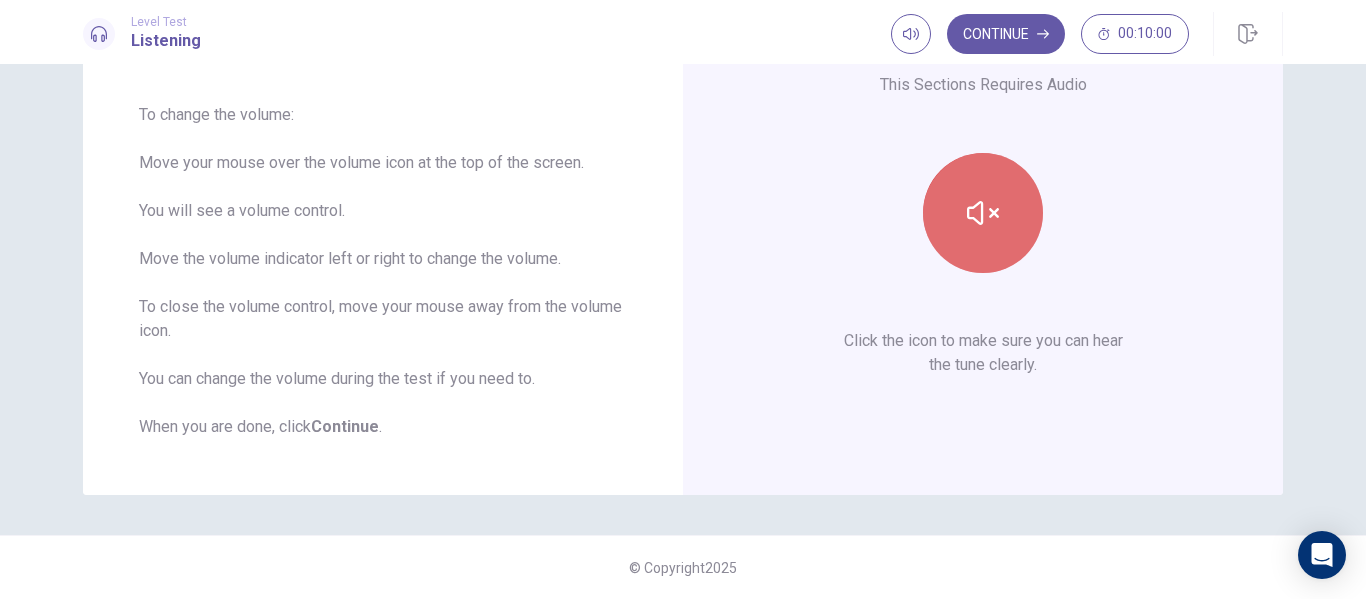 click 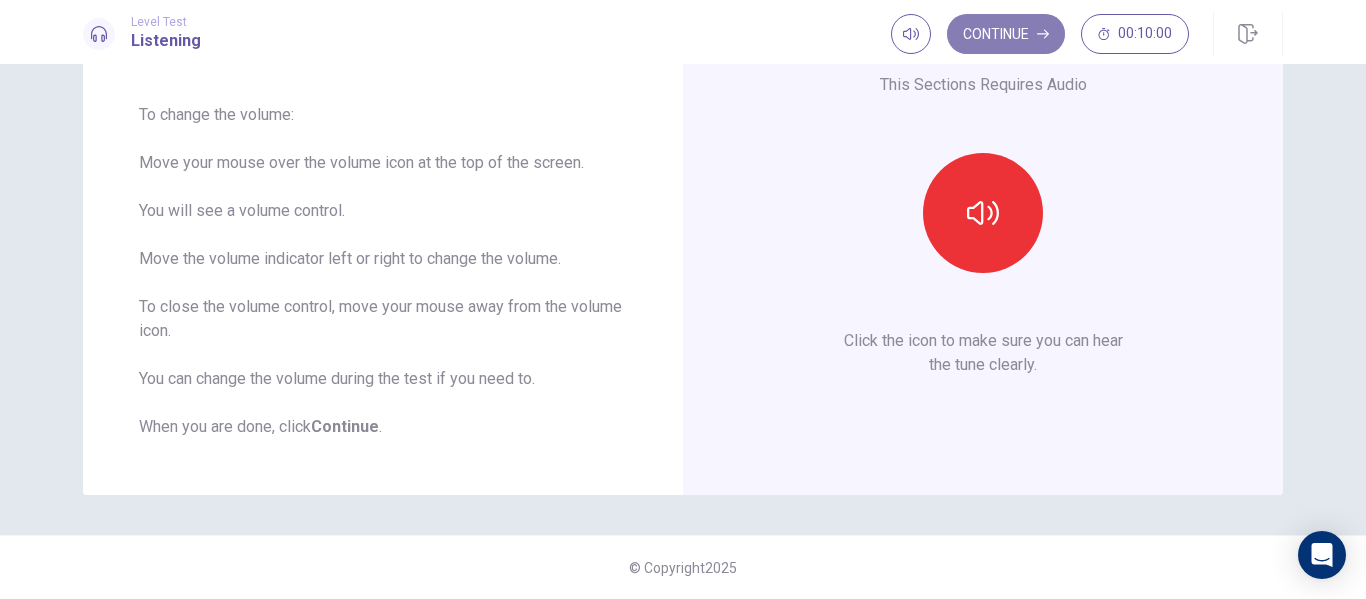 click on "Continue" at bounding box center [1006, 34] 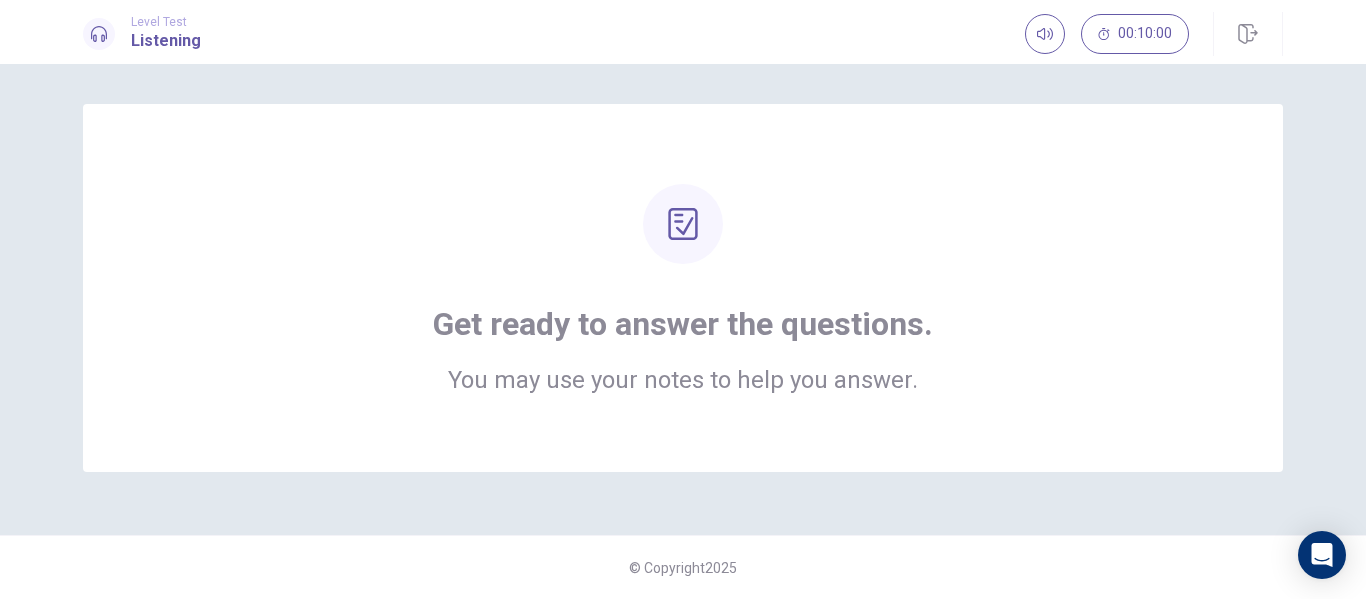 drag, startPoint x: 1256, startPoint y: 180, endPoint x: 1272, endPoint y: 292, distance: 113.137085 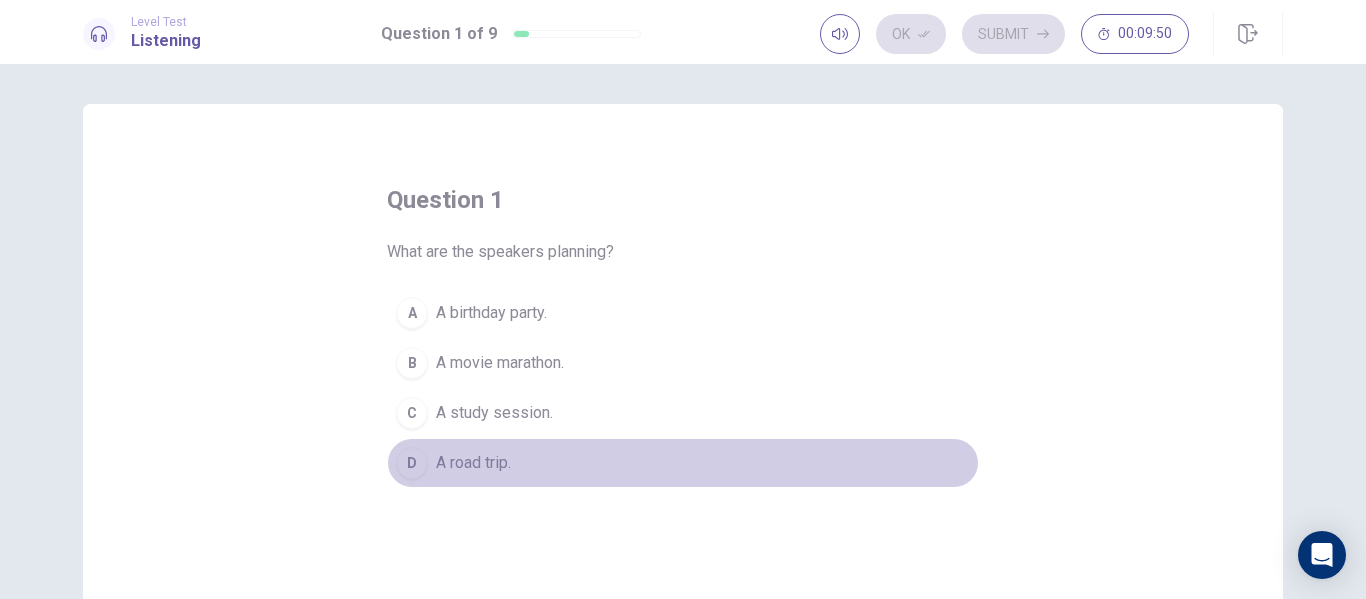 click on "A road trip." at bounding box center (473, 463) 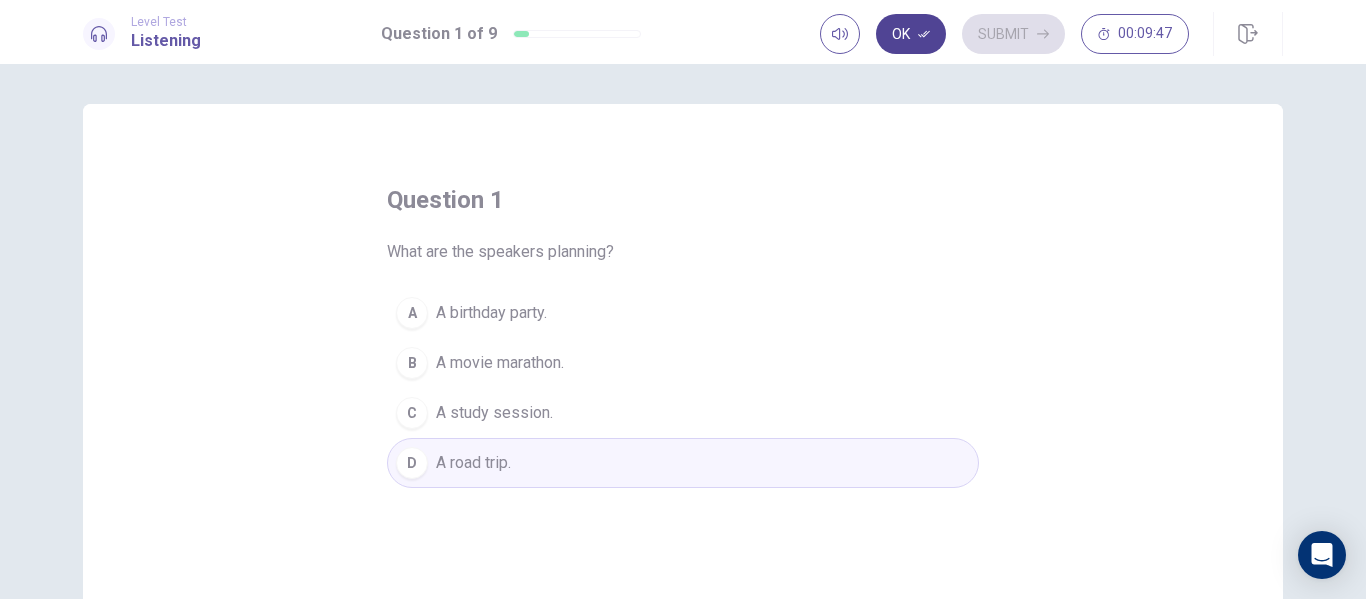 click on "Ok" at bounding box center (911, 34) 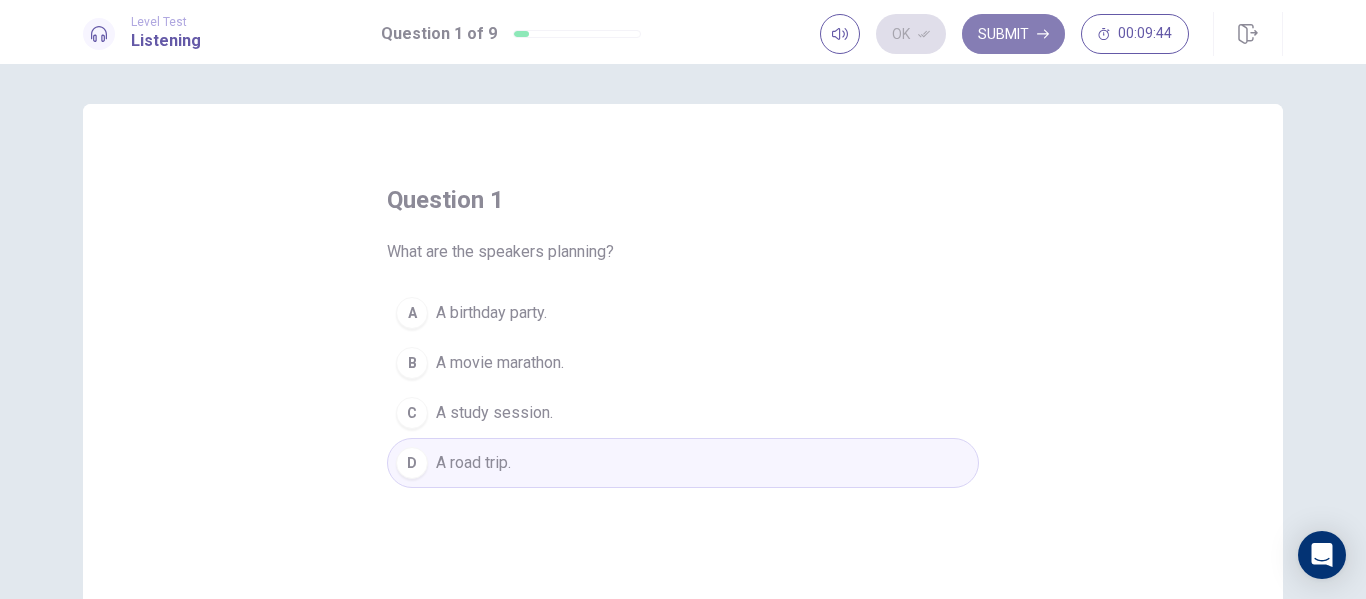 click on "Submit" at bounding box center (1013, 34) 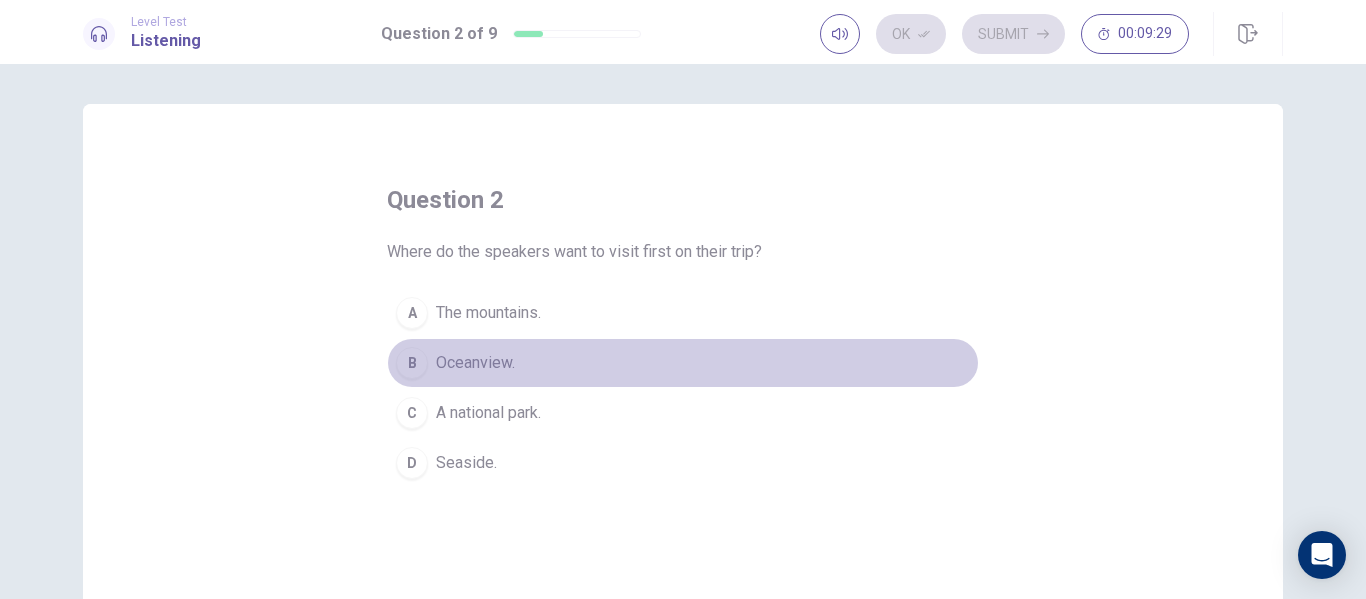 click on "Oceanview." at bounding box center [475, 363] 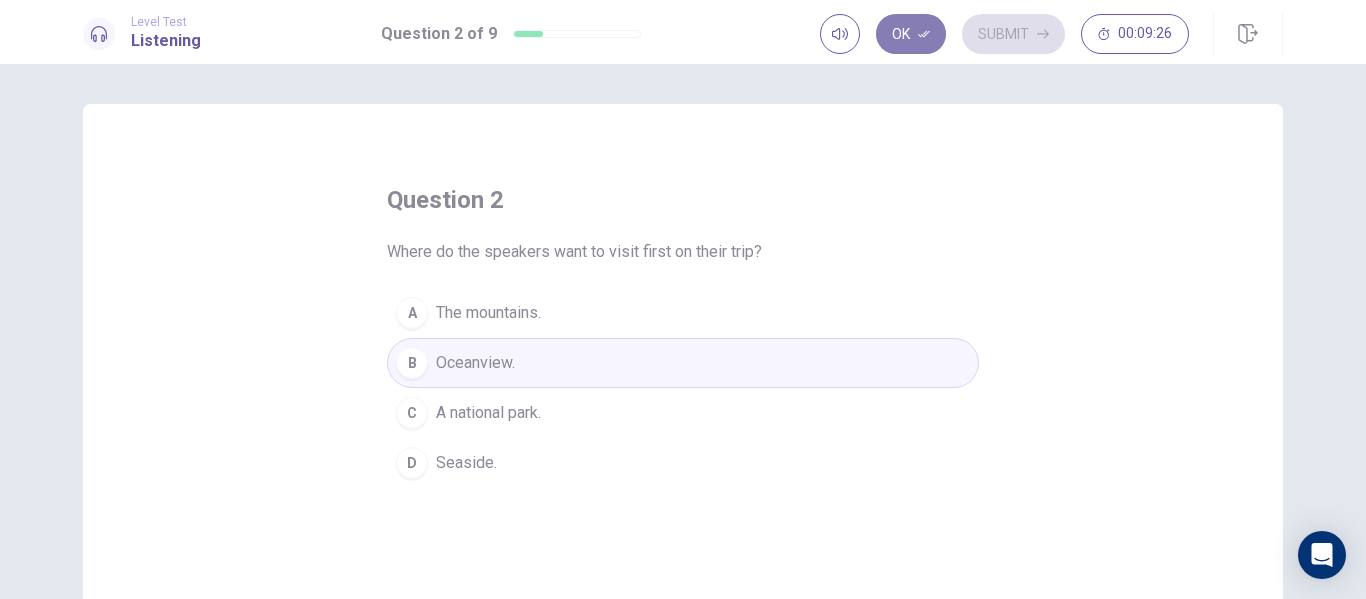 click on "Ok" at bounding box center (911, 34) 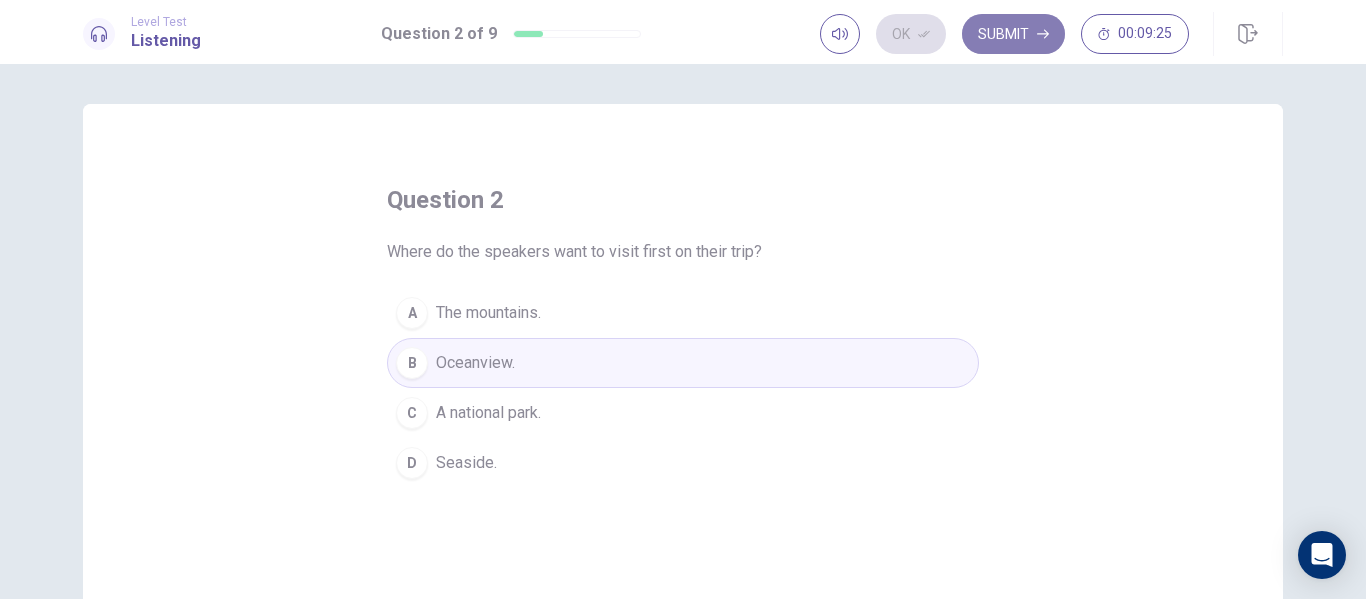 click on "Submit" at bounding box center [1013, 34] 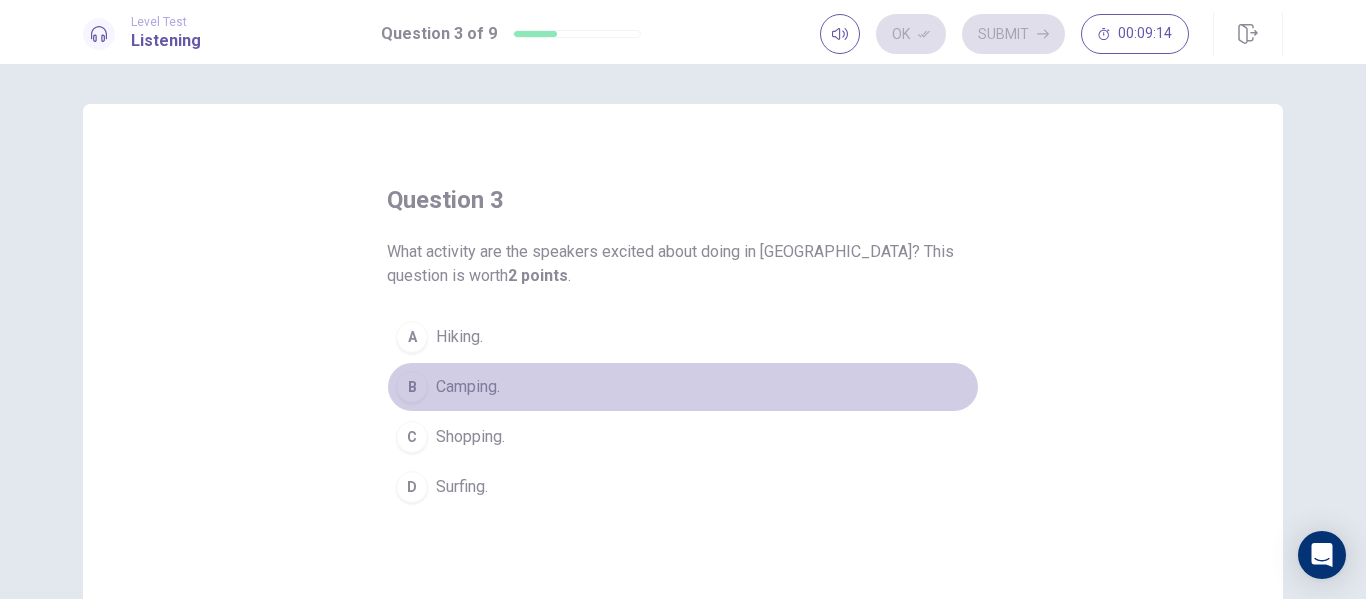click on "B Camping." at bounding box center [683, 387] 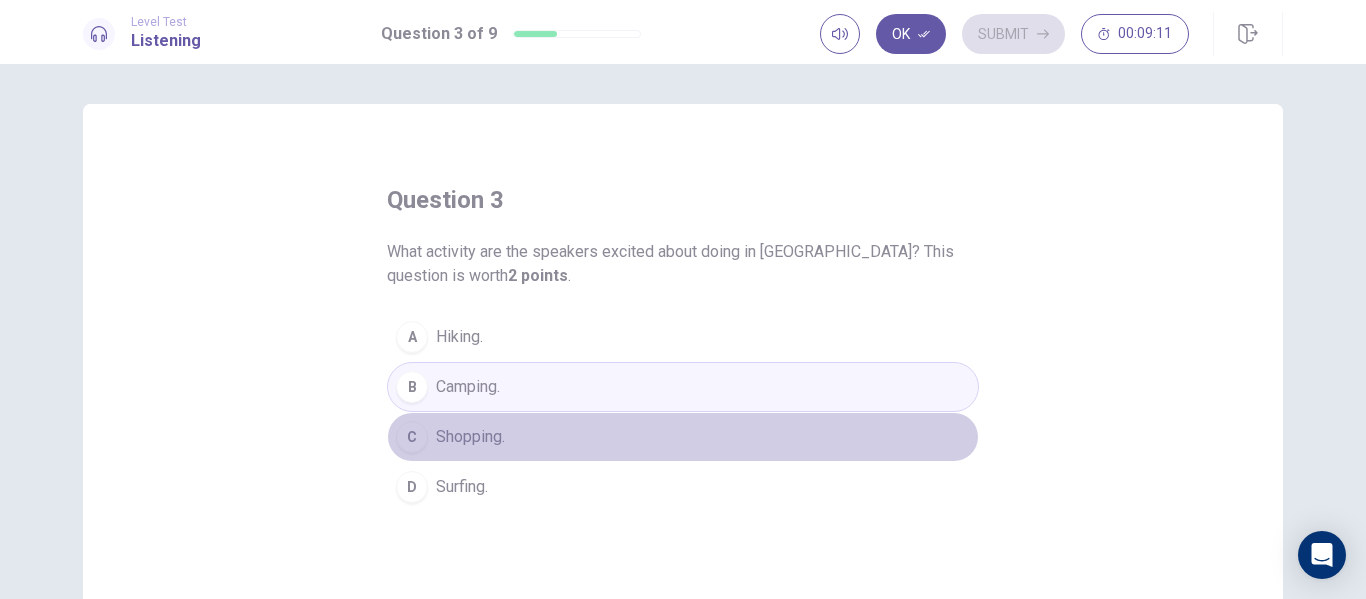 click on "Shopping." at bounding box center [470, 437] 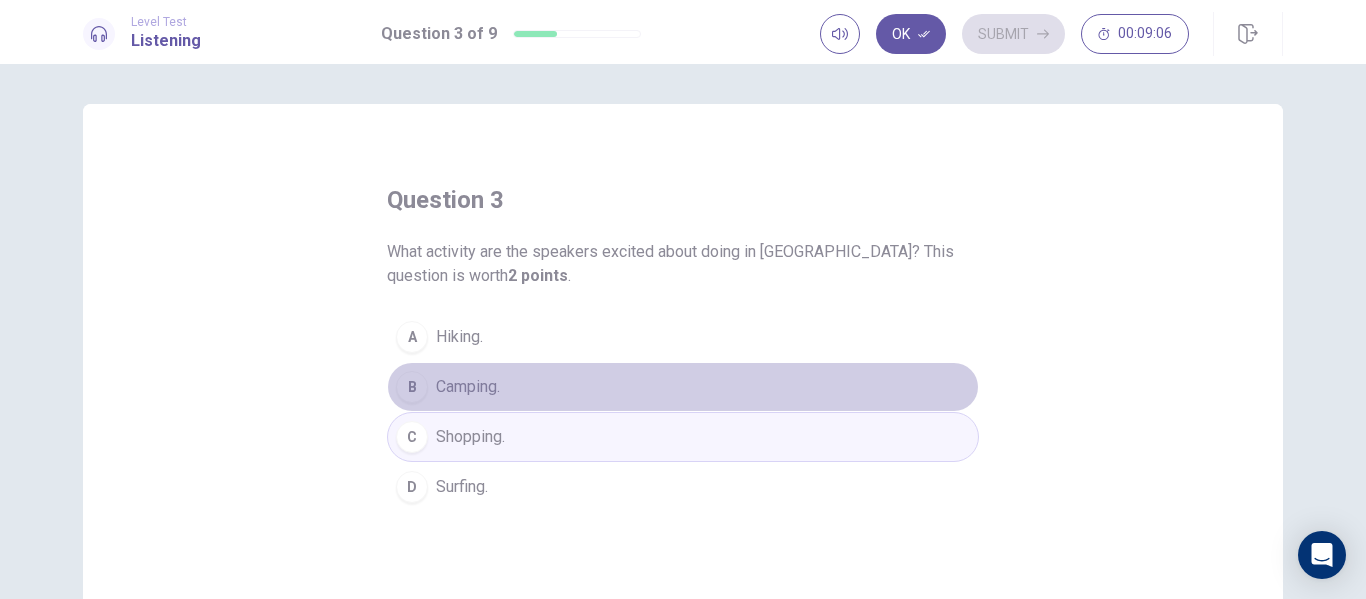click on "B Camping." at bounding box center [683, 387] 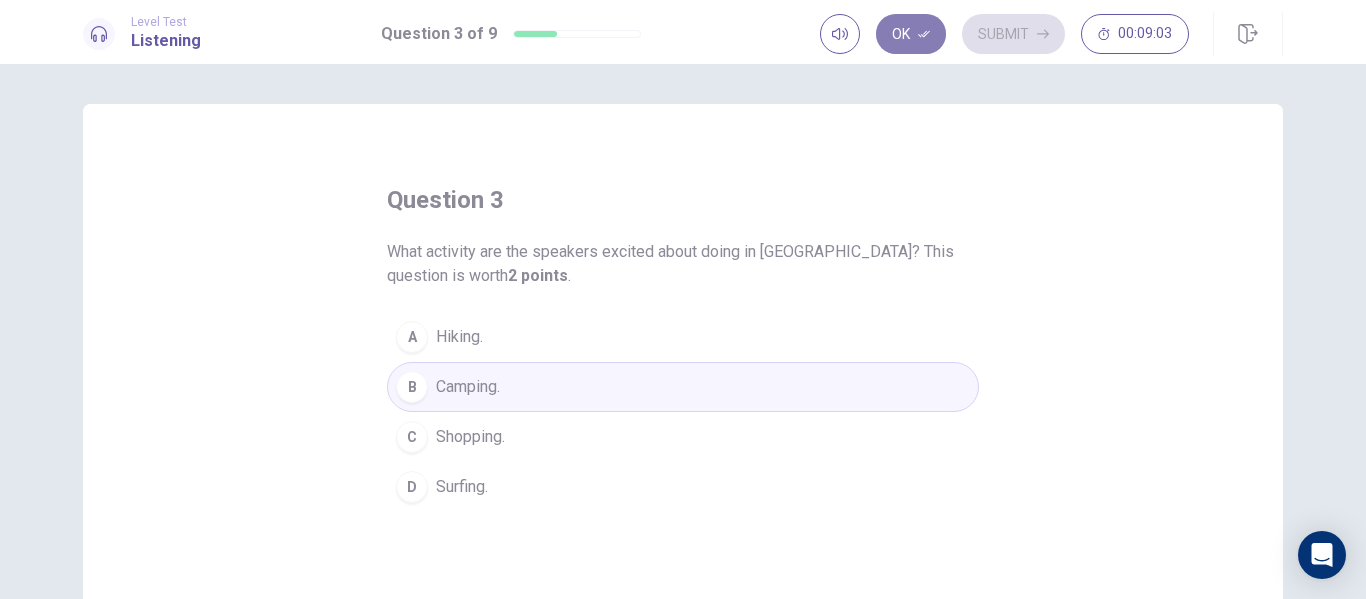 click on "Ok" at bounding box center (911, 34) 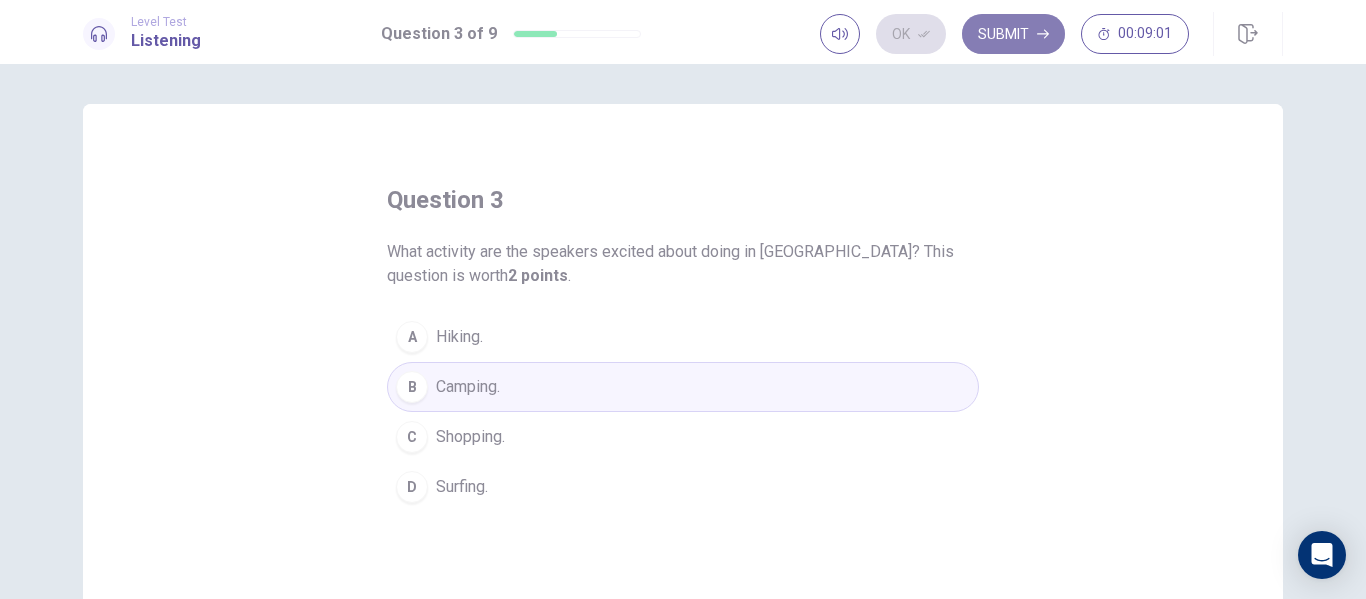 click on "Submit" at bounding box center (1013, 34) 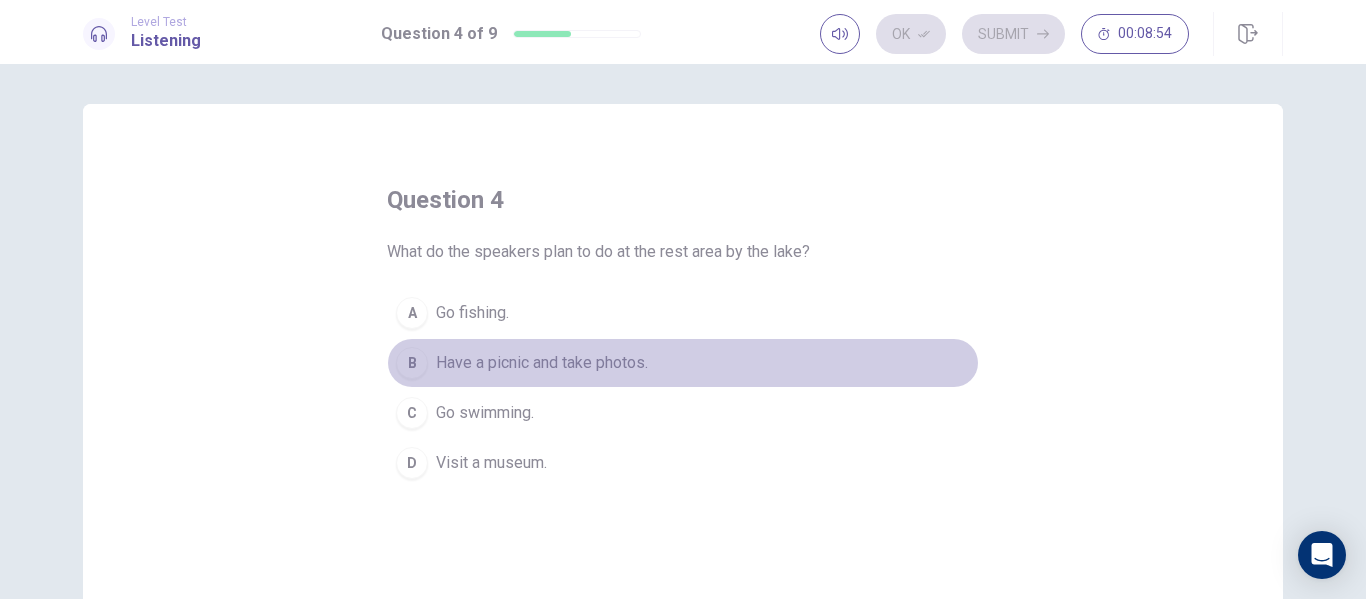 click on "Have a picnic and take photos." at bounding box center (542, 363) 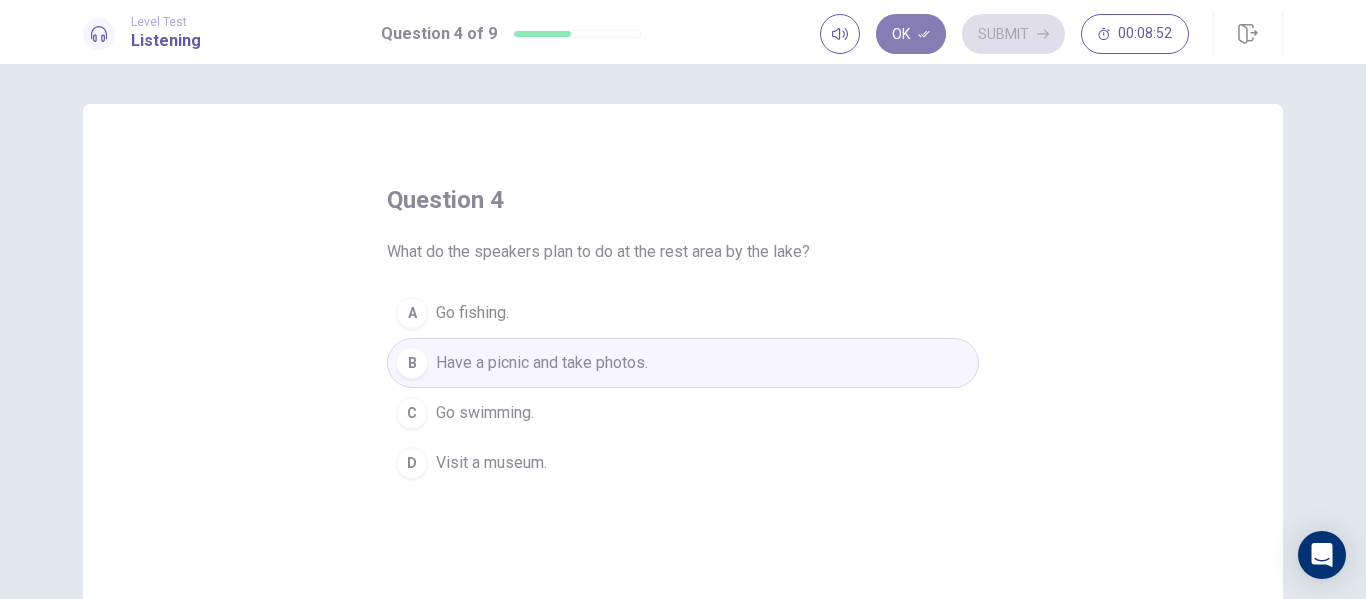 click on "Ok" at bounding box center [911, 34] 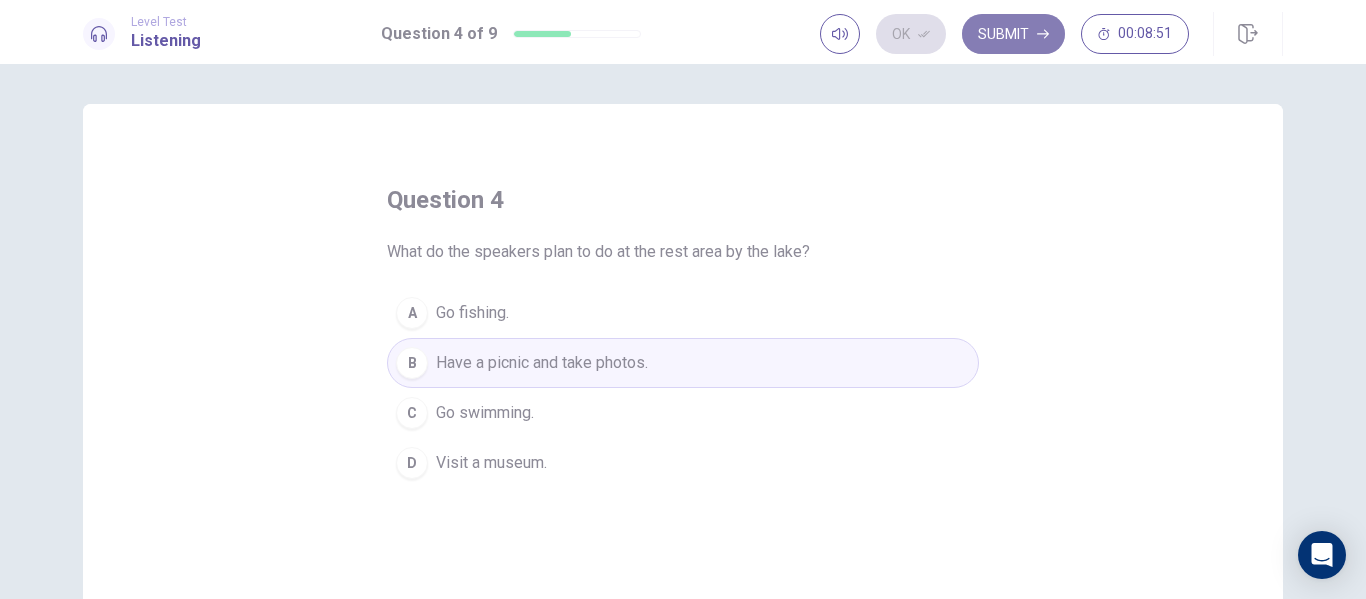 click on "Submit" at bounding box center [1013, 34] 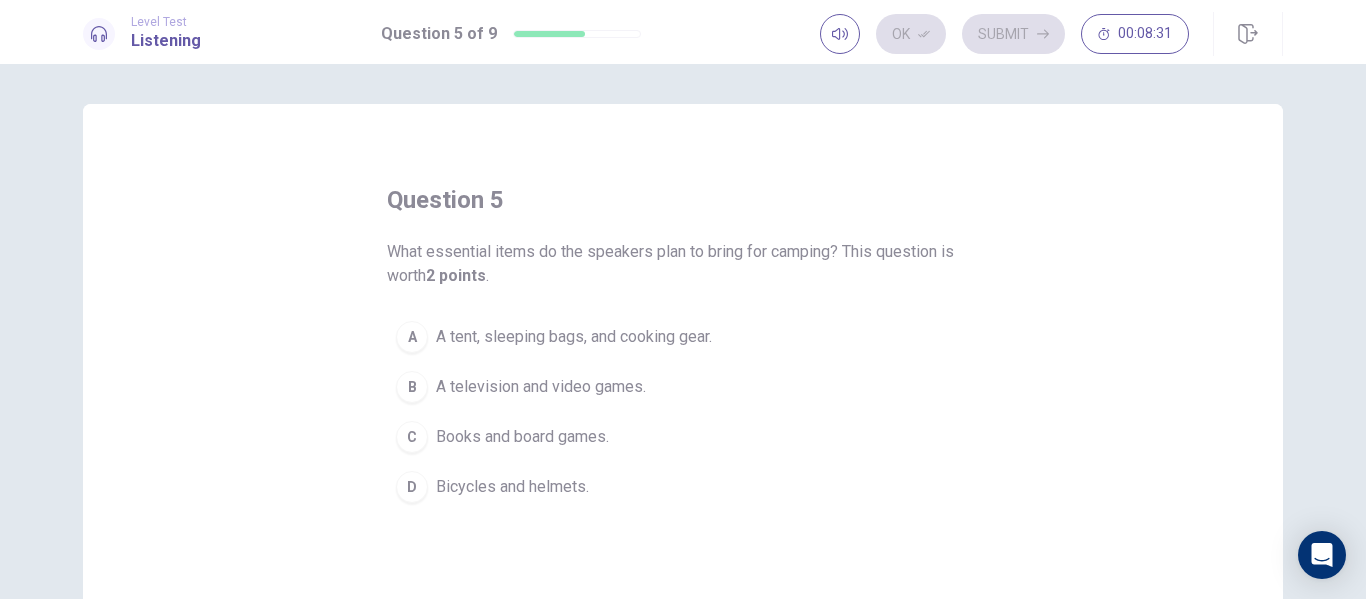 click on "A tent, sleeping bags, and cooking gear." at bounding box center [574, 337] 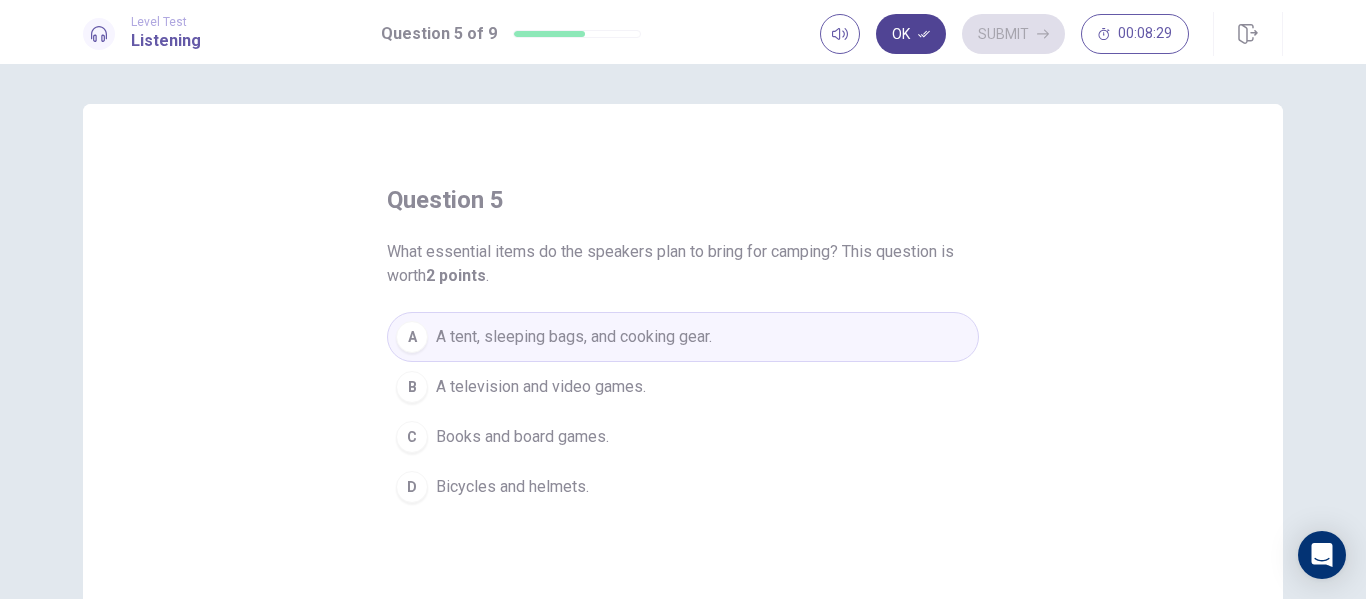 click on "Ok" at bounding box center (911, 34) 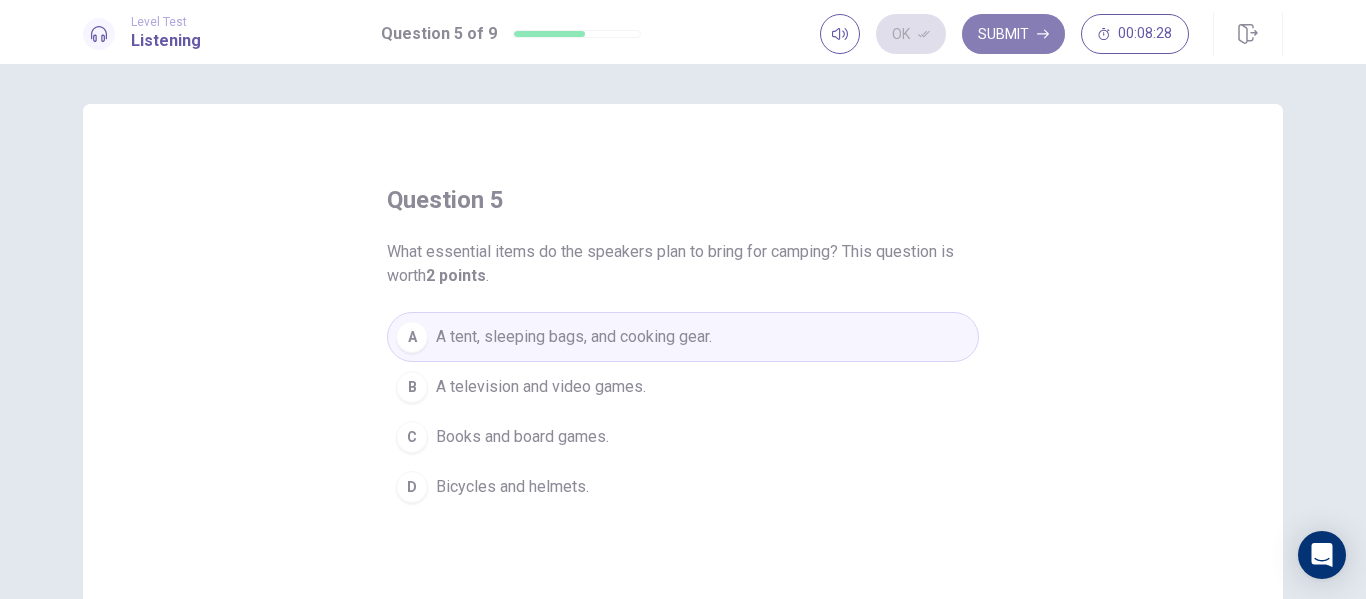 click on "Submit" at bounding box center [1013, 34] 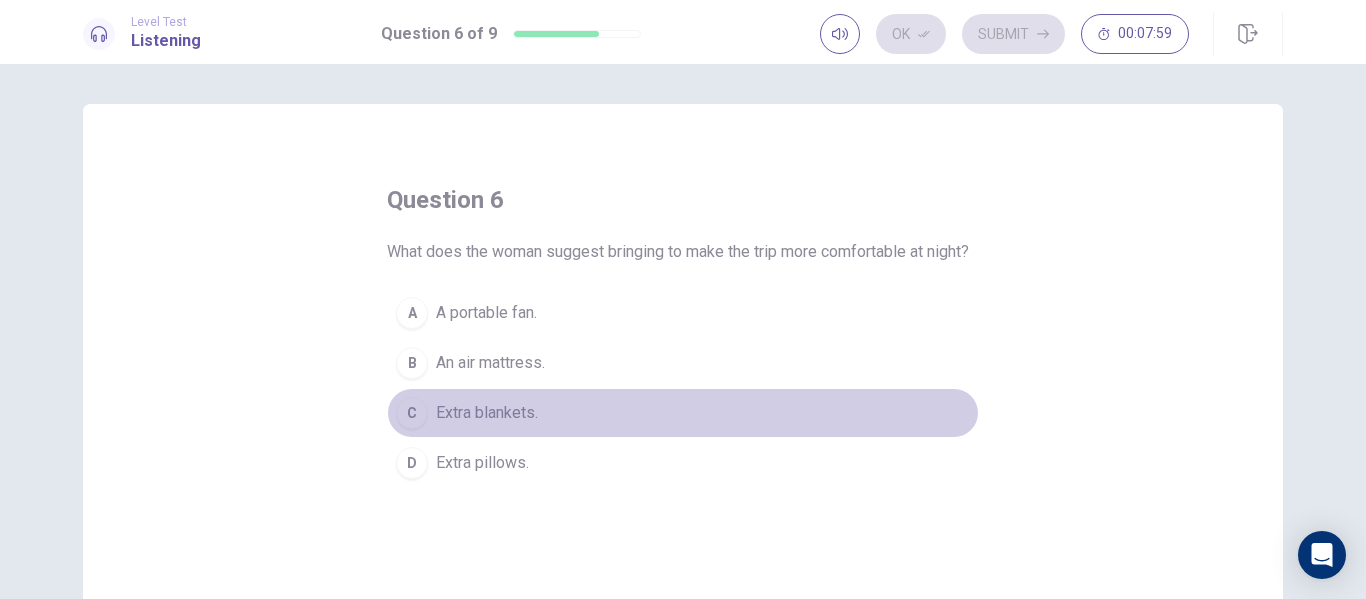 click on "Extra blankets." at bounding box center [487, 413] 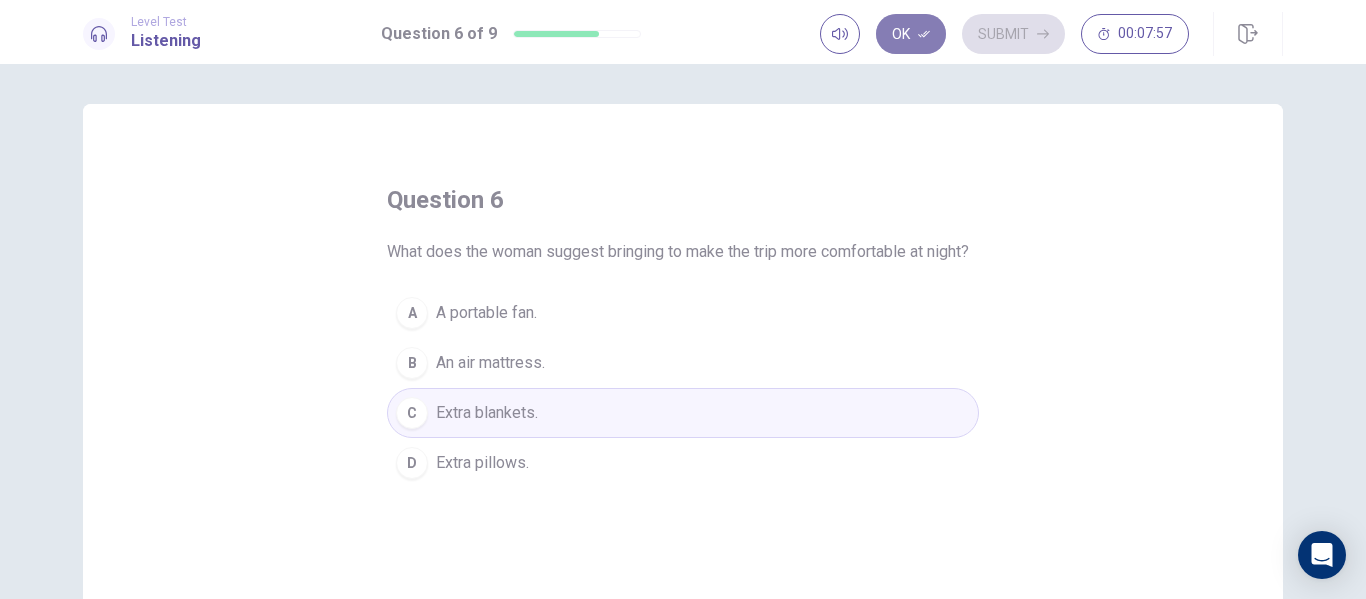 click on "Ok" at bounding box center [911, 34] 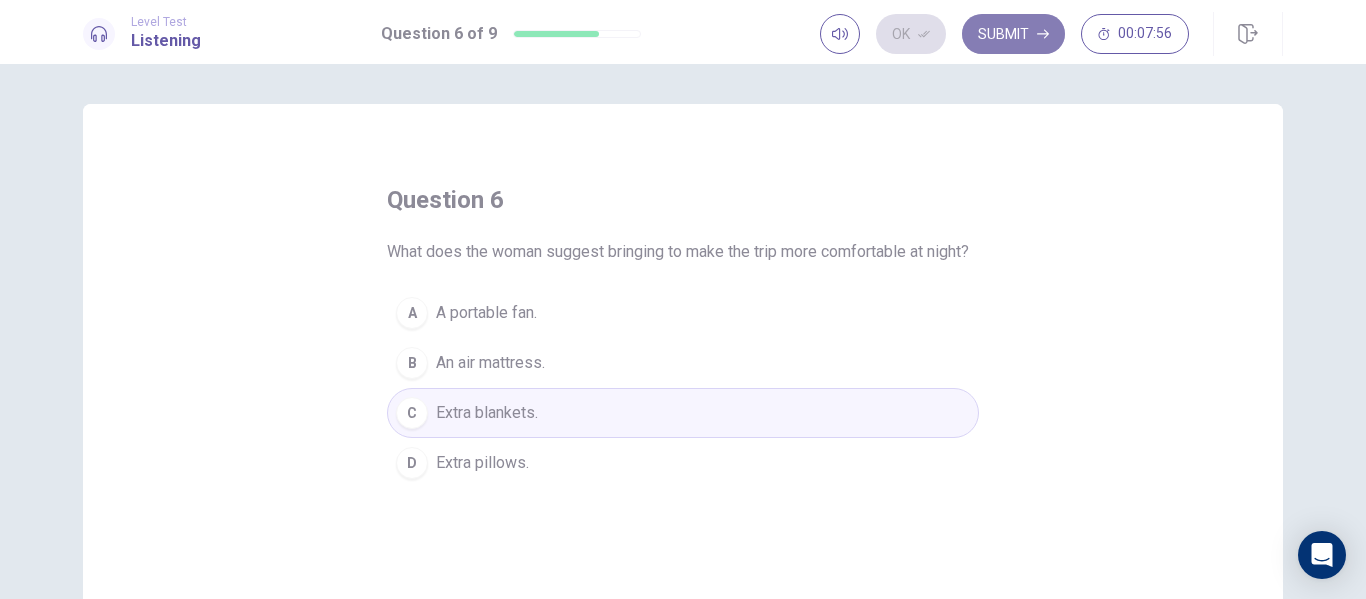 click on "Submit" at bounding box center (1013, 34) 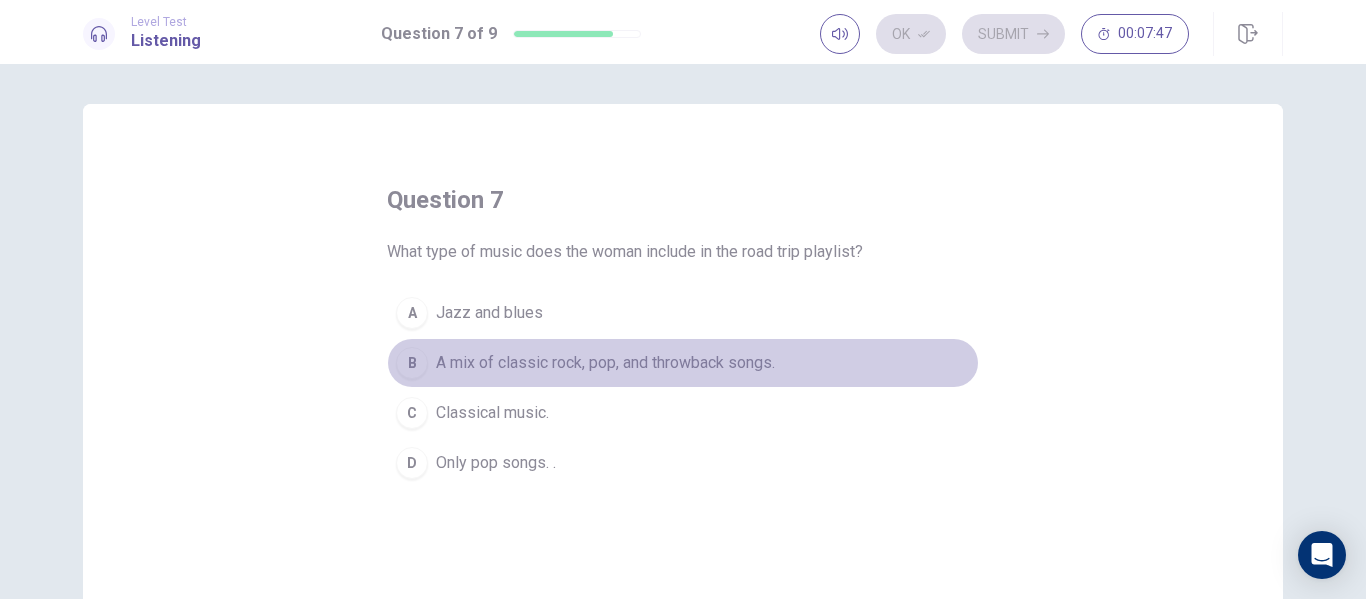 click on "A mix of classic rock, pop, and throwback songs." at bounding box center (605, 363) 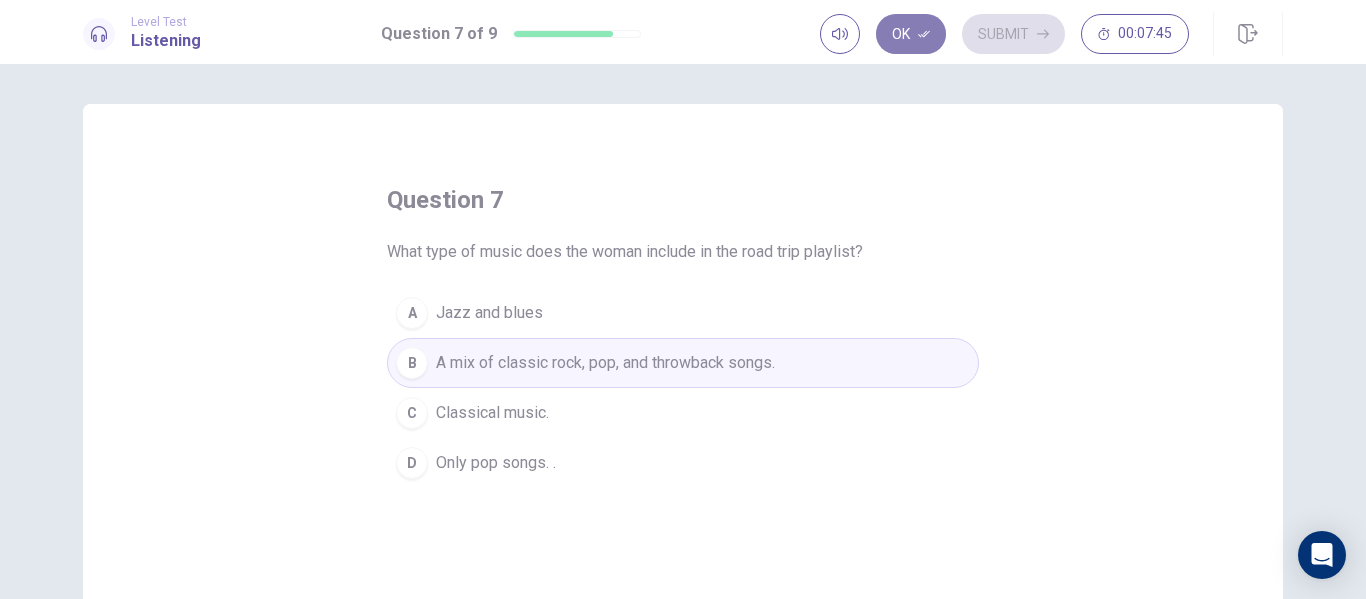 click on "Ok" at bounding box center [911, 34] 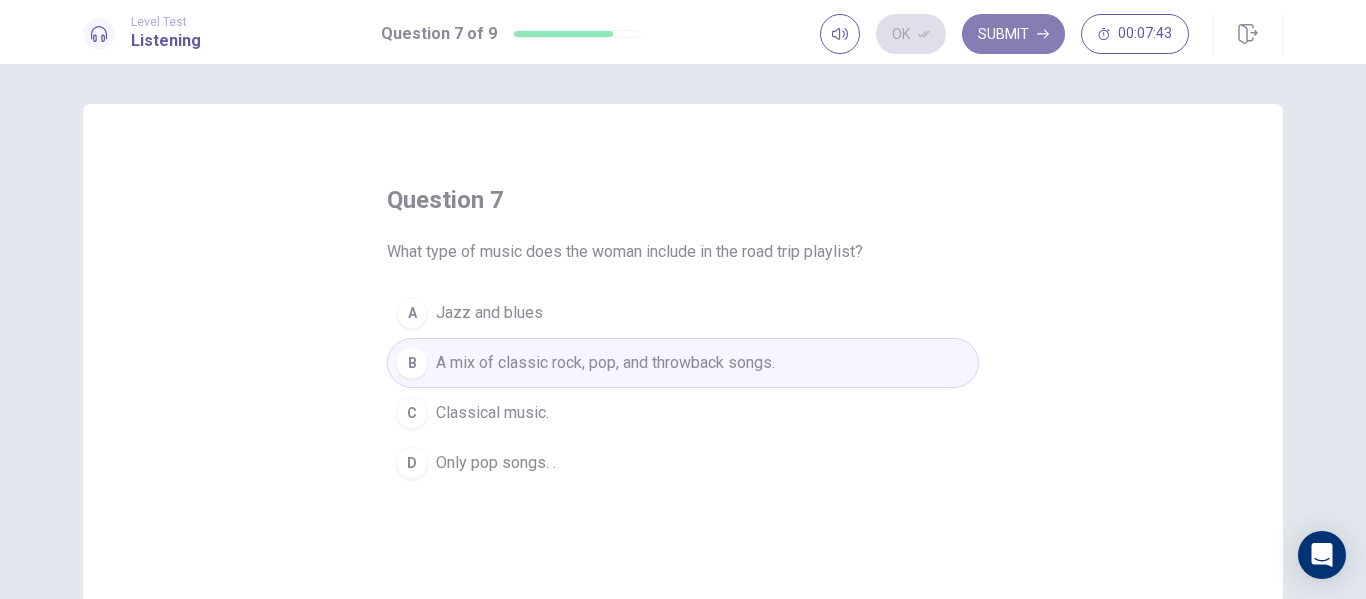 click on "Submit" at bounding box center [1013, 34] 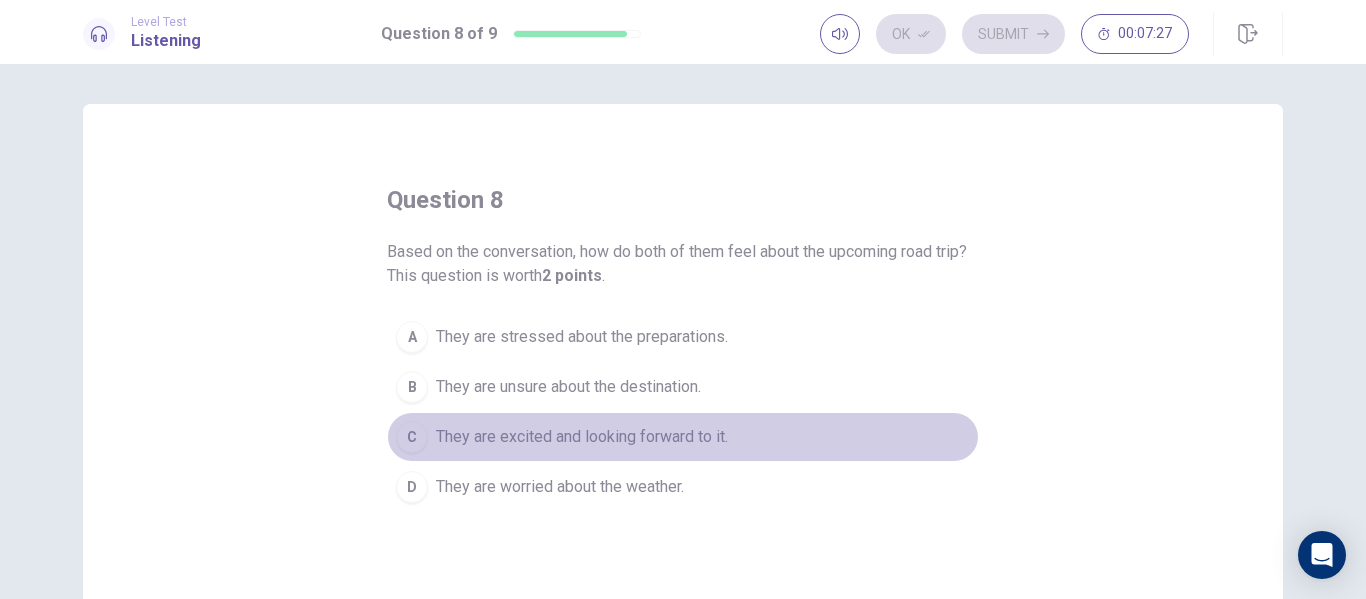 click on "They are excited and looking forward to it." at bounding box center [582, 437] 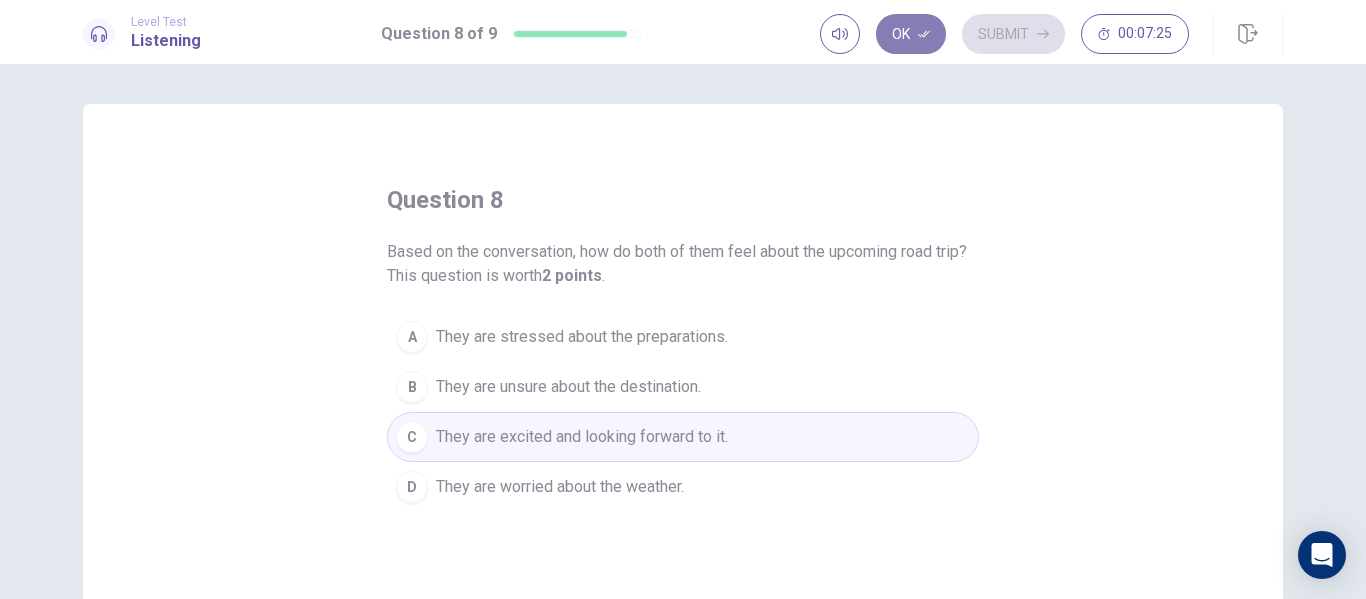 click on "Ok" at bounding box center [911, 34] 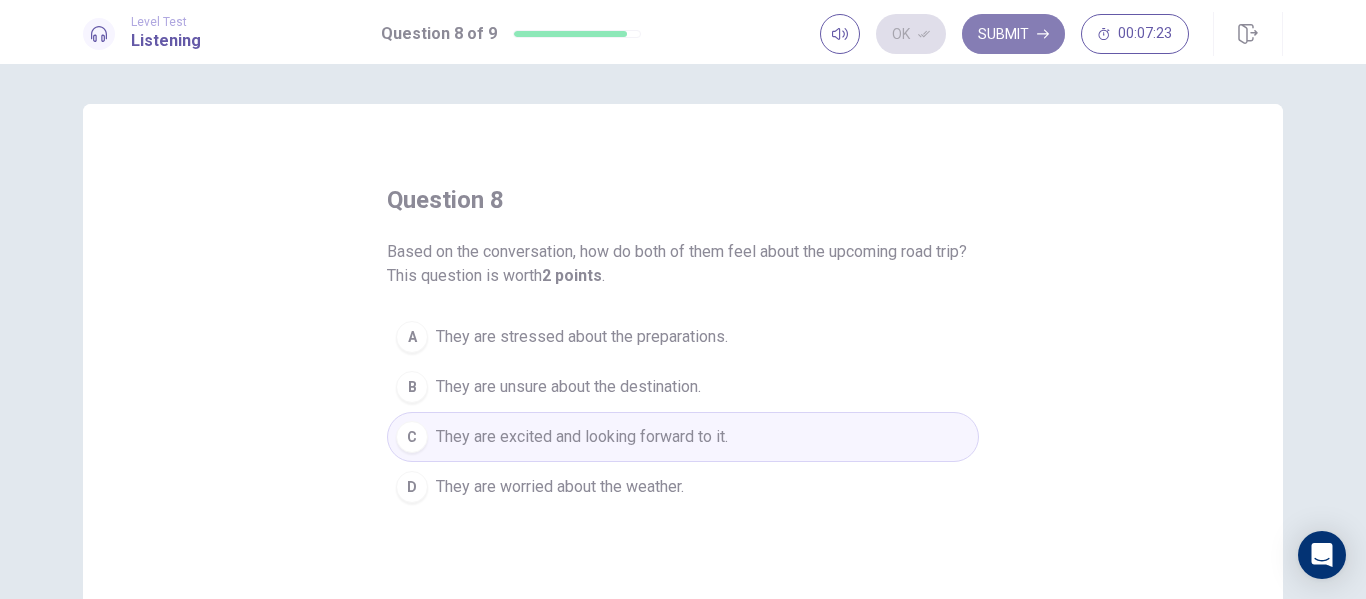 click on "Submit" at bounding box center (1013, 34) 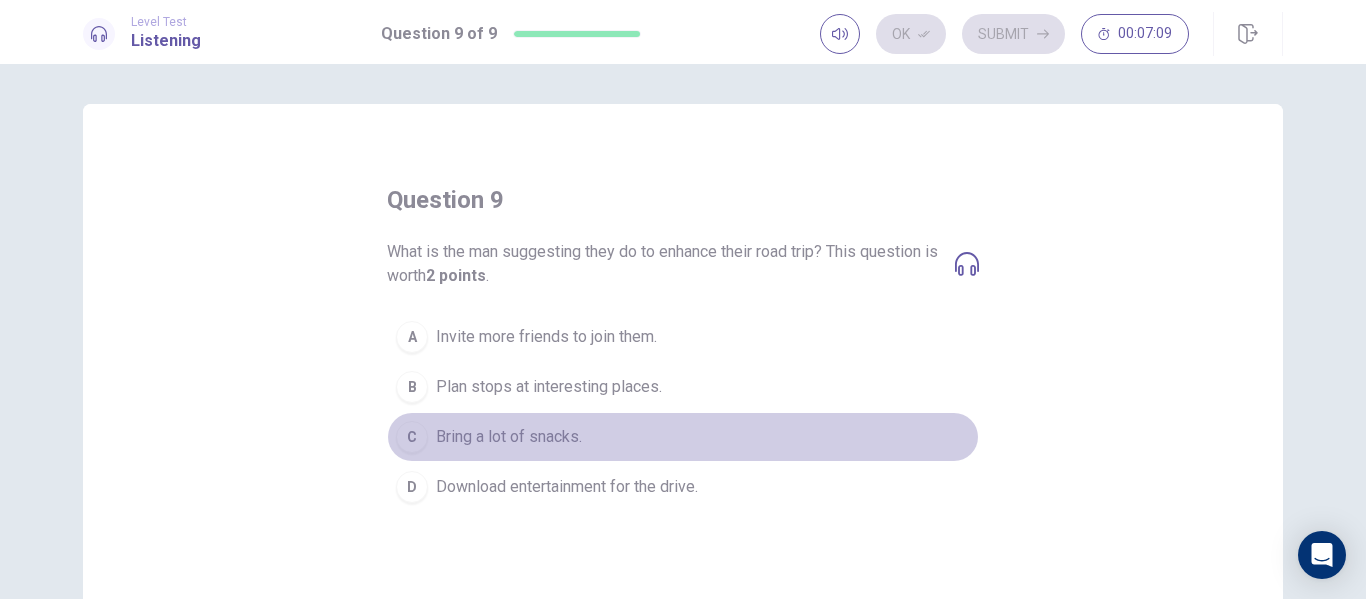 click on "Bring a lot of snacks." at bounding box center (509, 437) 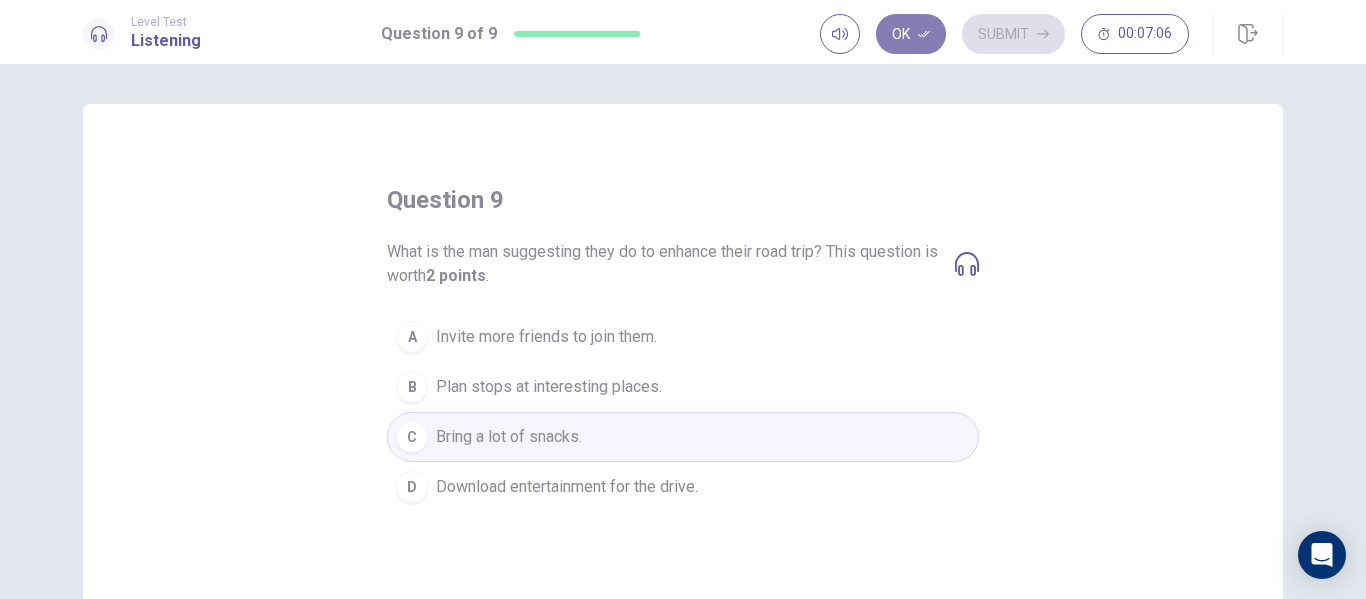 click on "Ok" at bounding box center (911, 34) 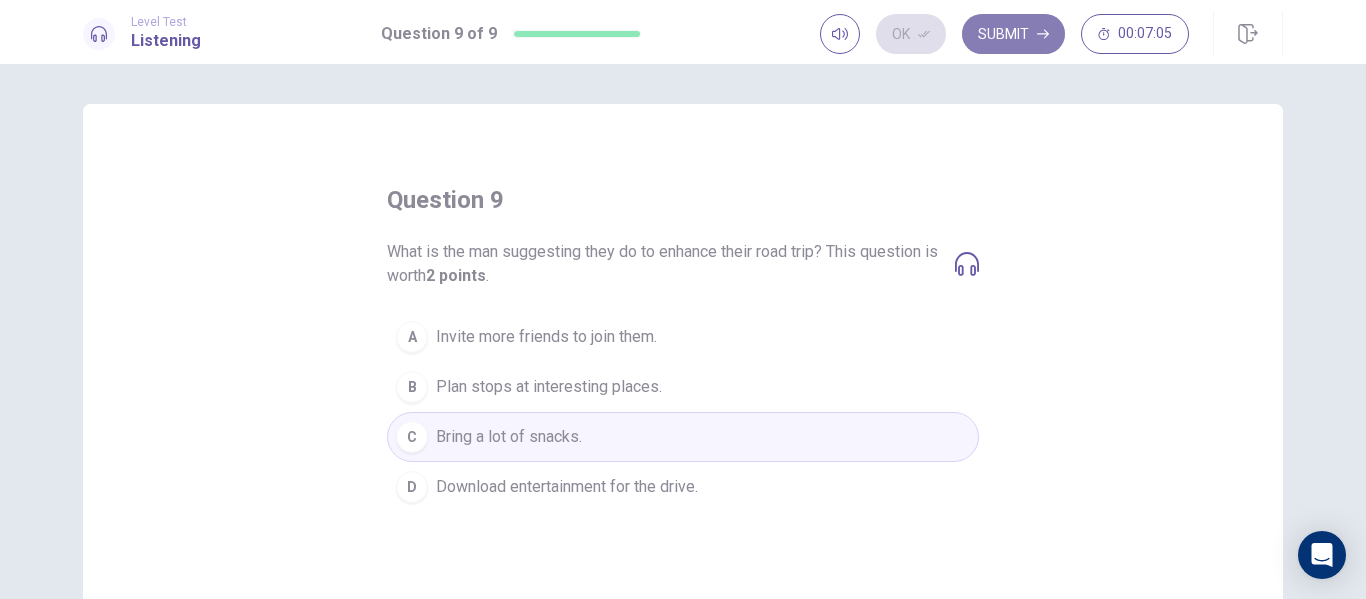 click on "Submit" at bounding box center (1013, 34) 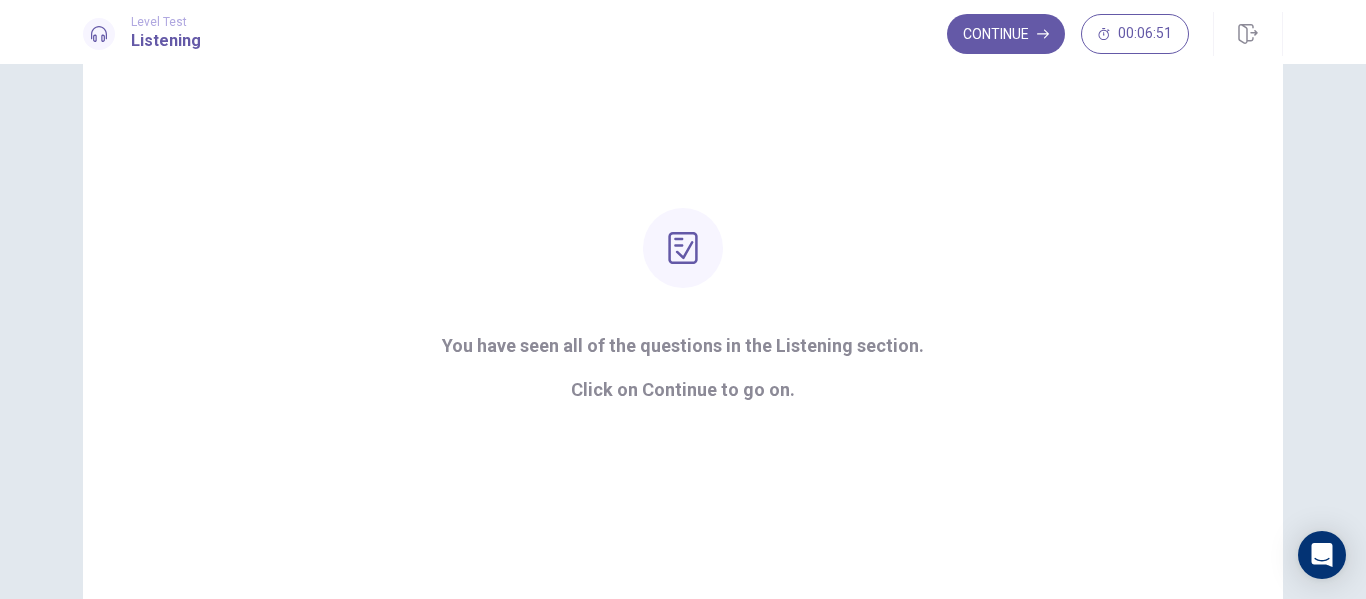 scroll, scrollTop: 0, scrollLeft: 0, axis: both 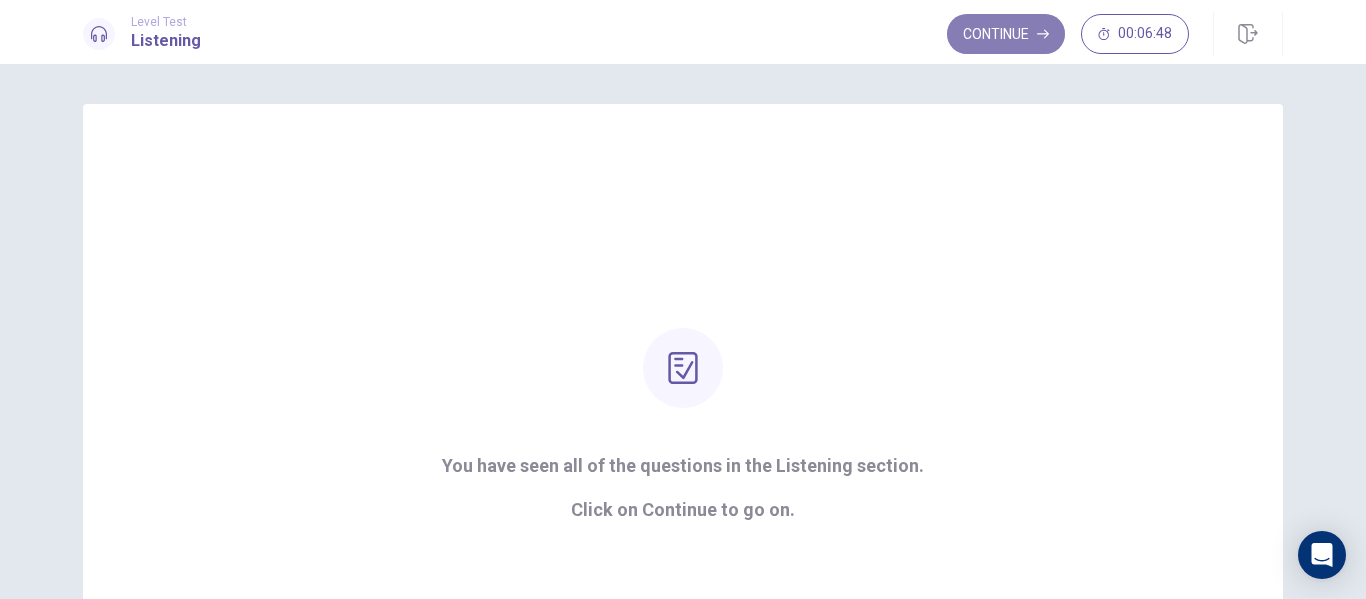 click on "Continue" at bounding box center [1006, 34] 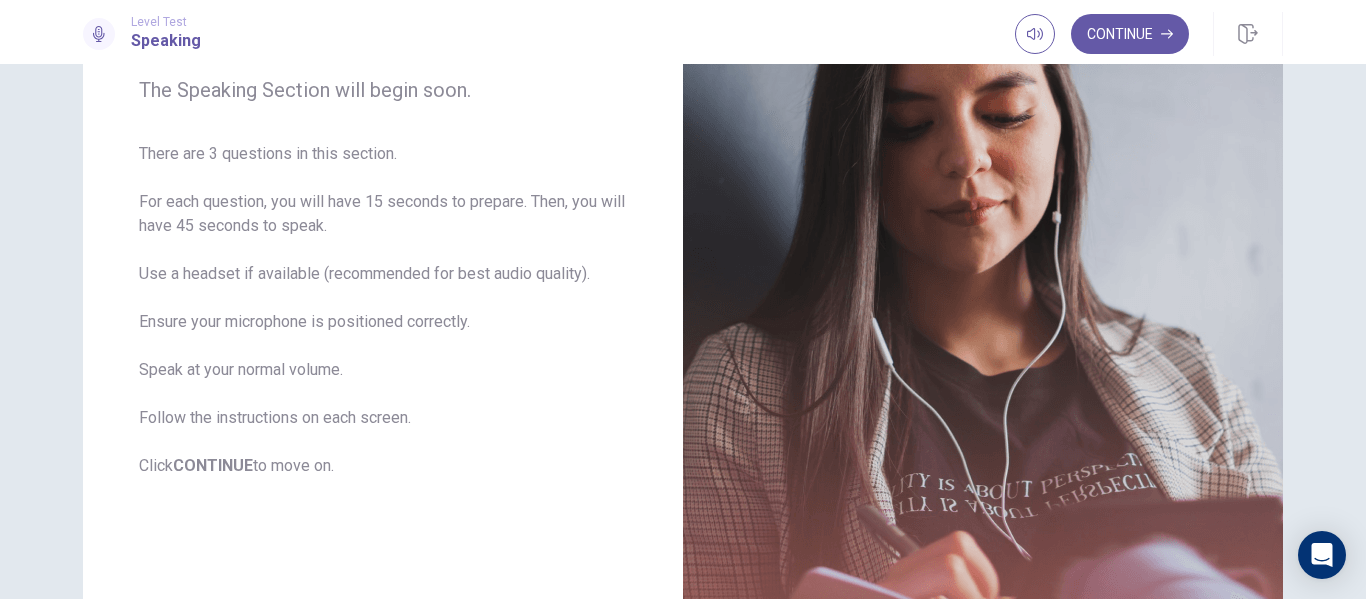 scroll, scrollTop: 264, scrollLeft: 0, axis: vertical 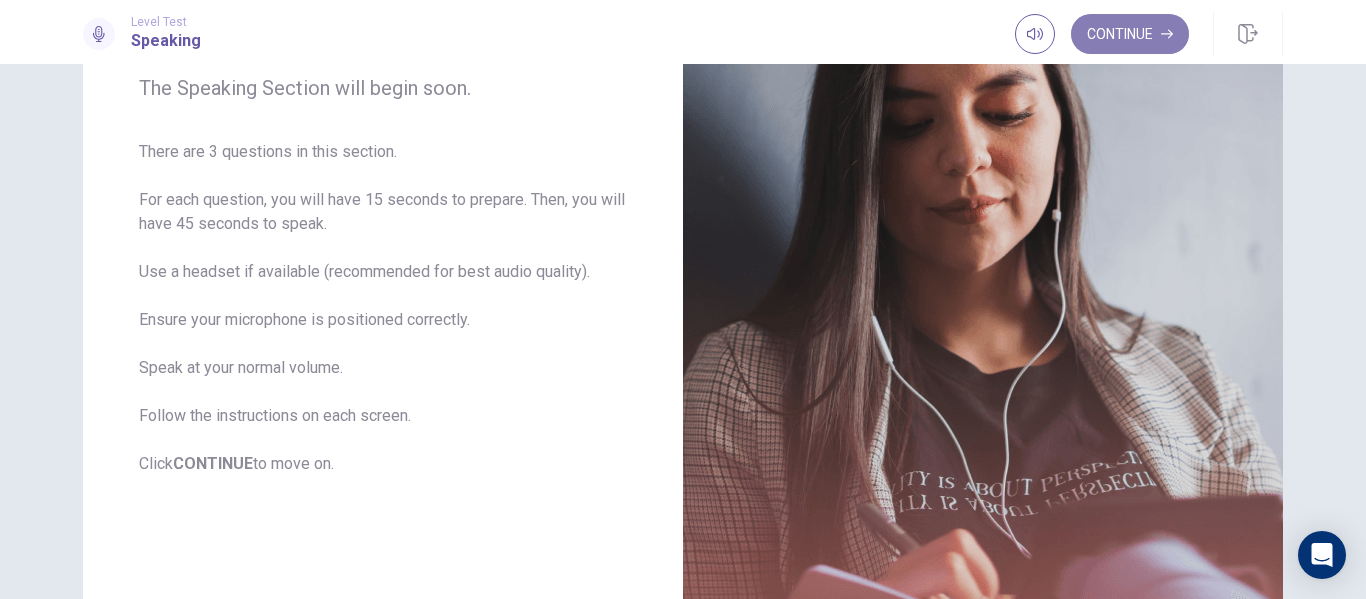 click on "Continue" at bounding box center (1130, 34) 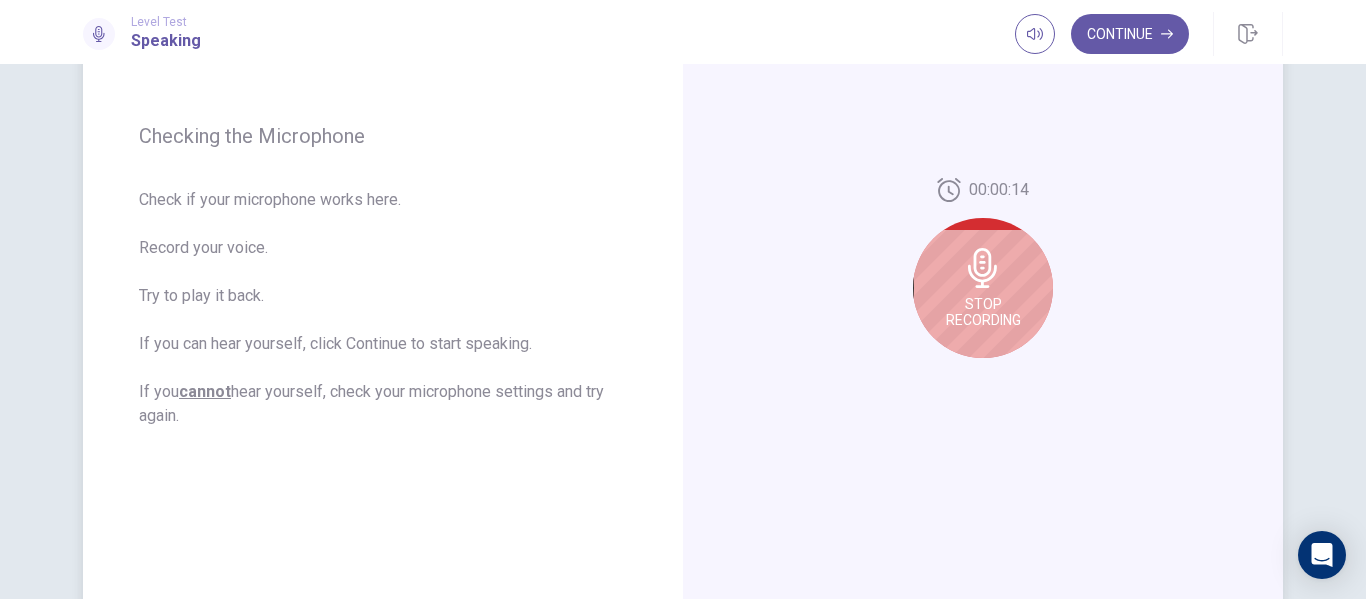 click 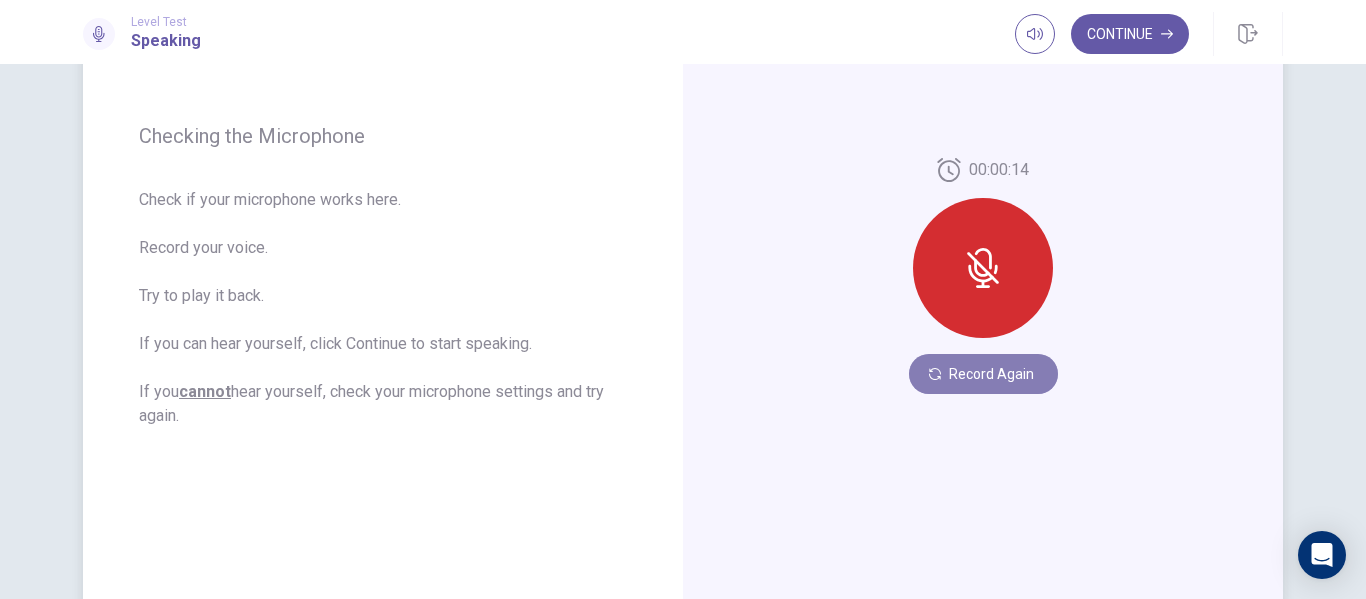 click on "Record Again" at bounding box center [983, 374] 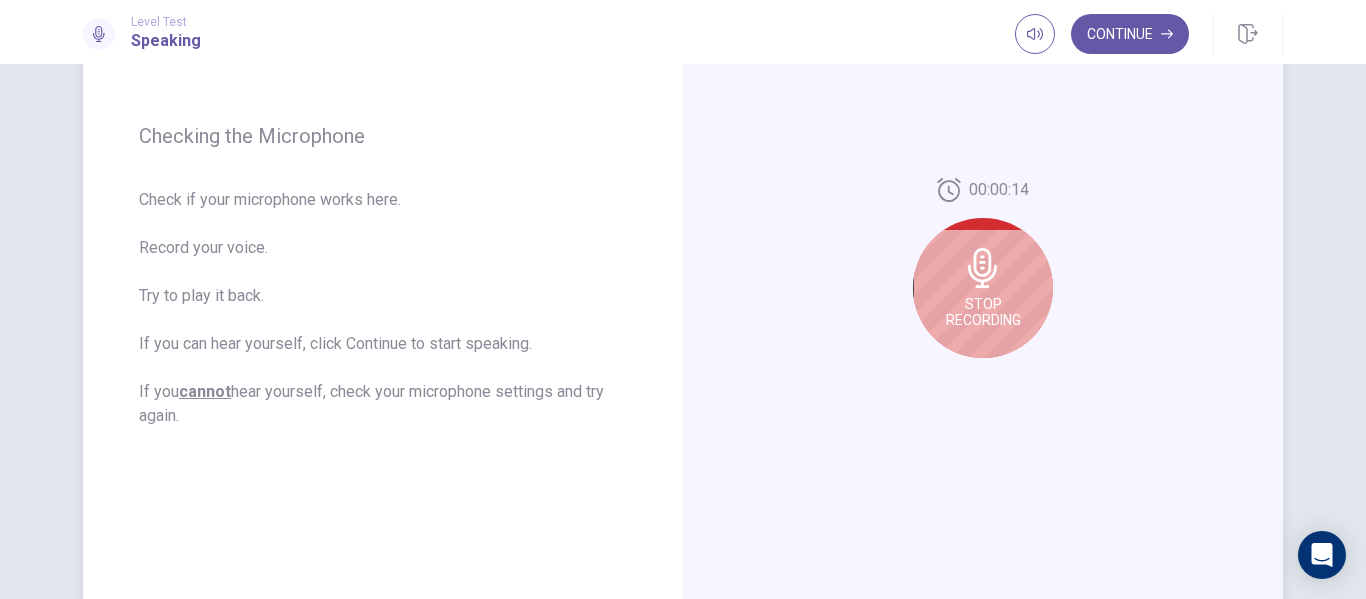 click 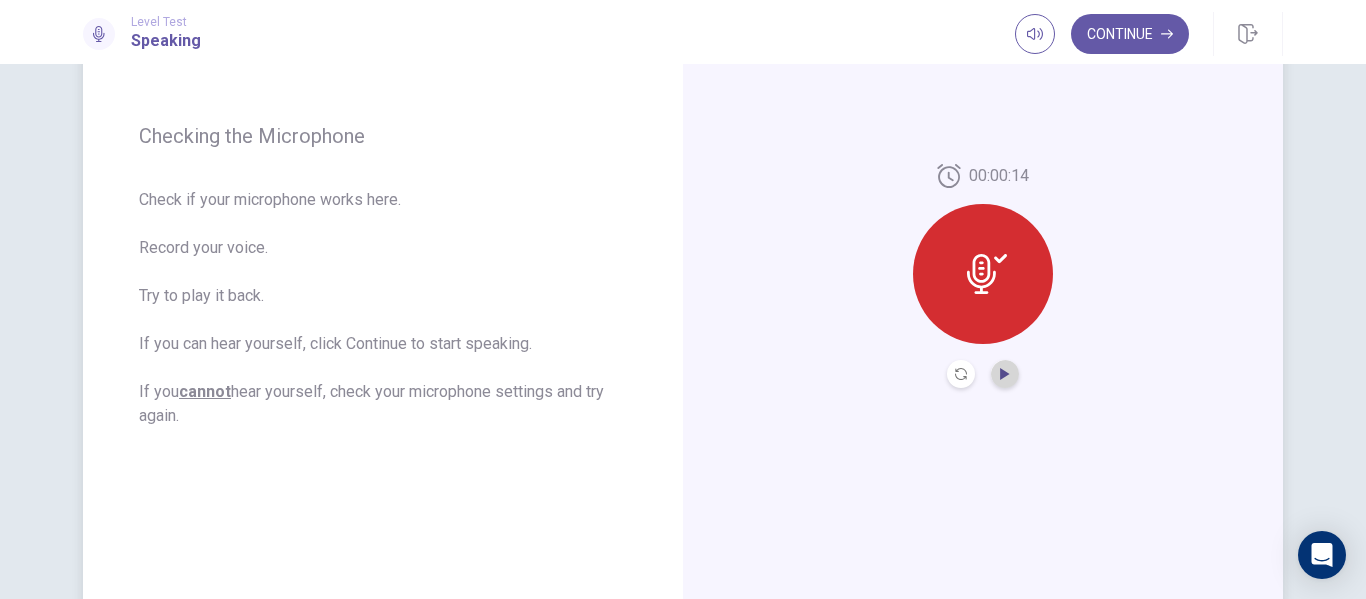 click 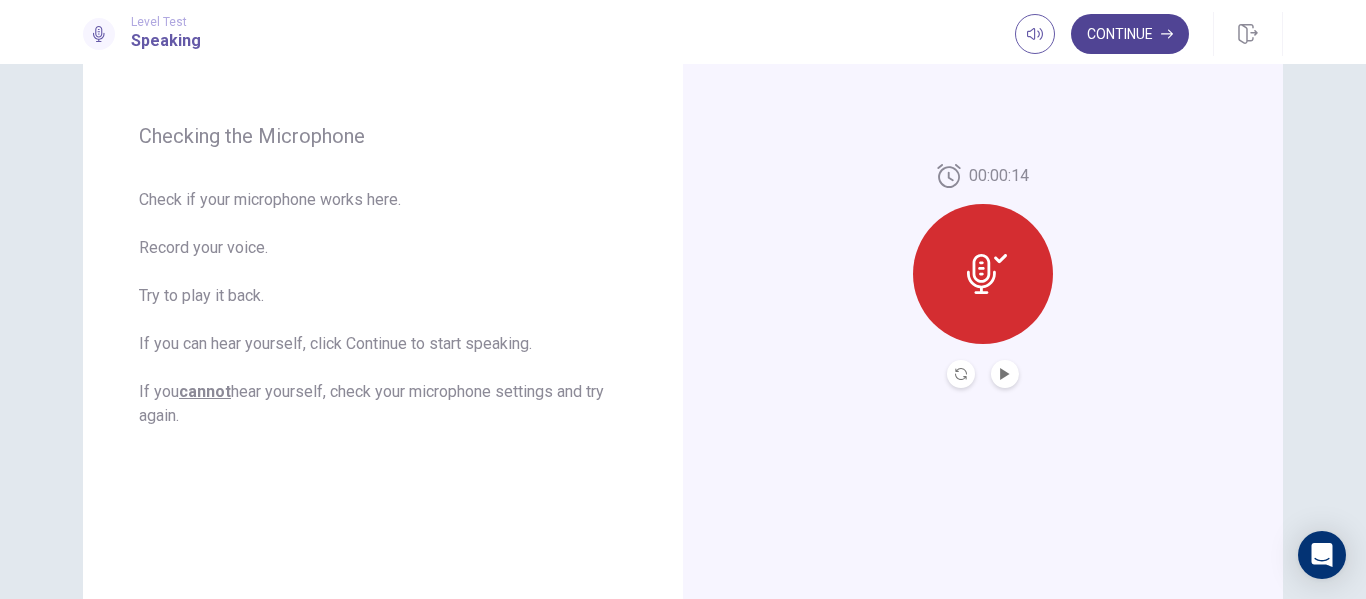 click on "Continue" at bounding box center (1130, 34) 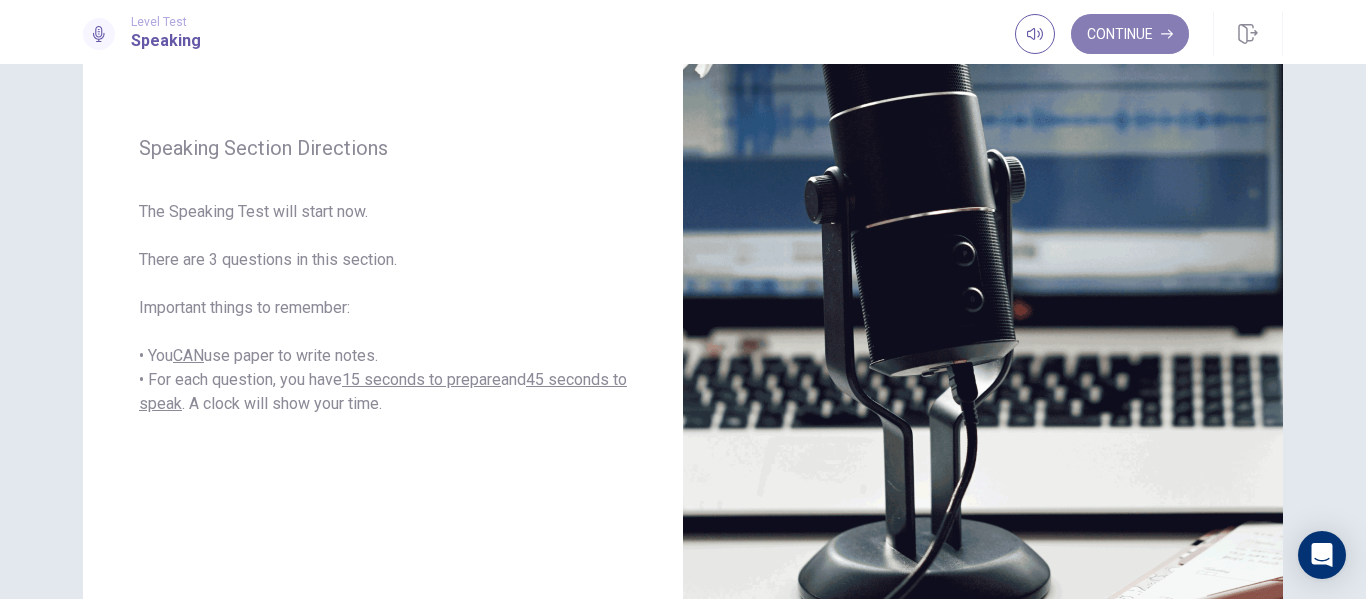 click on "Continue" at bounding box center [1130, 34] 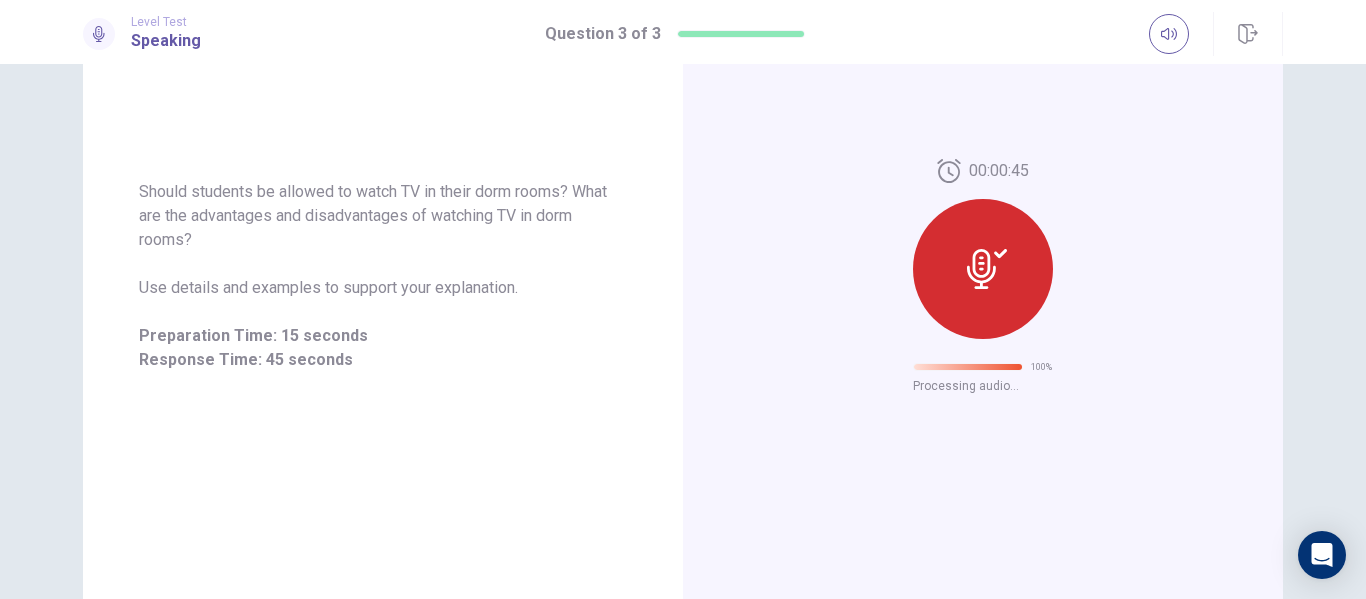 scroll, scrollTop: 129, scrollLeft: 0, axis: vertical 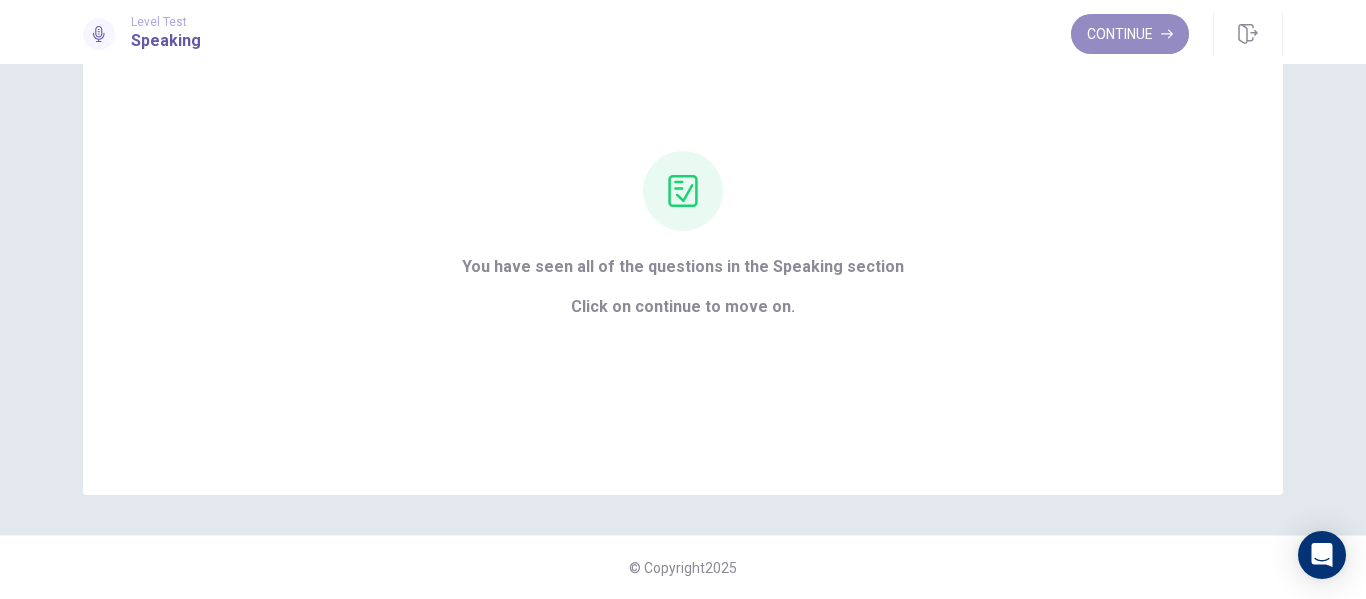 click on "Continue" at bounding box center [1130, 34] 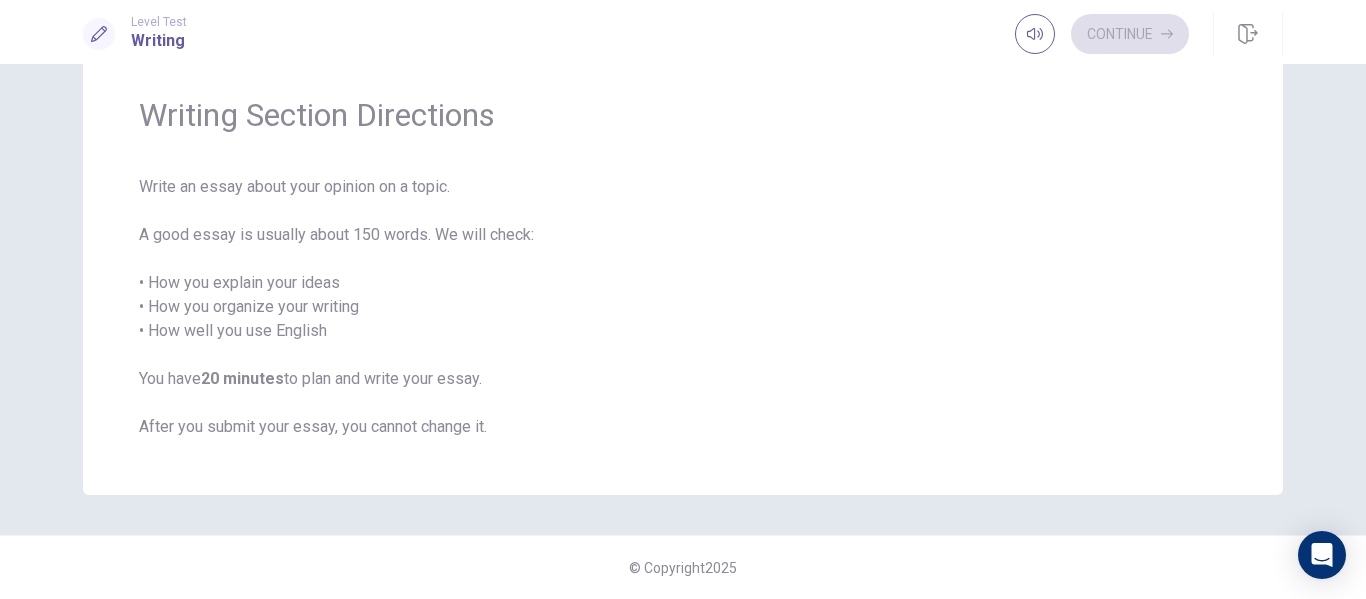 scroll, scrollTop: 65, scrollLeft: 0, axis: vertical 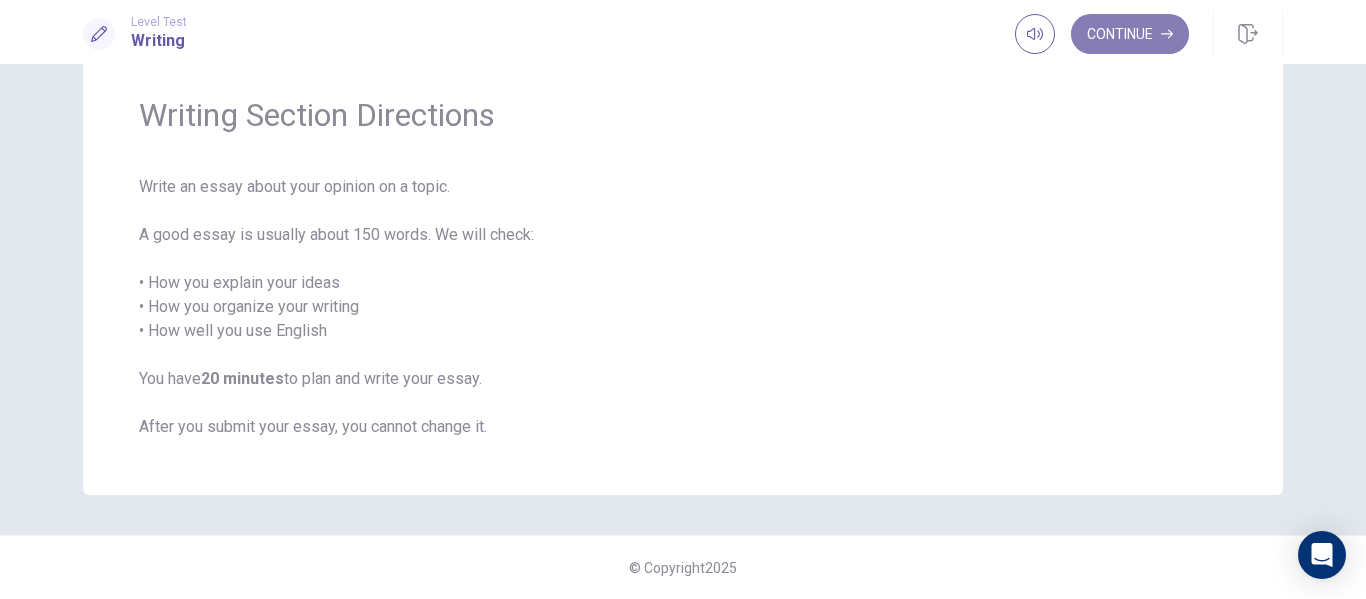 click on "Continue" at bounding box center [1130, 34] 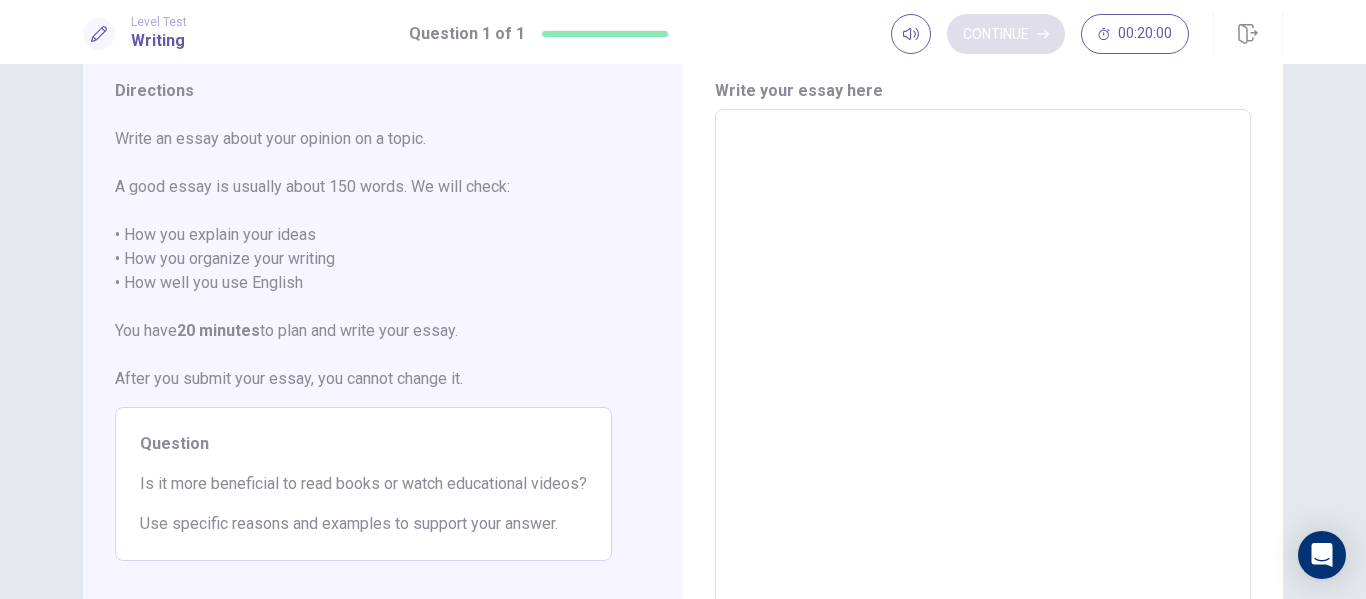 scroll, scrollTop: 264, scrollLeft: 0, axis: vertical 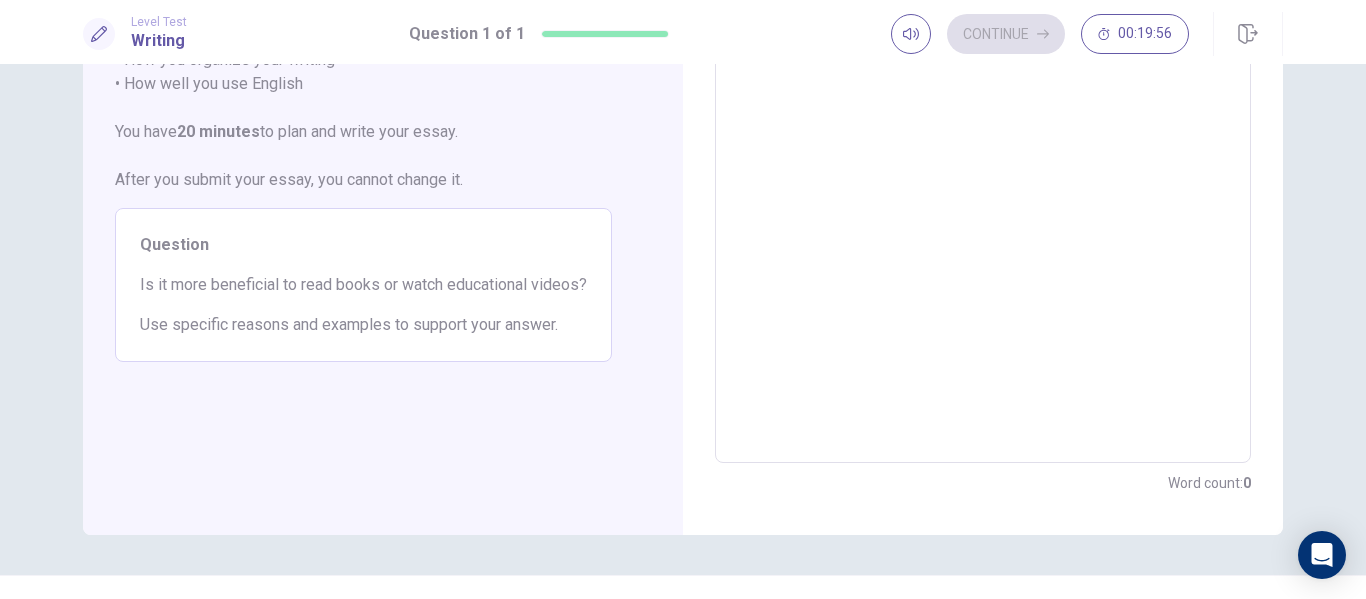 click at bounding box center (983, 187) 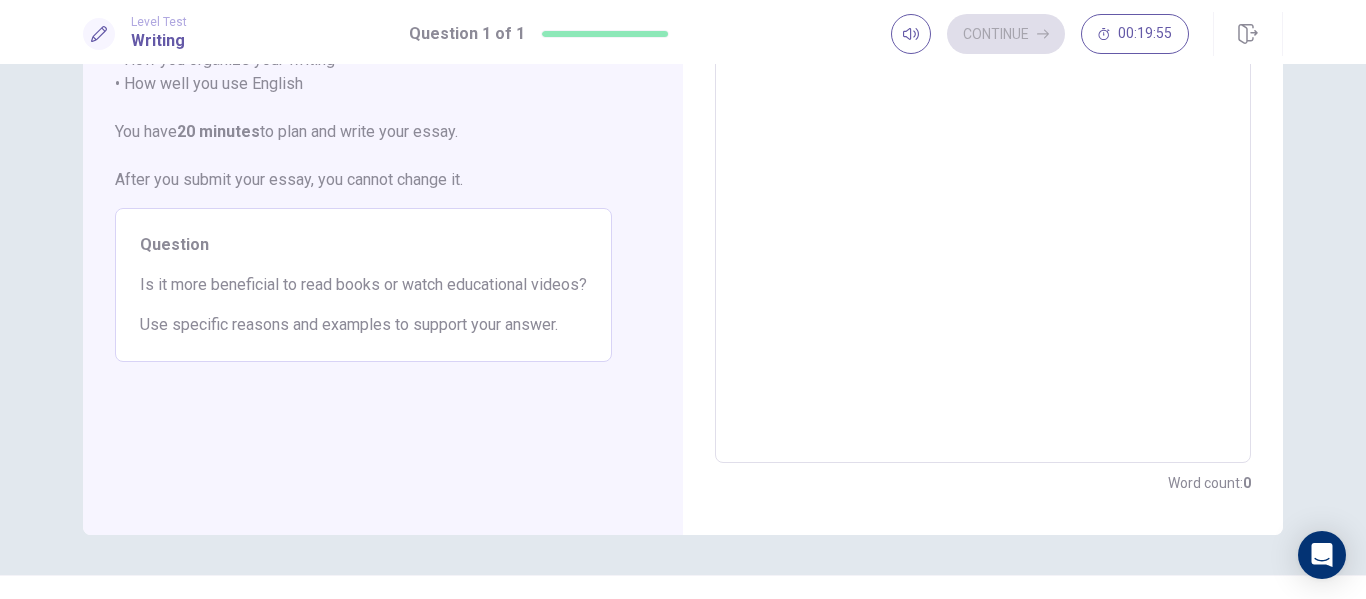 type on "*" 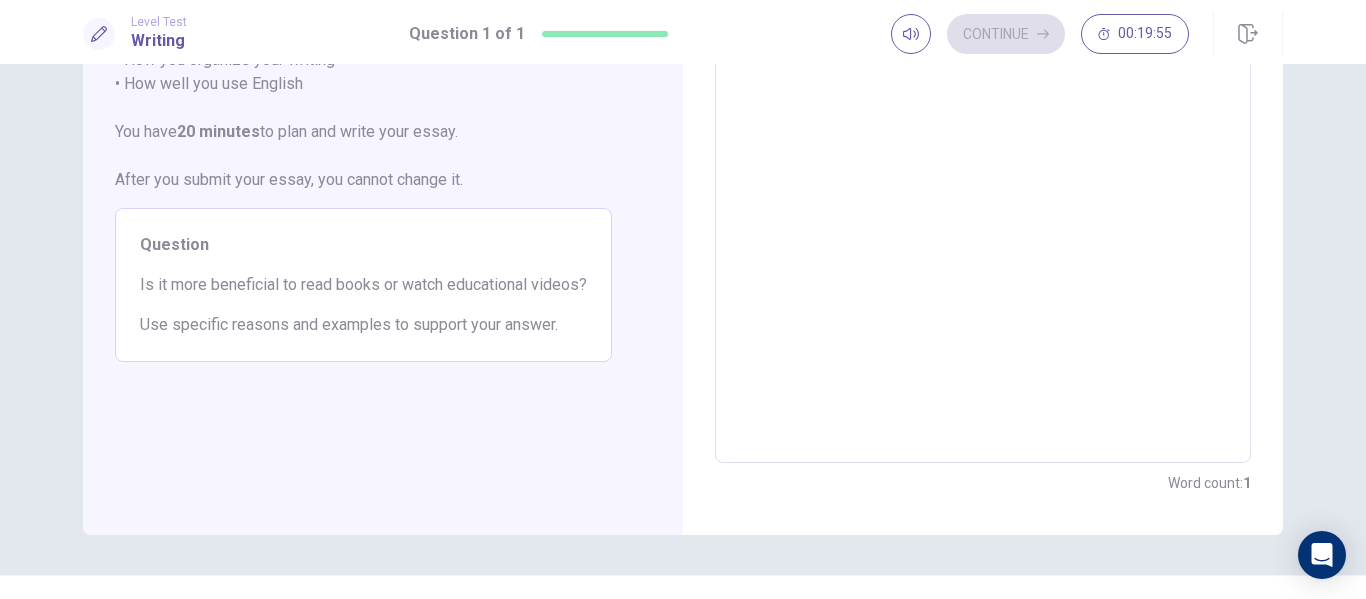 scroll, scrollTop: 128, scrollLeft: 0, axis: vertical 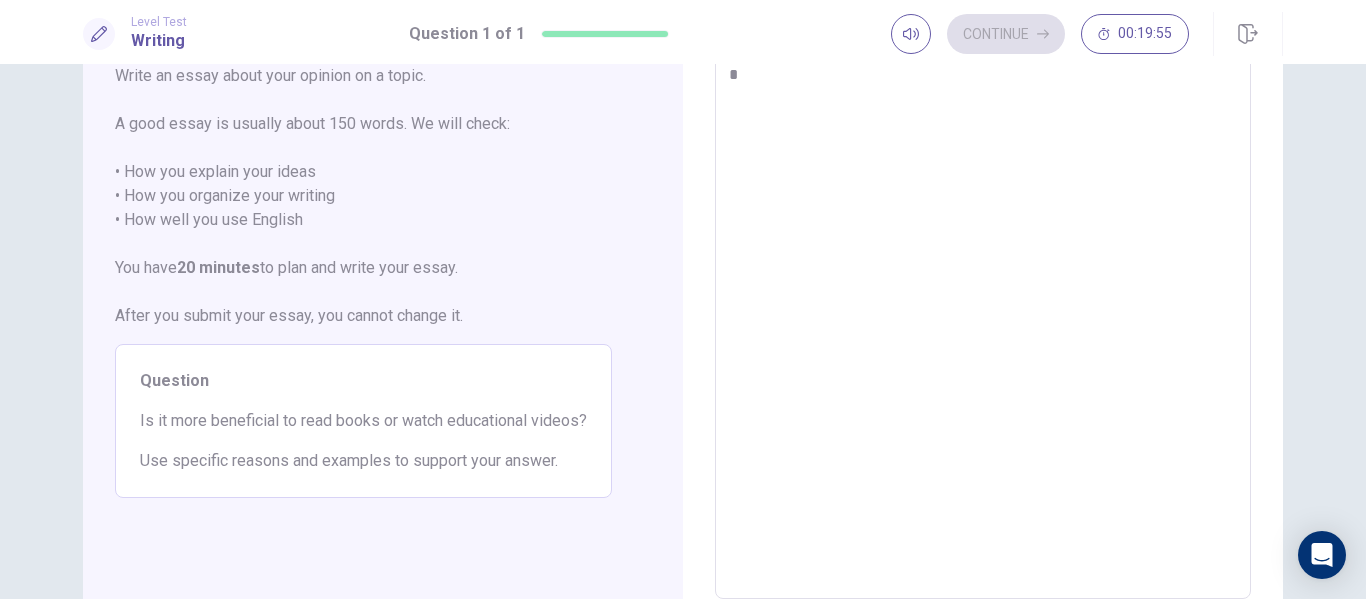 type on "*" 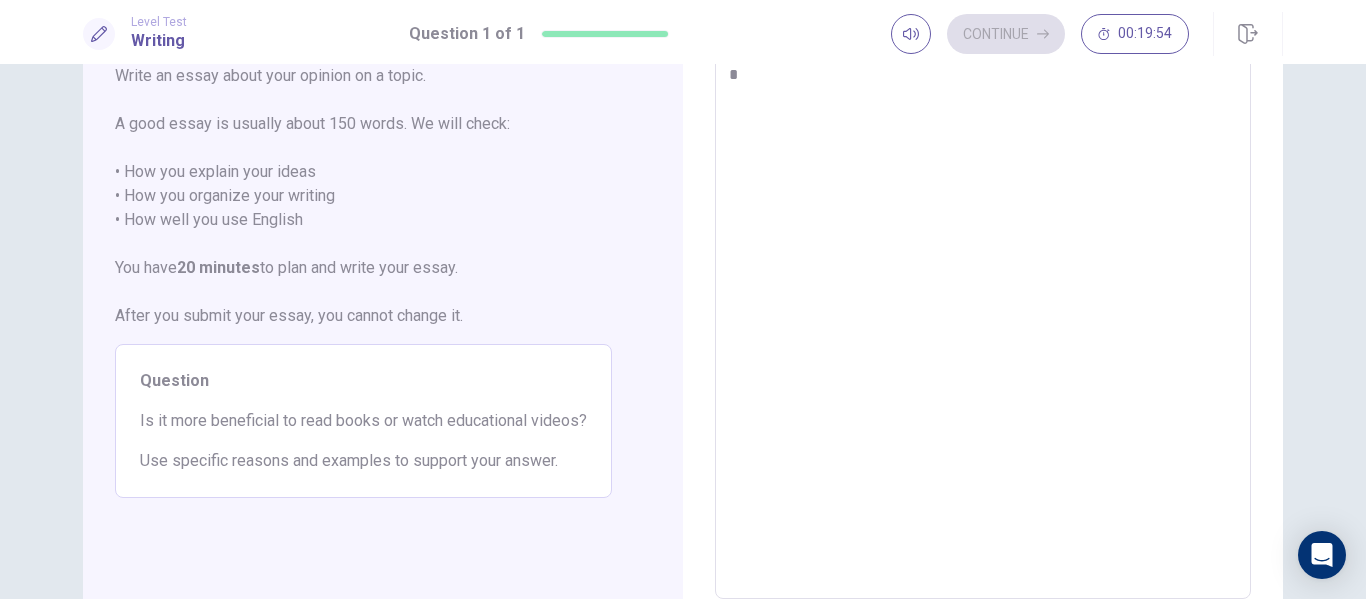 type on "**" 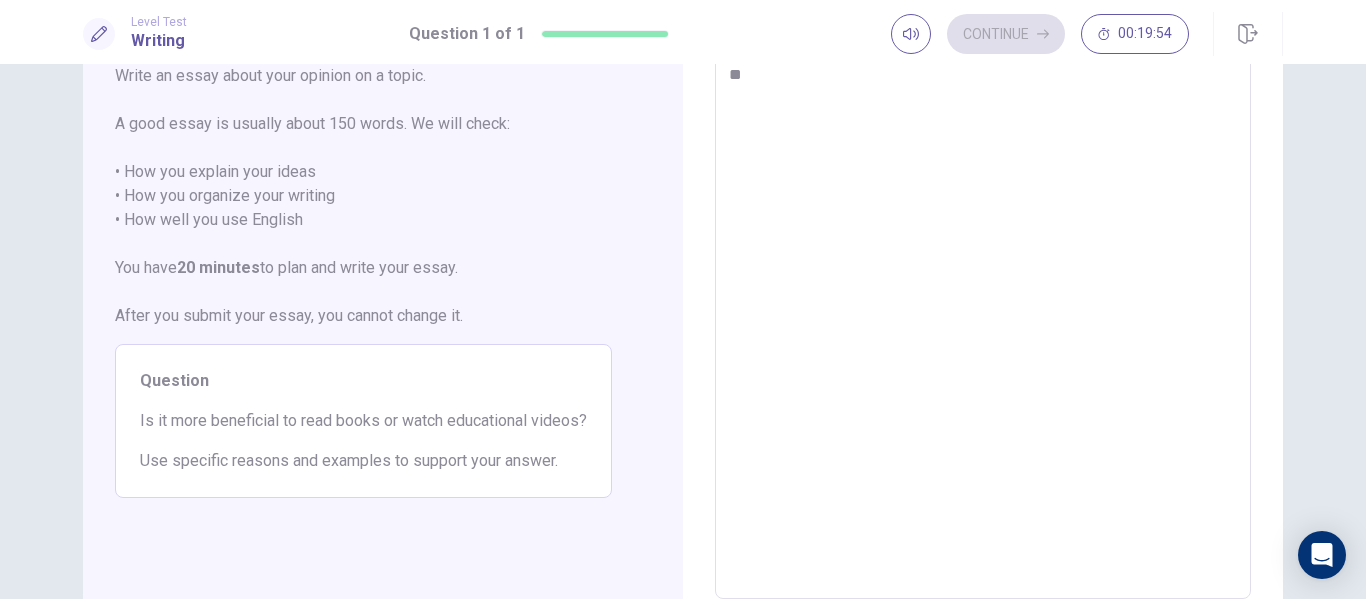 type on "*" 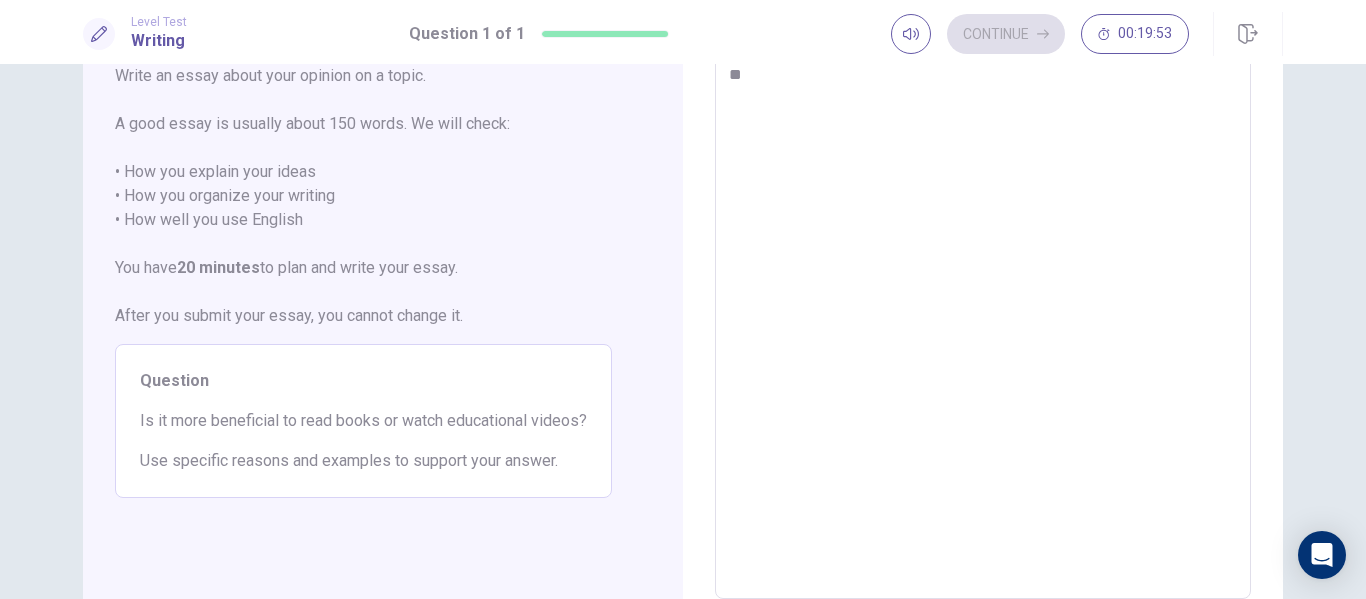 type on "*" 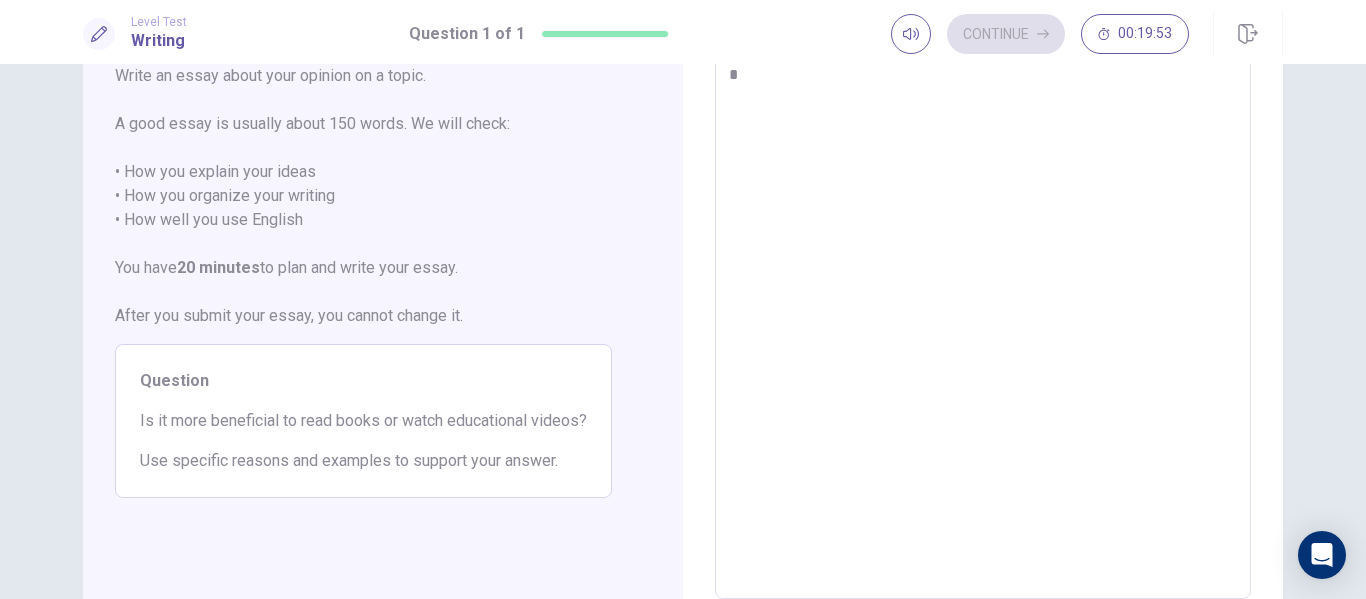 type on "*" 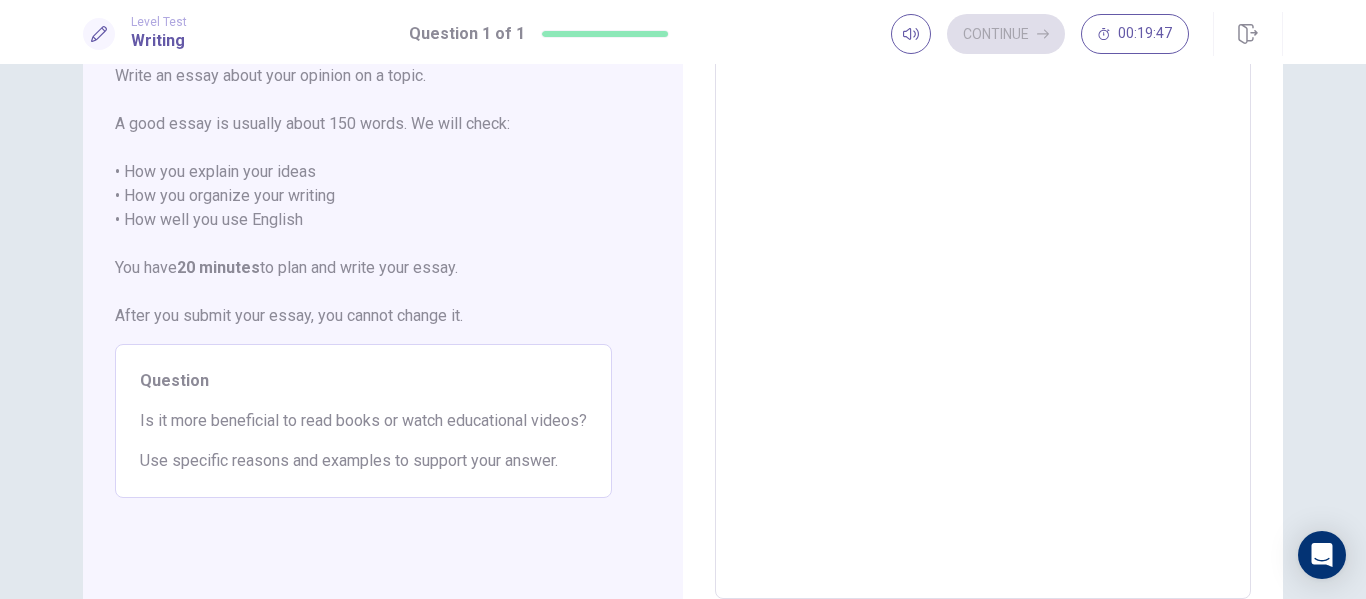 type on "*" 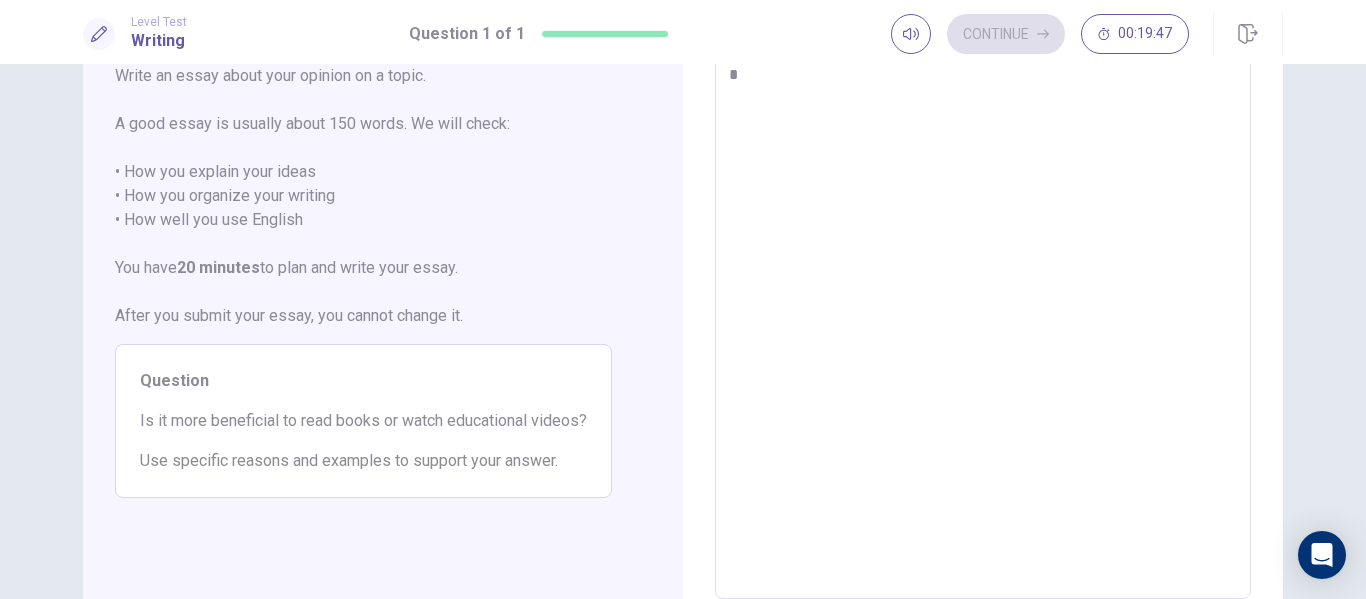 type on "*" 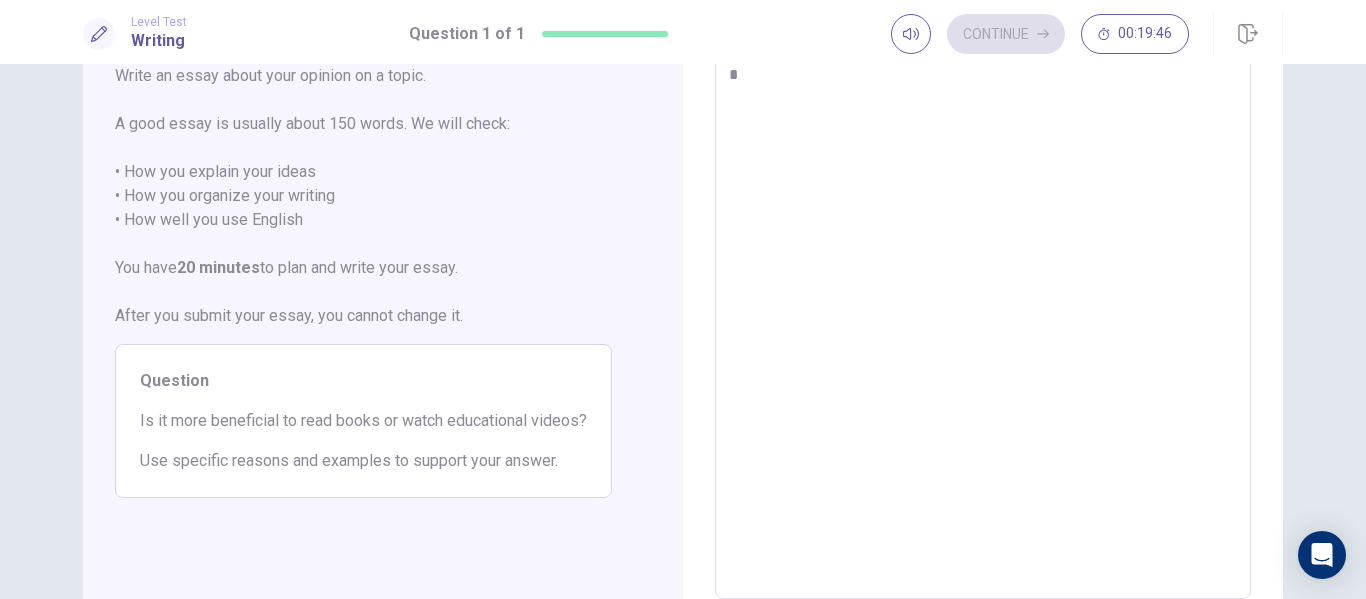 type on "**" 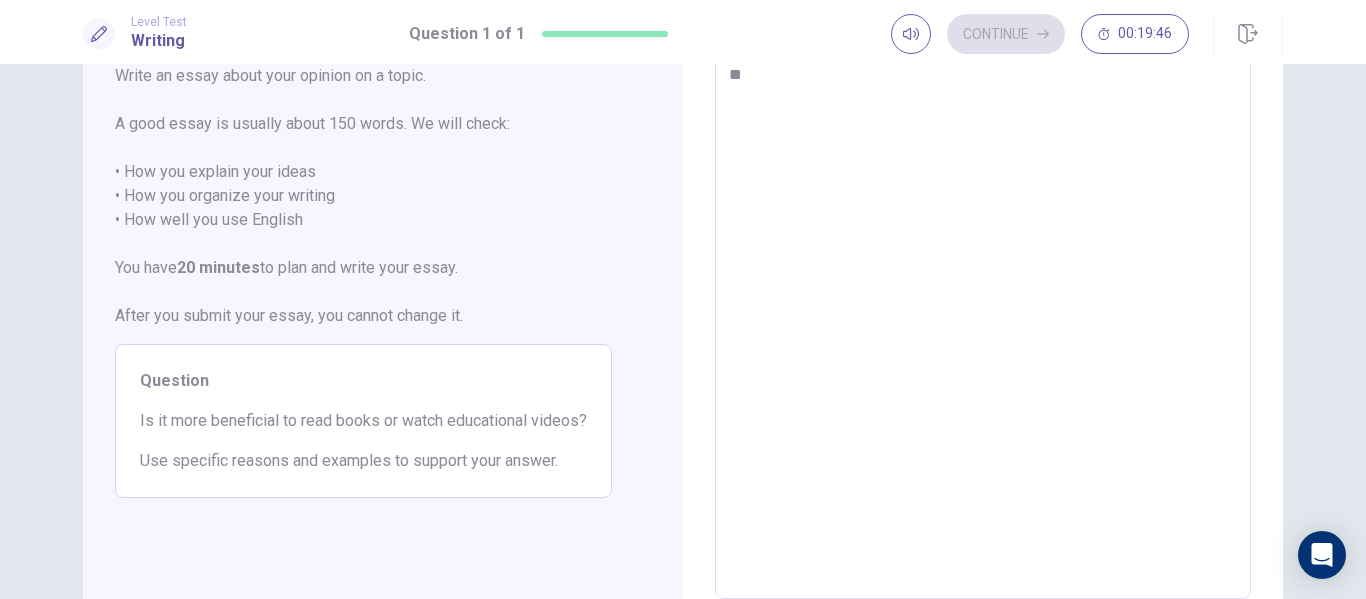 type on "*" 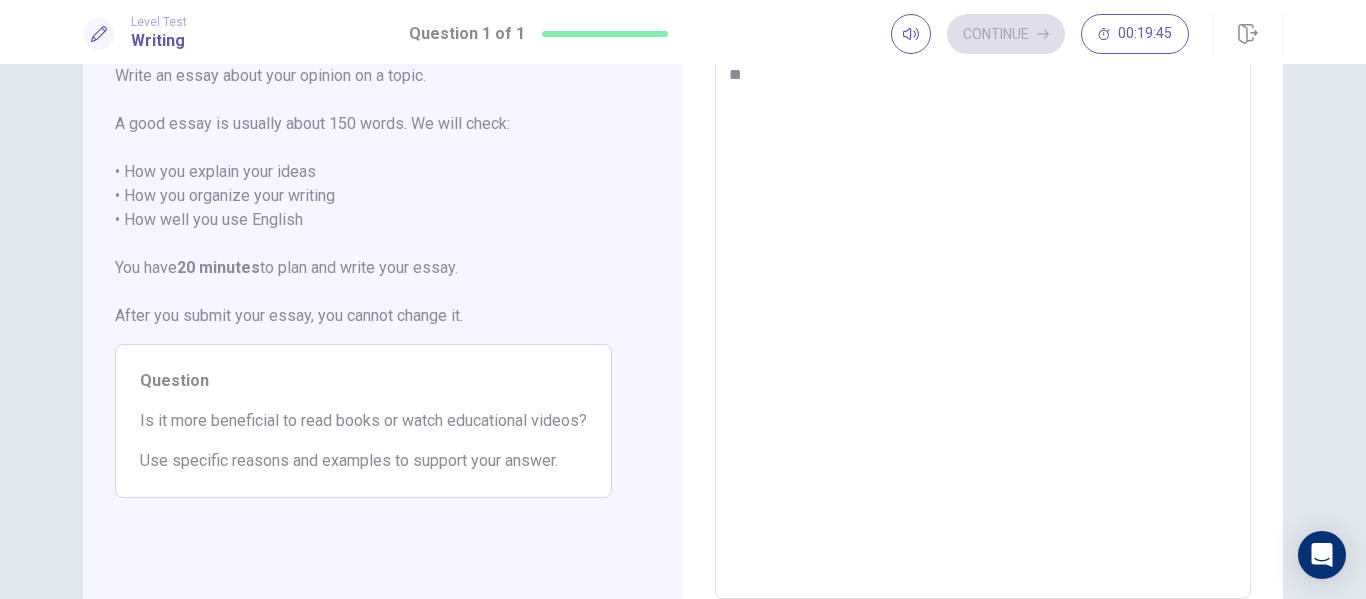 type on "***" 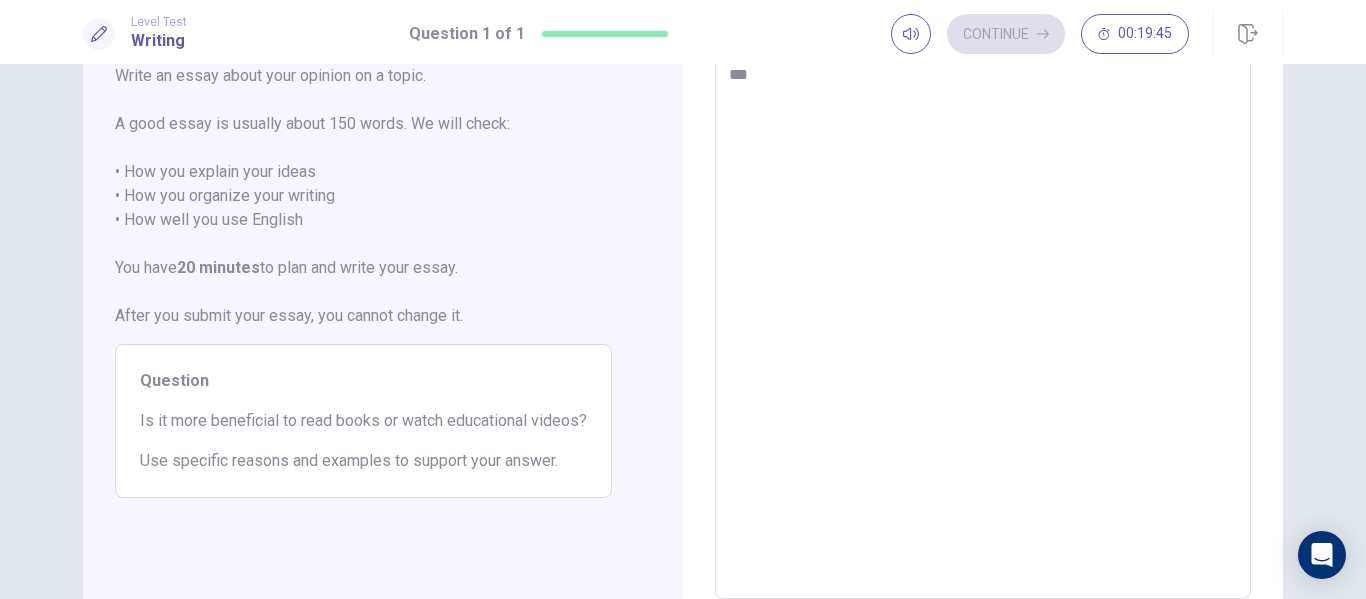 type on "*" 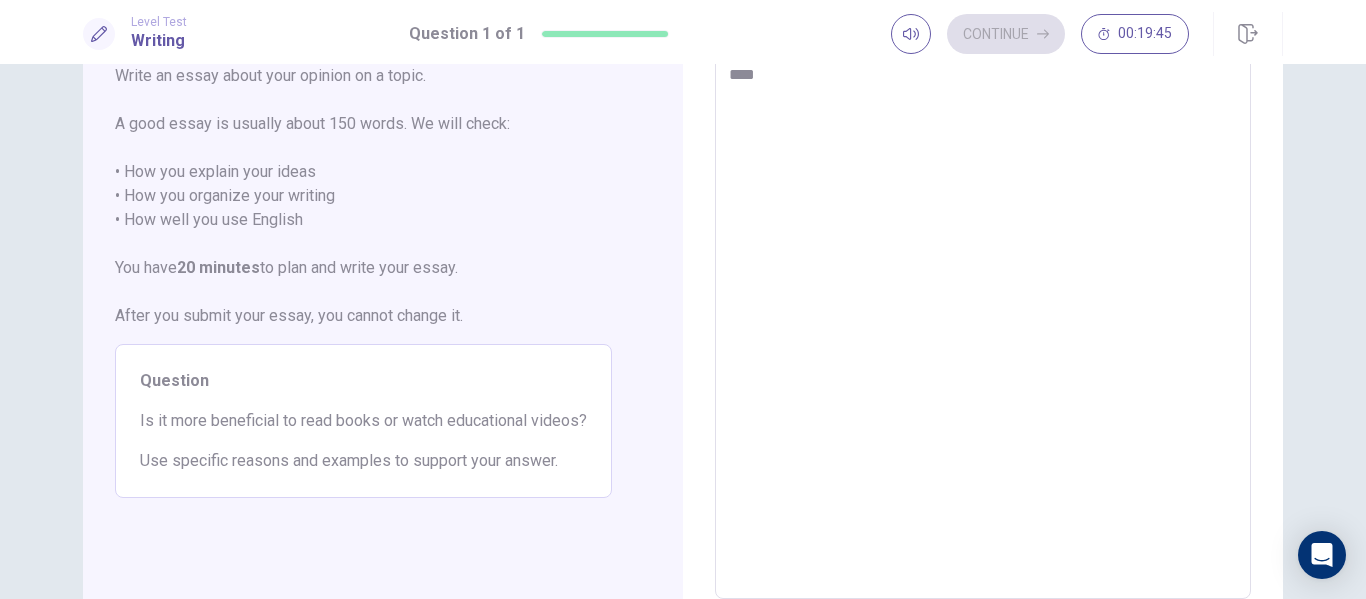 type on "*" 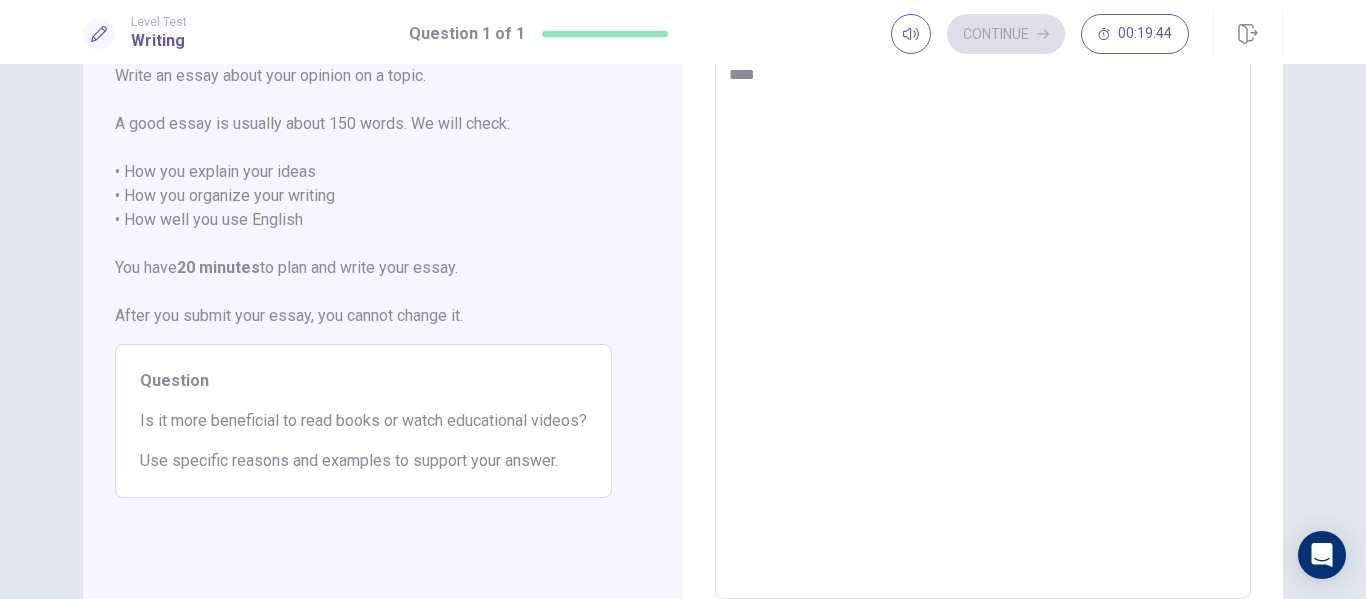 type on "*****" 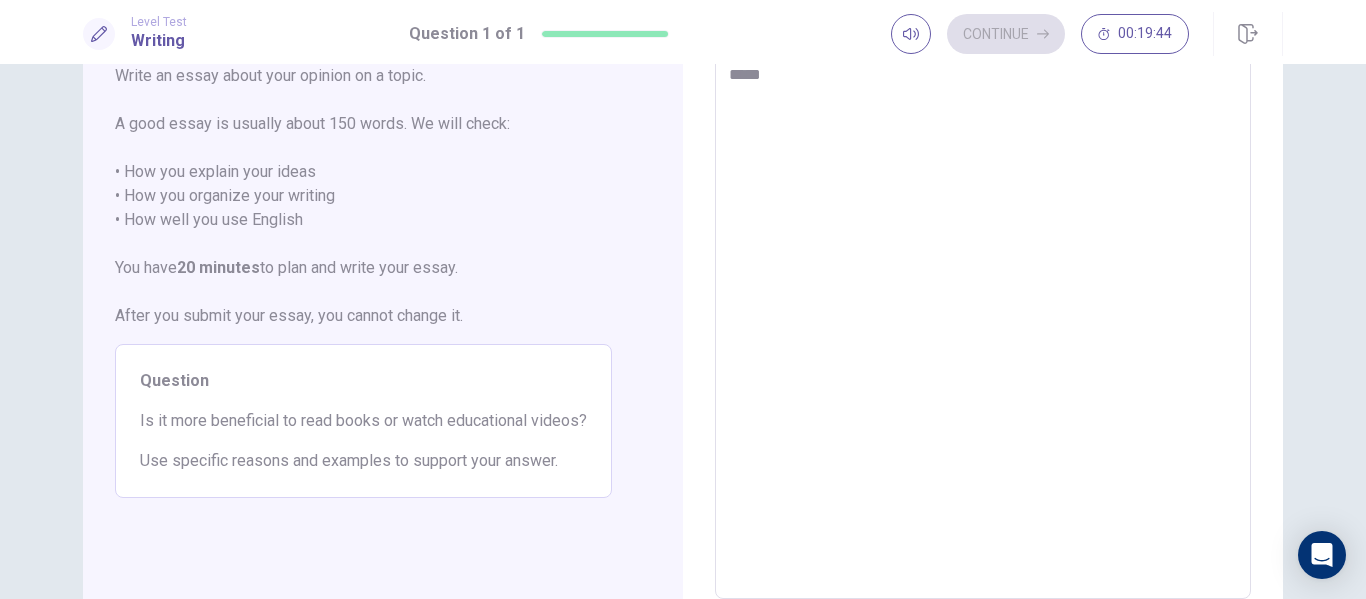 type on "*" 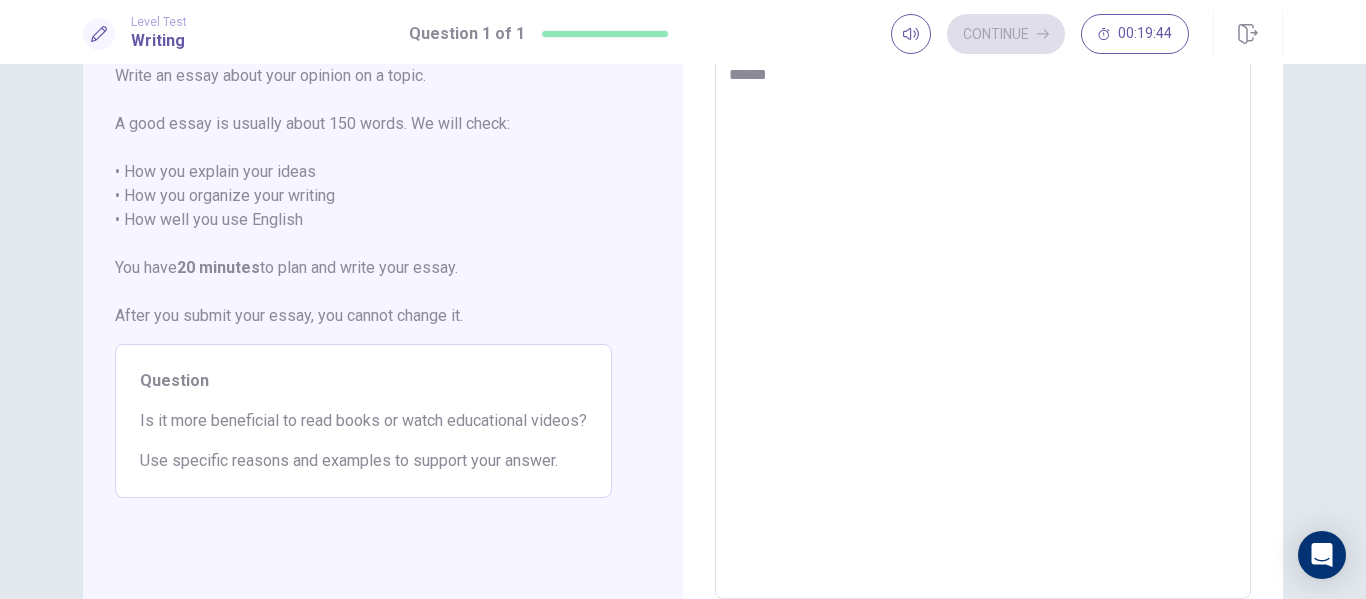 type on "*" 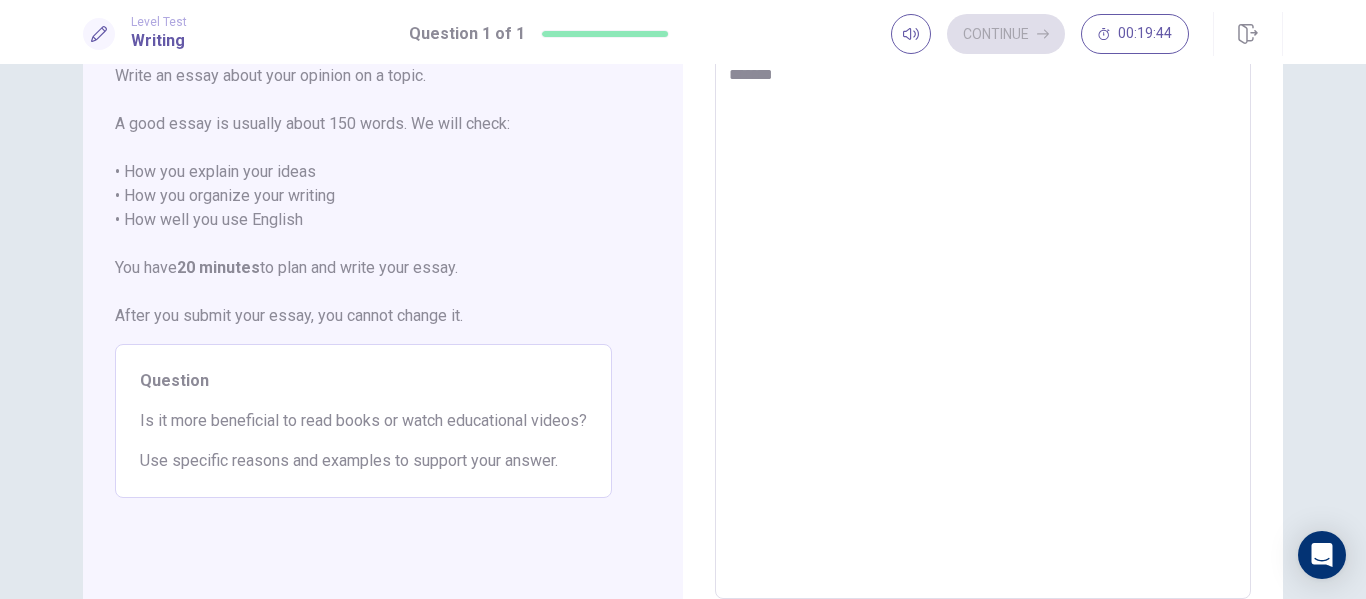 type on "*" 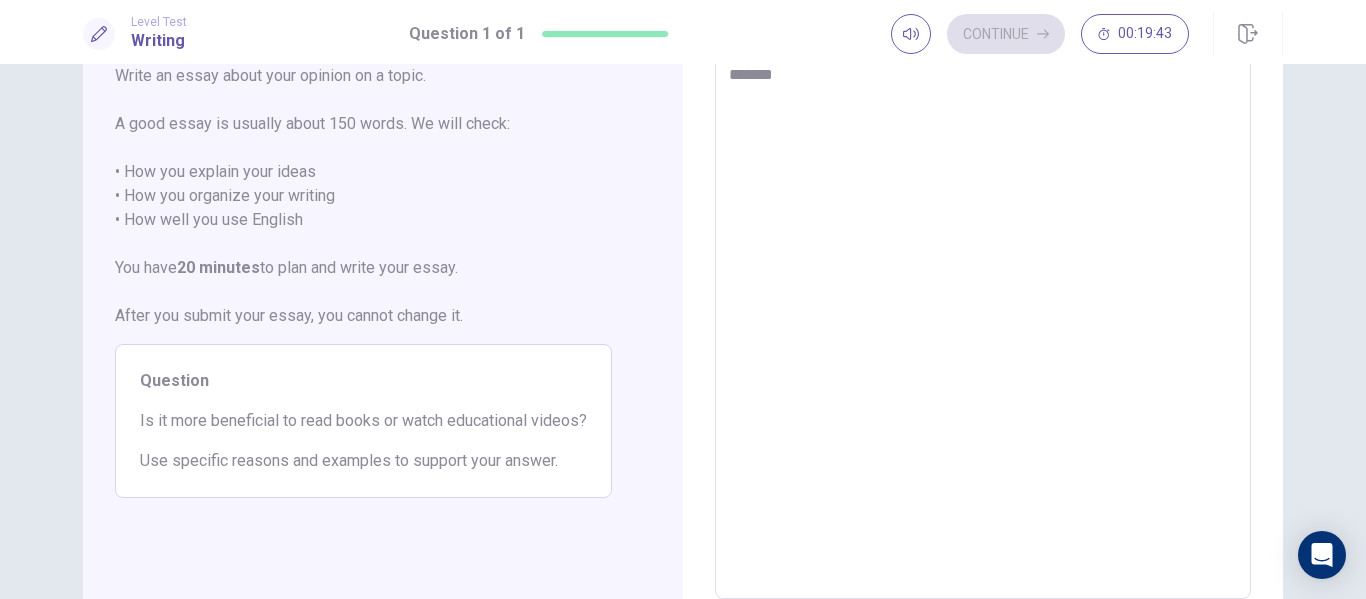 type on "********" 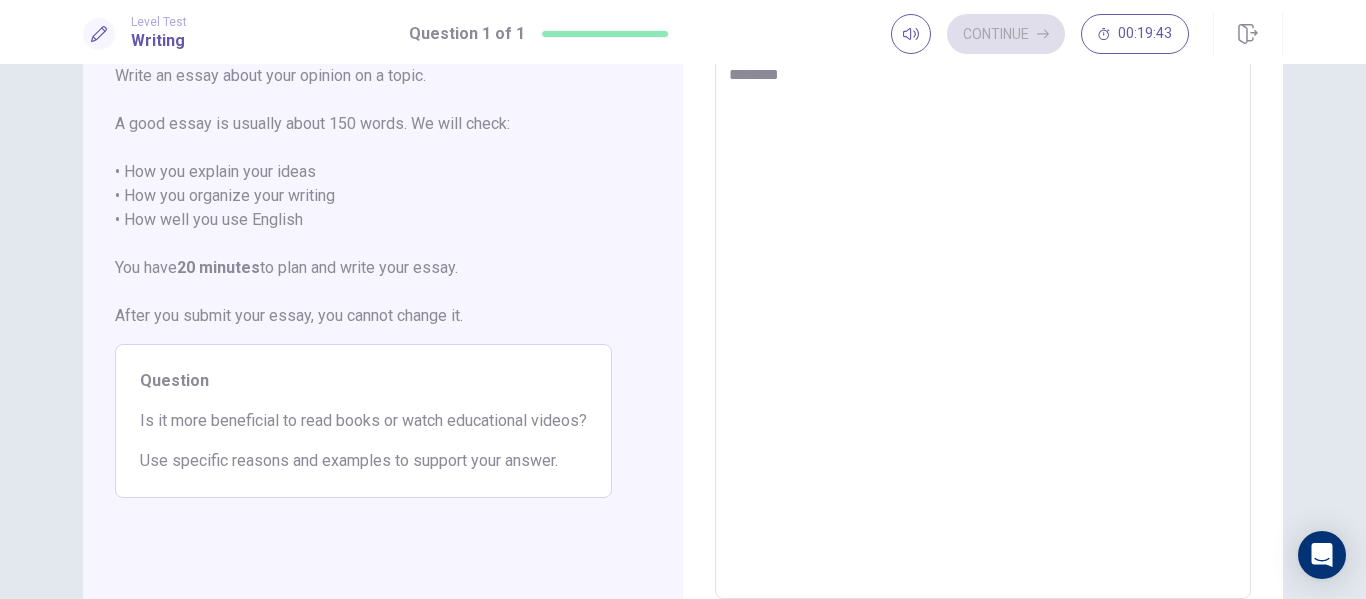 type on "*" 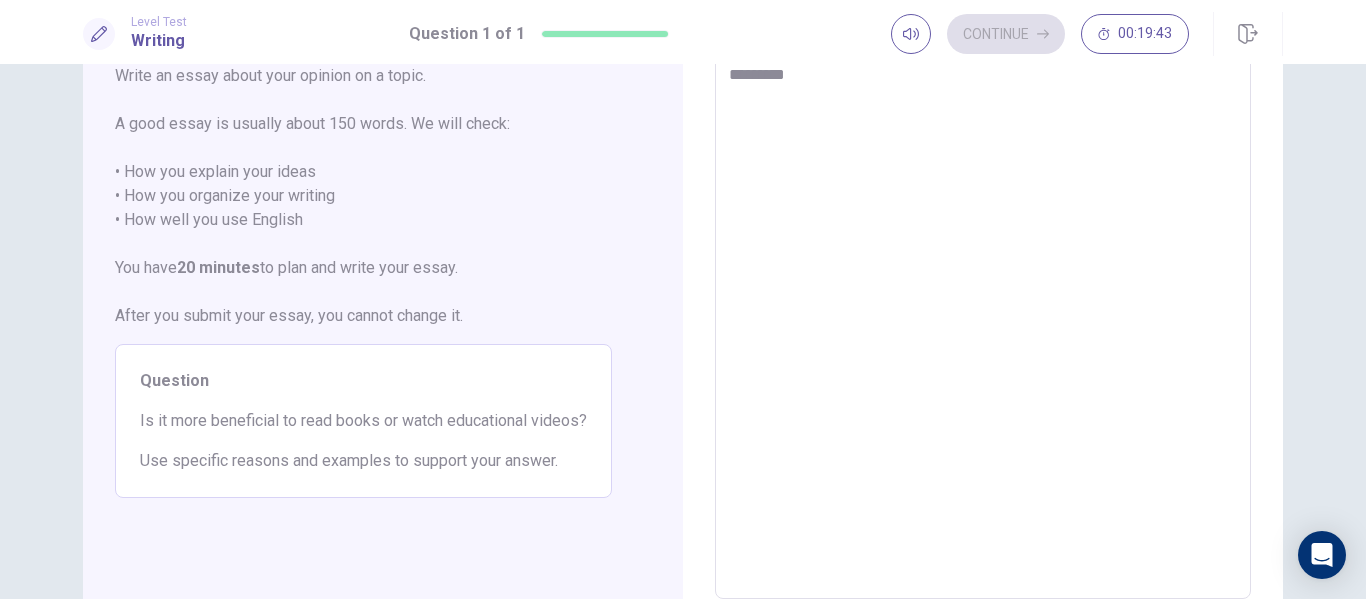 type on "*" 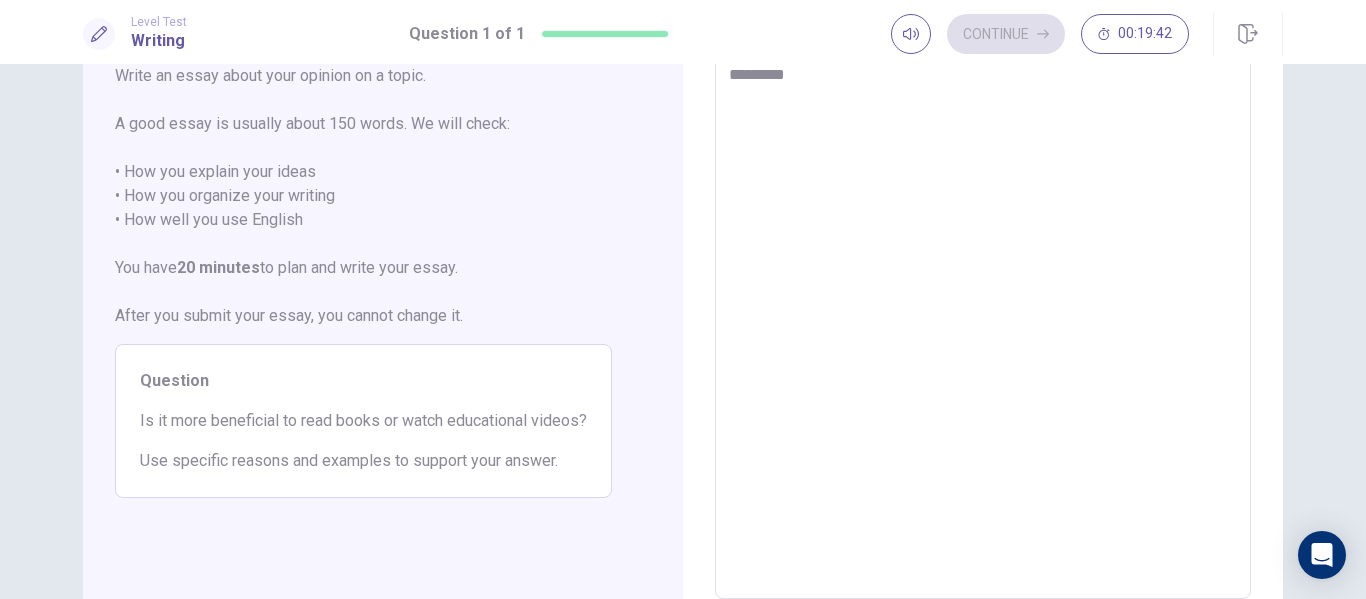 type on "**********" 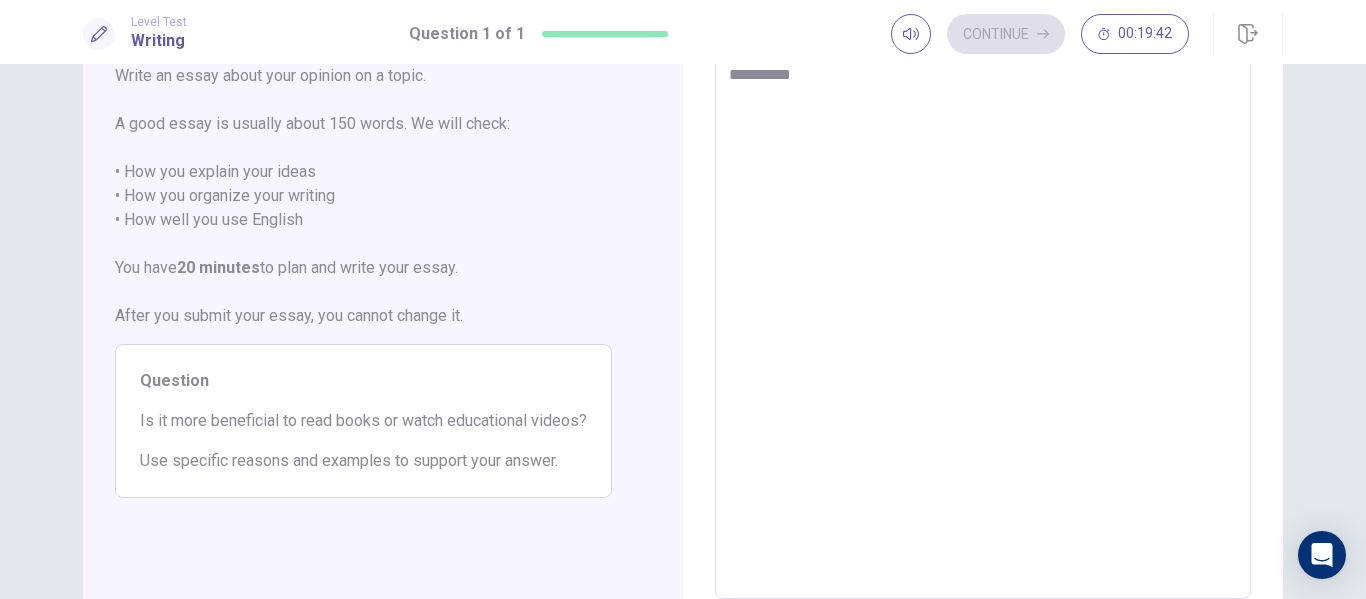 type on "*" 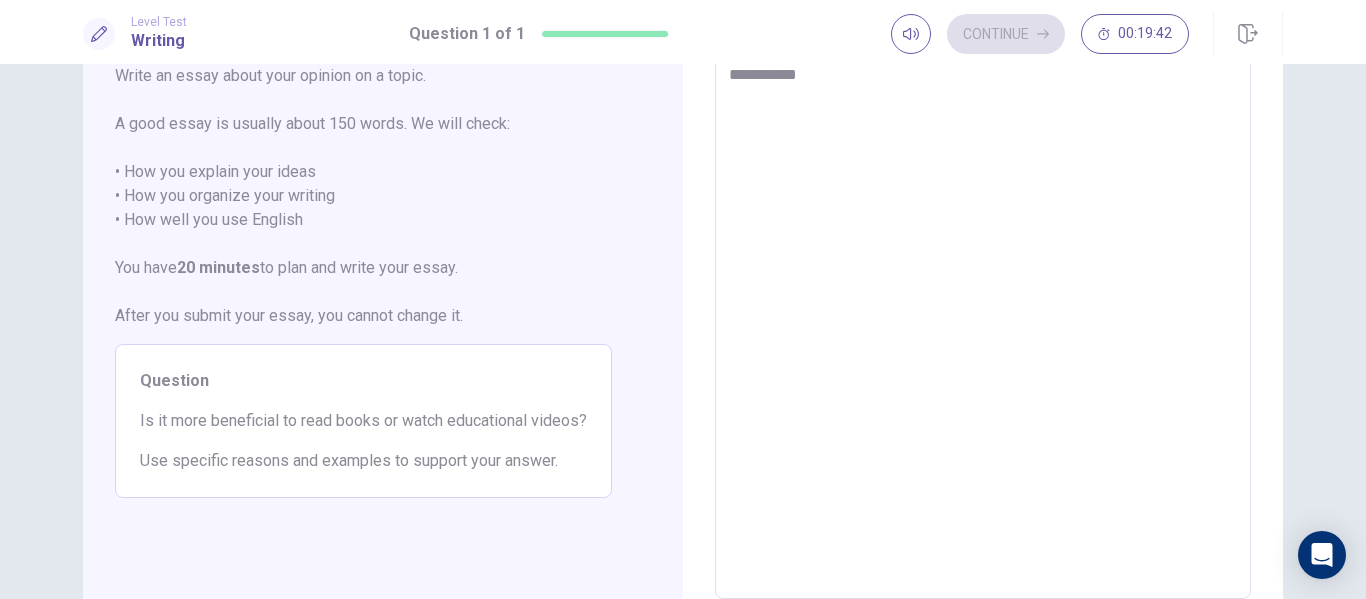 type on "*" 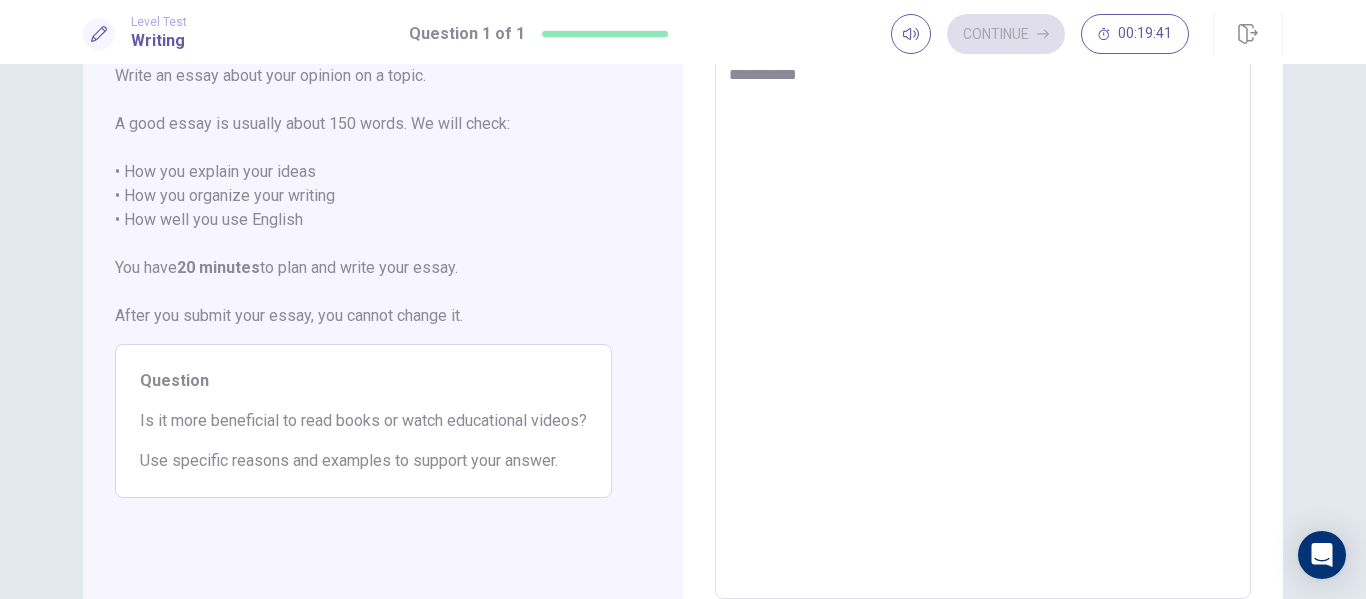 type on "**********" 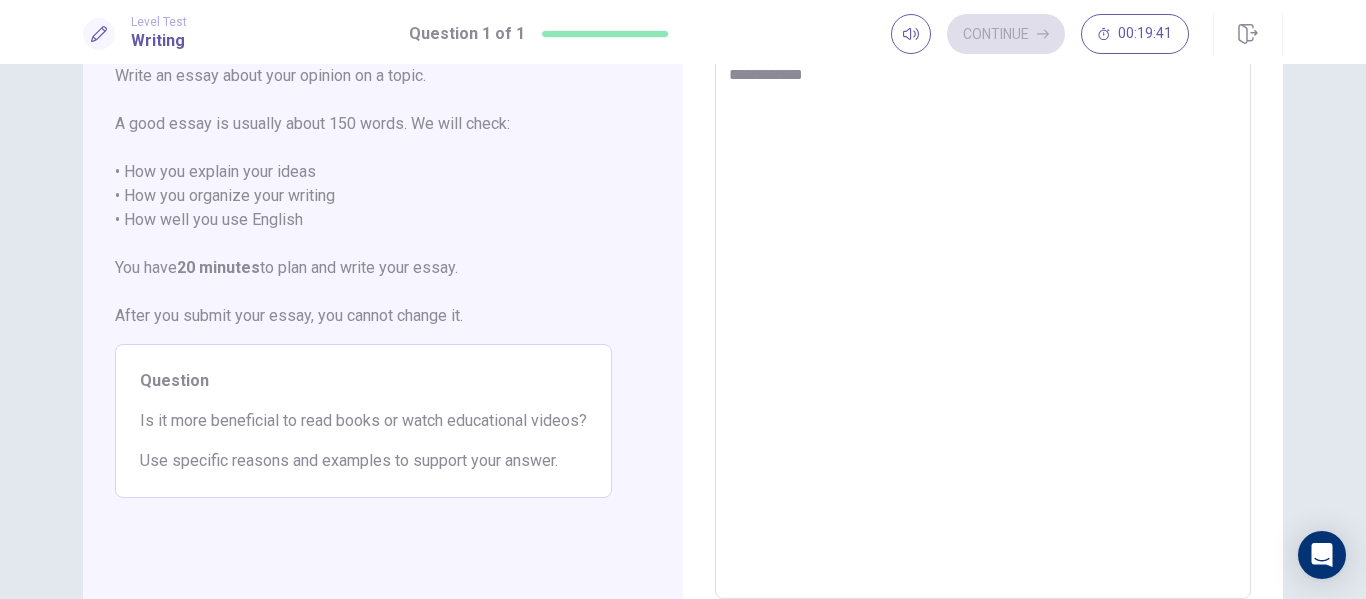 type on "*" 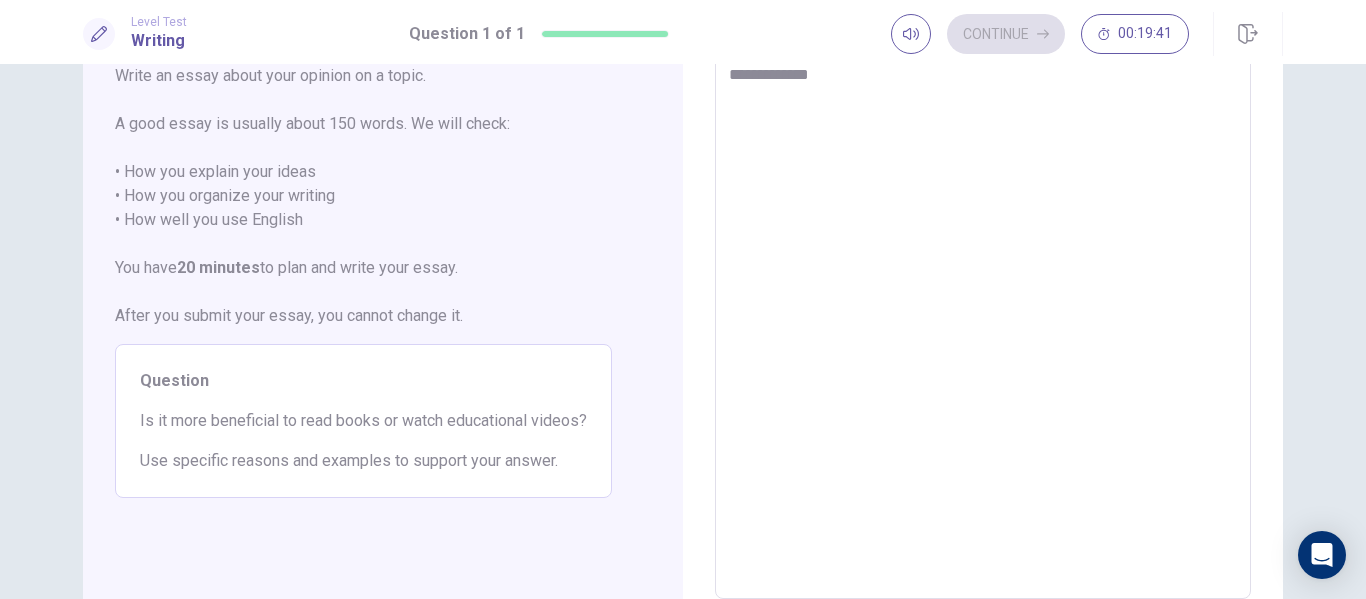type on "*" 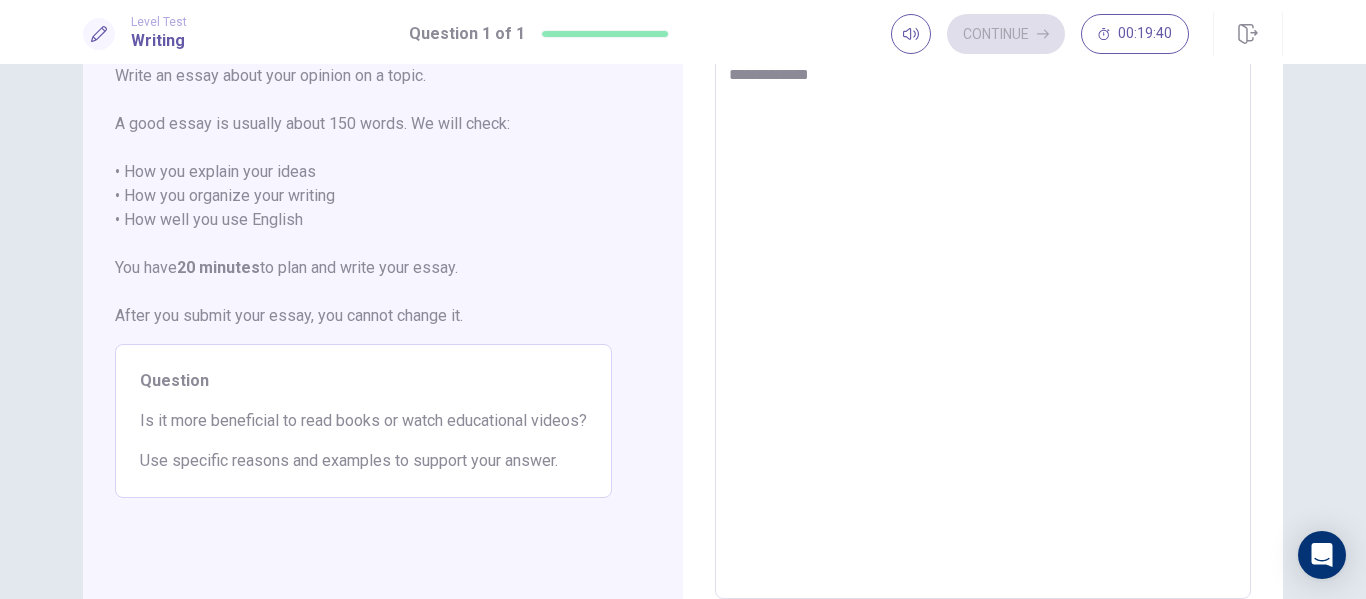type on "**********" 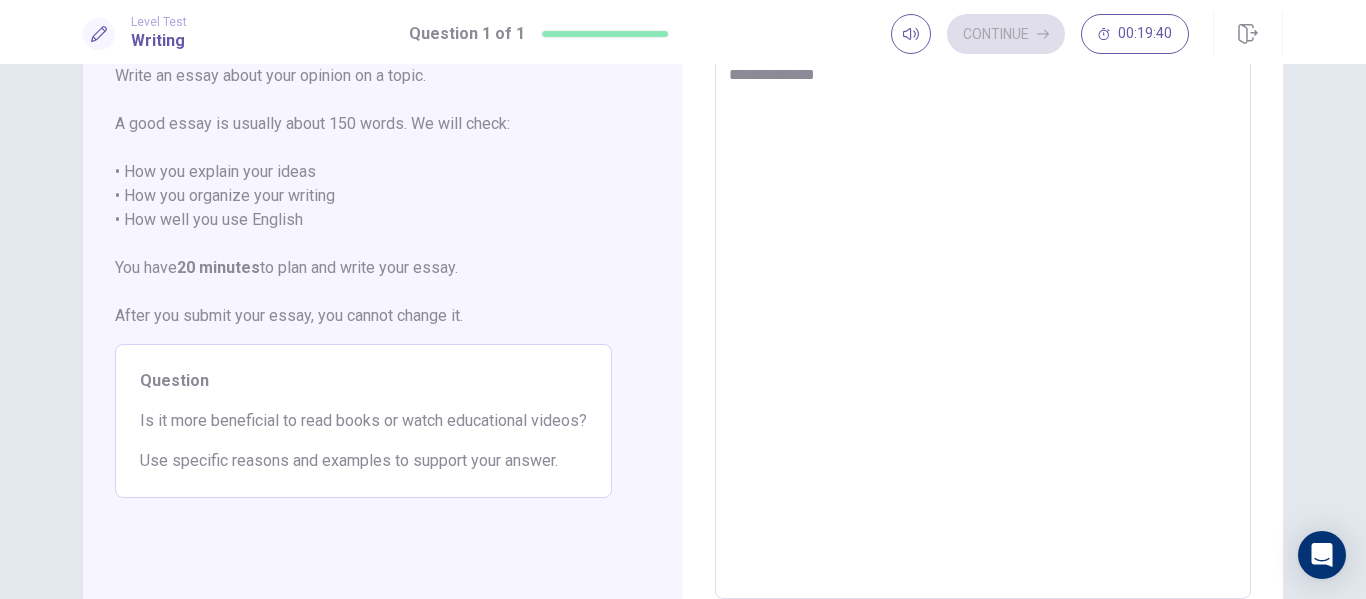 type on "*" 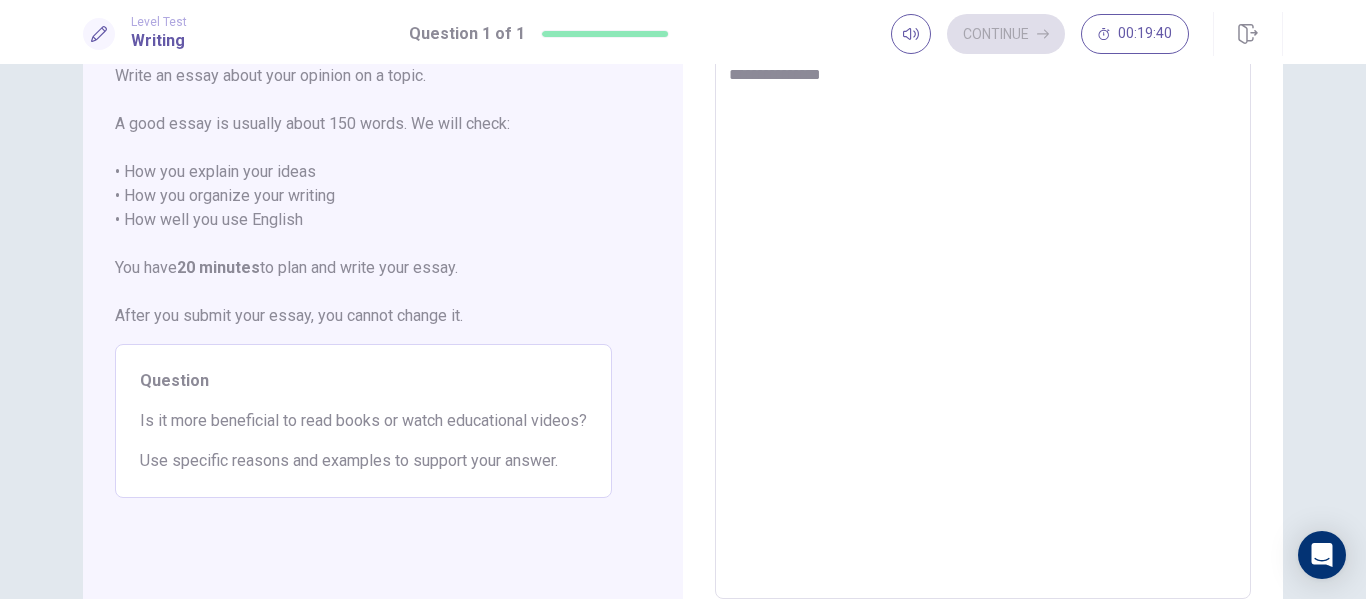 type on "*" 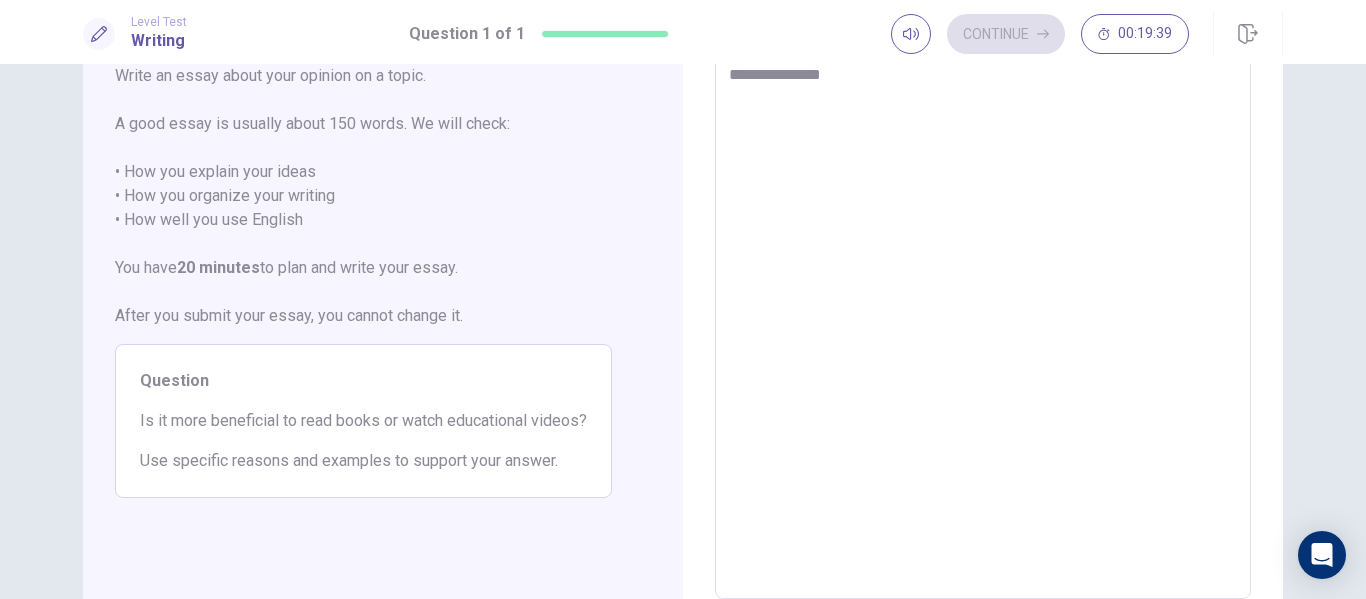 type on "**********" 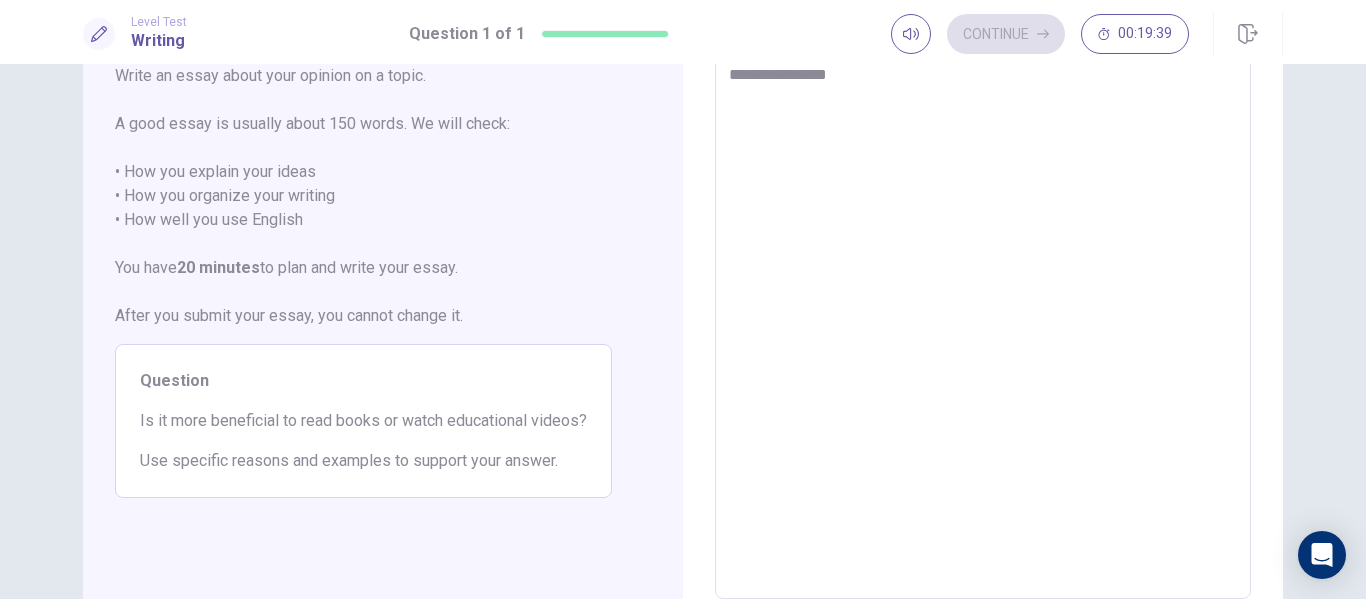 type on "*" 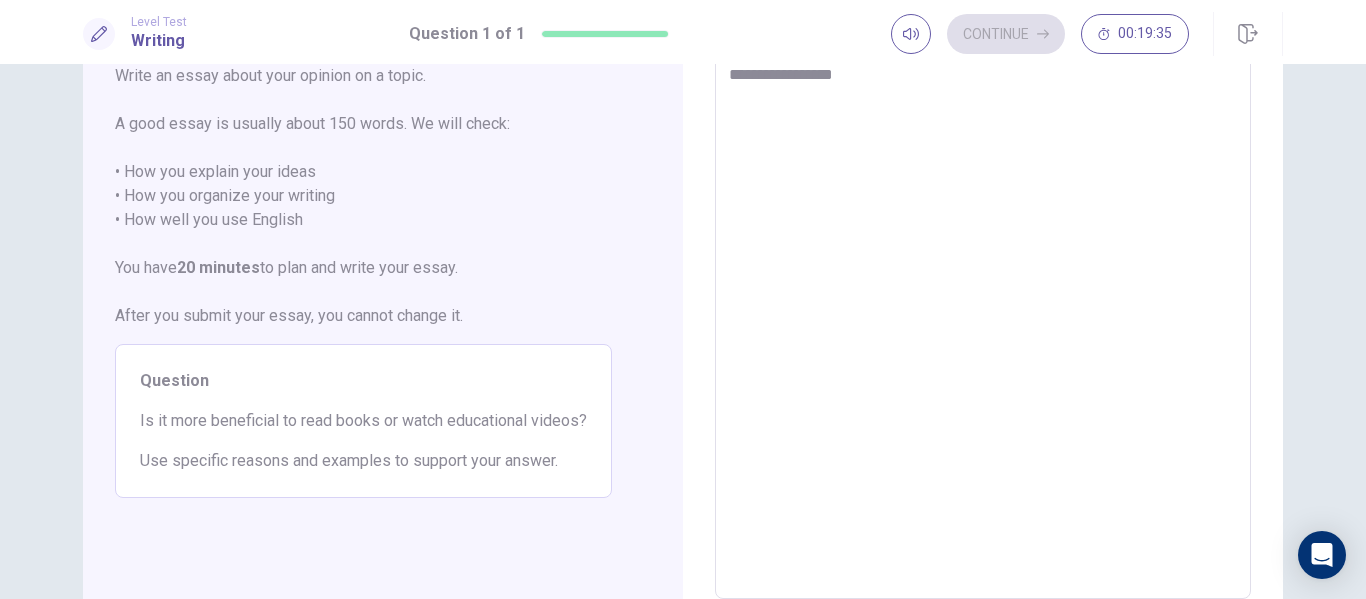 type on "*" 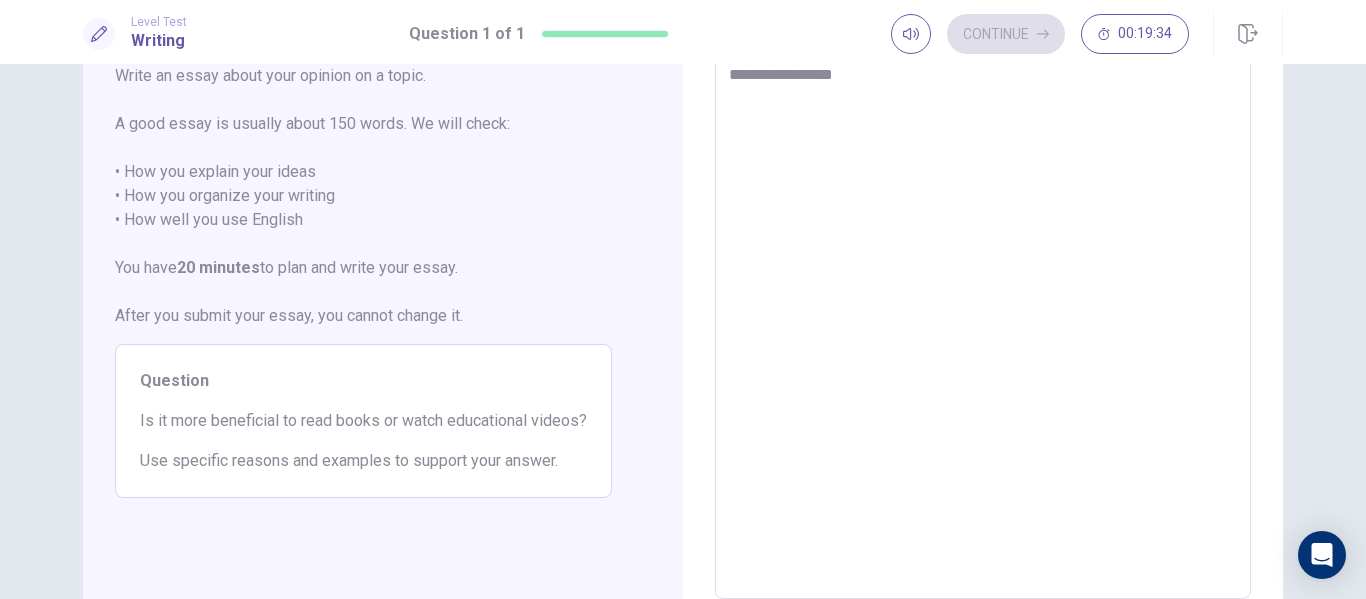 type on "**********" 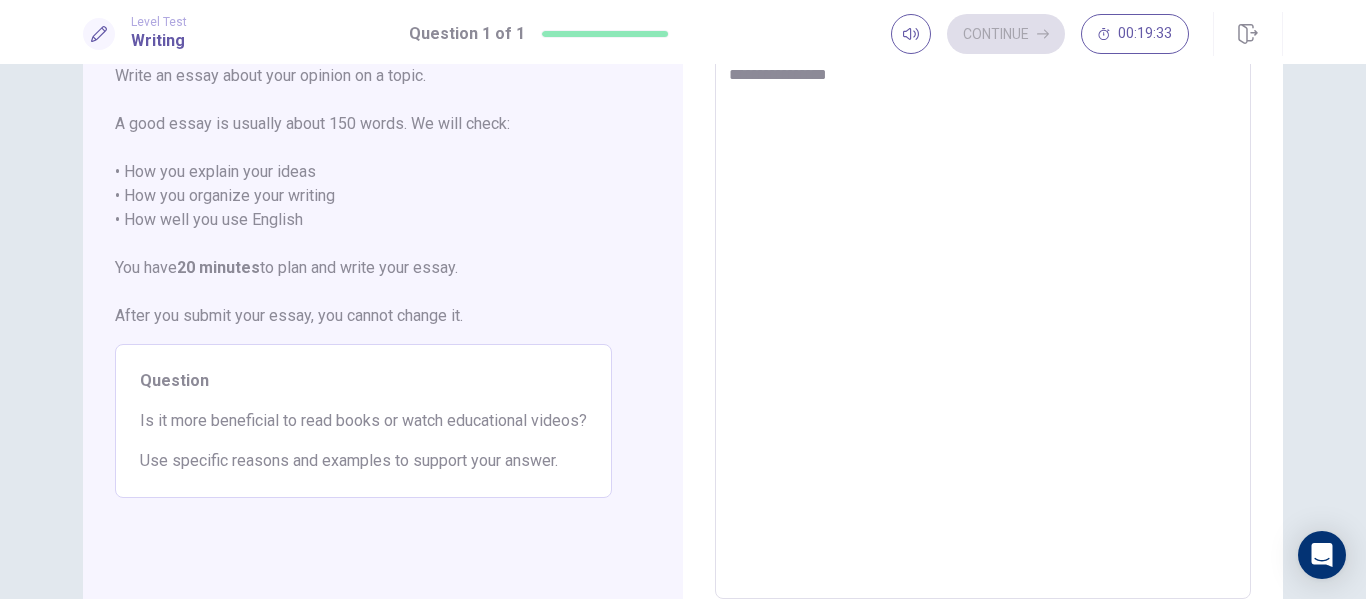 type on "*" 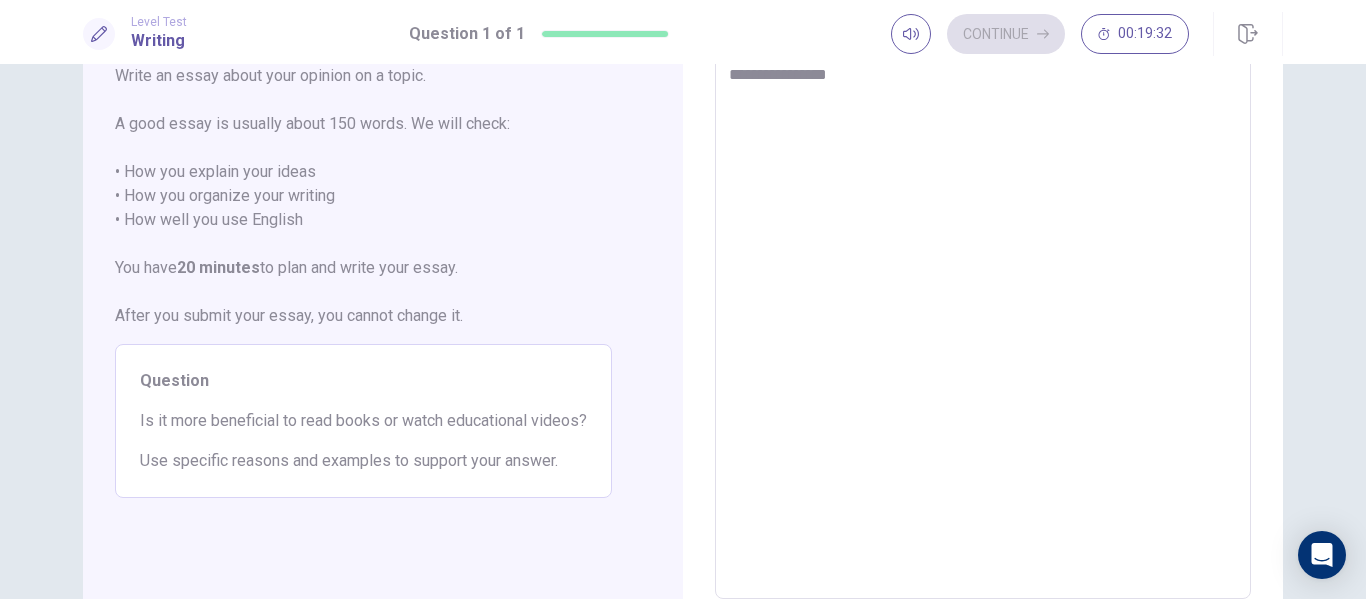 type on "**********" 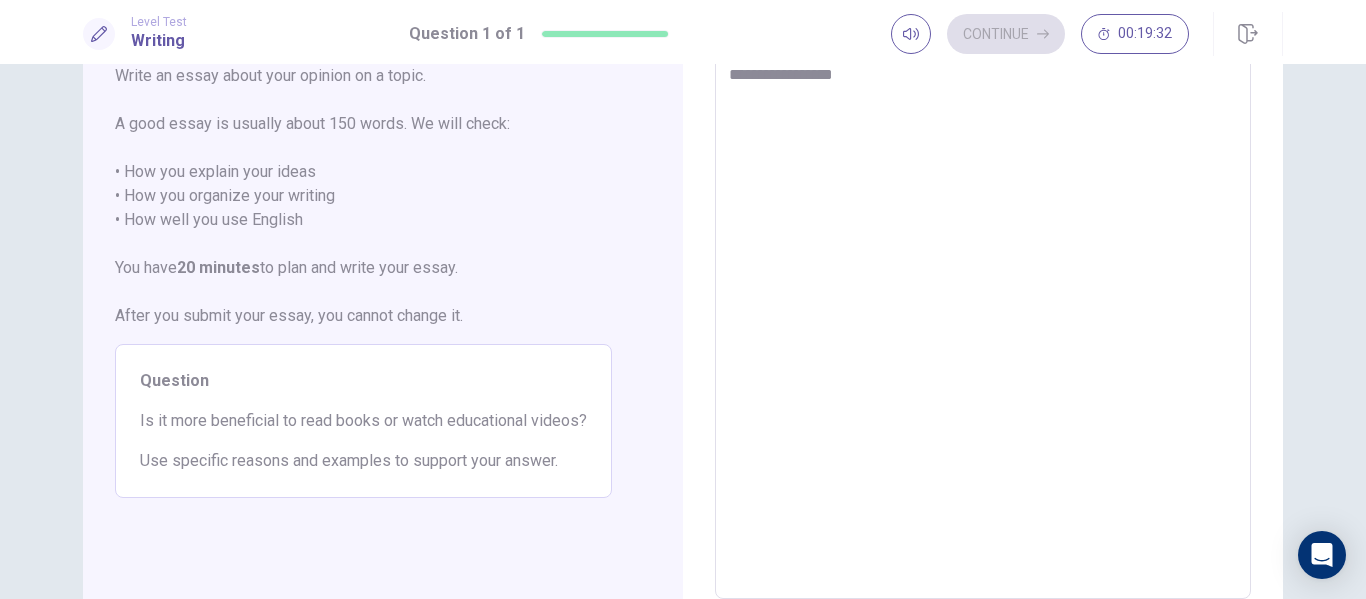 type on "*" 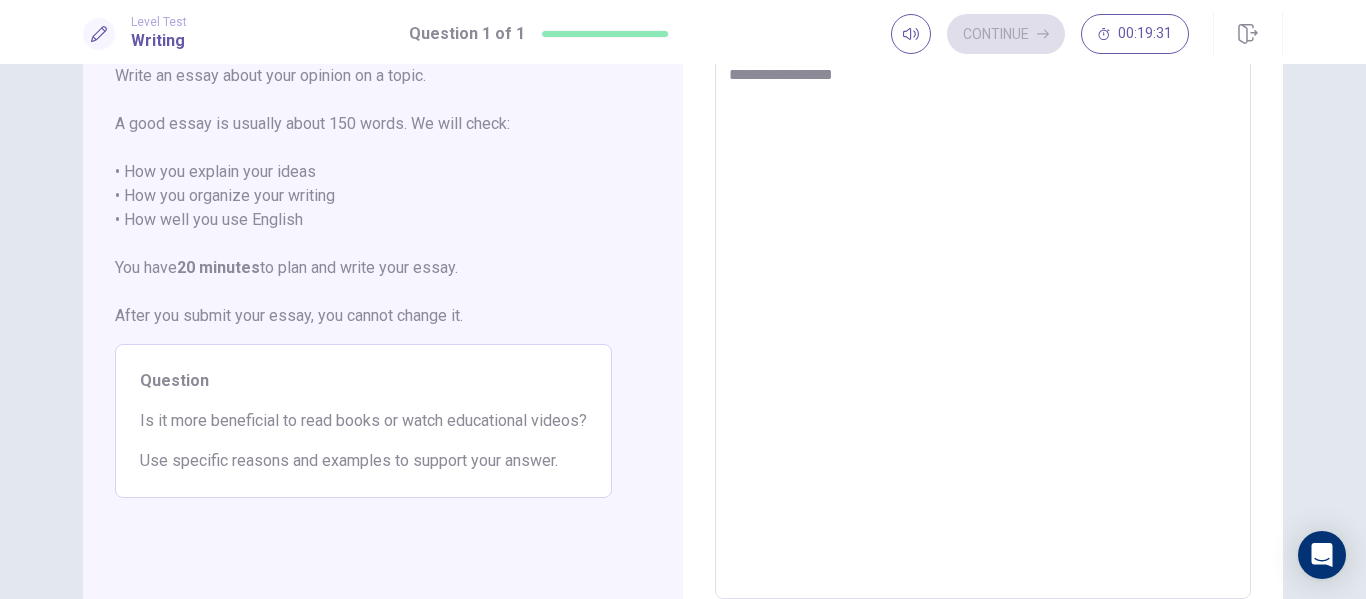 type on "**********" 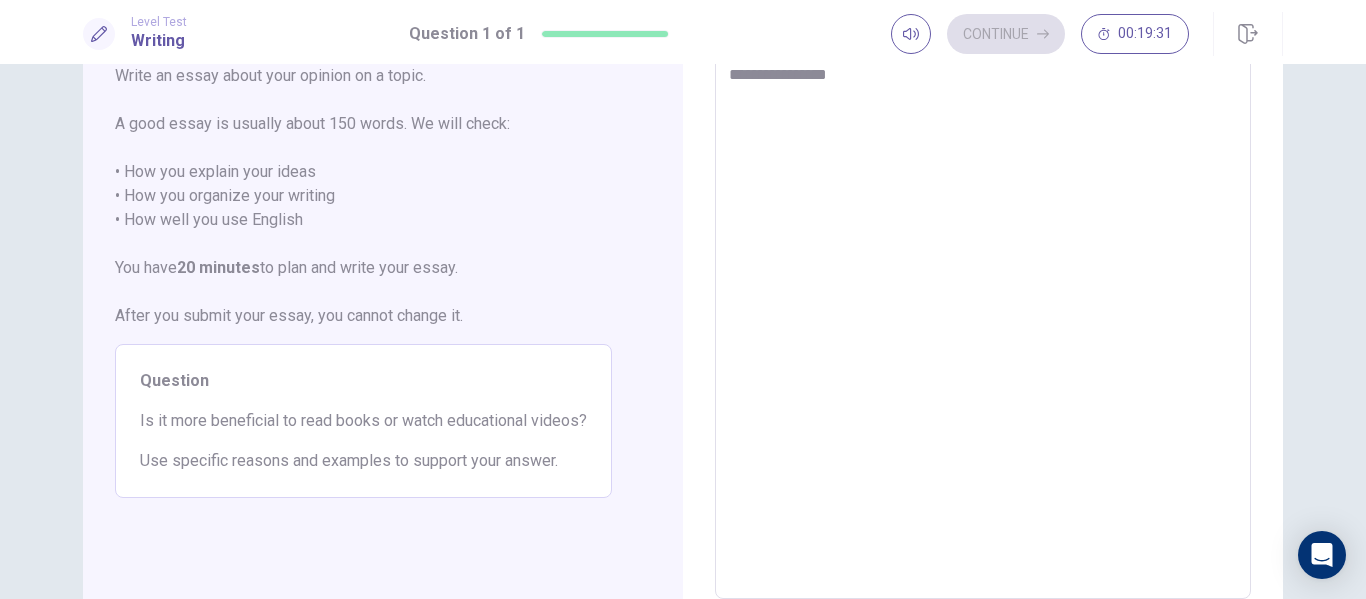 type on "*" 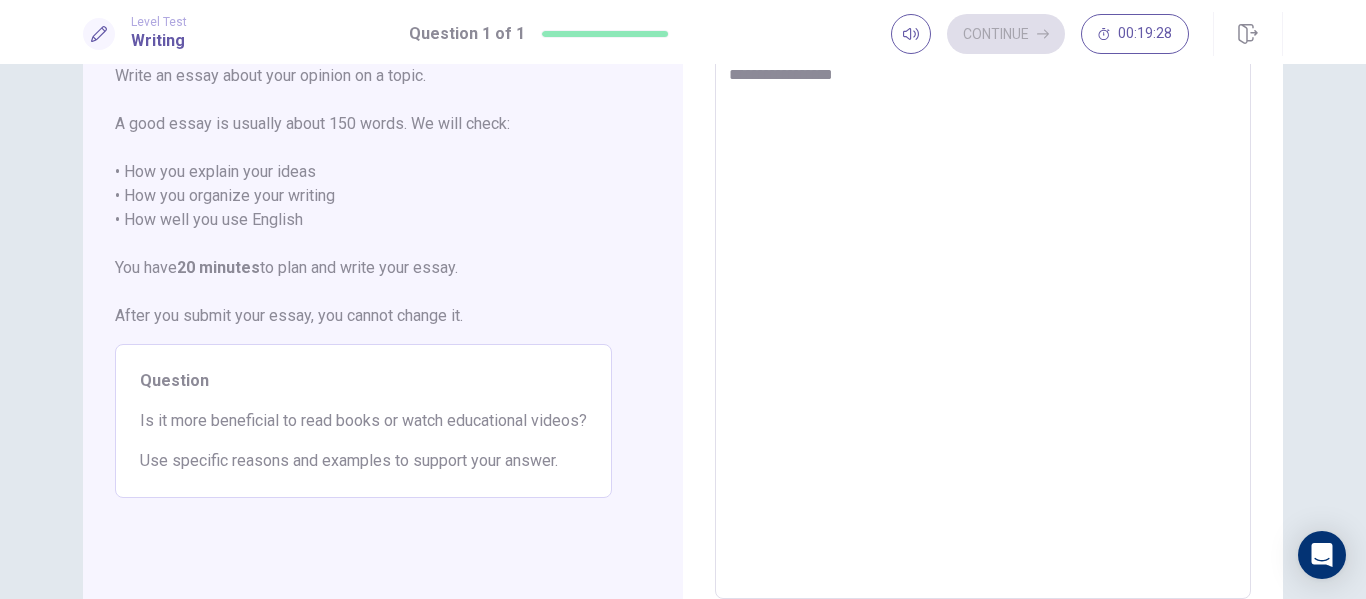 type on "*" 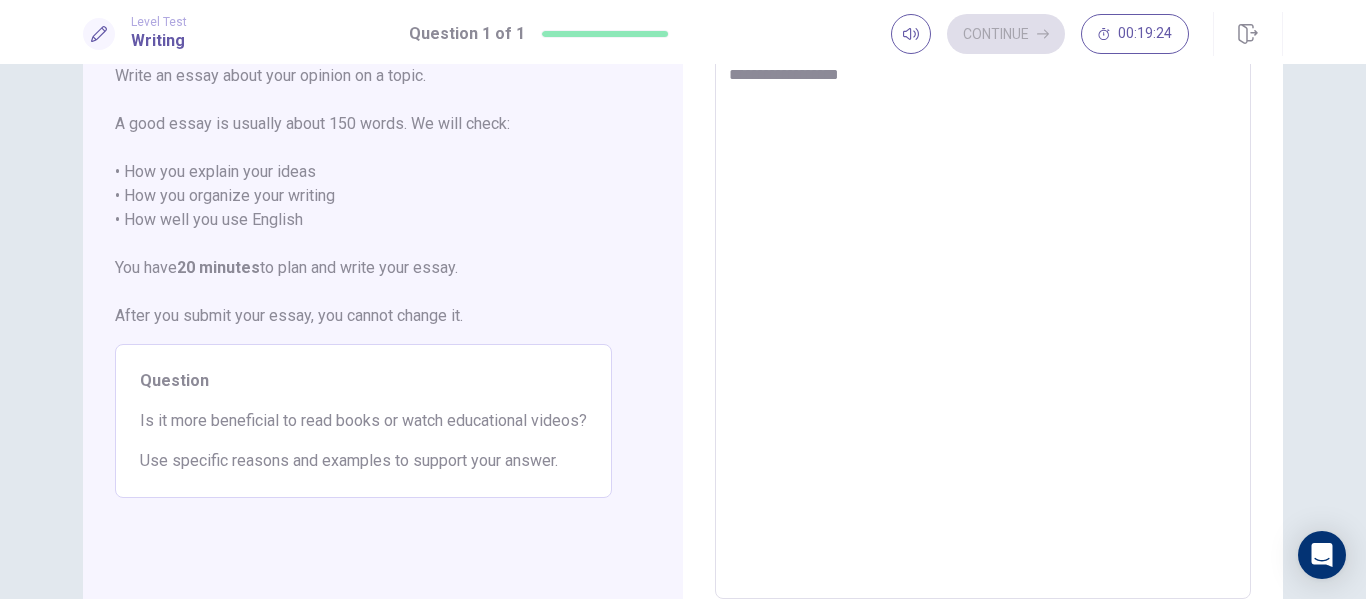 type on "*" 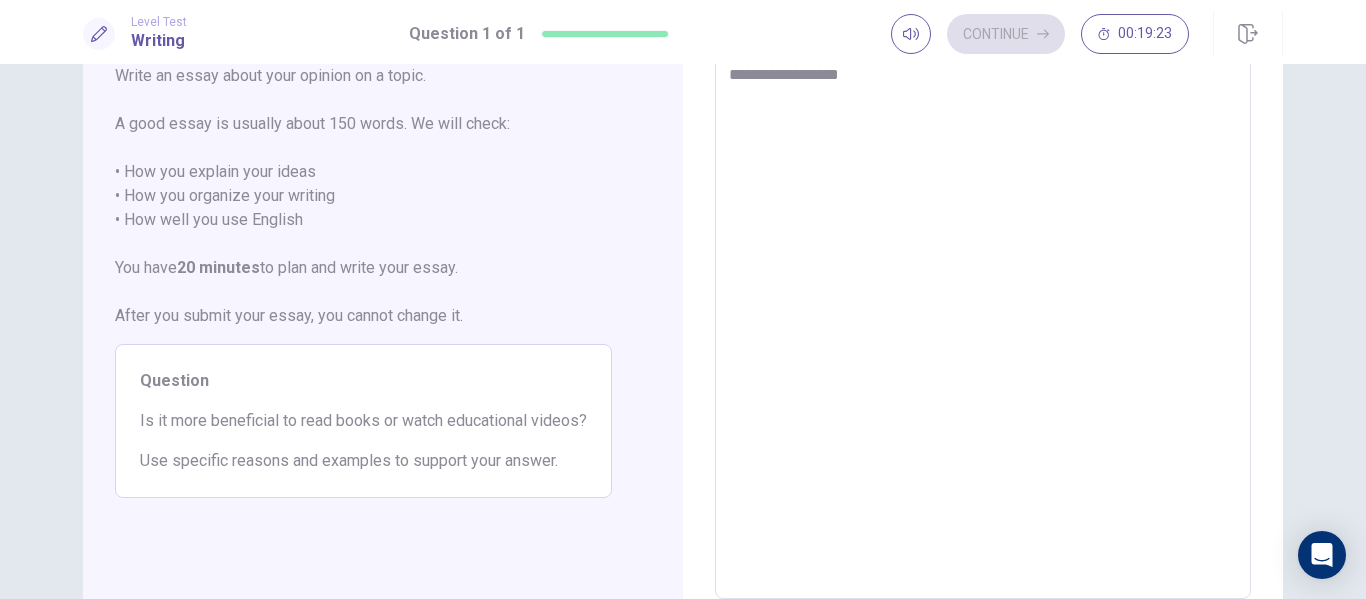 type on "**********" 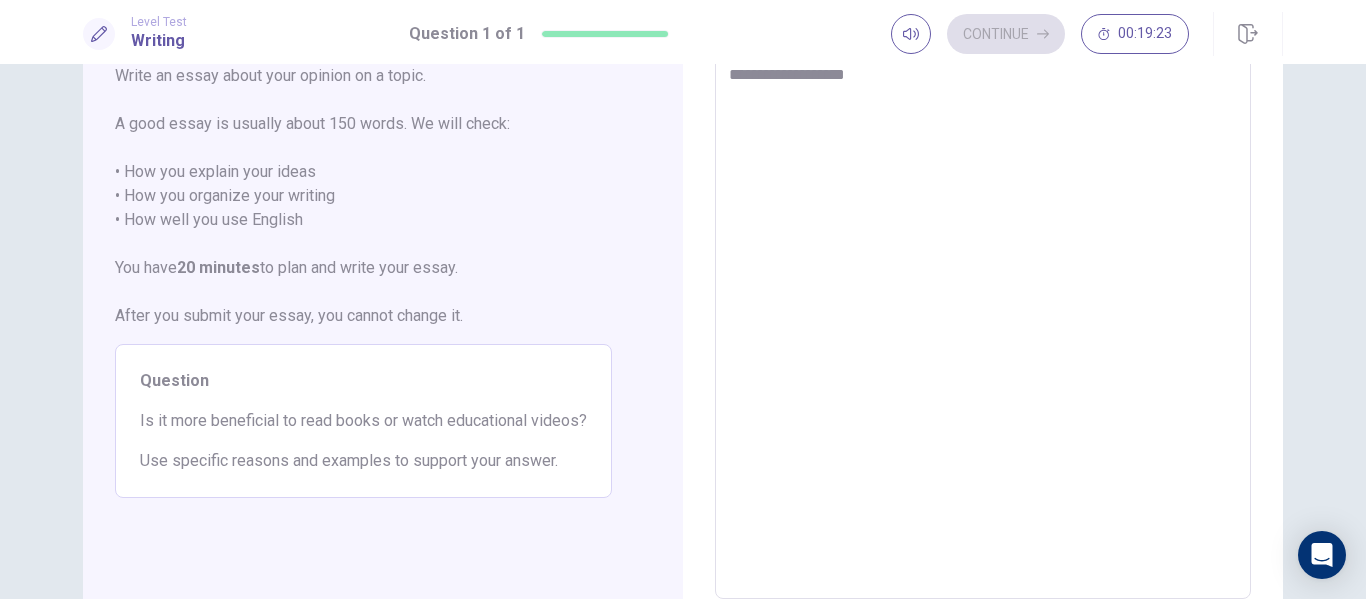 type on "*" 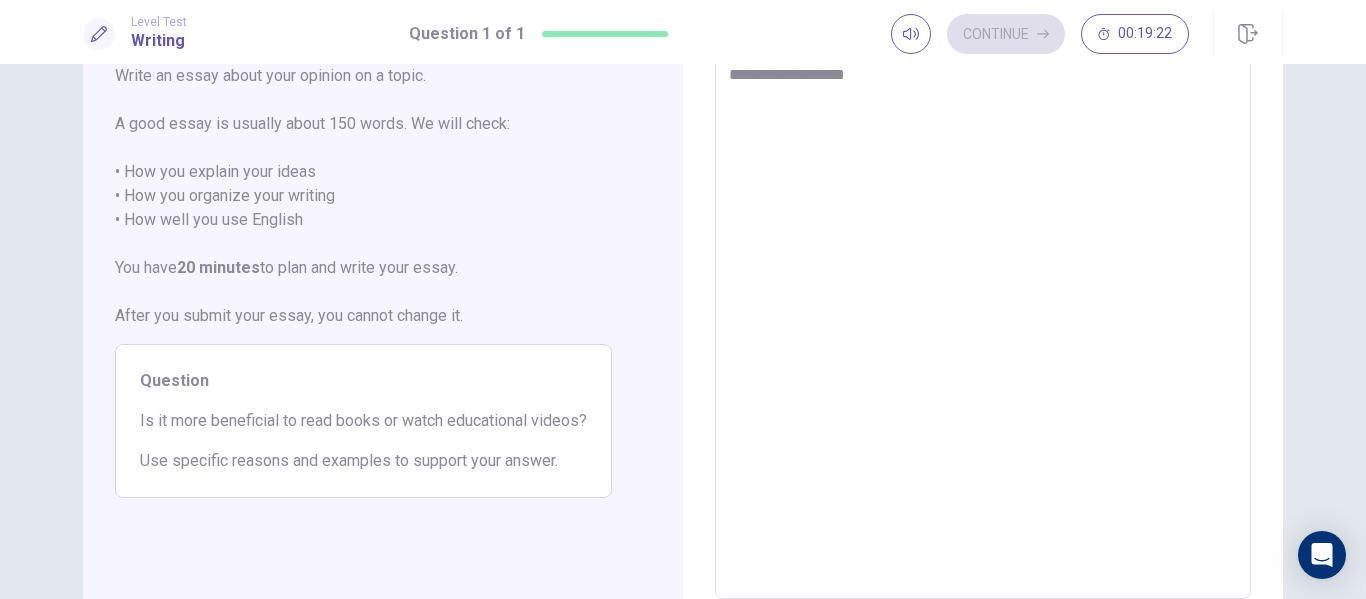 type on "**********" 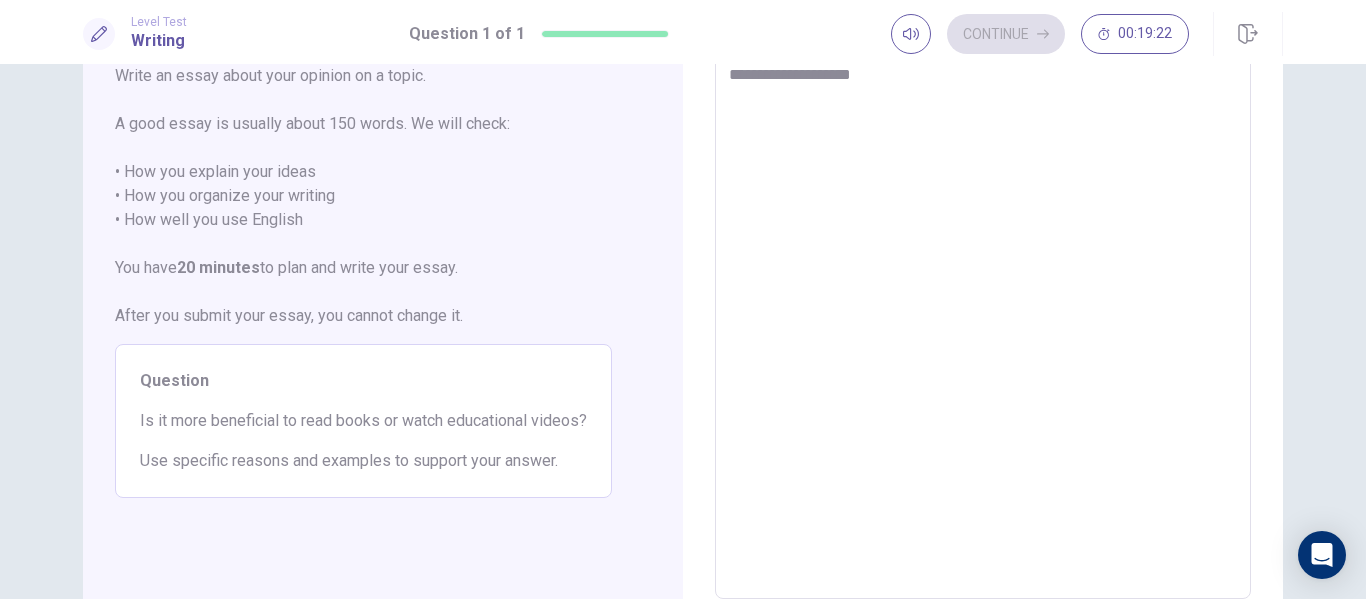 type on "*" 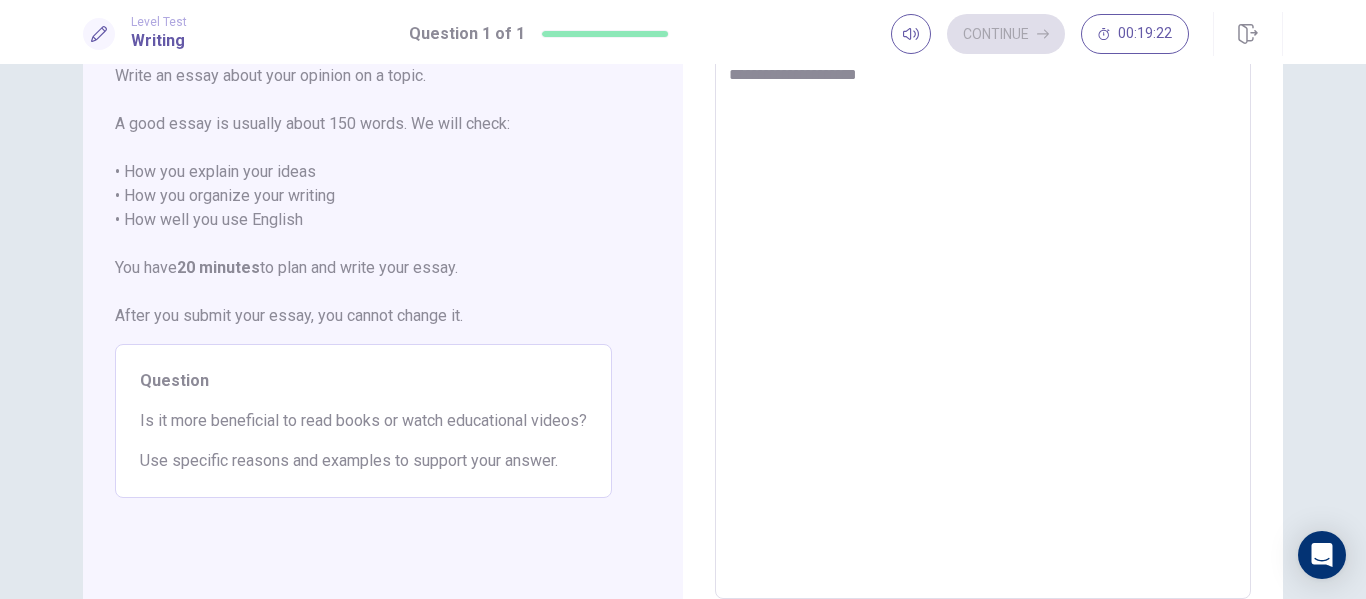 type on "*" 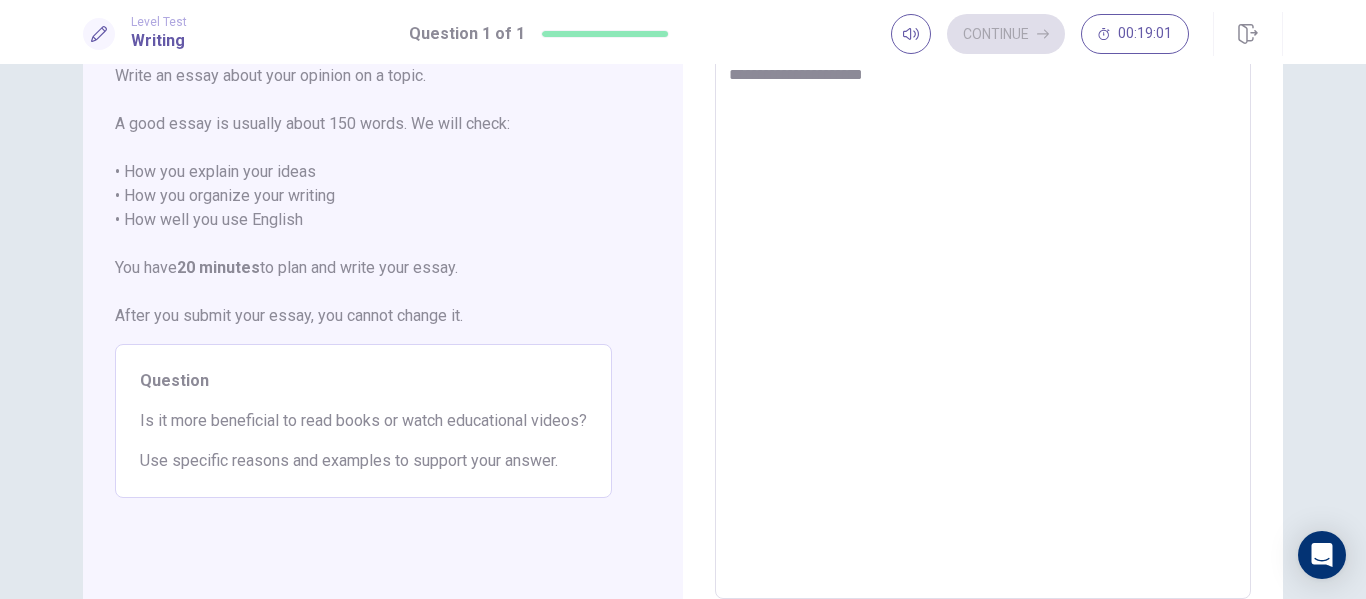 type on "*" 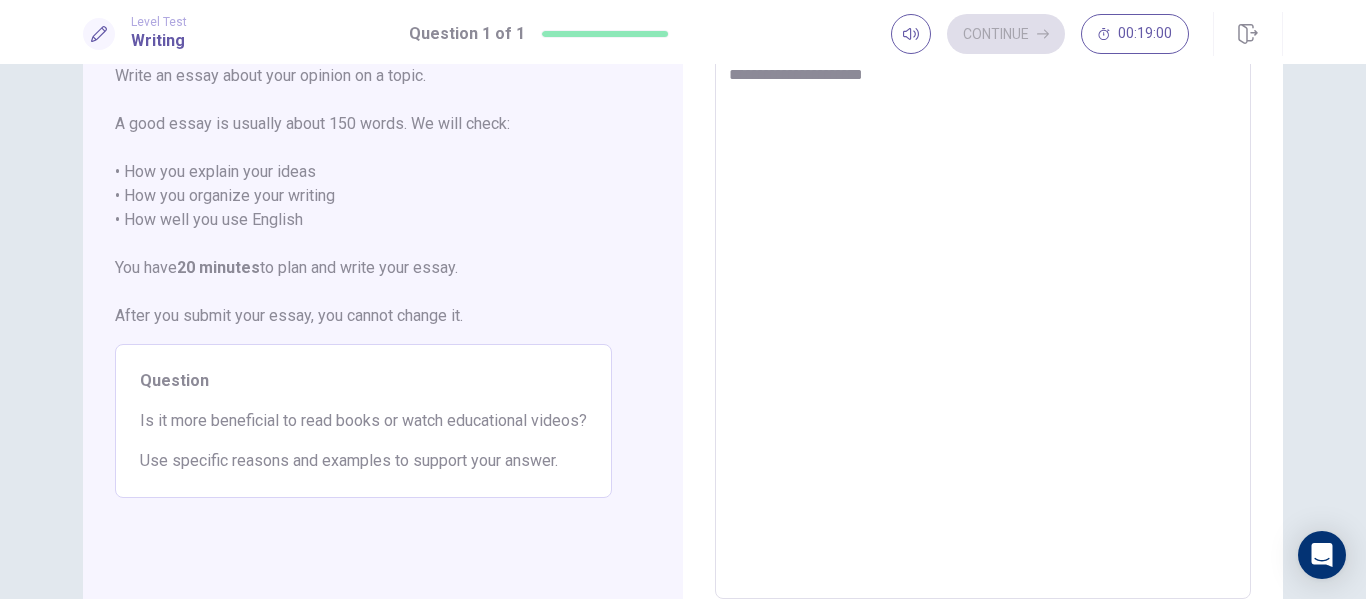 type on "**********" 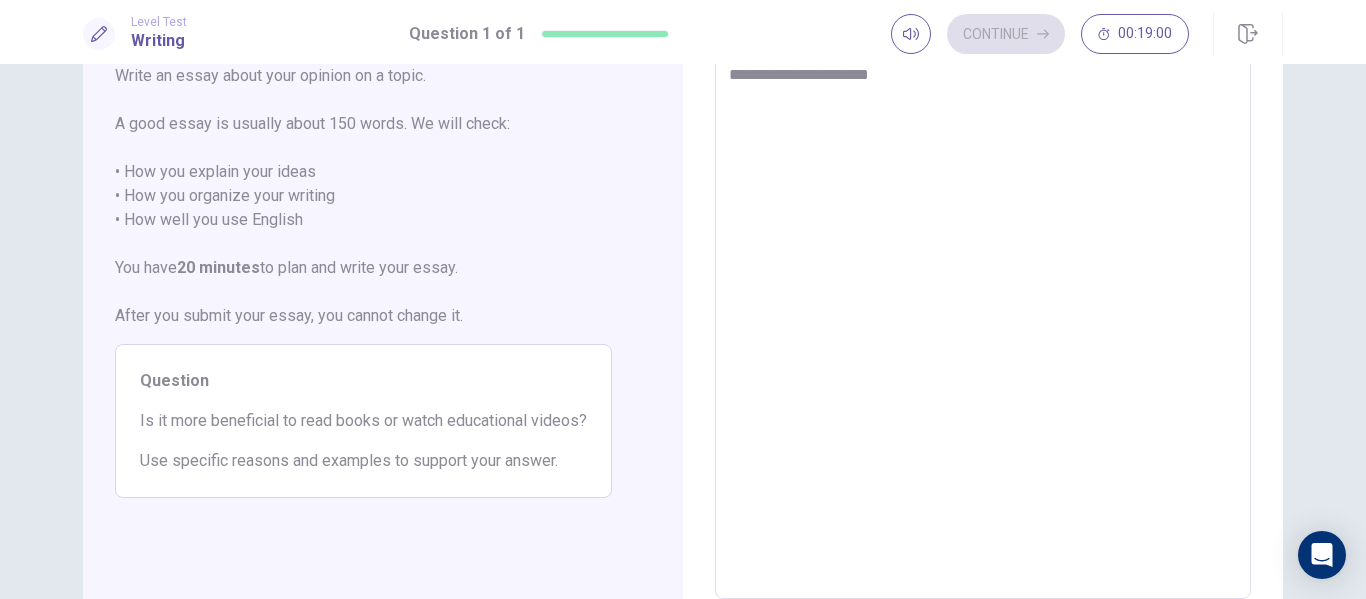 type on "*" 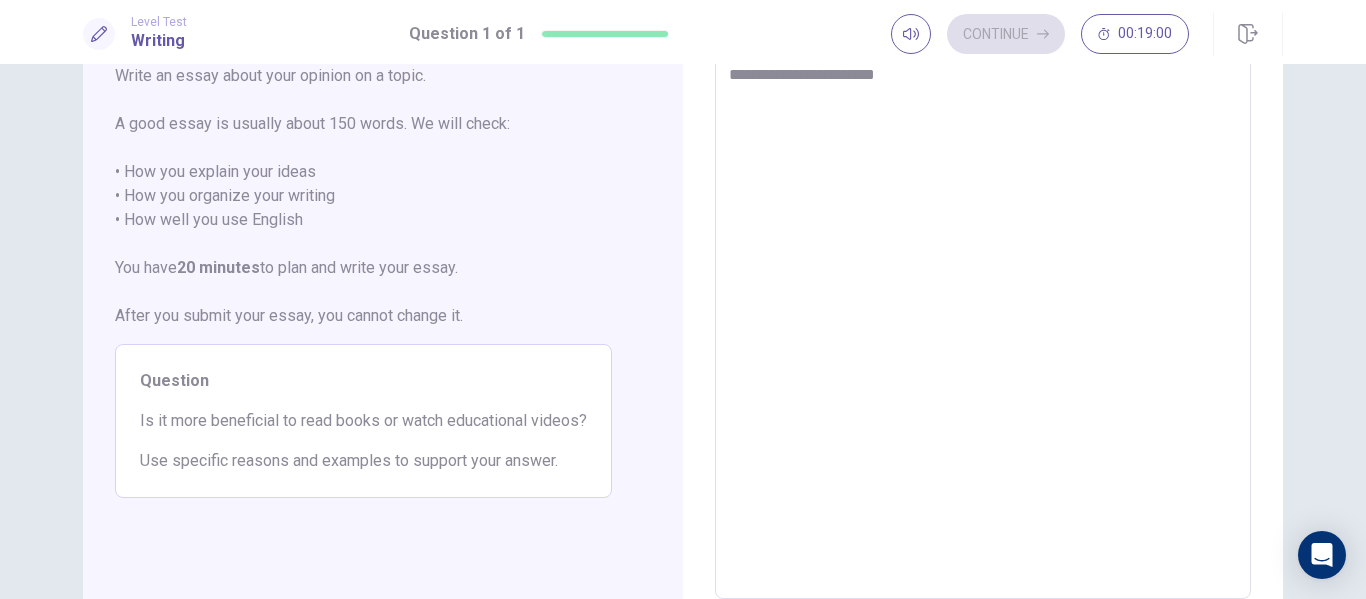 type on "*" 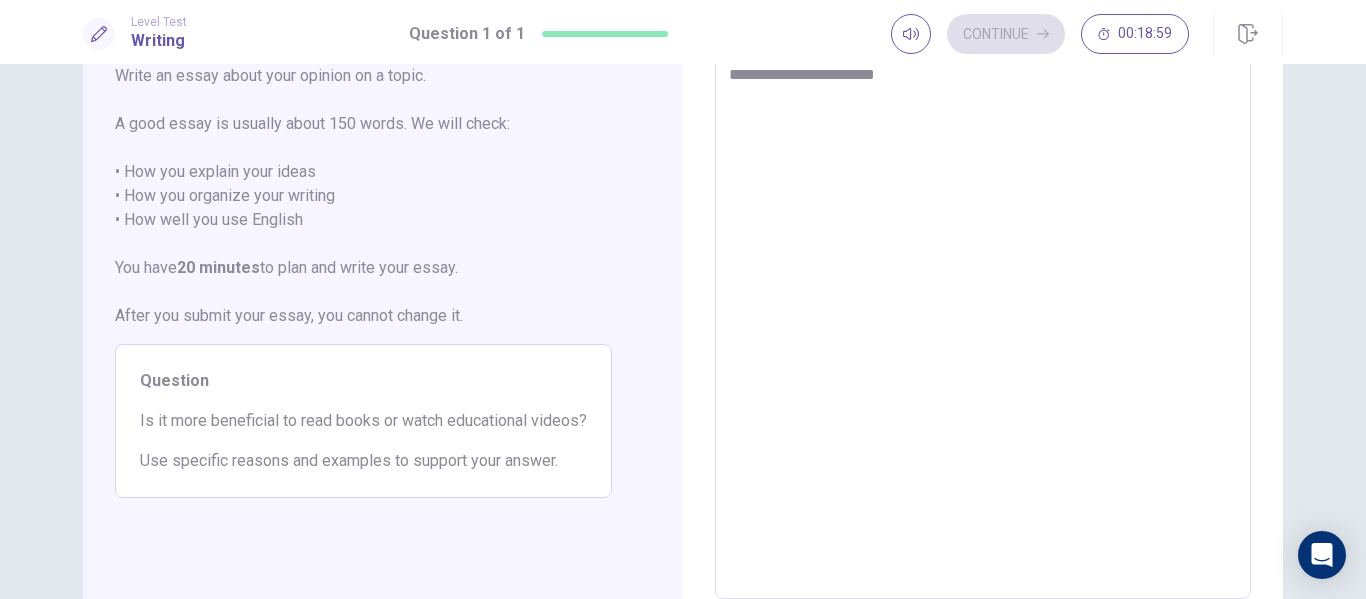 type on "**********" 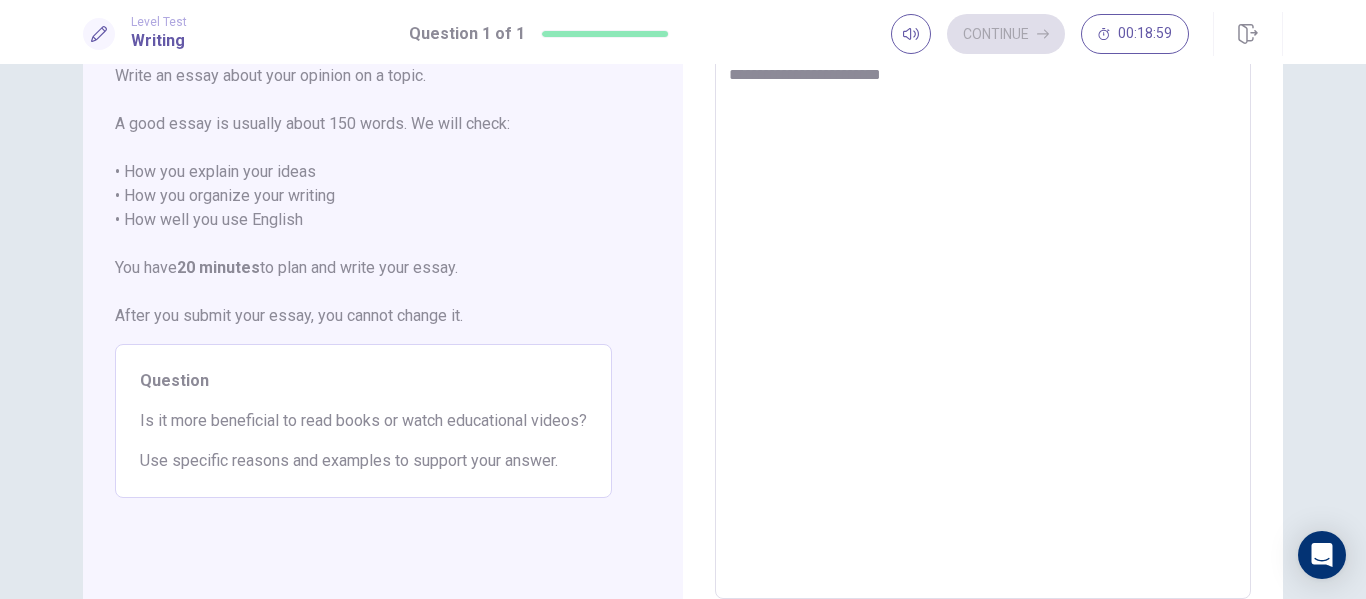 type on "*" 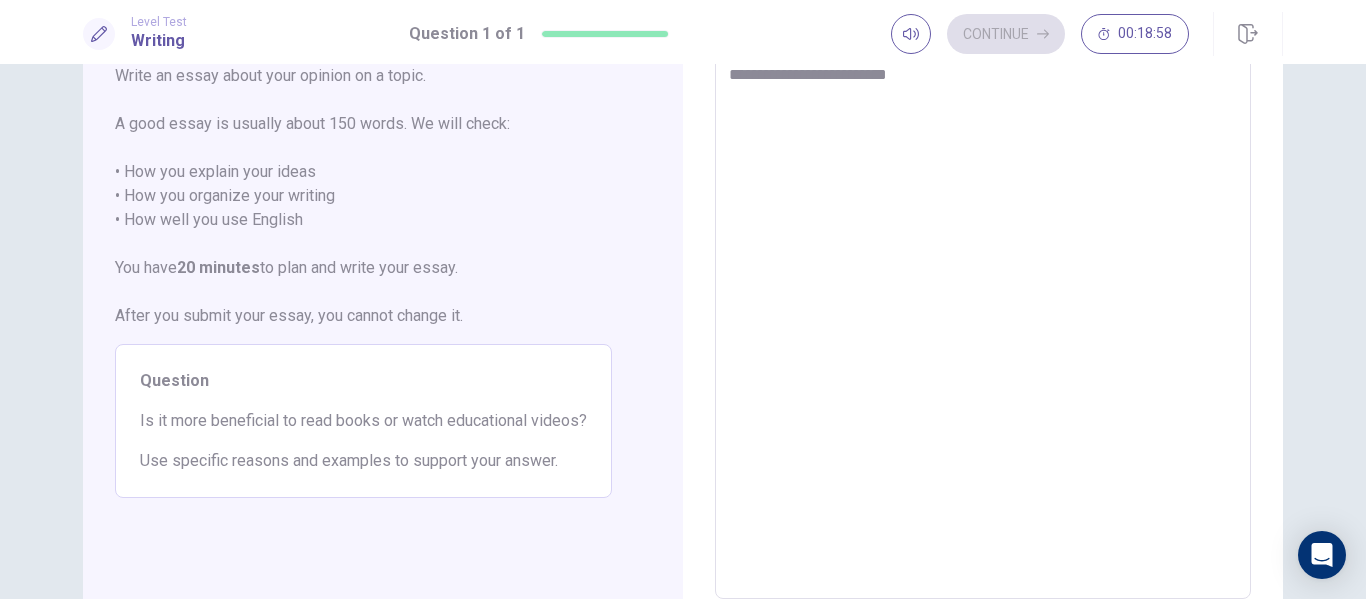 type on "*" 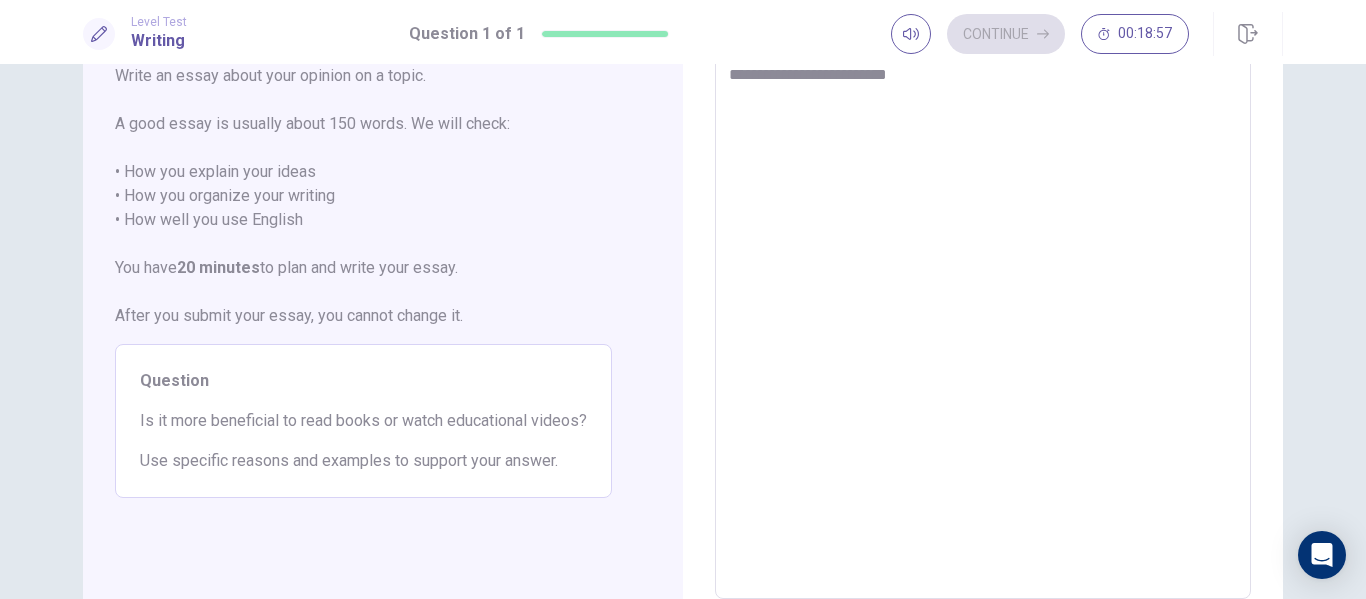 type on "**********" 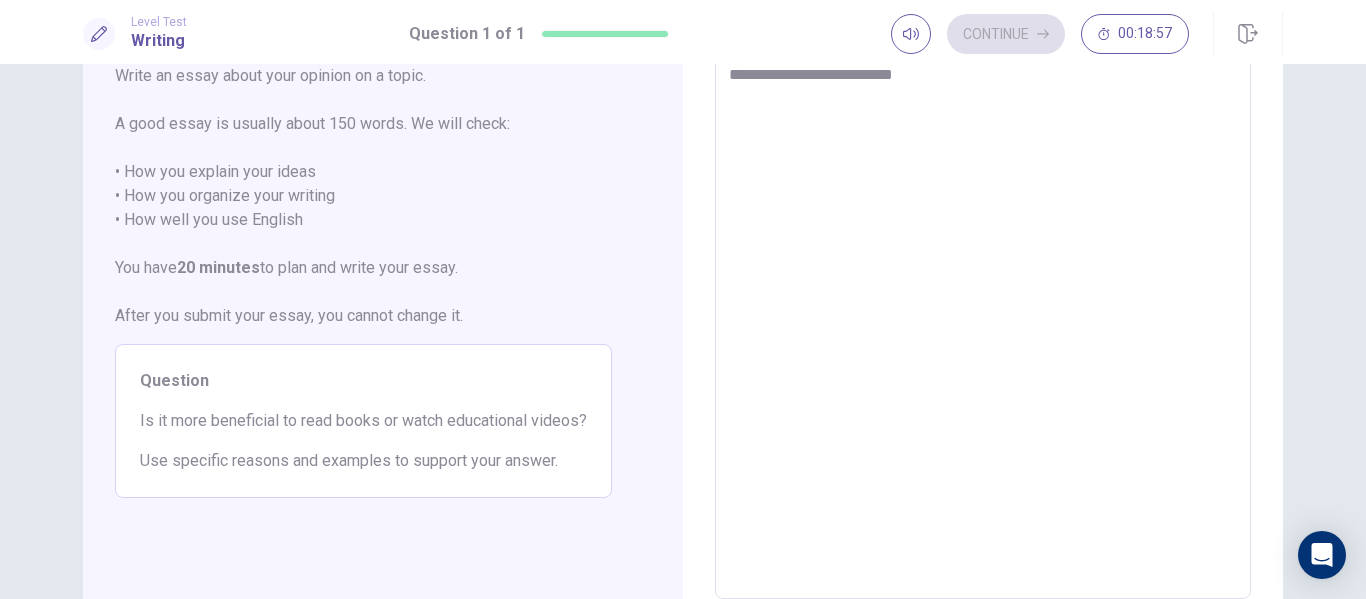 type on "*" 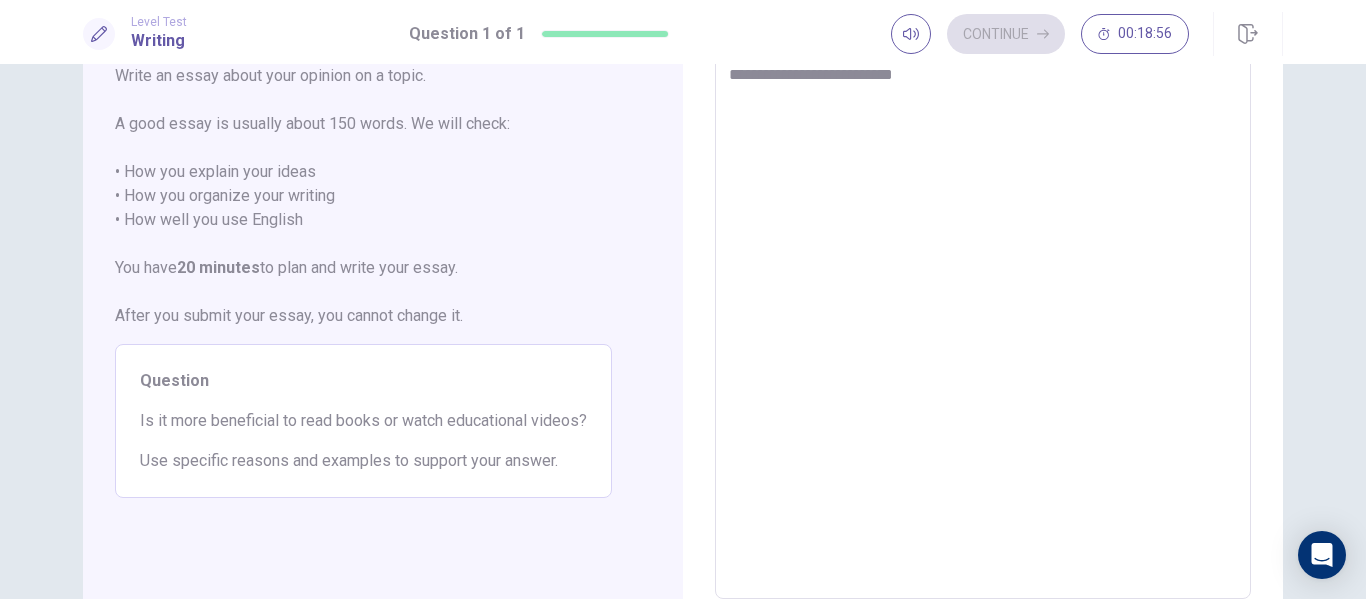 type on "**********" 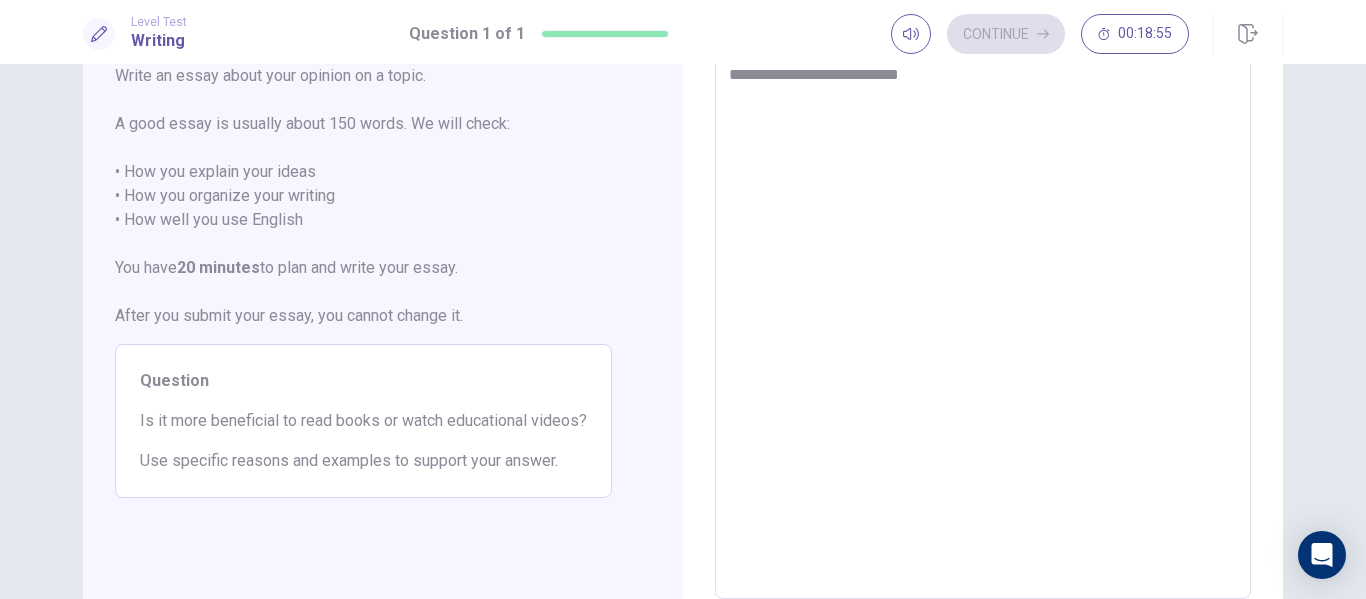 type on "*" 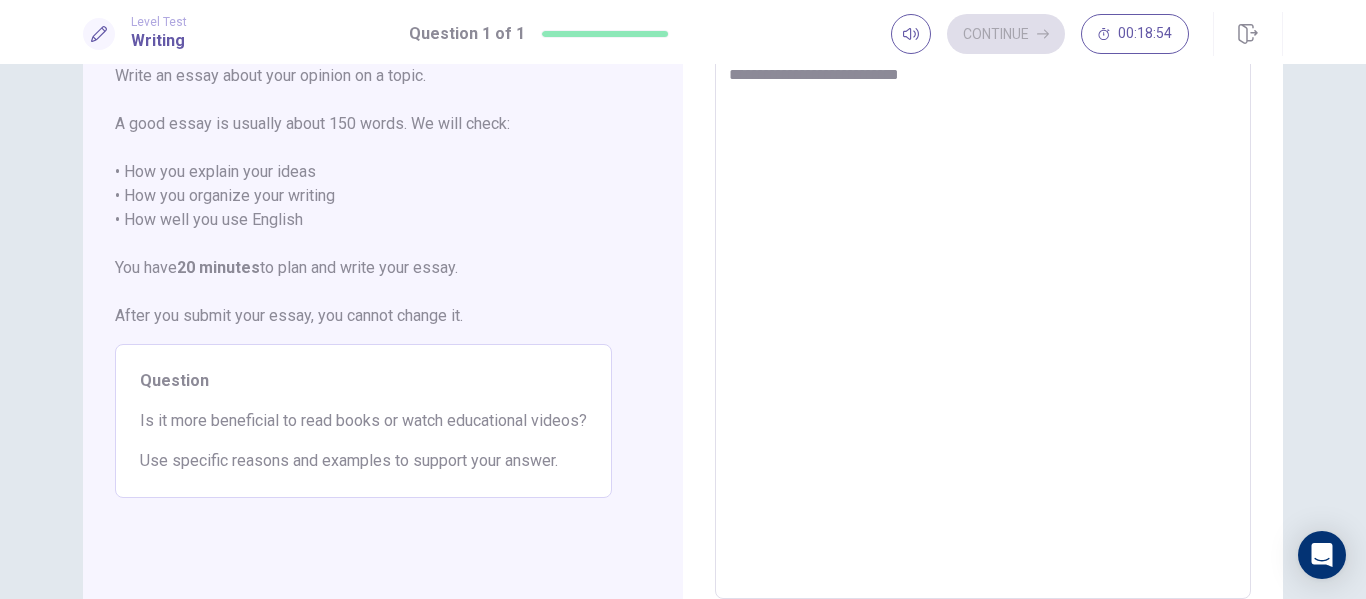 type on "**********" 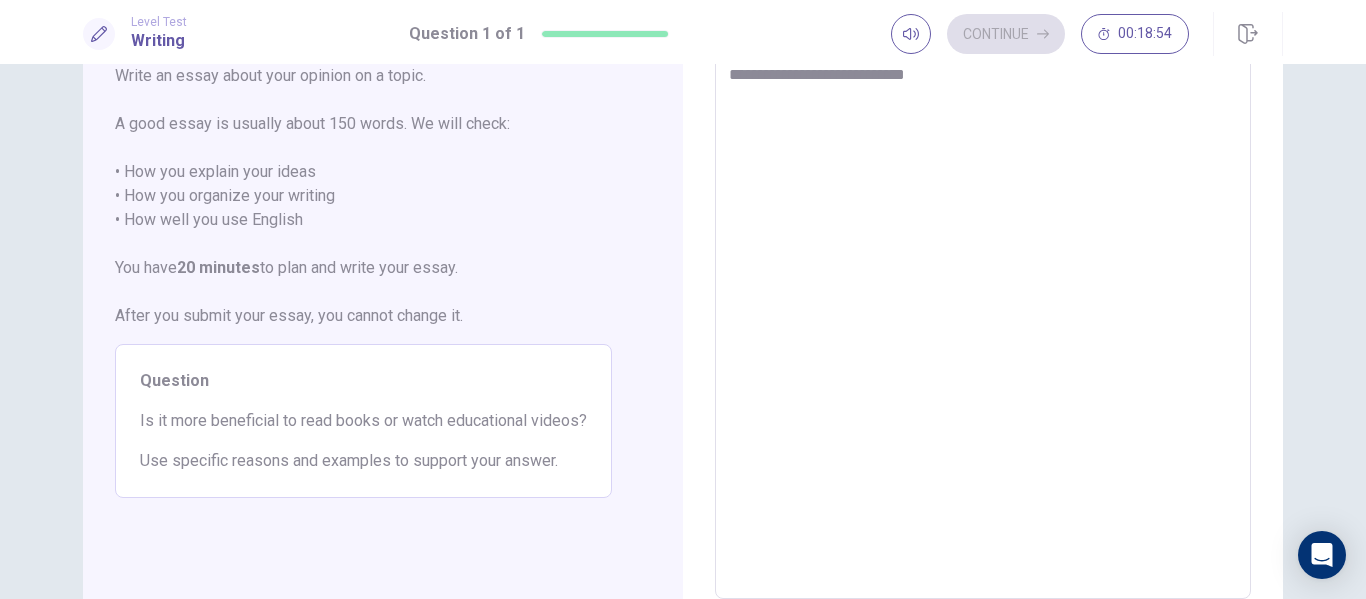 type on "*" 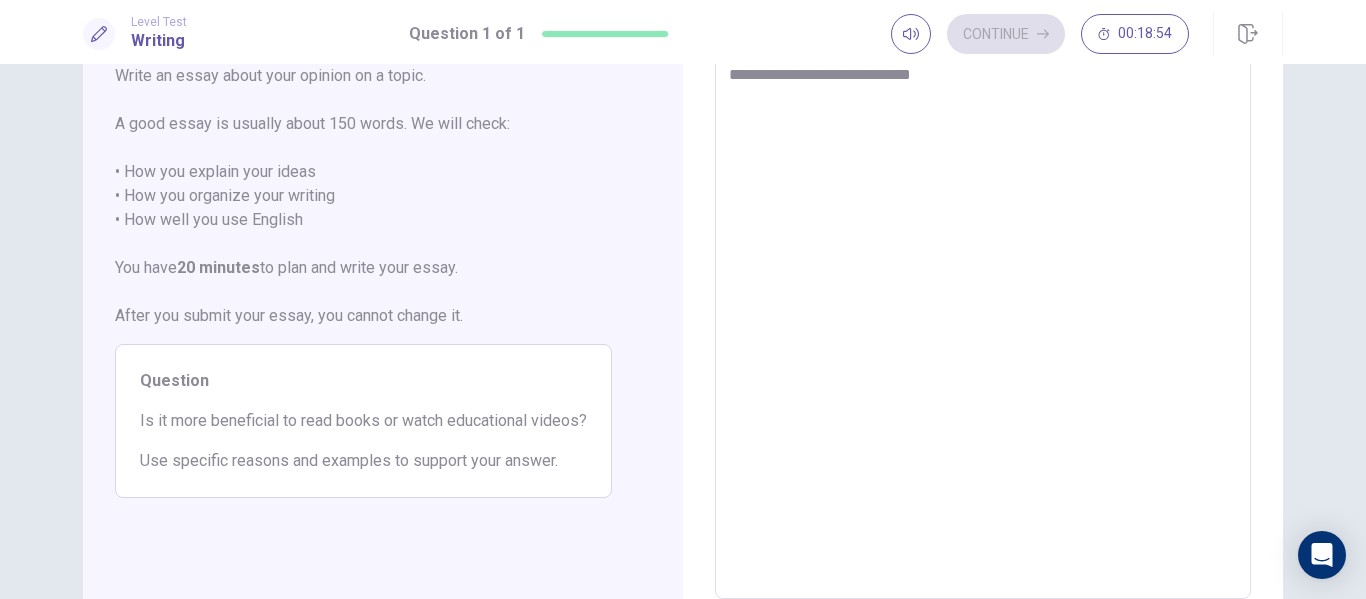 type on "*" 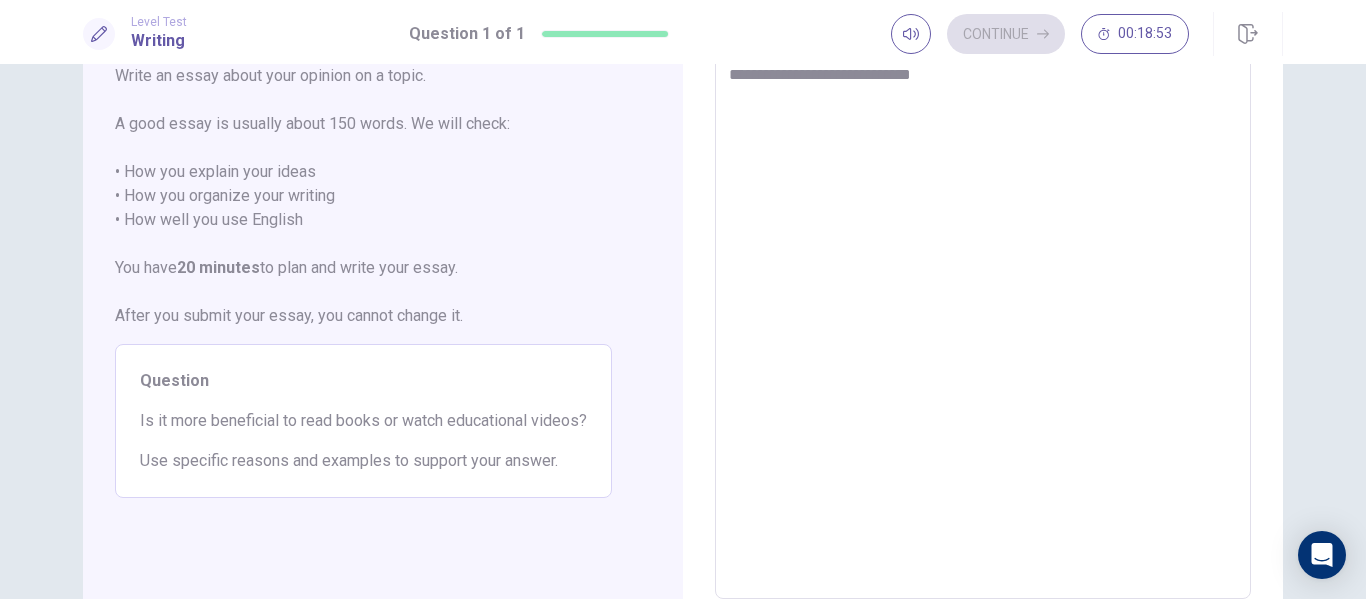 type on "**********" 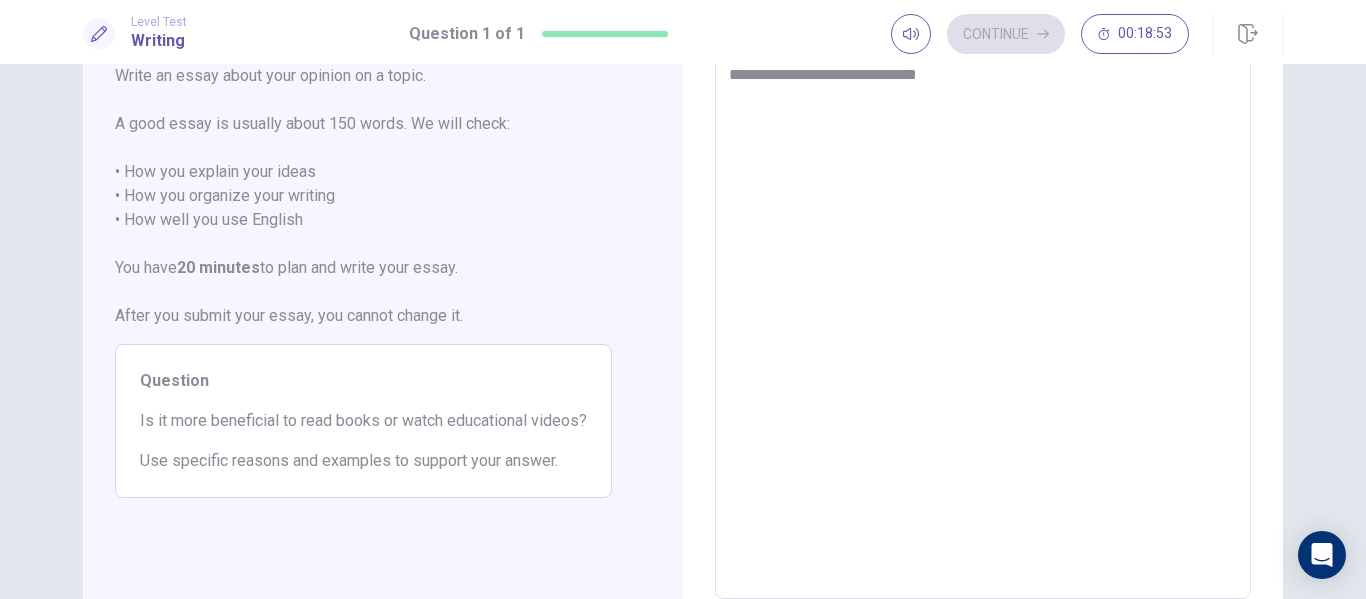 type on "*" 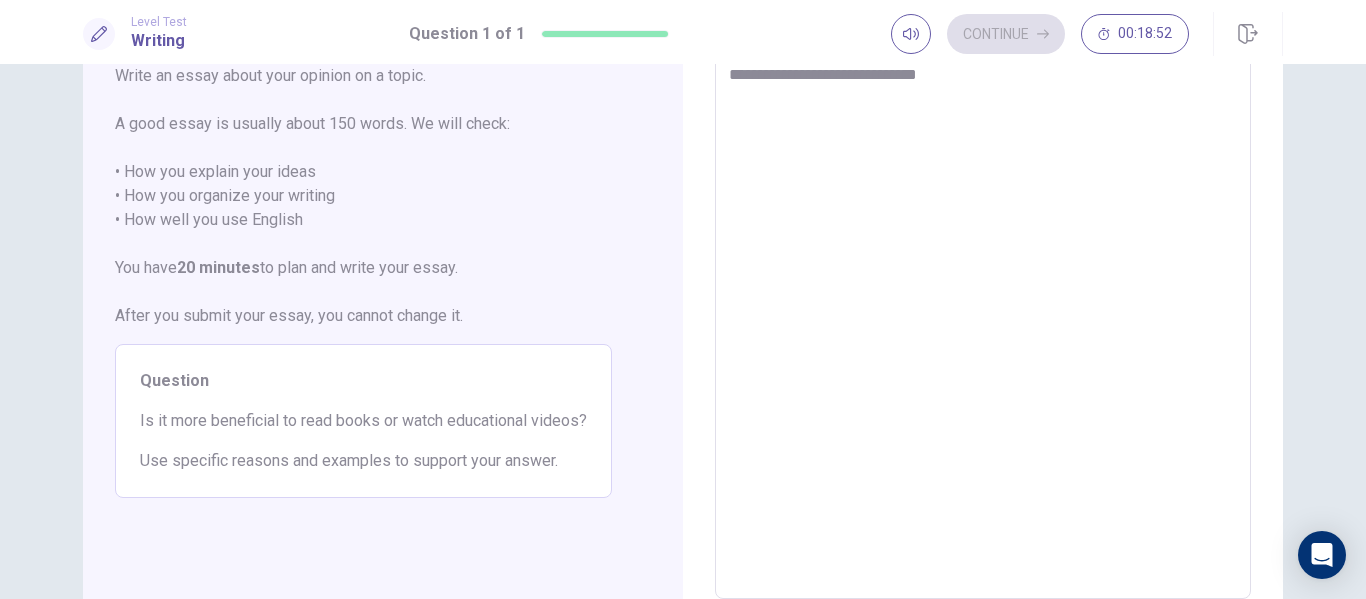 type on "**********" 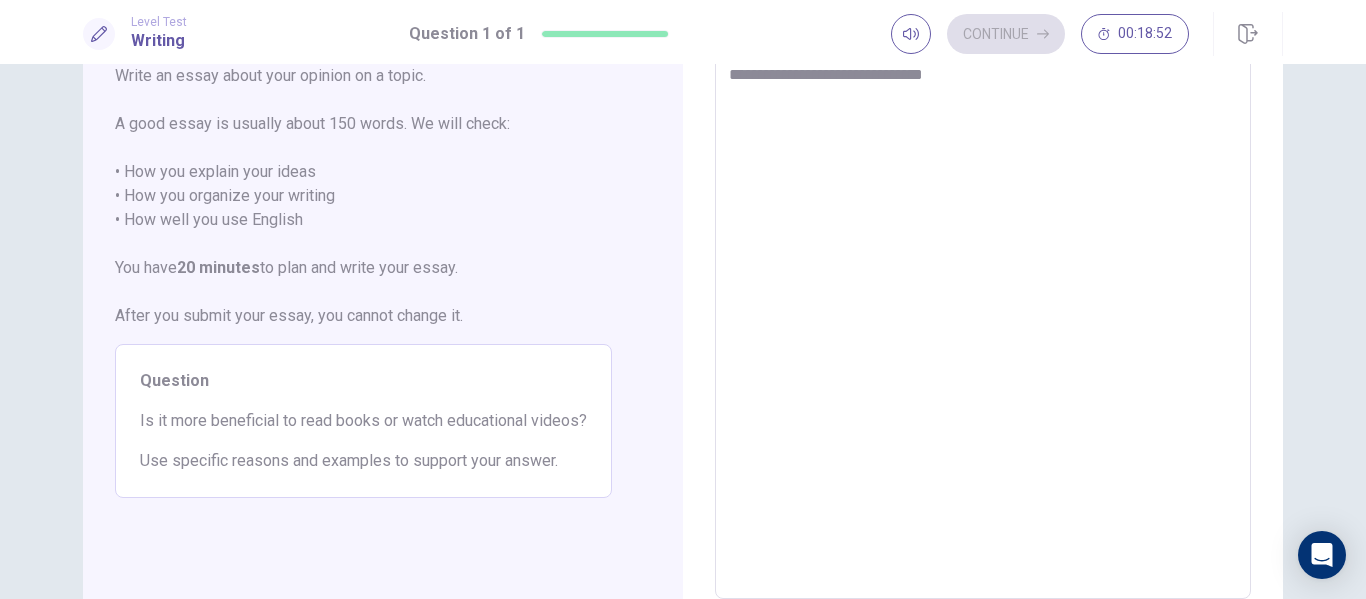 type on "*" 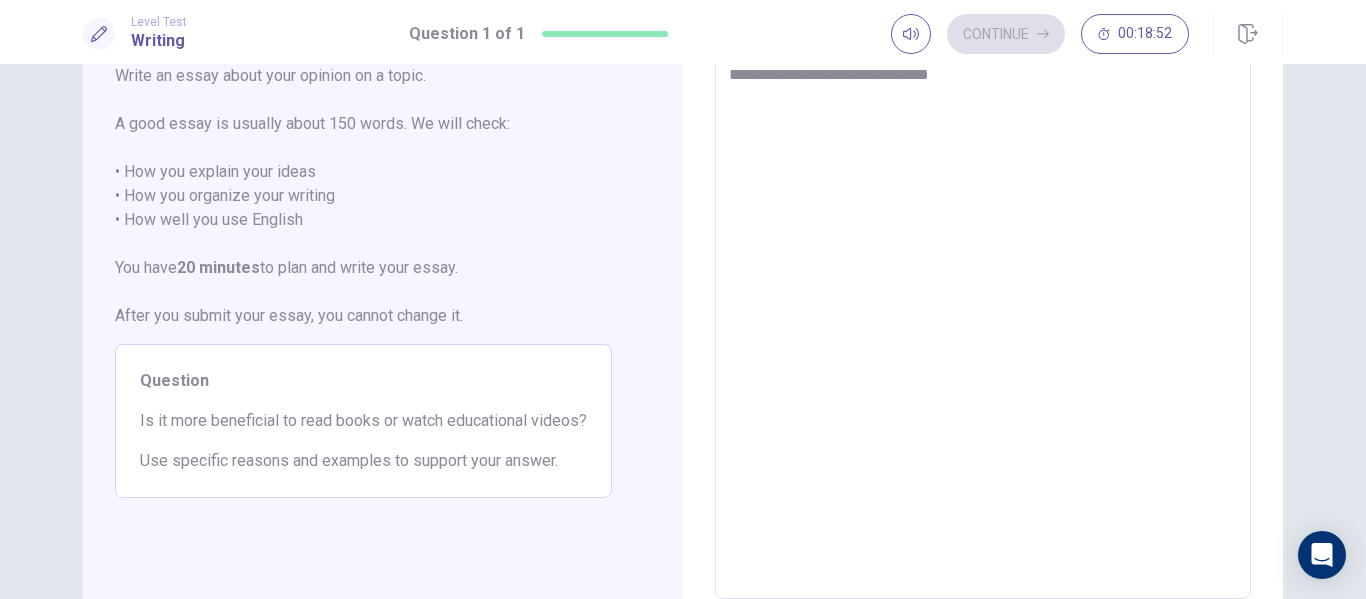 type on "*" 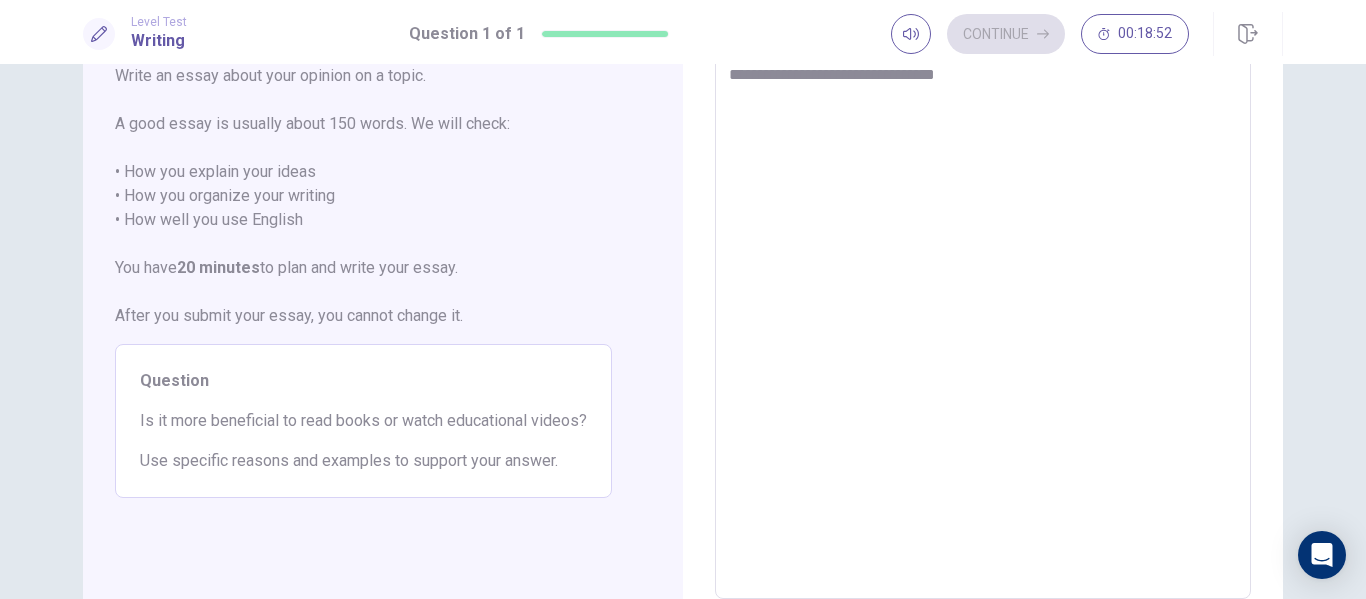 type on "*" 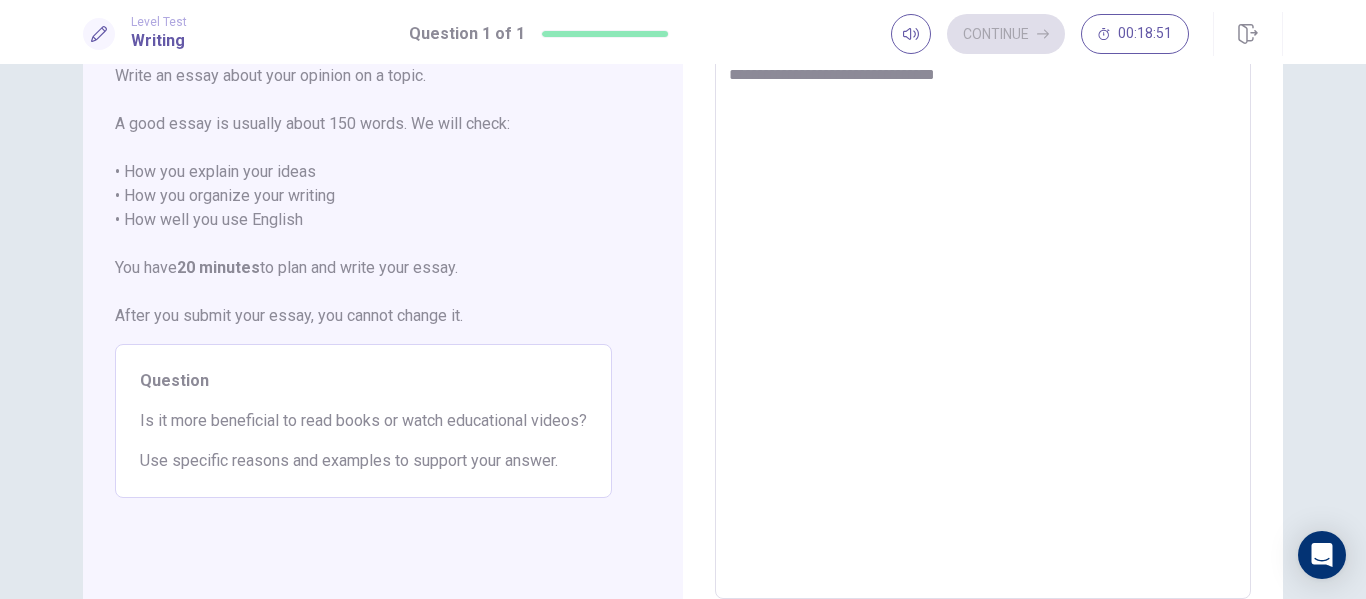 type on "**********" 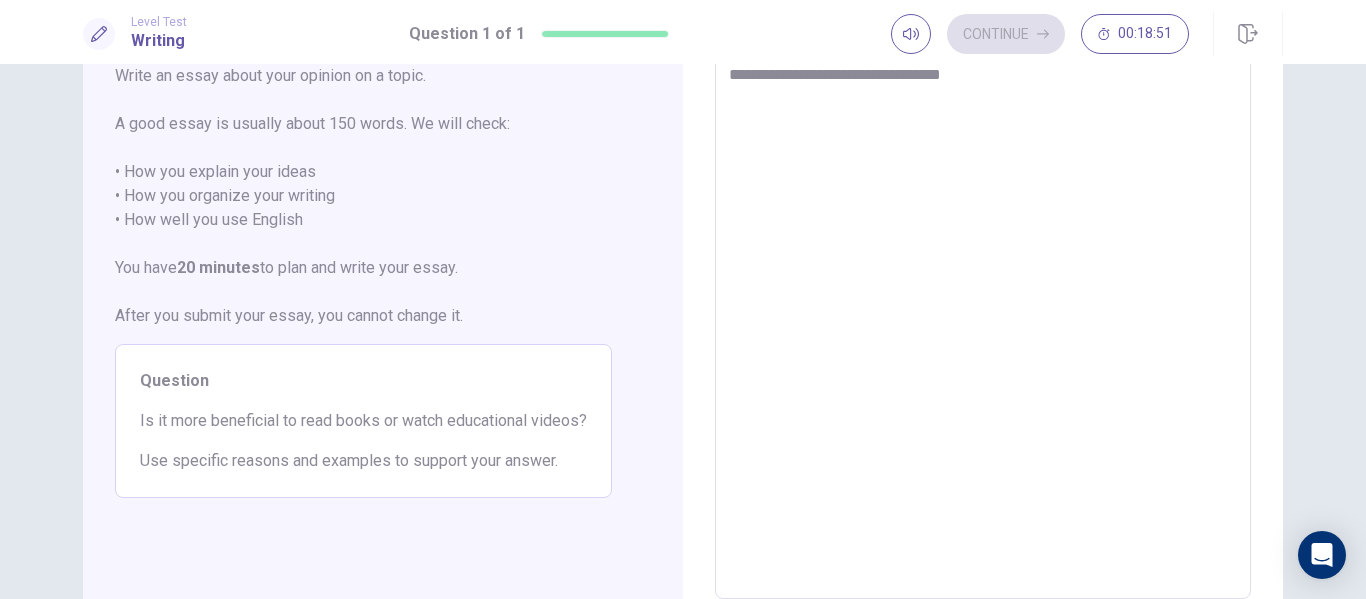 type on "*" 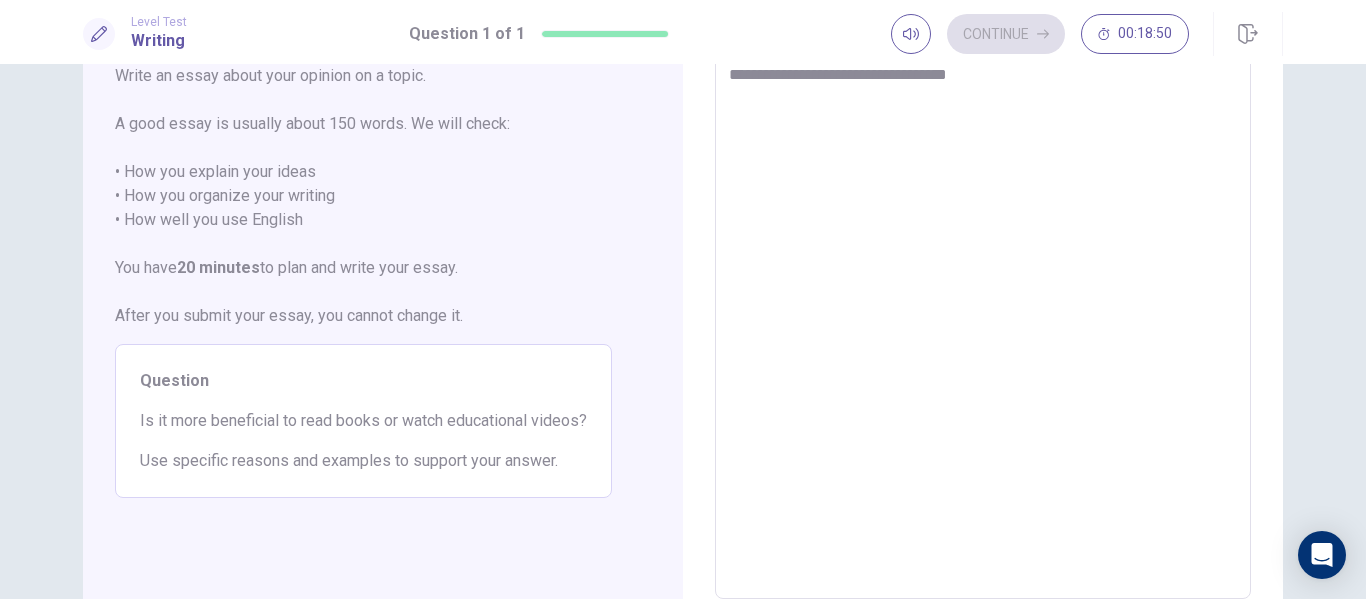 type on "*" 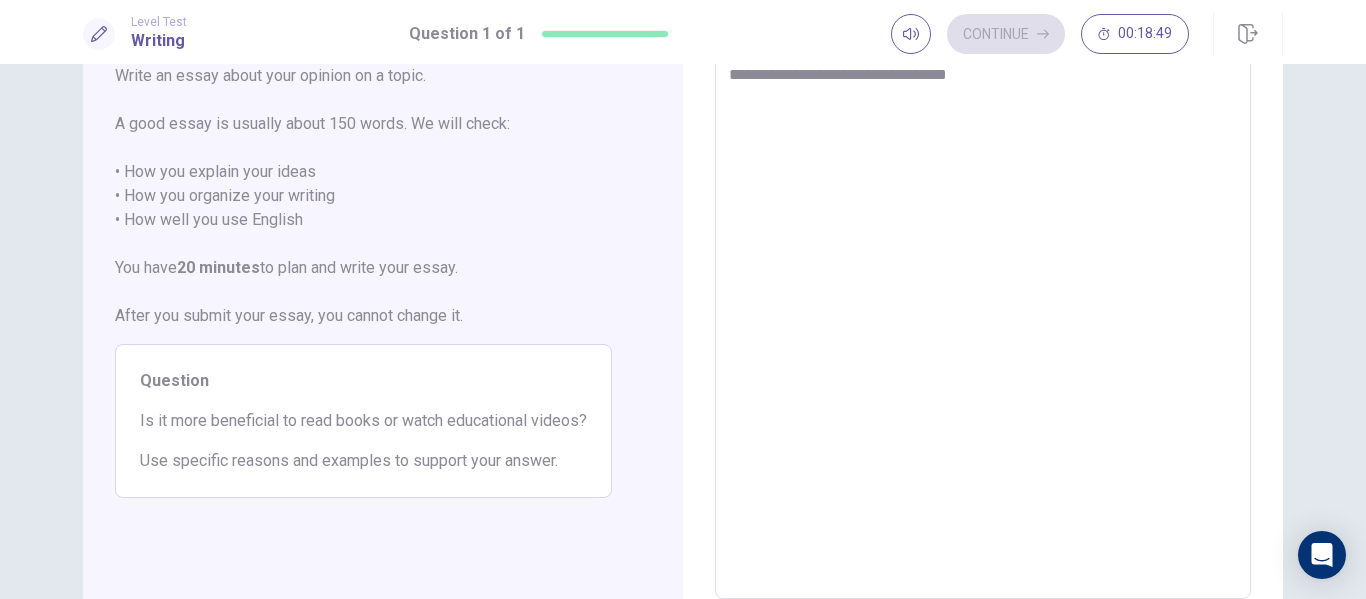 type on "**********" 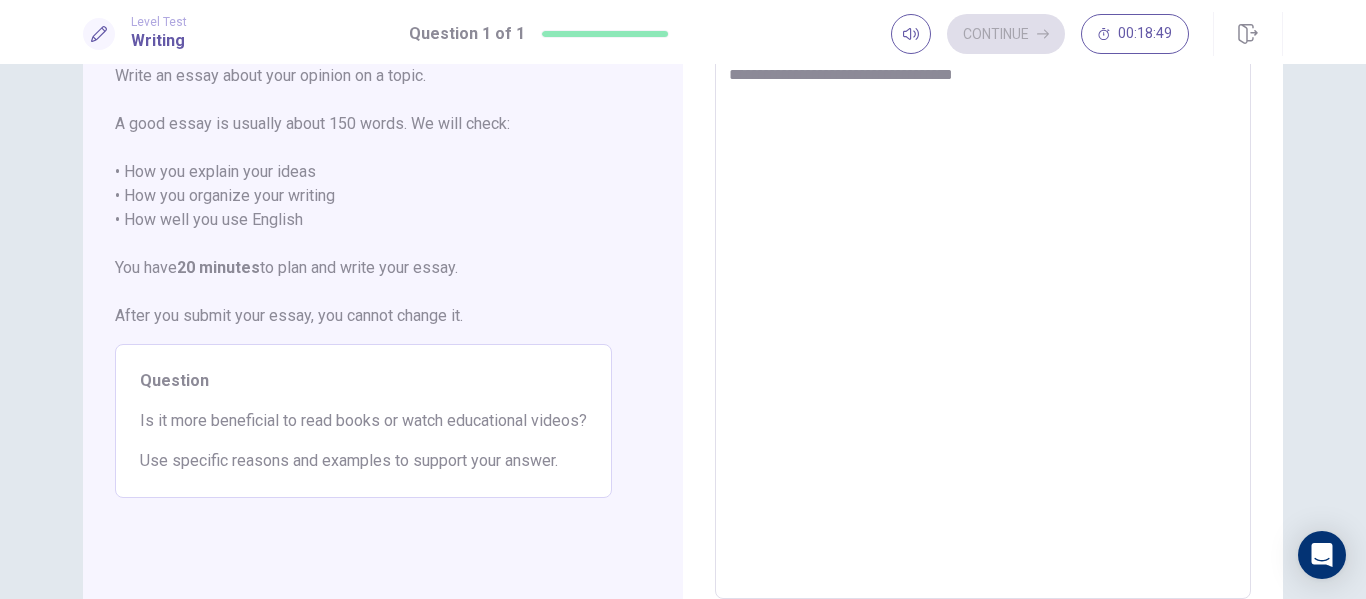 type on "*" 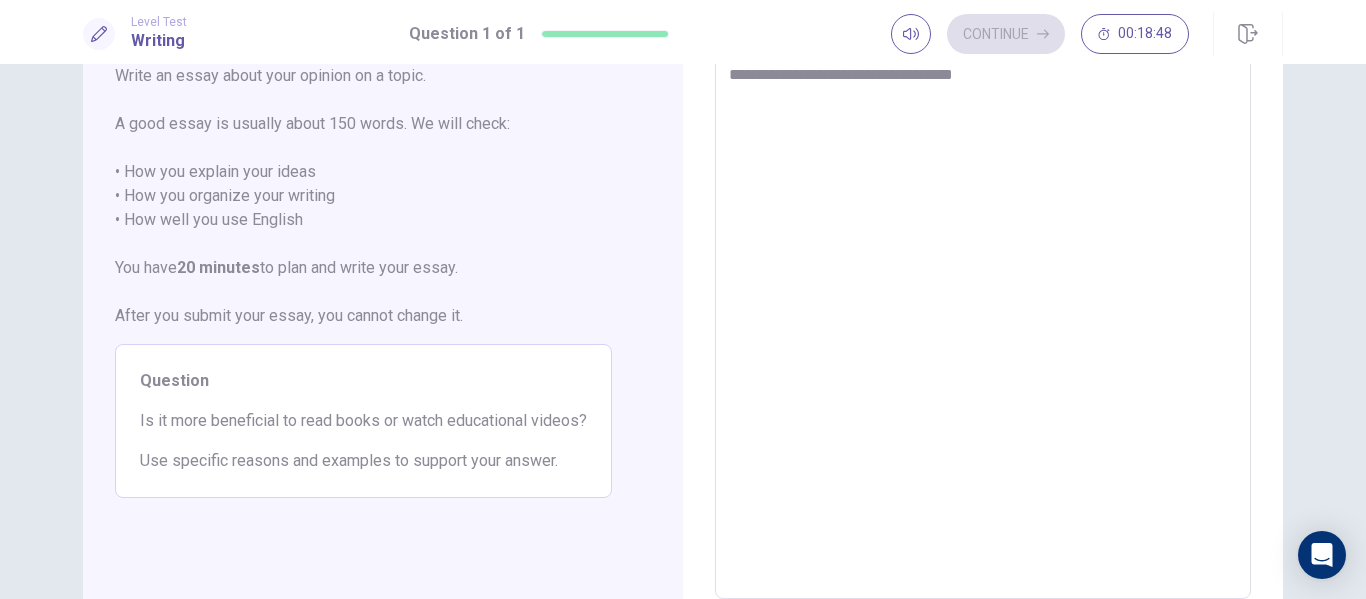 type on "**********" 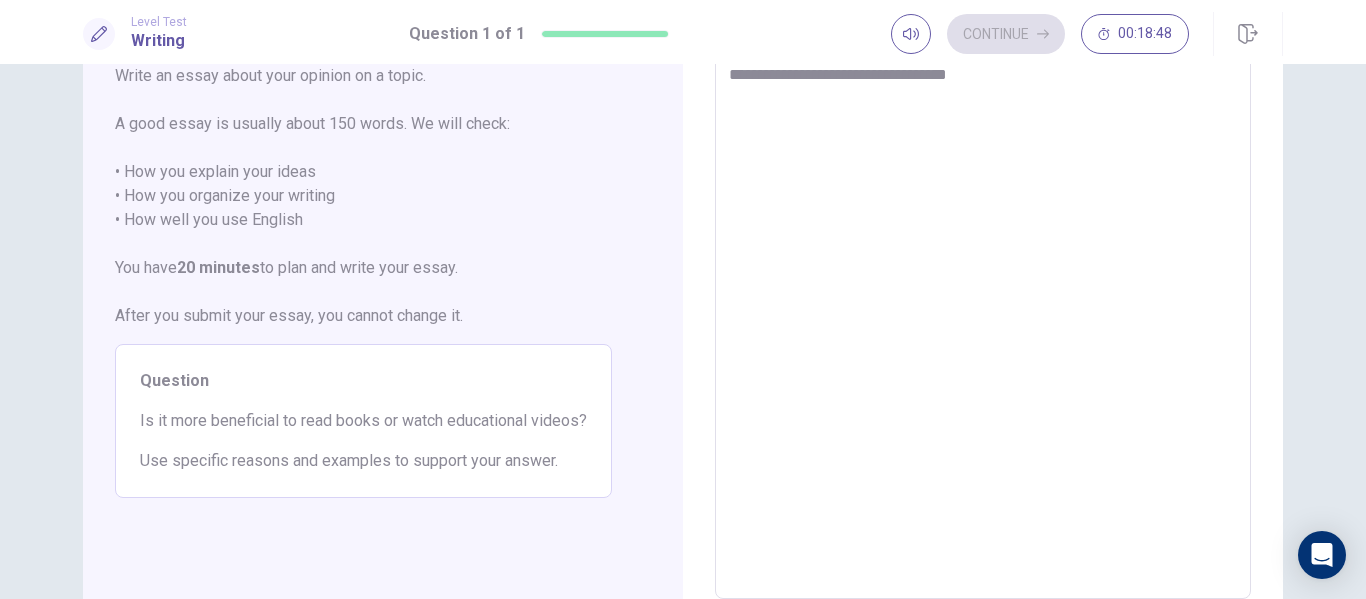 type on "*" 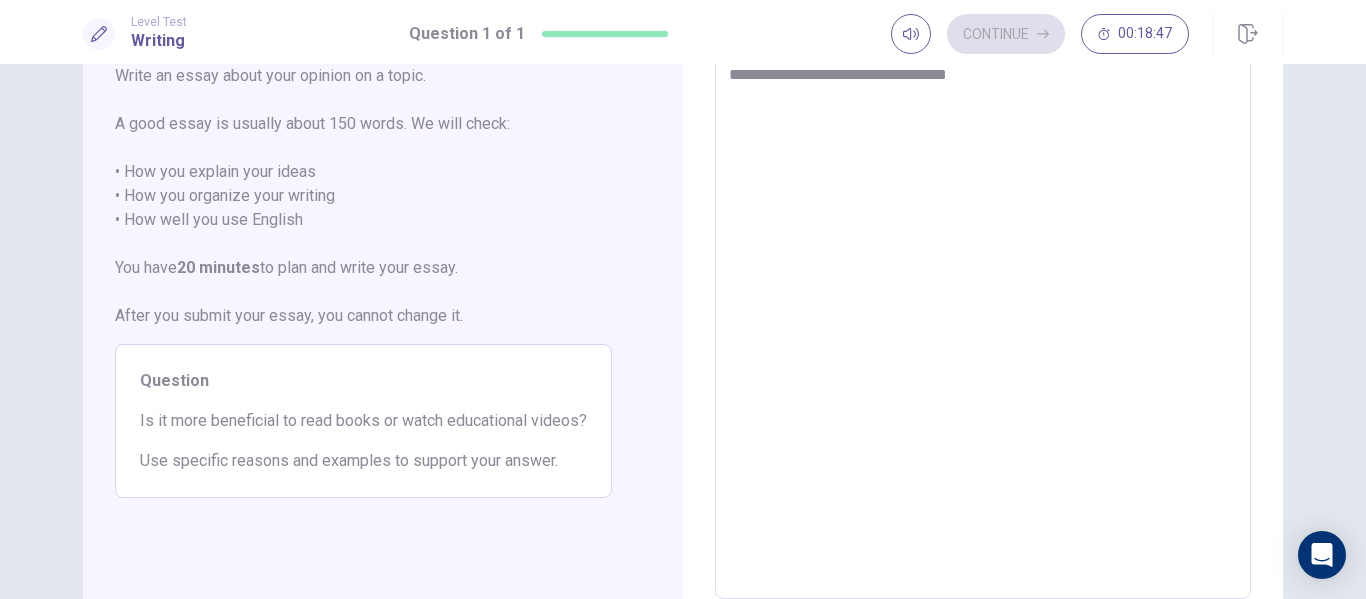 type on "**********" 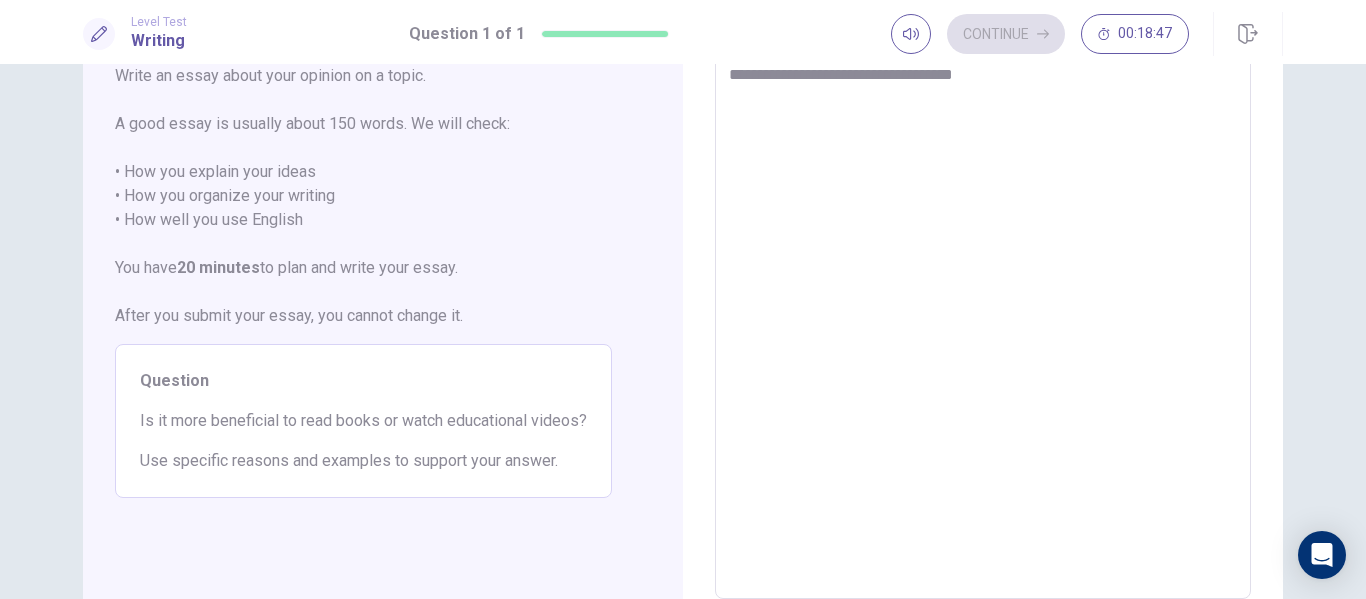 type on "*" 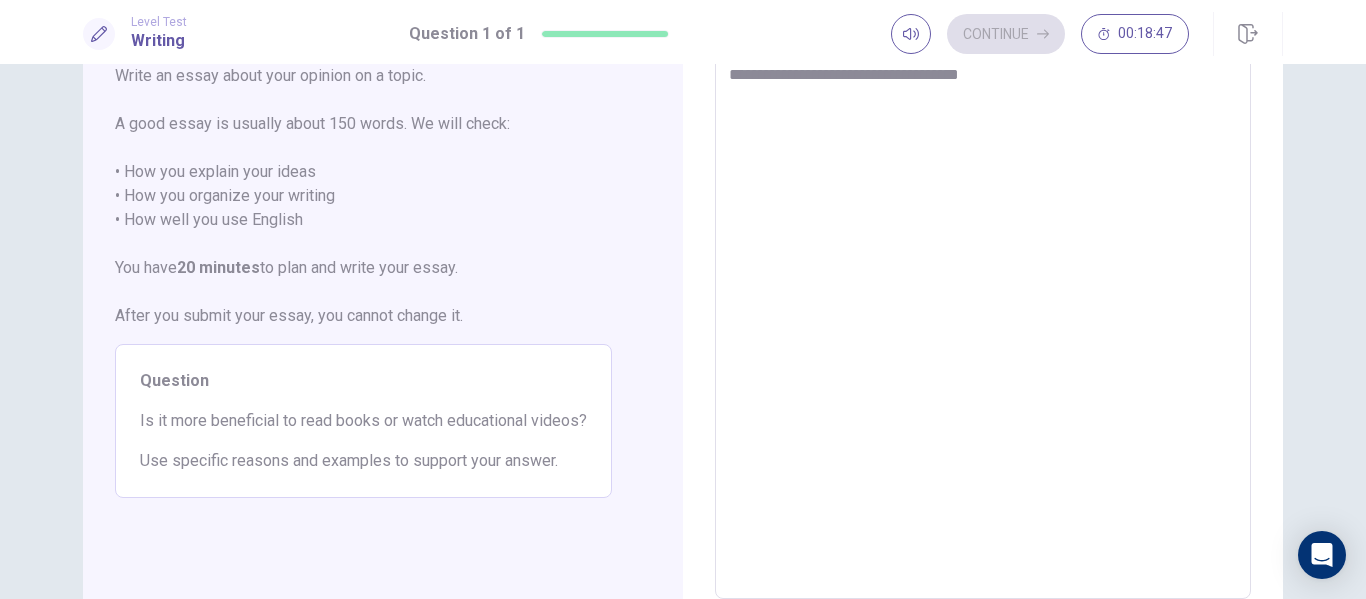 type on "*" 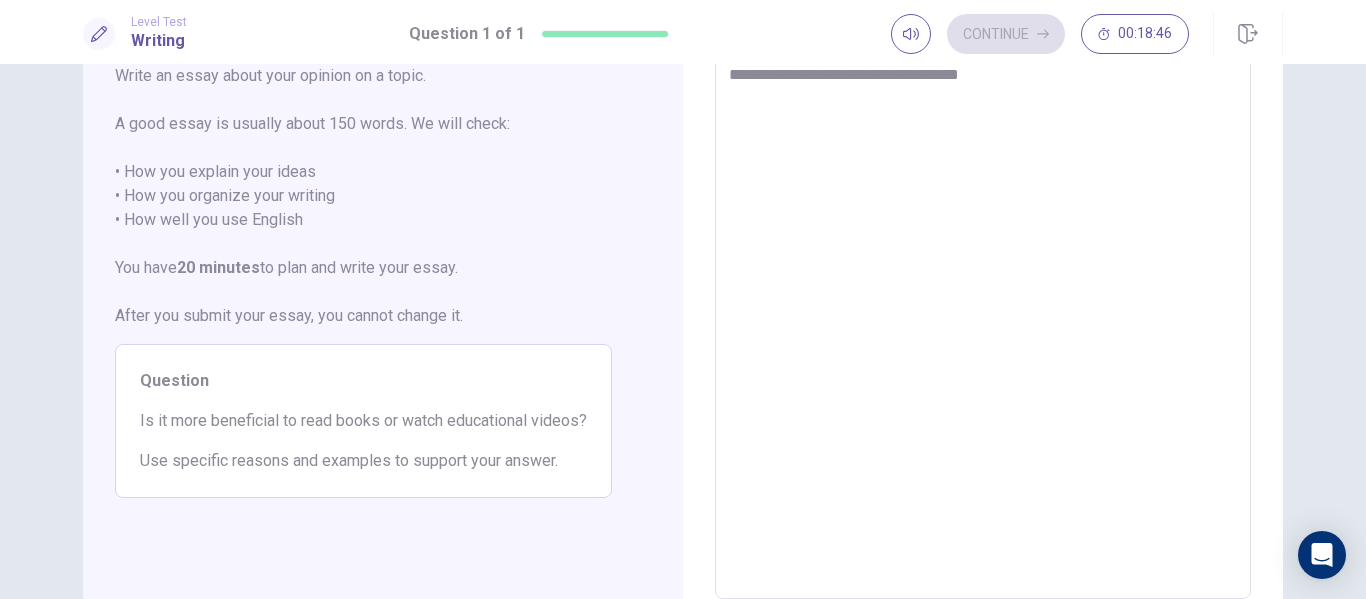 type on "**********" 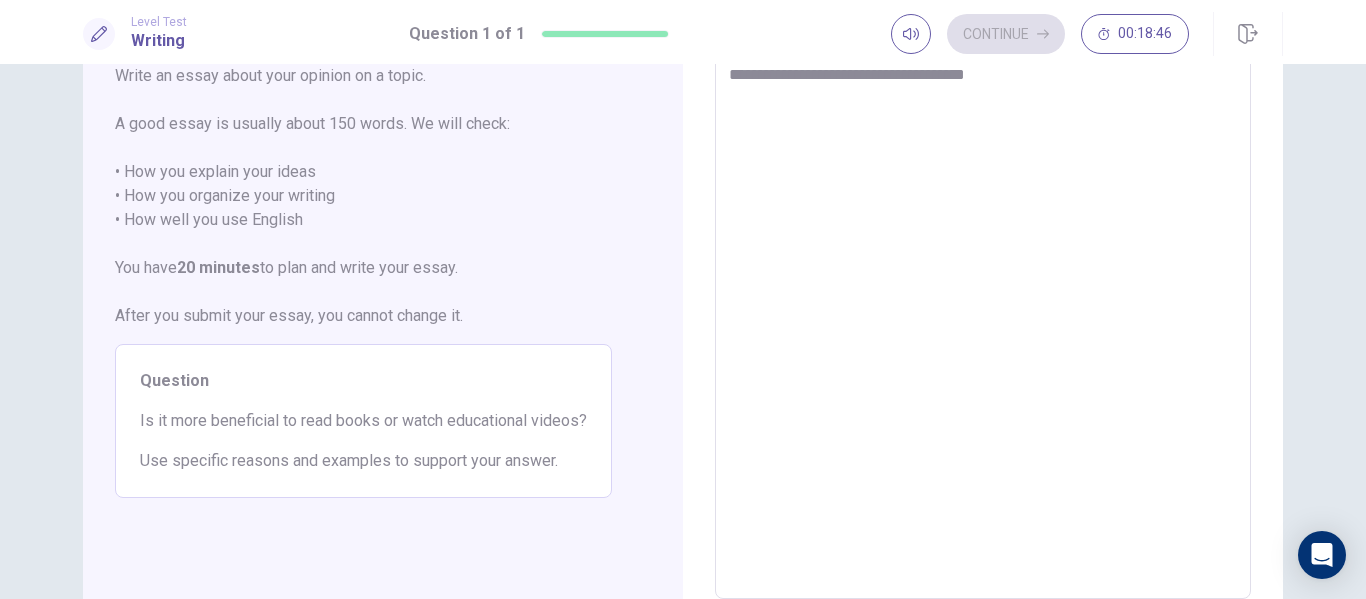 type on "*" 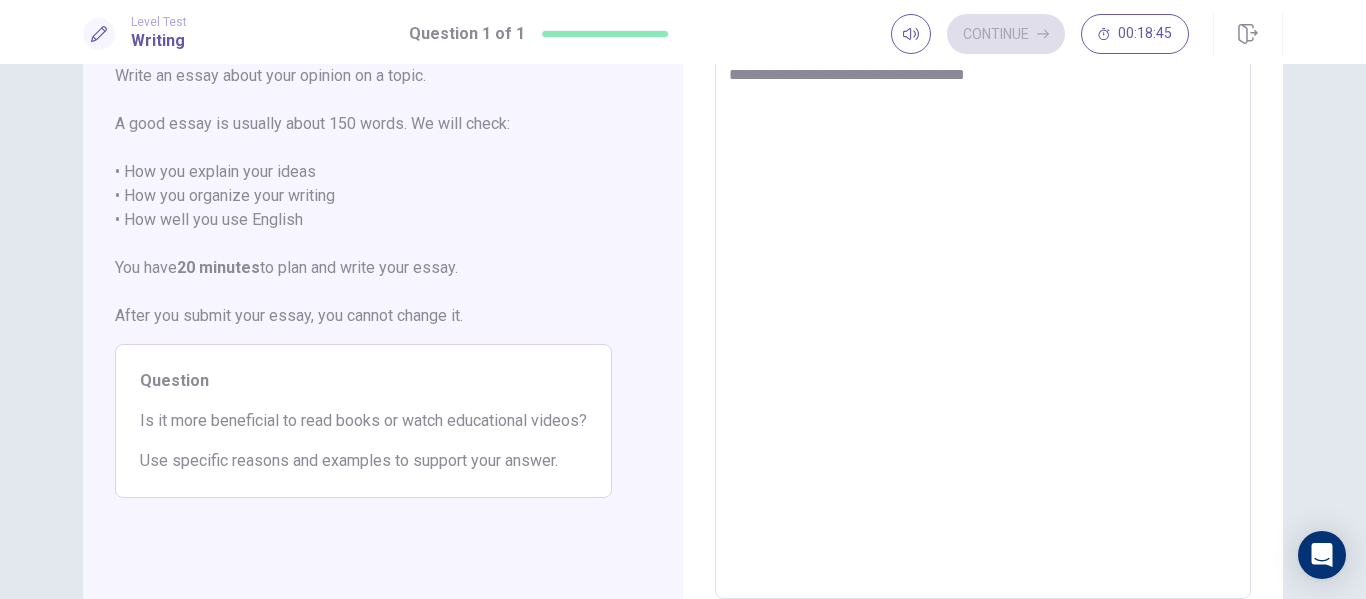 type on "**********" 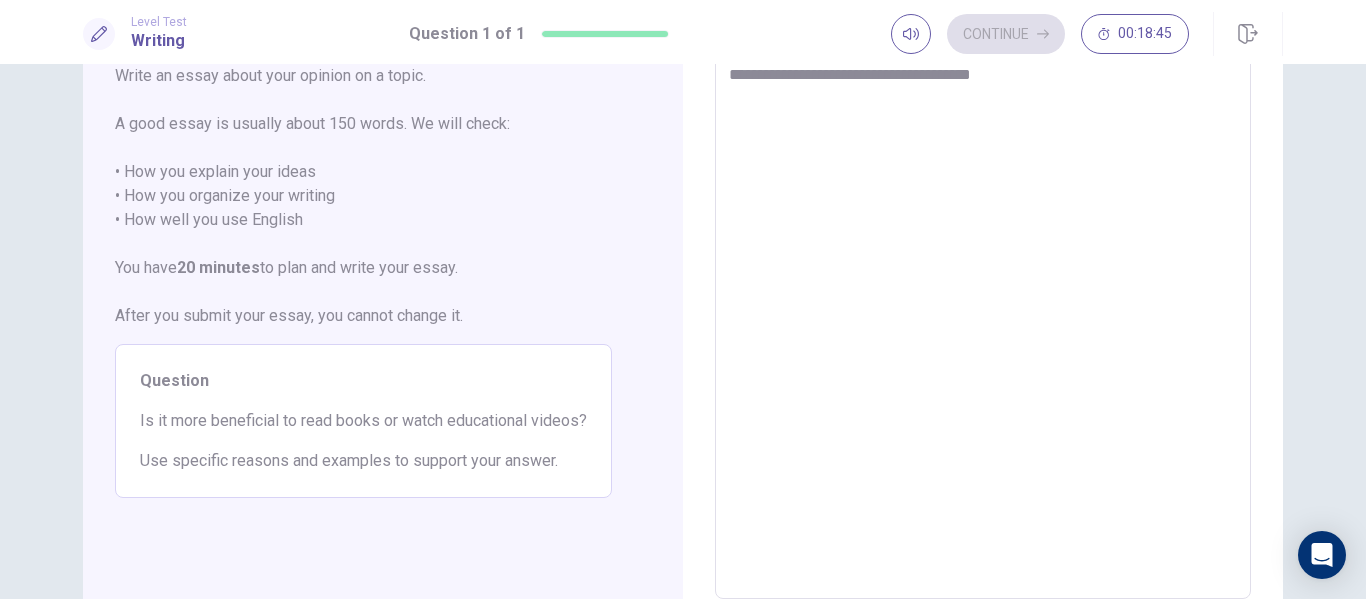 type on "*" 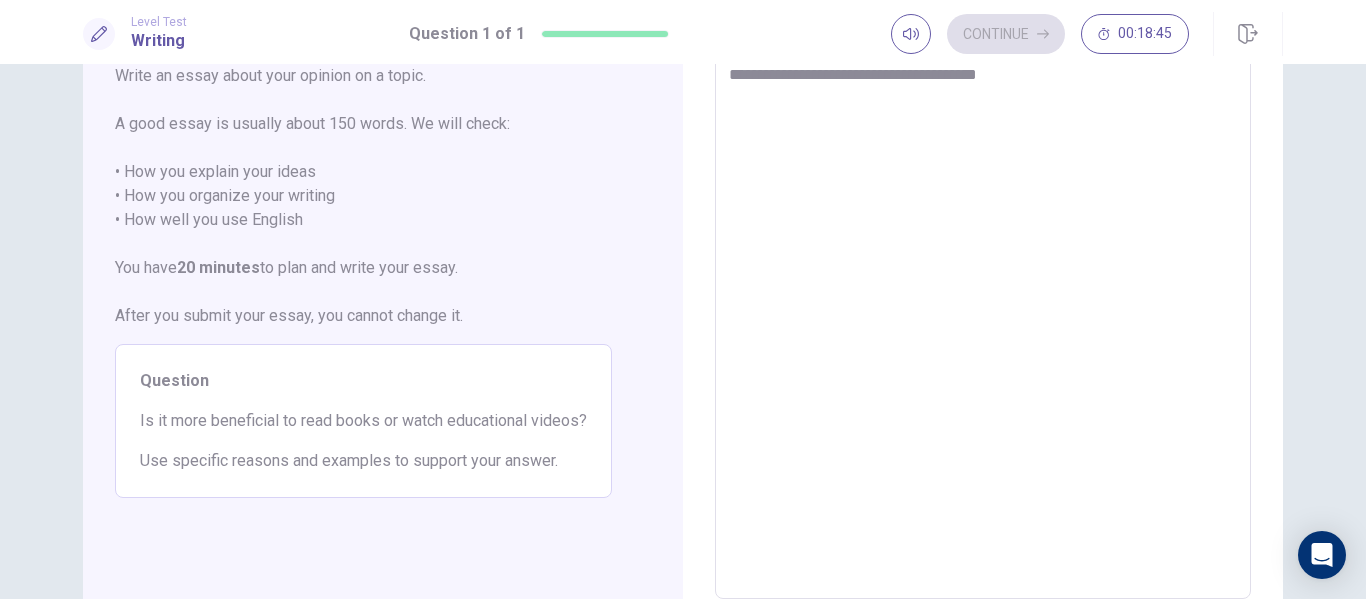 type on "*" 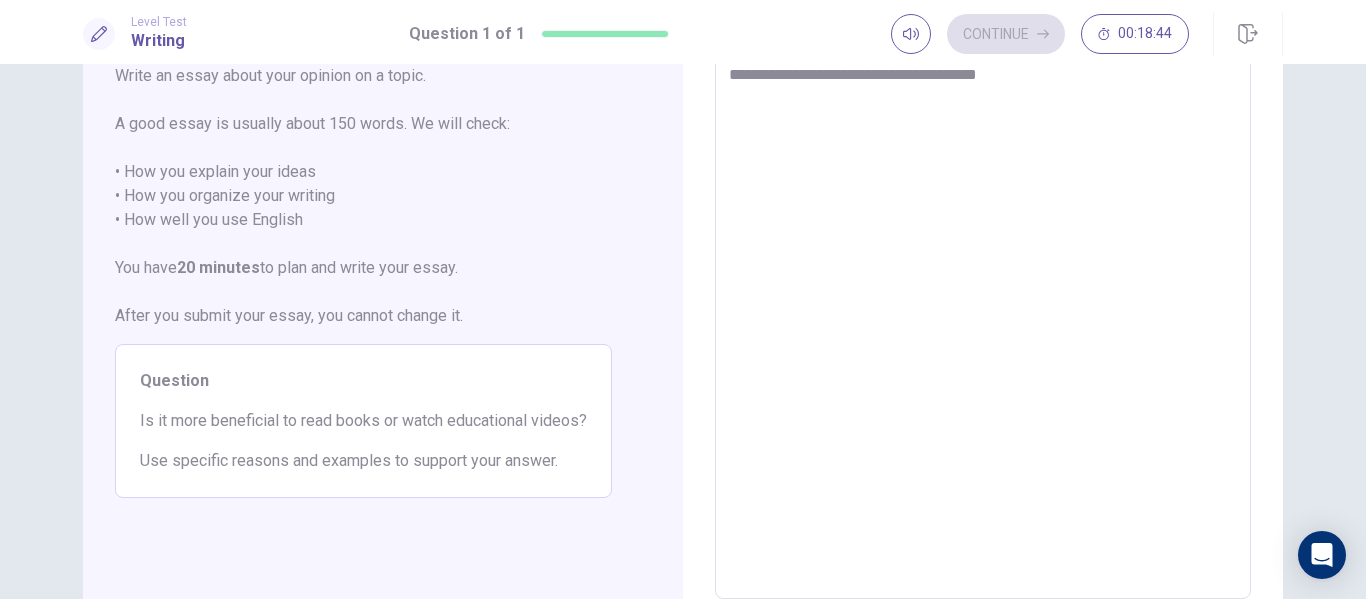 type on "**********" 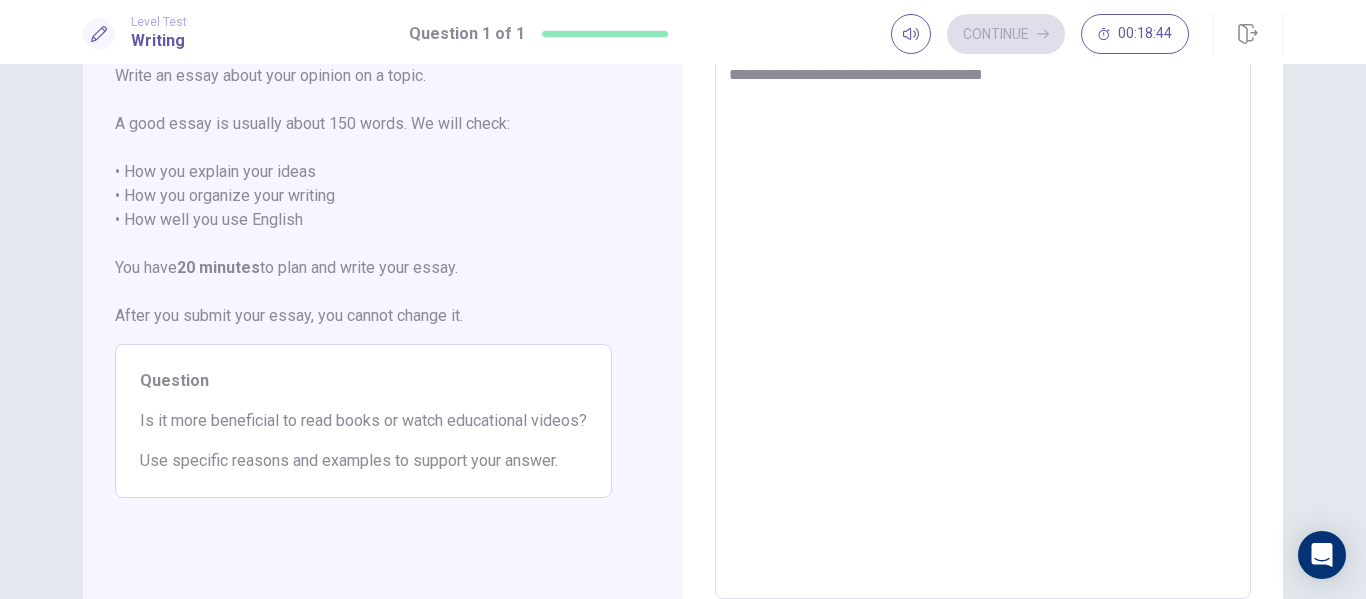 type on "*" 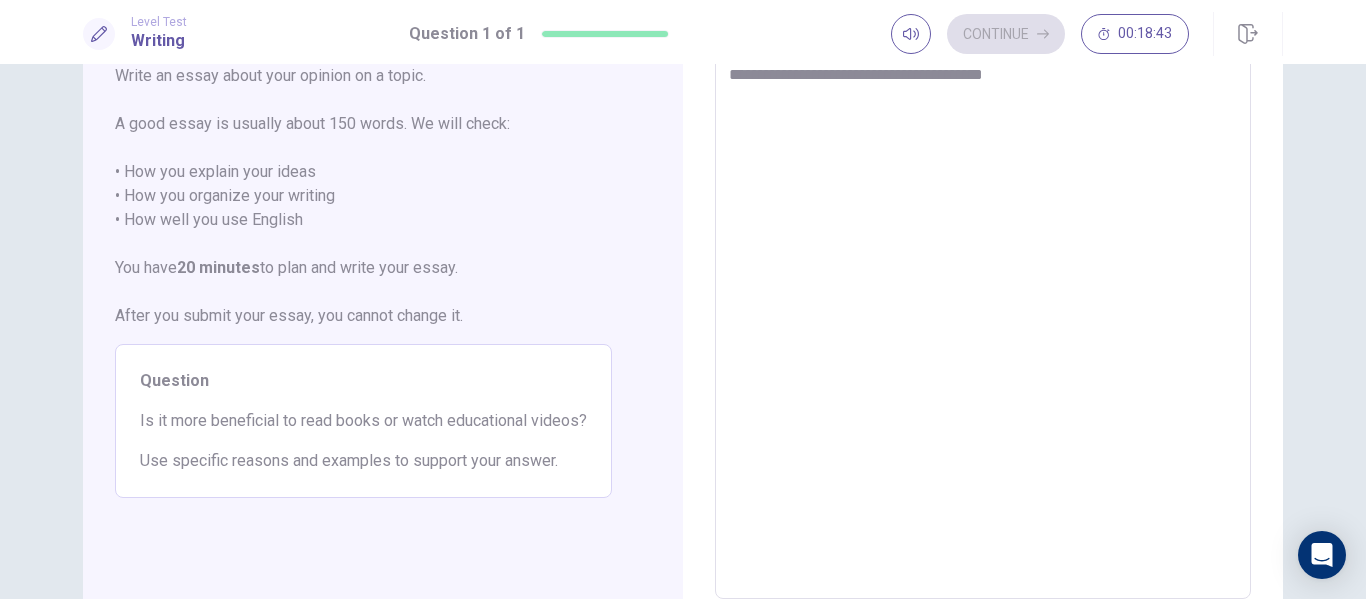 type on "**********" 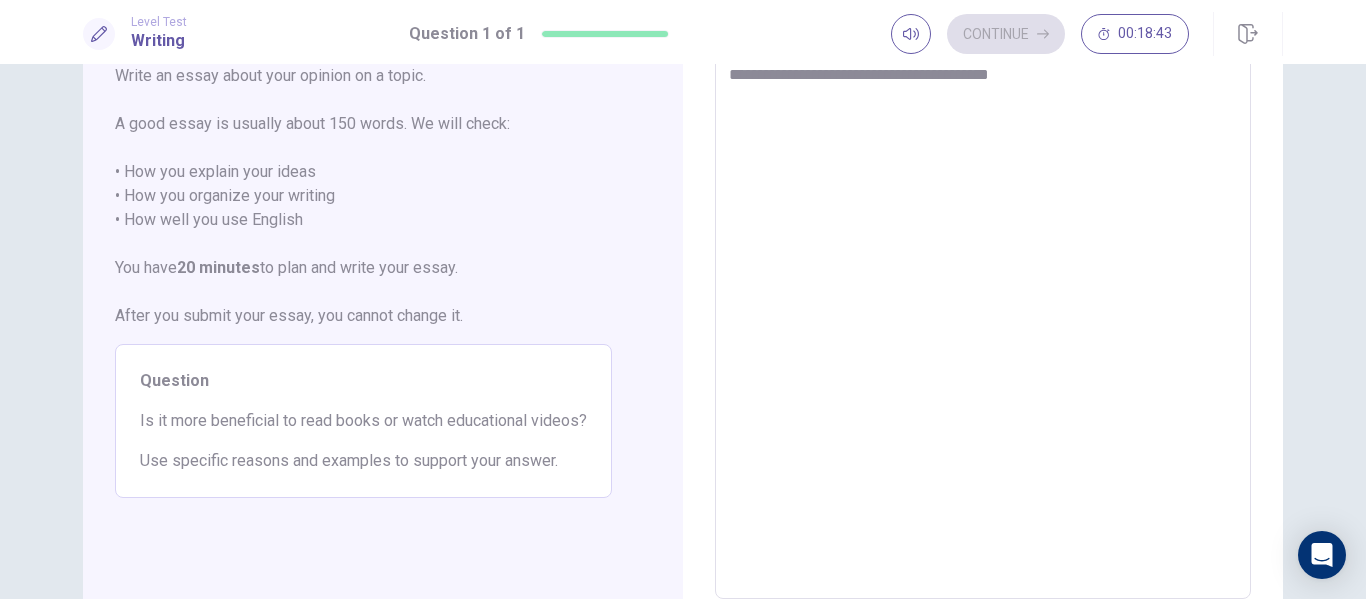 type on "*" 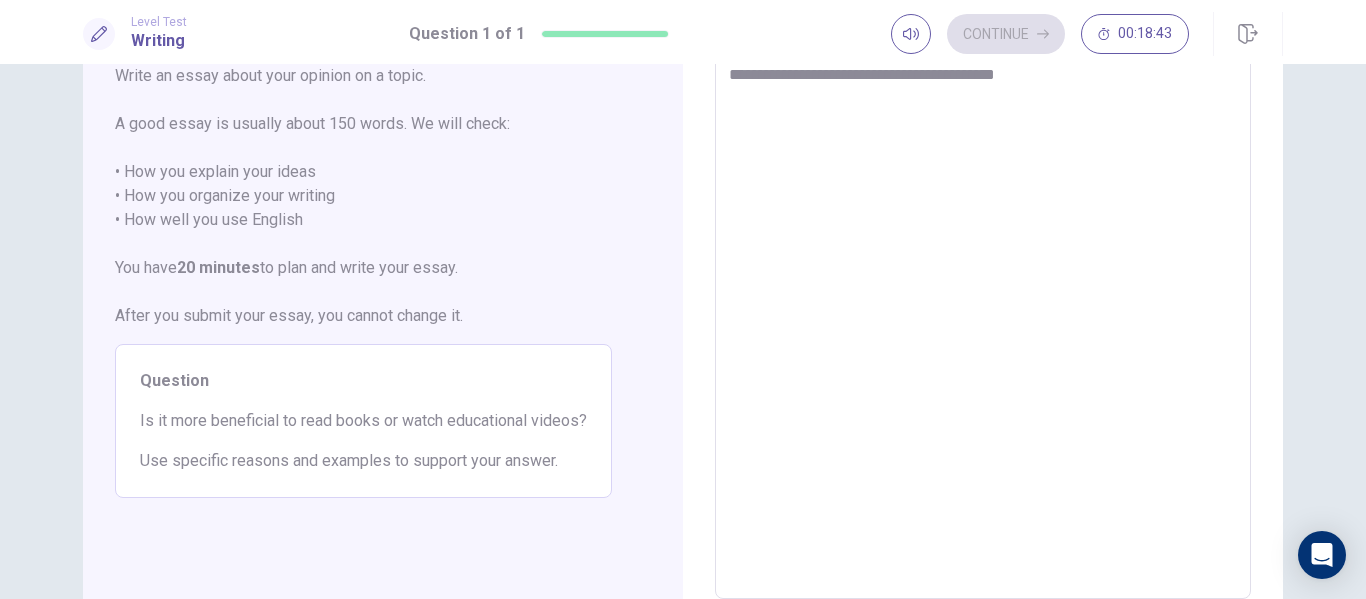 type on "*" 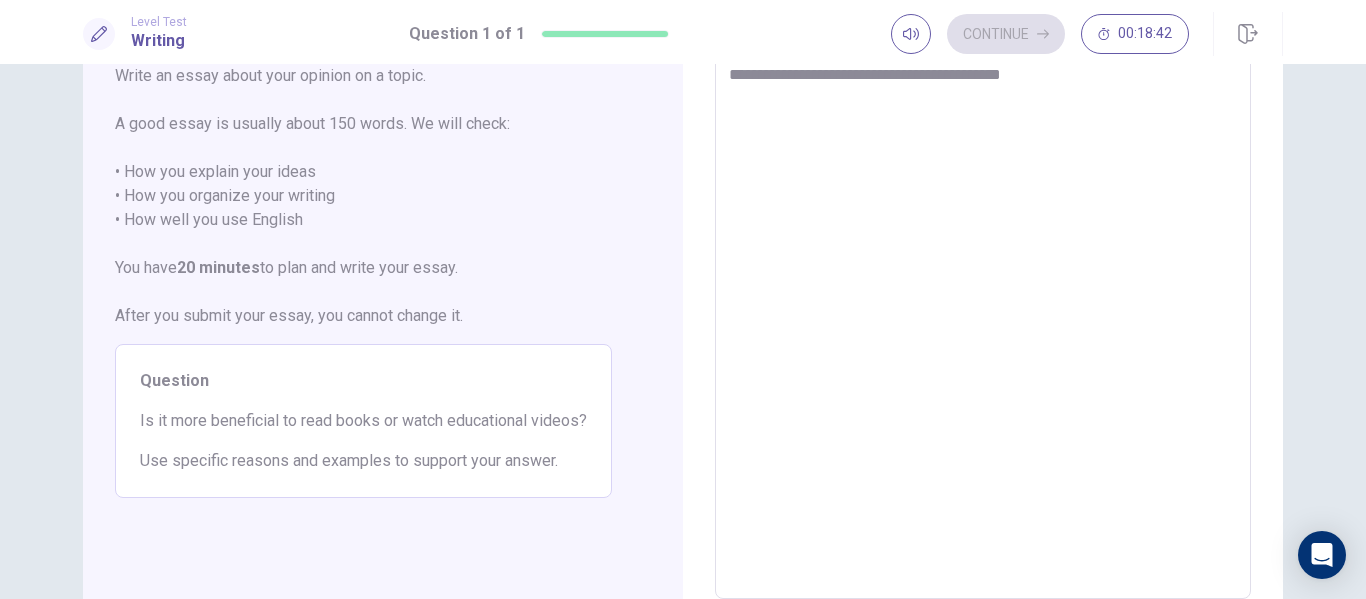 type on "*" 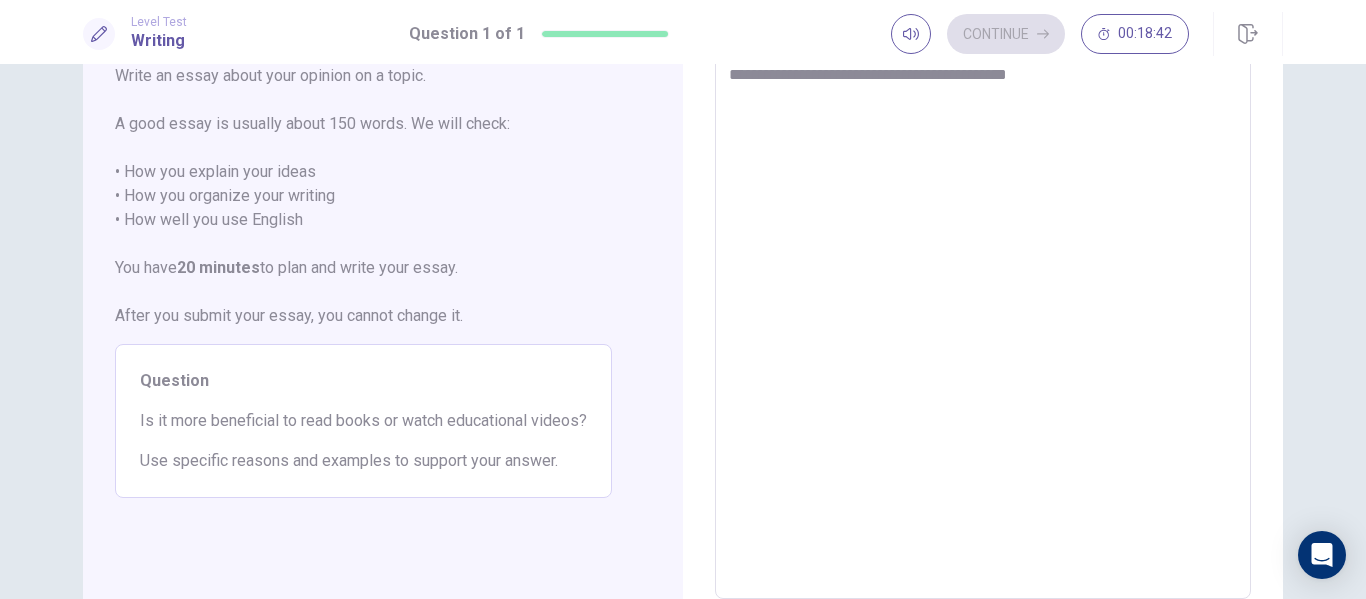 type on "*" 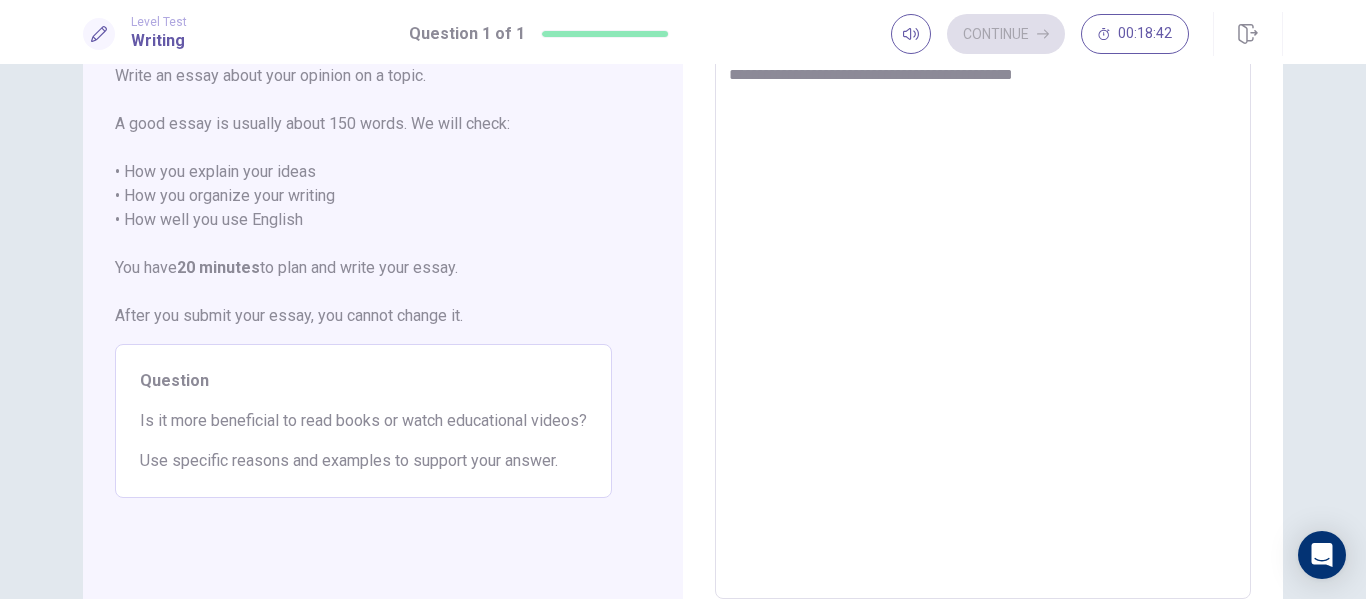 type on "*" 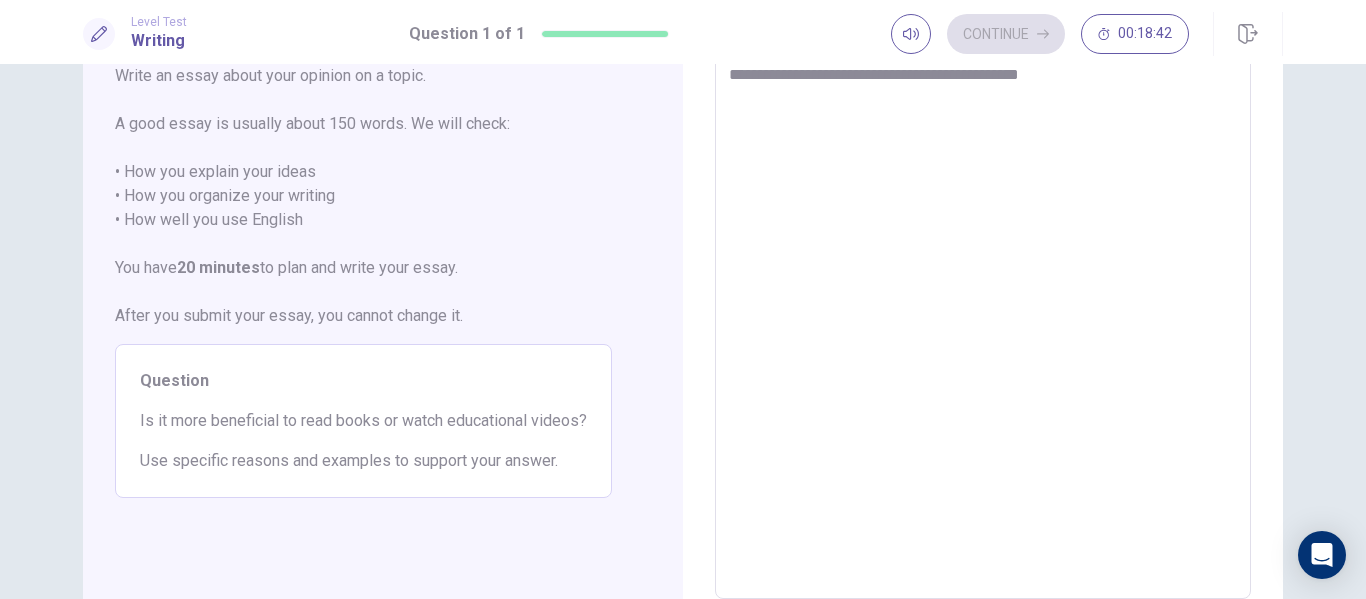 type on "*" 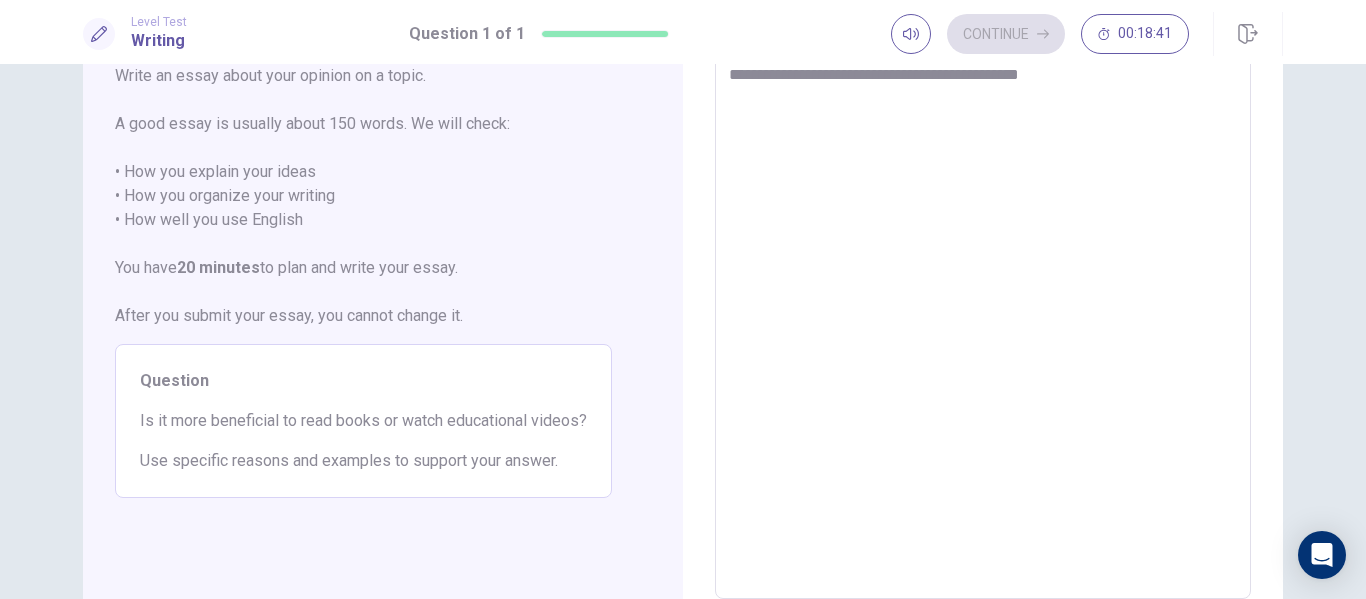 type on "**********" 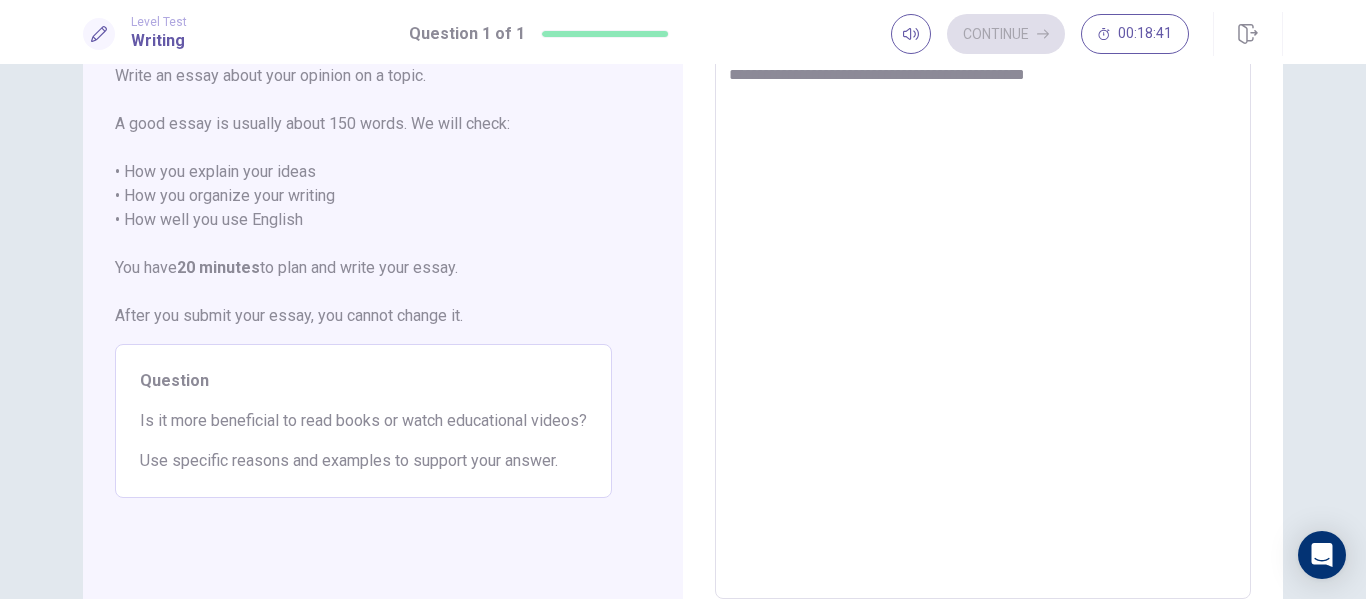 type on "*" 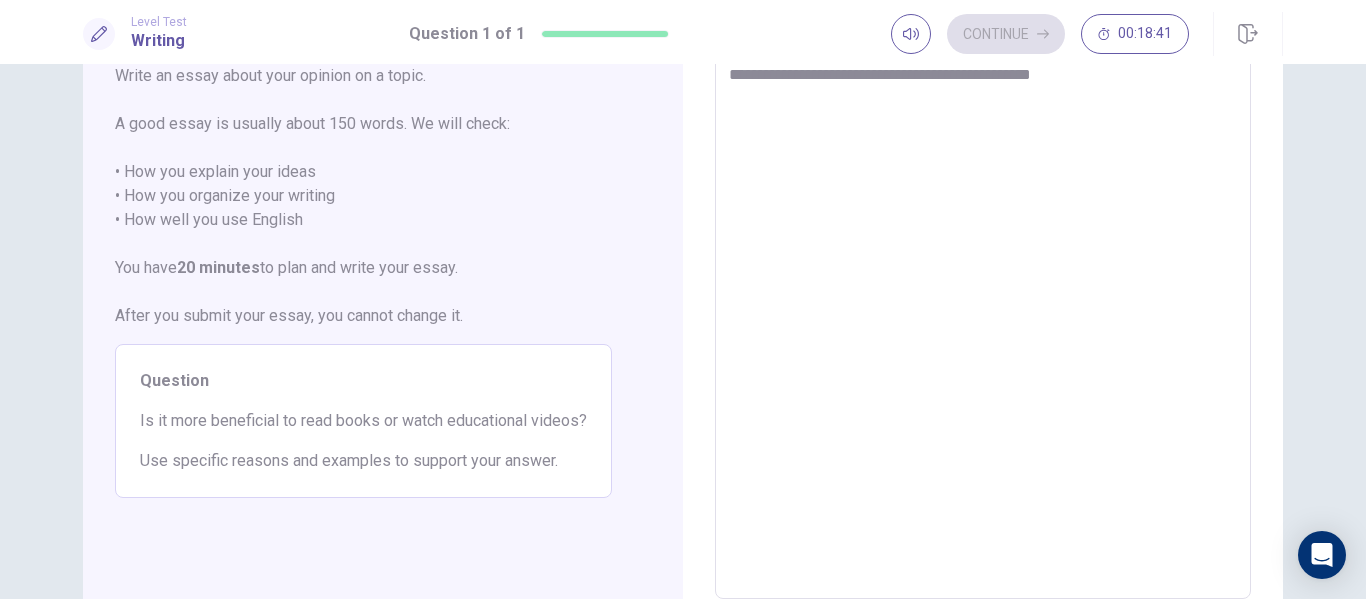 type on "*" 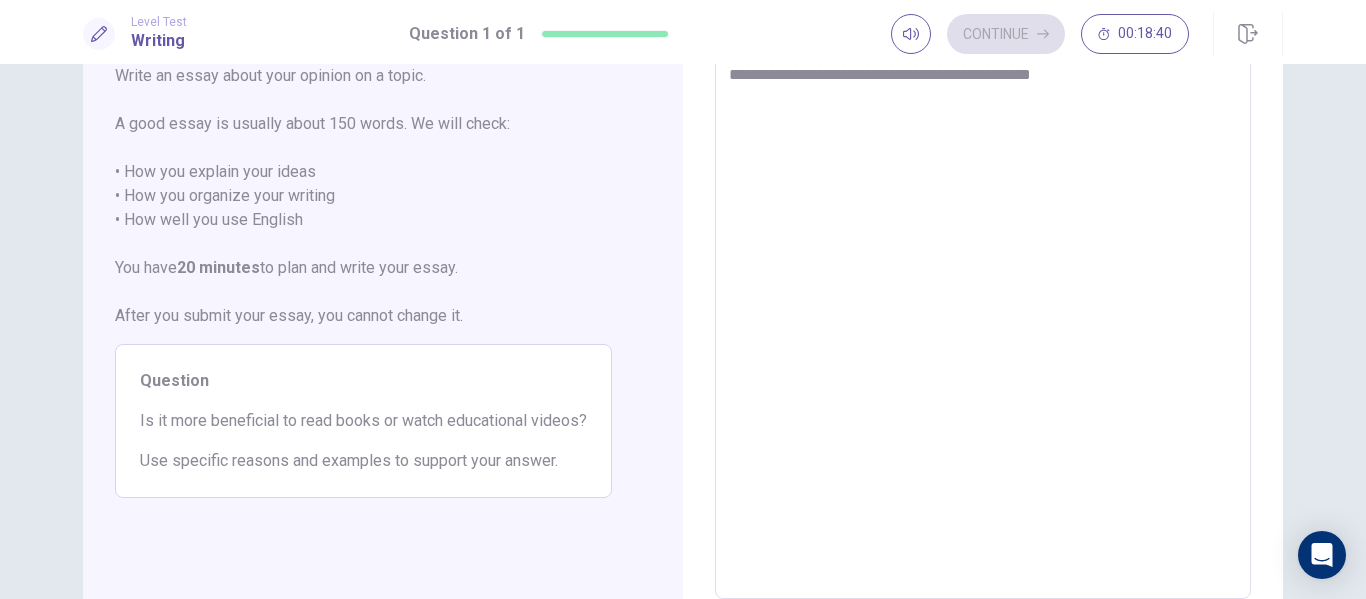 type on "**********" 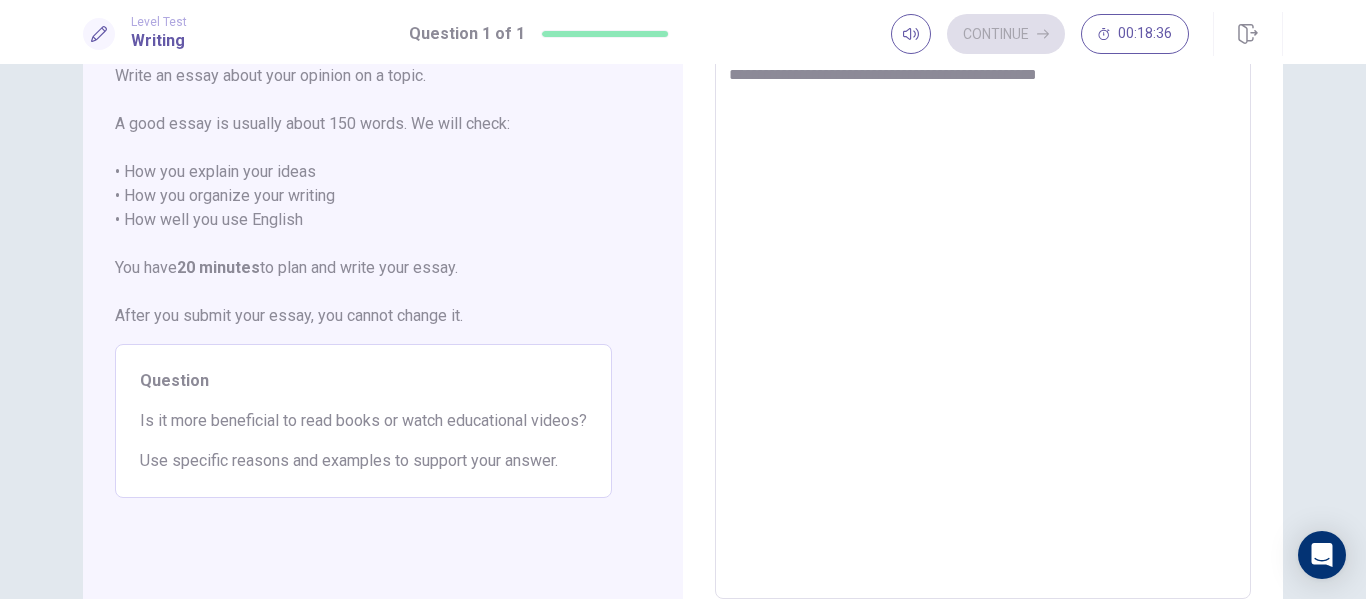 type on "*" 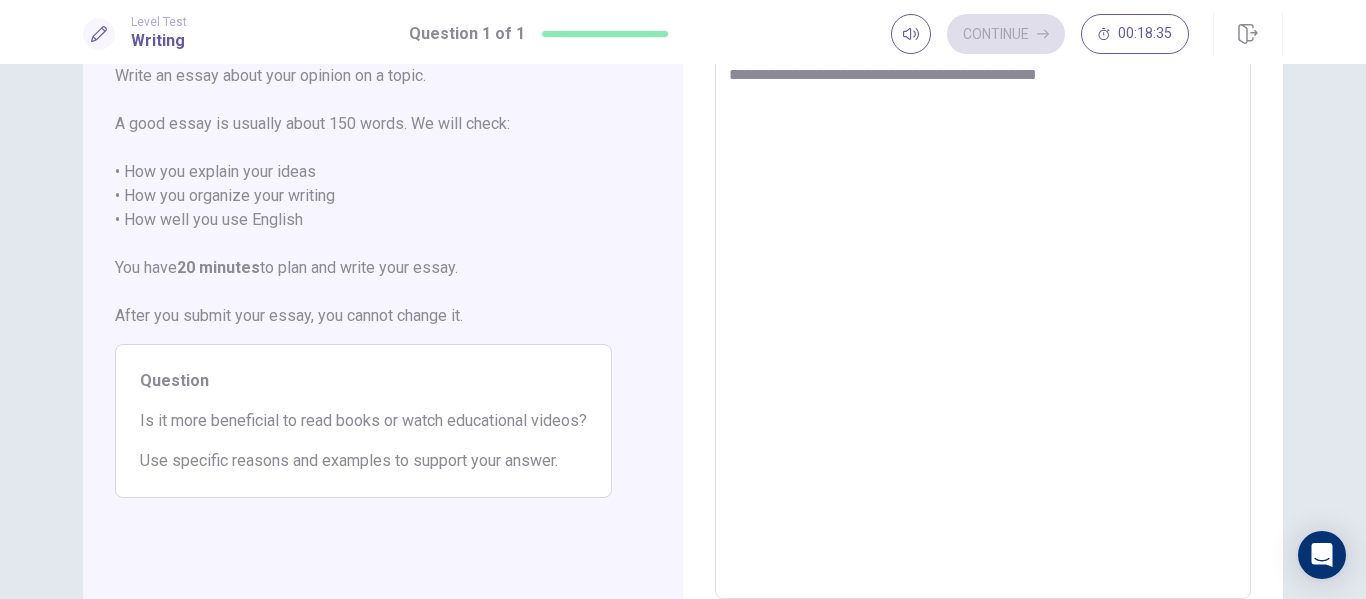 type on "**********" 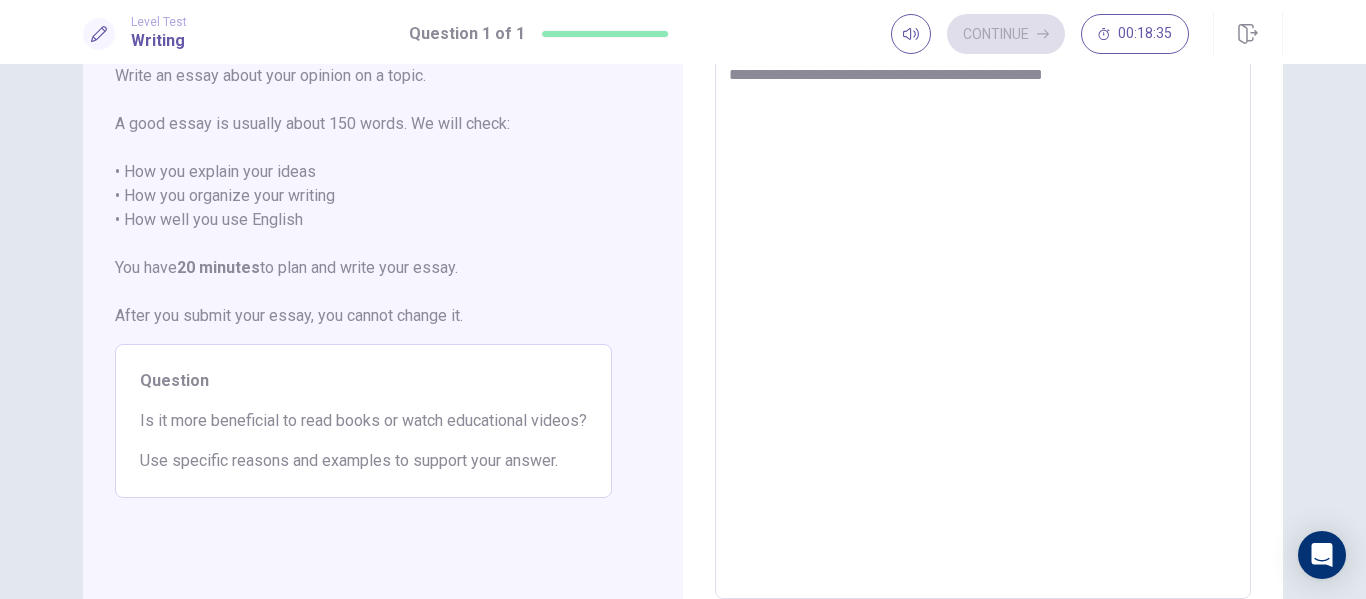 type on "*" 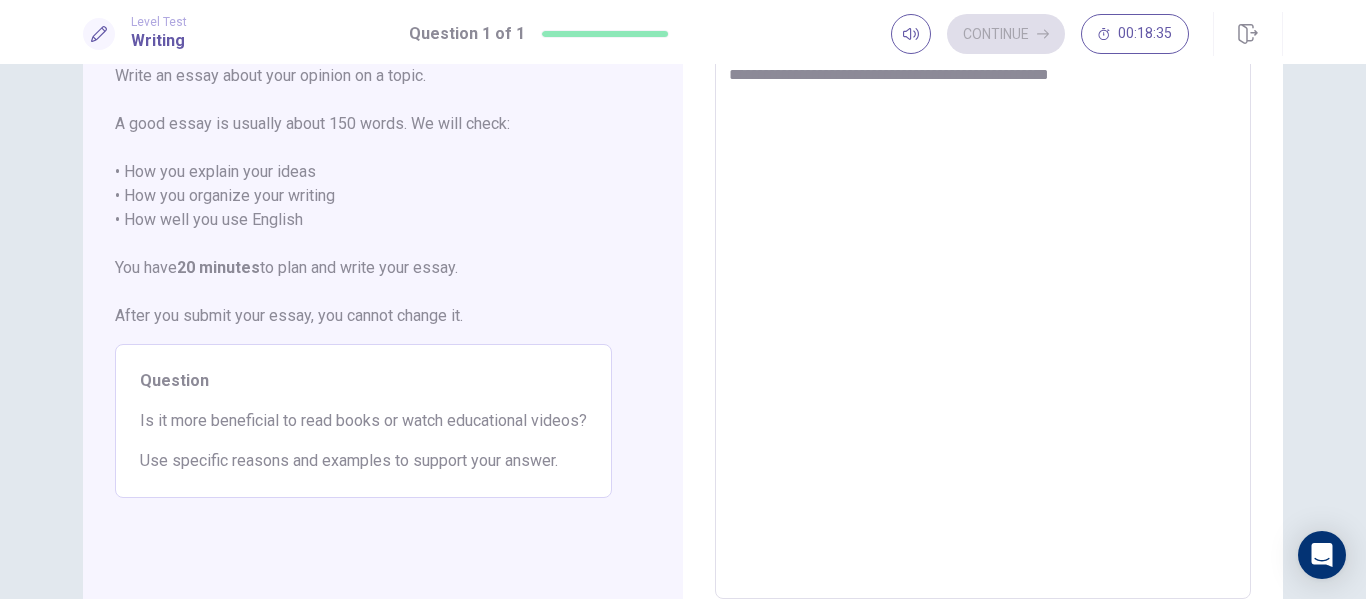 type on "*" 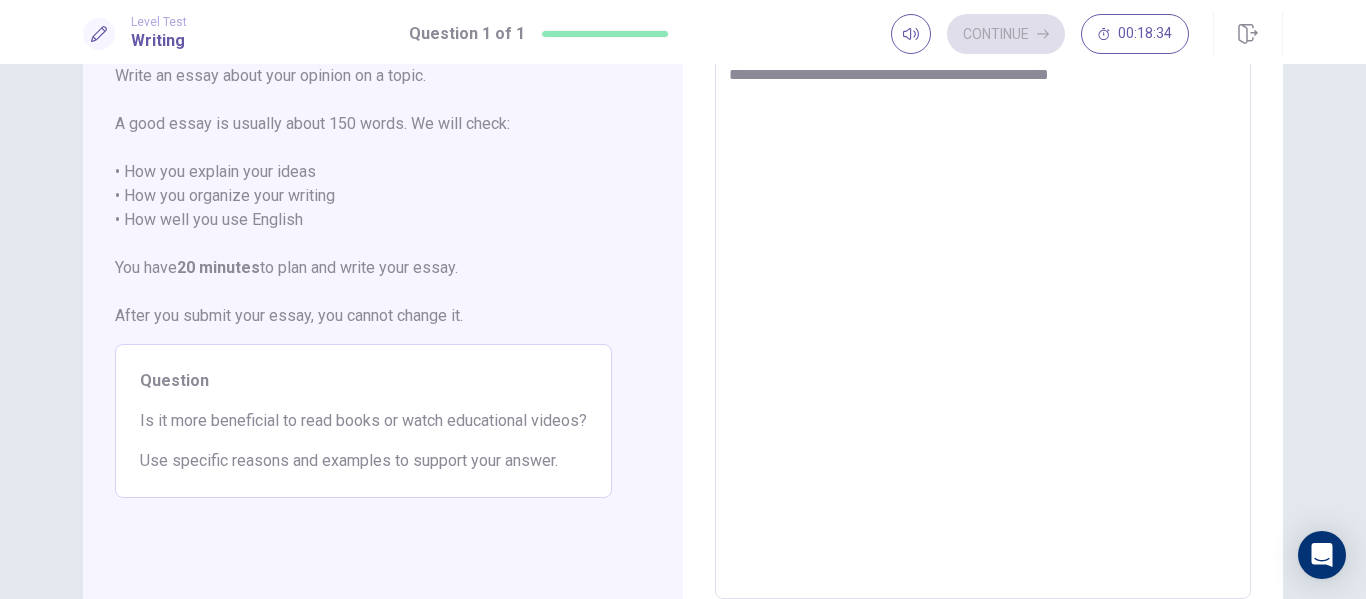 type on "**********" 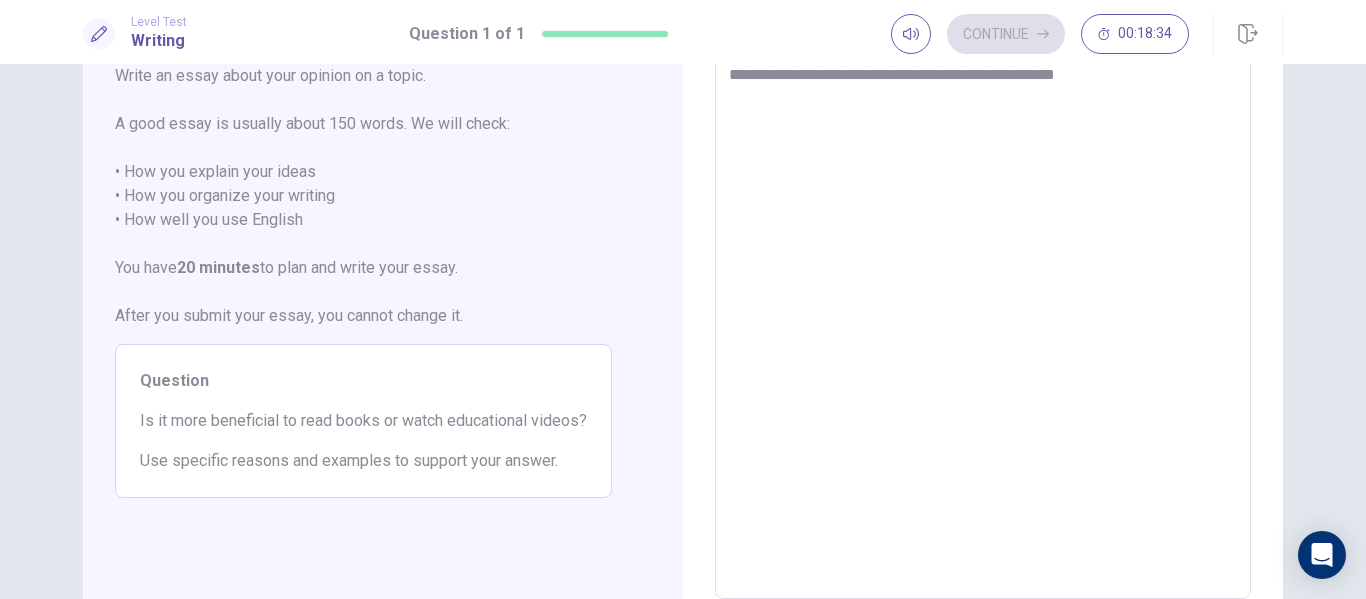 type on "*" 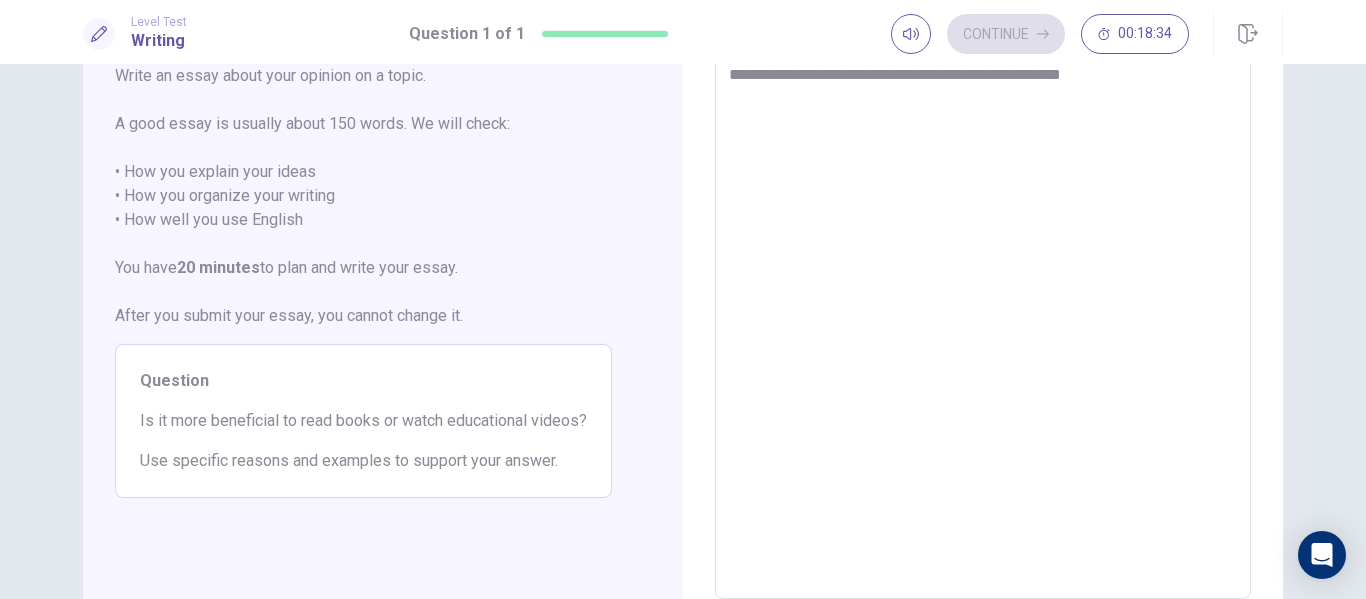 type on "*" 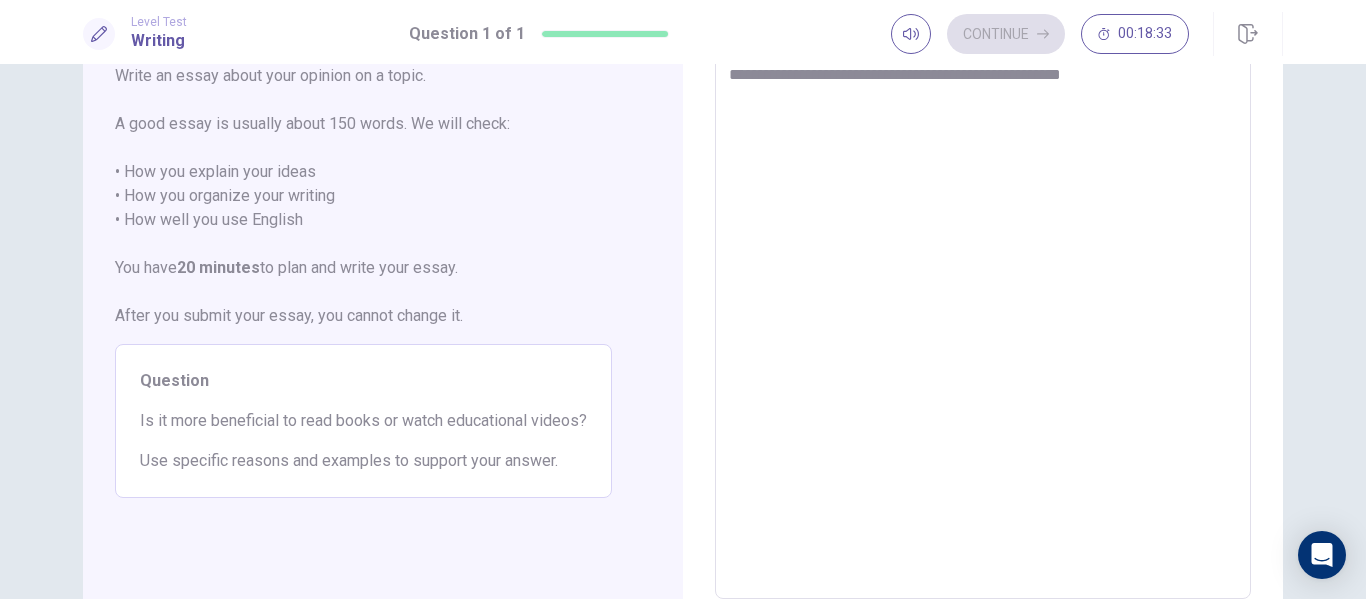 type on "**********" 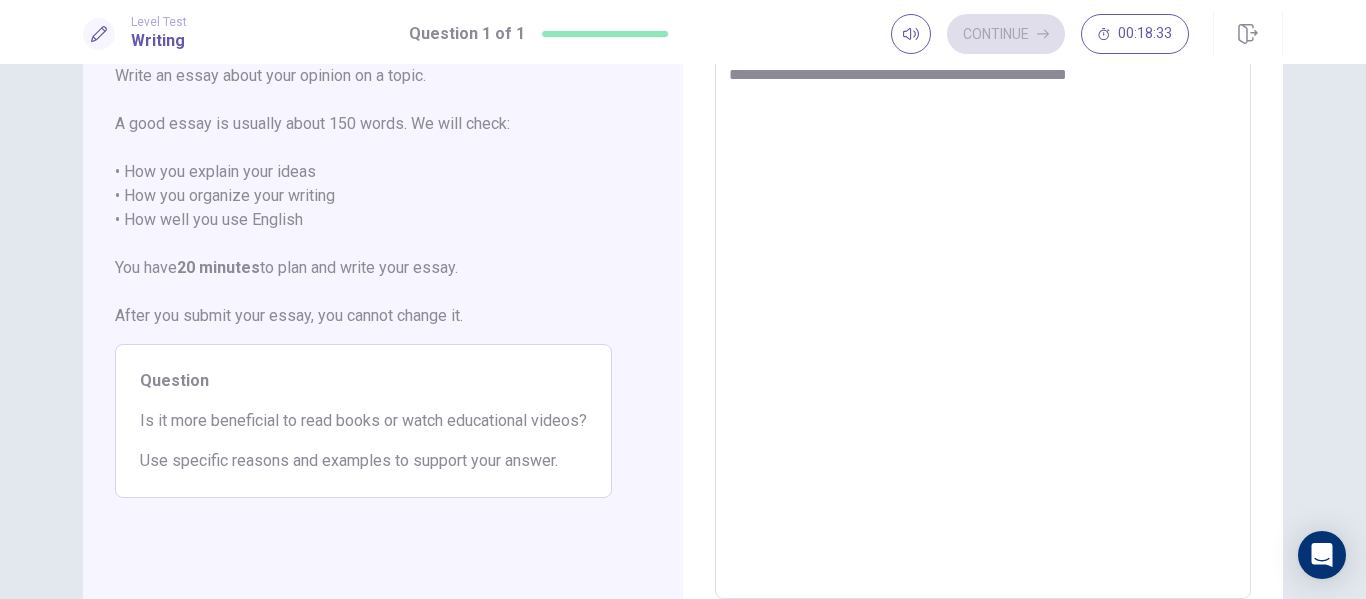 type on "*" 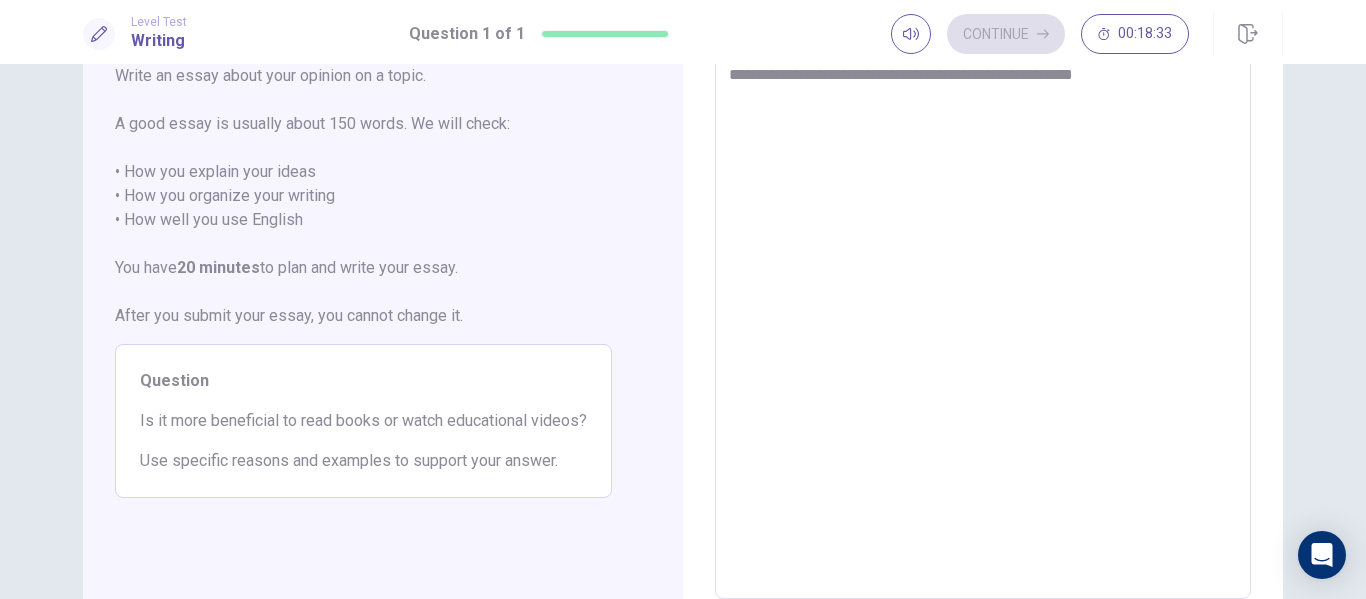 type on "*" 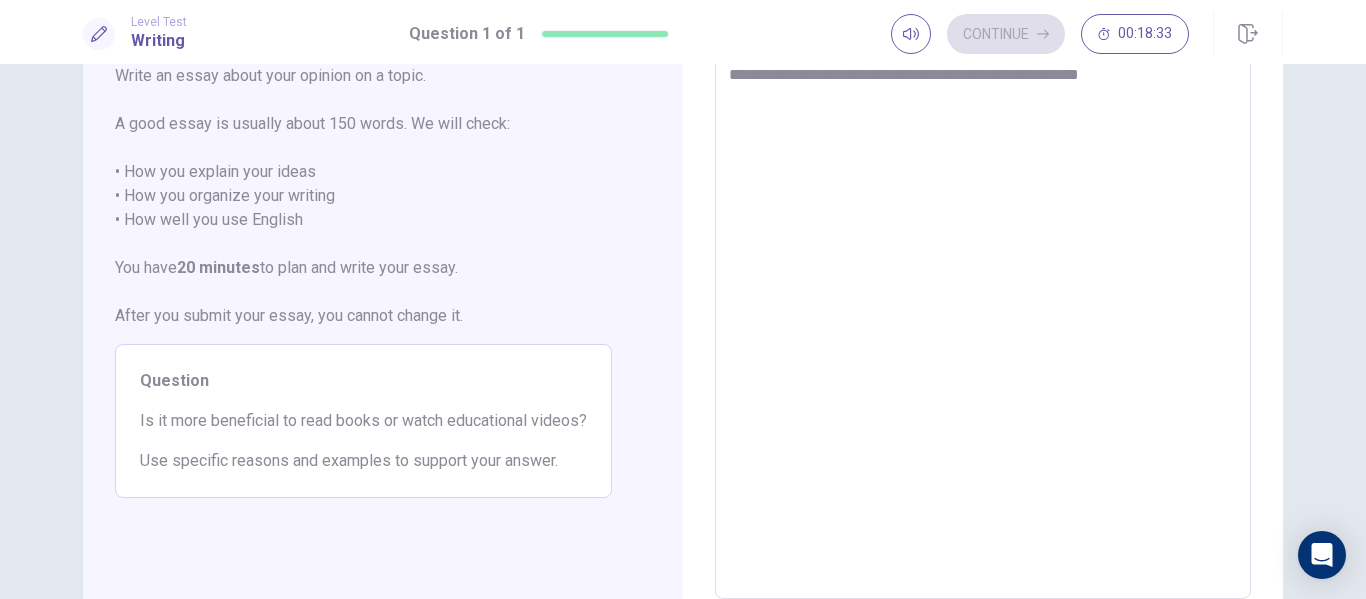 type on "*" 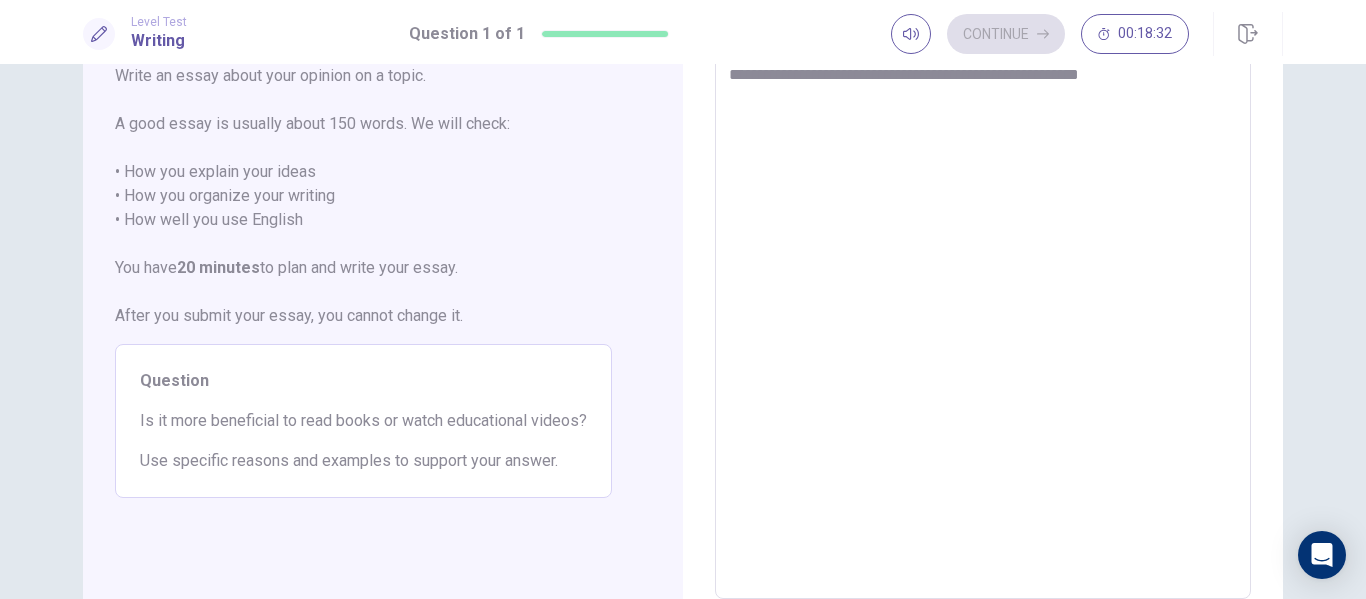 type on "**********" 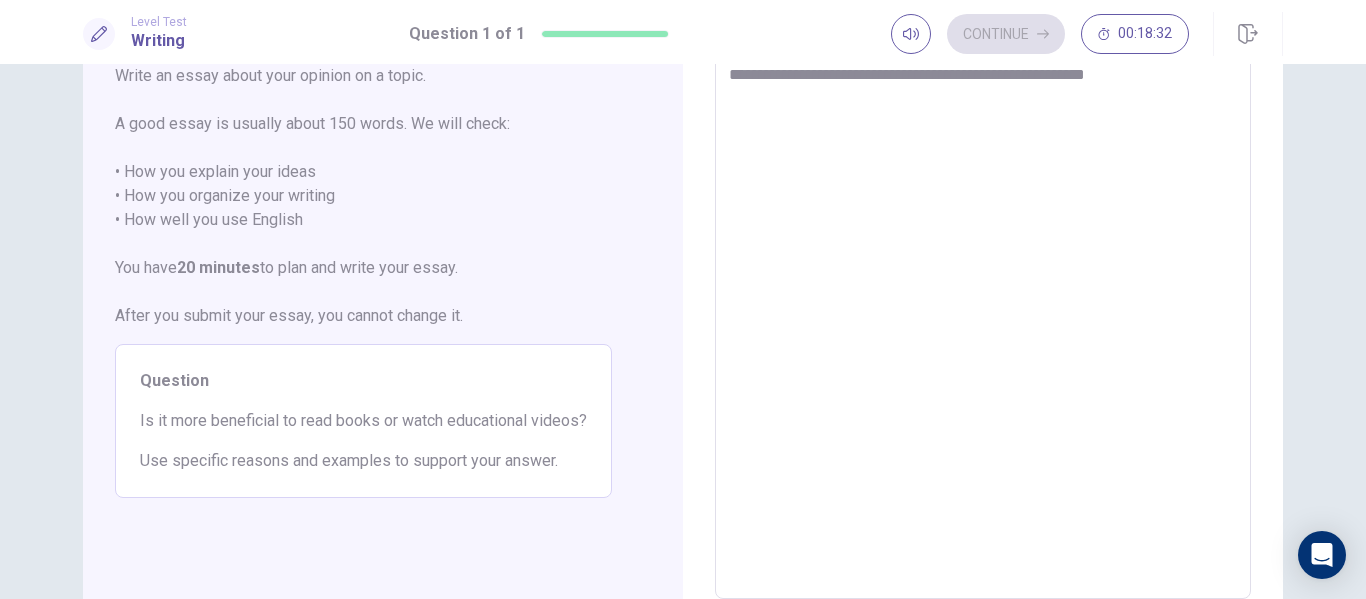 type on "*" 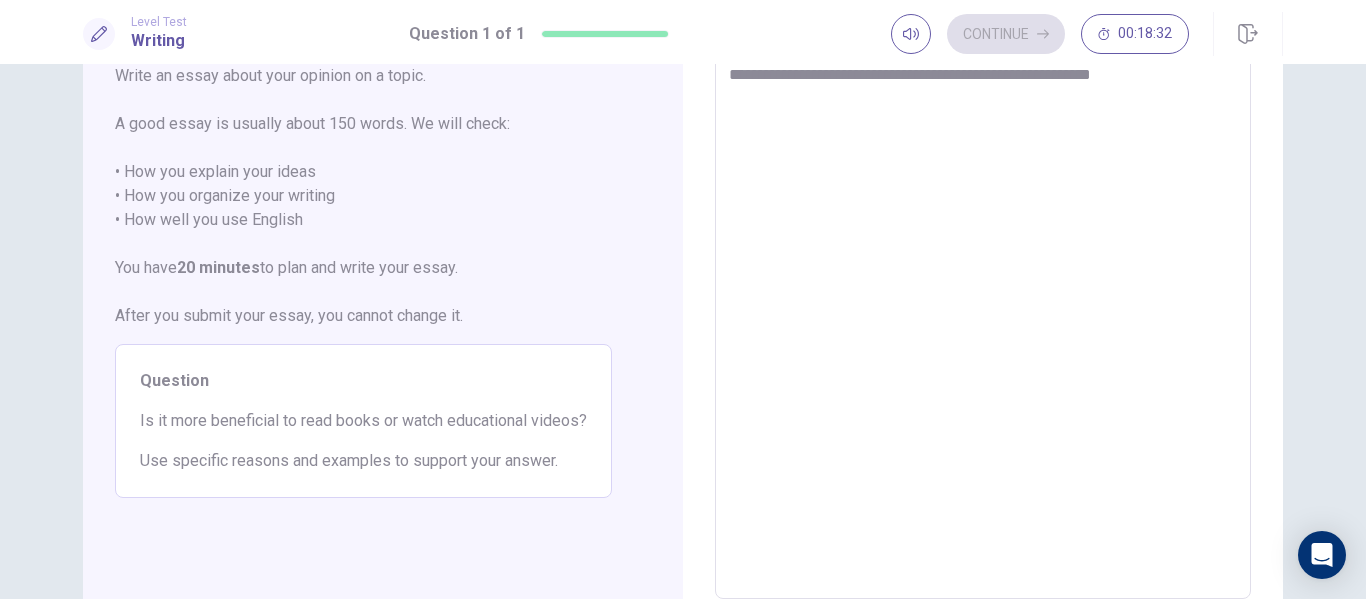 type on "*" 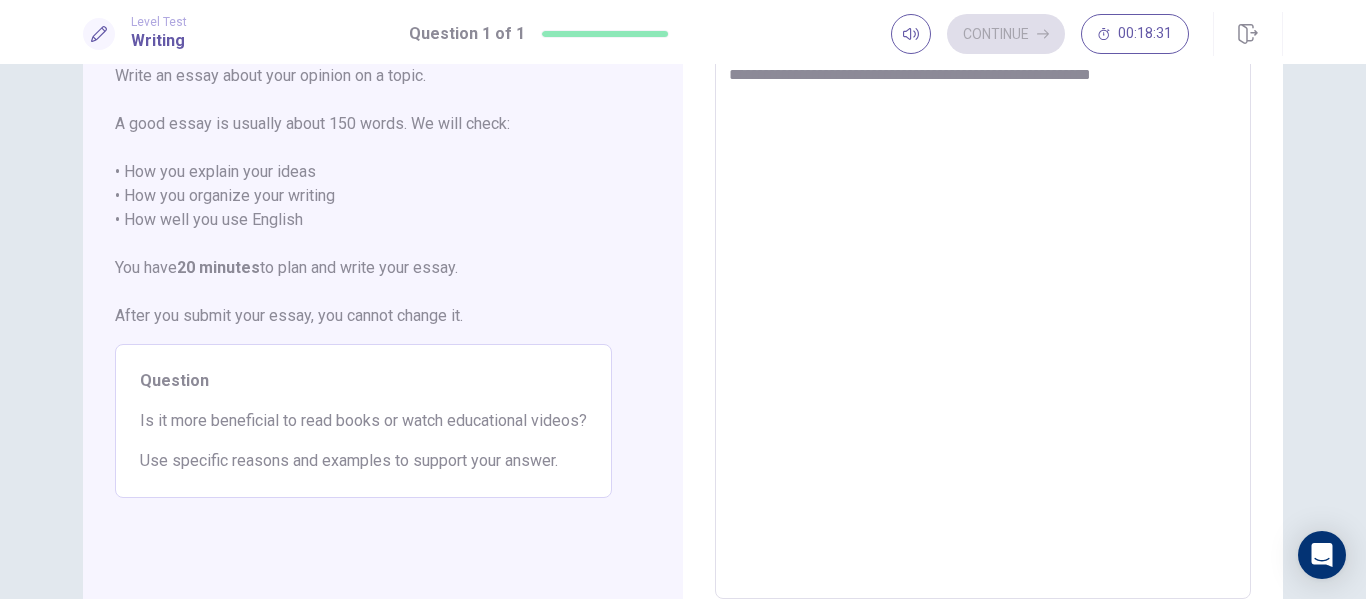 type on "**********" 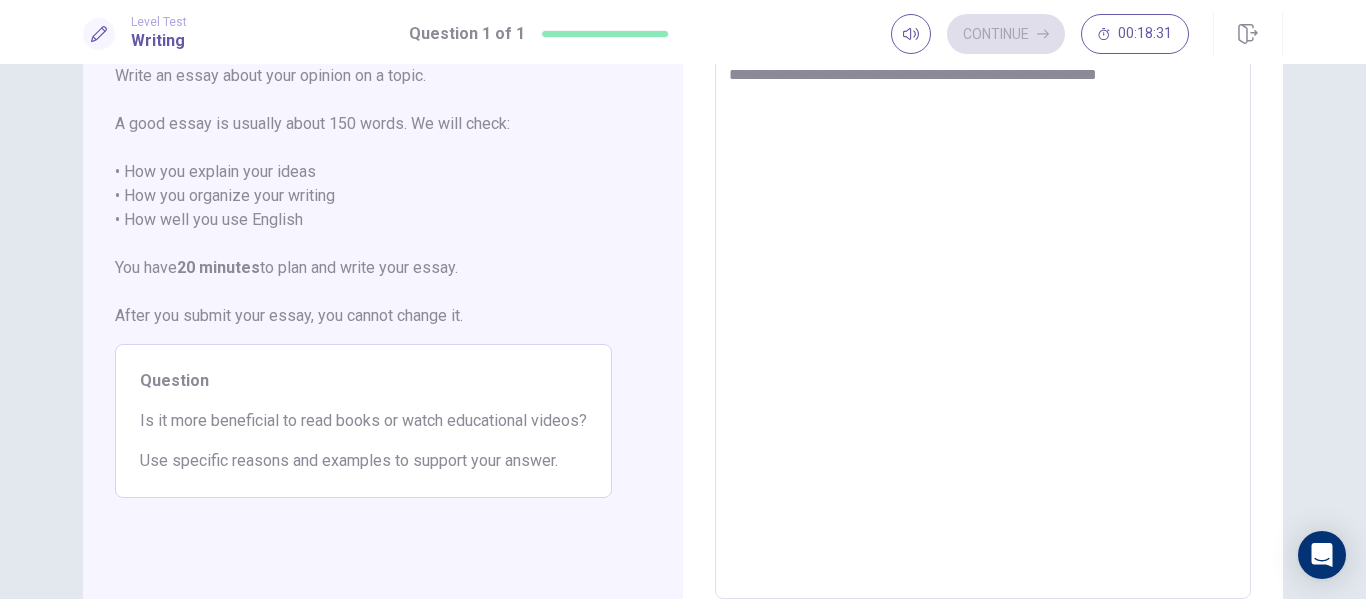type on "*" 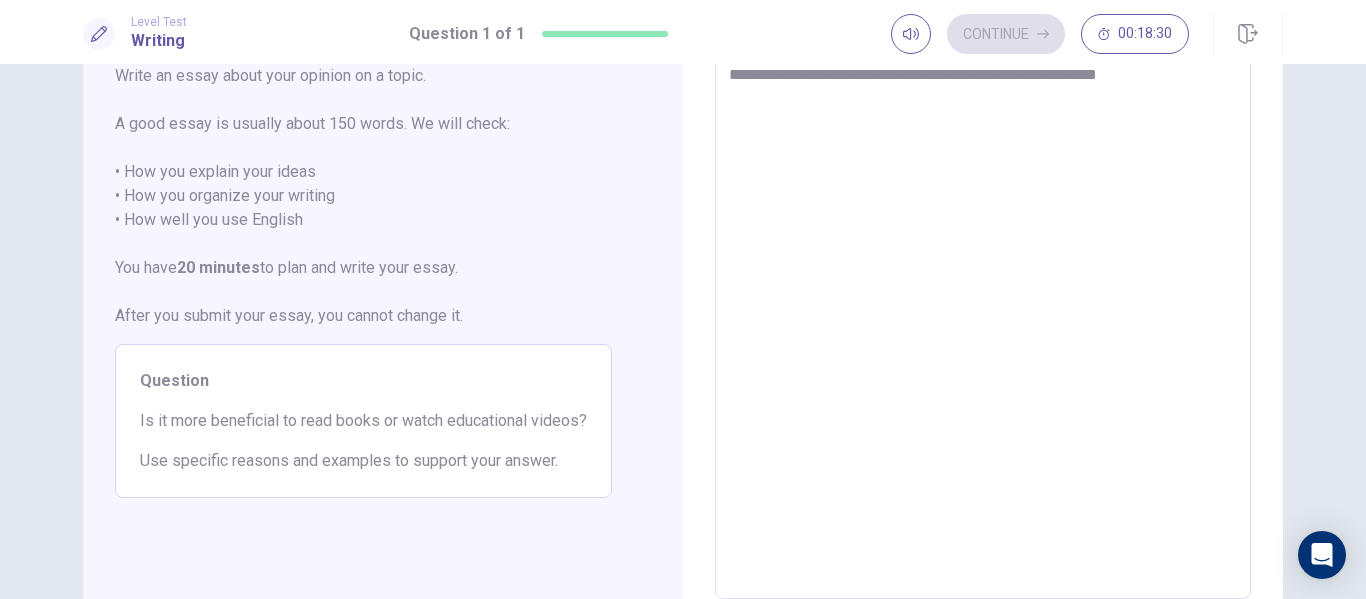 type on "**********" 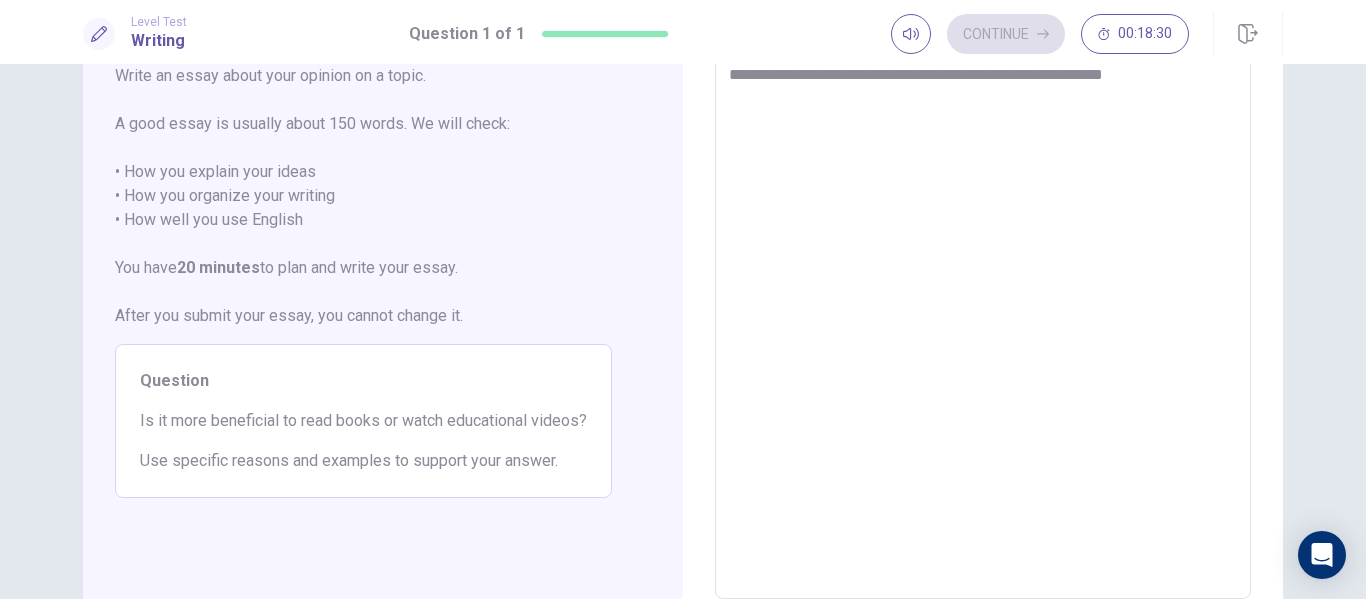 type on "*" 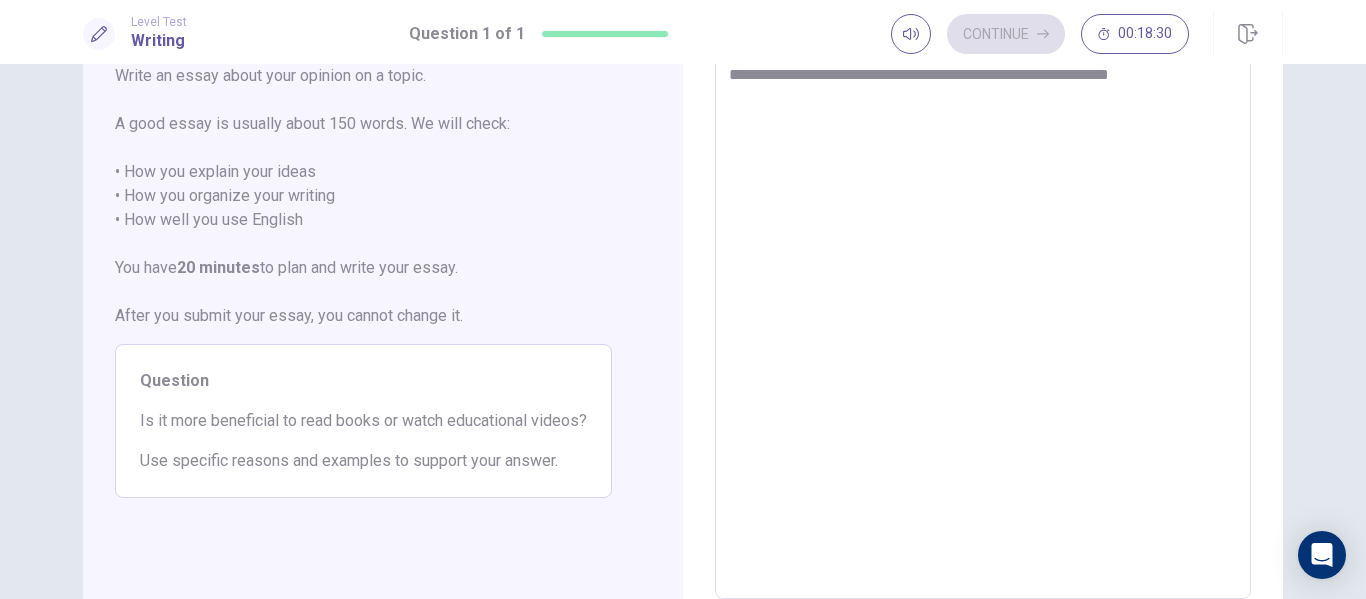 type on "*" 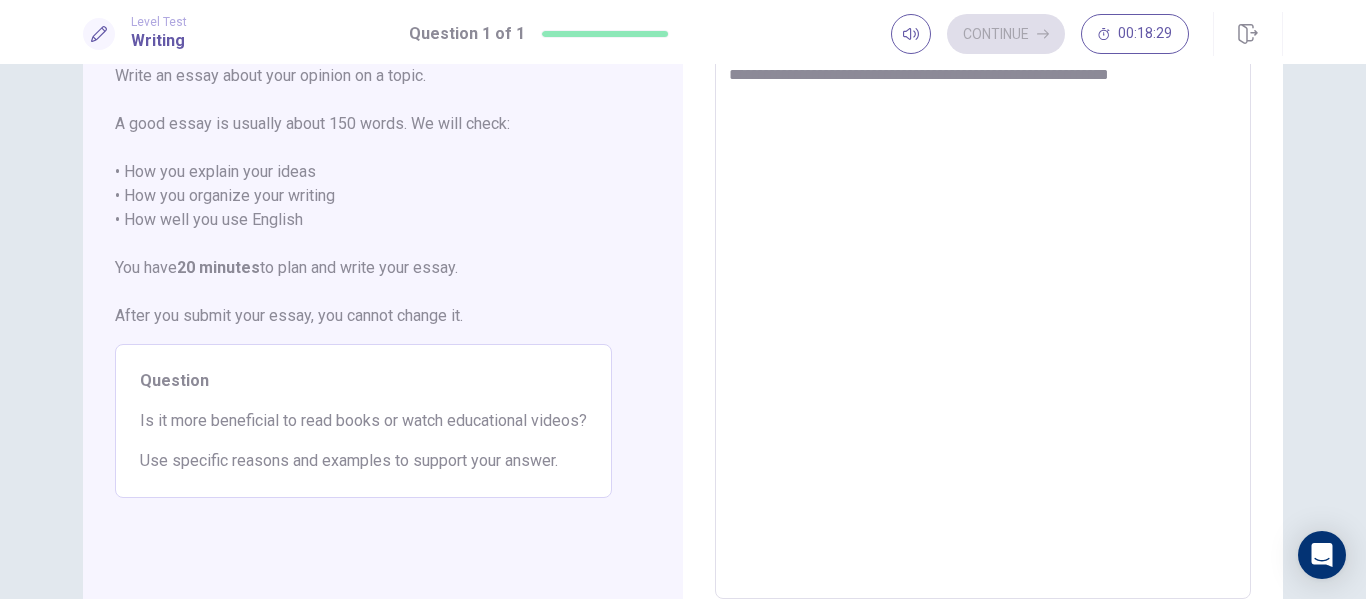 type on "**********" 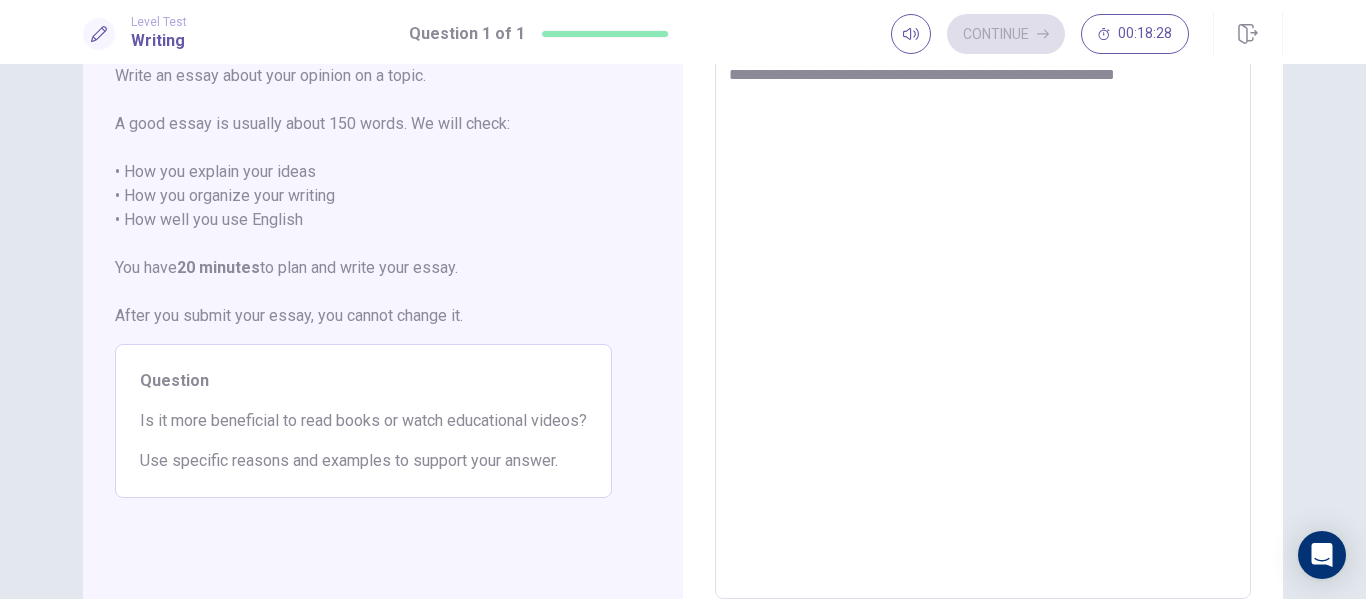 type on "*" 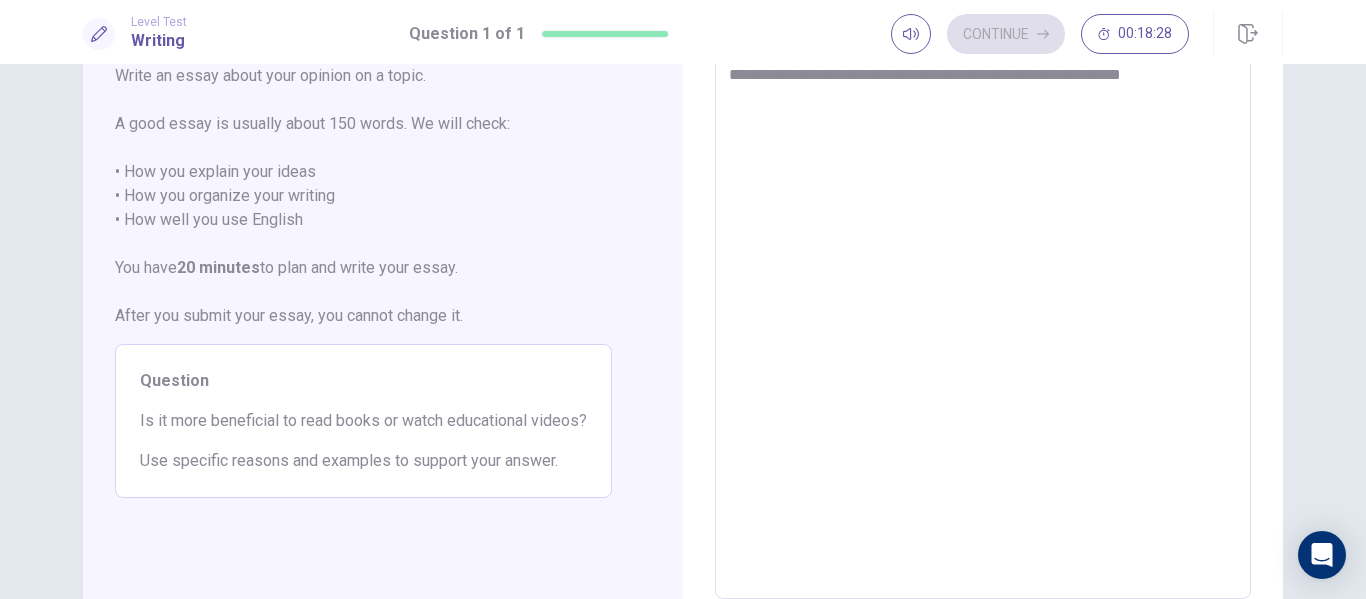 type on "*" 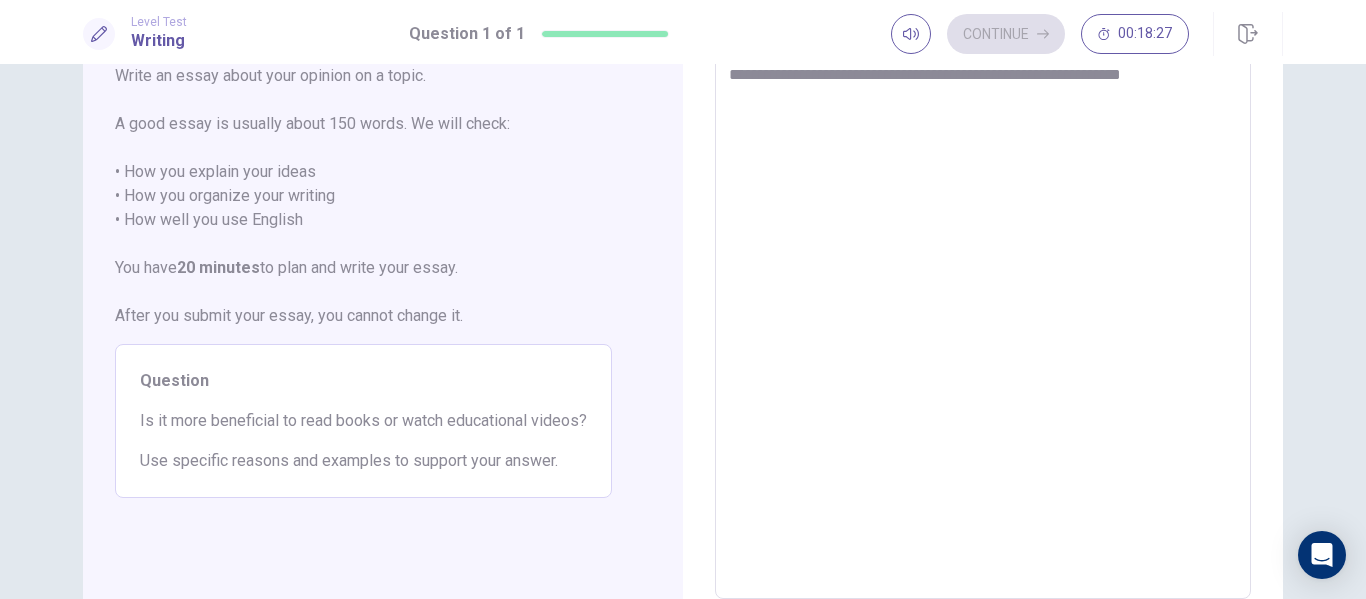 type on "**********" 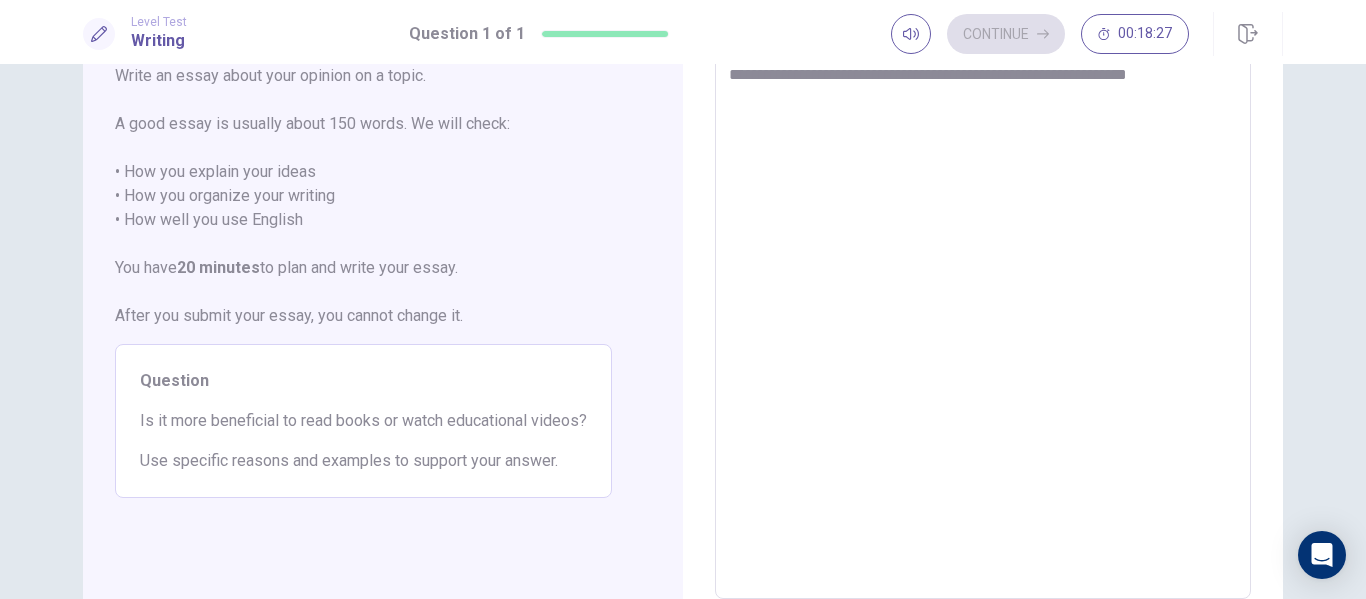type on "*" 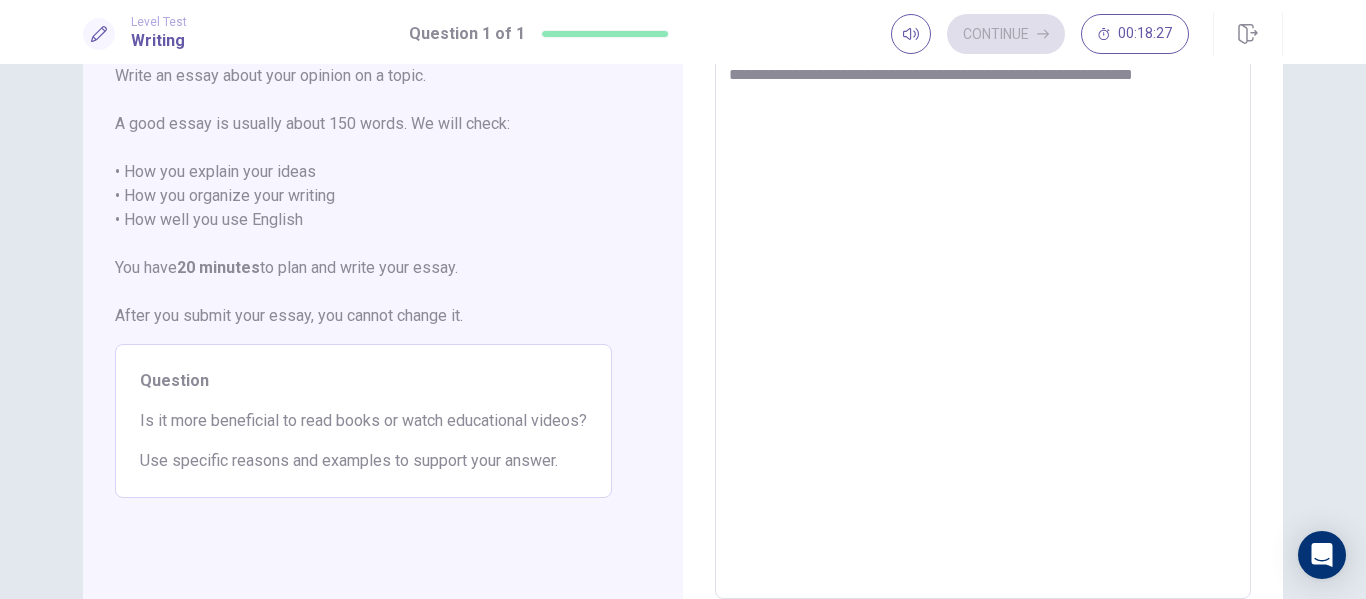 type on "*" 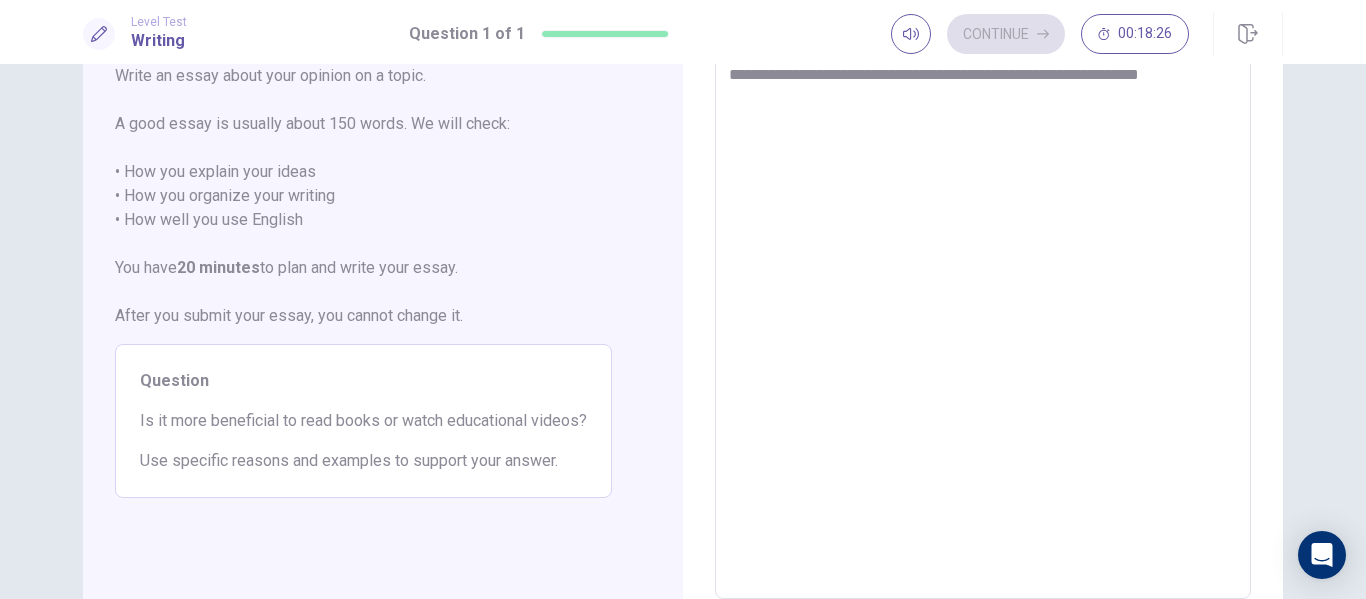 type on "*" 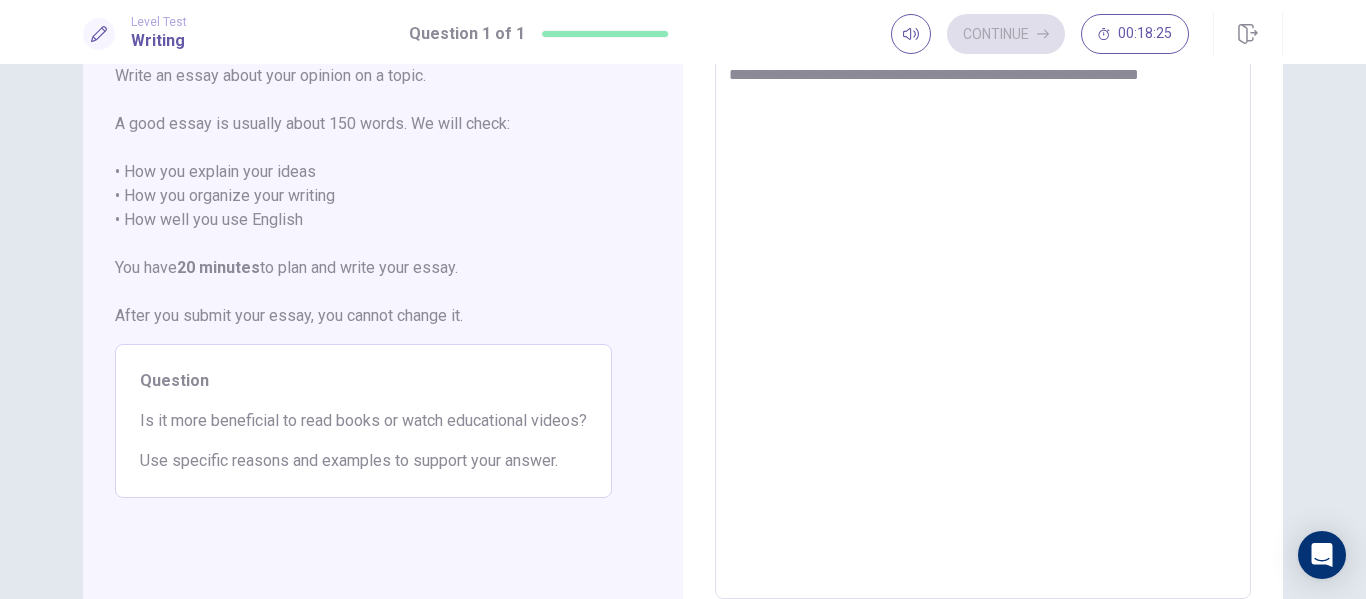 type on "**********" 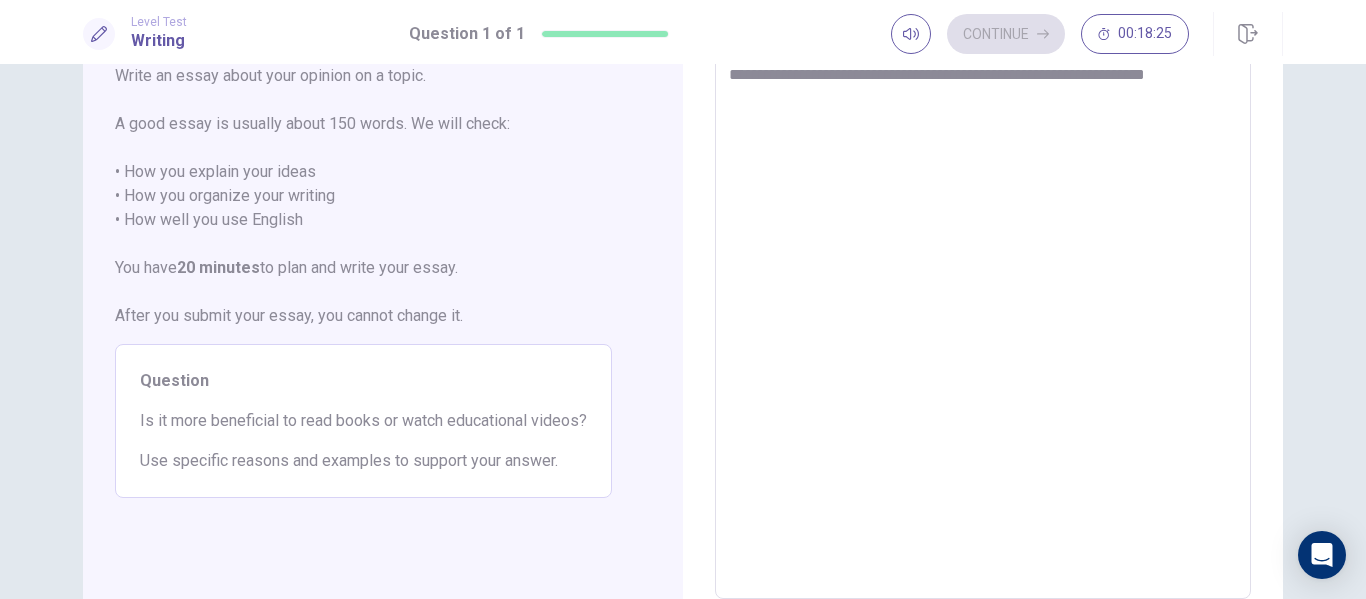 type on "*" 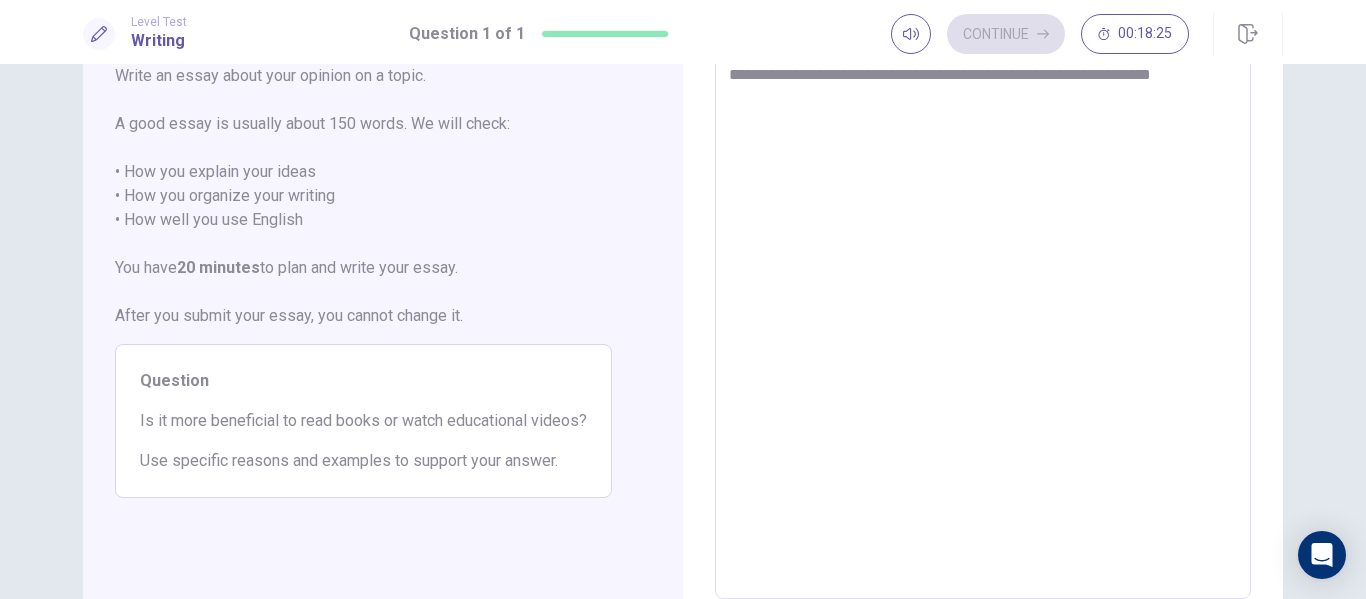 type on "*" 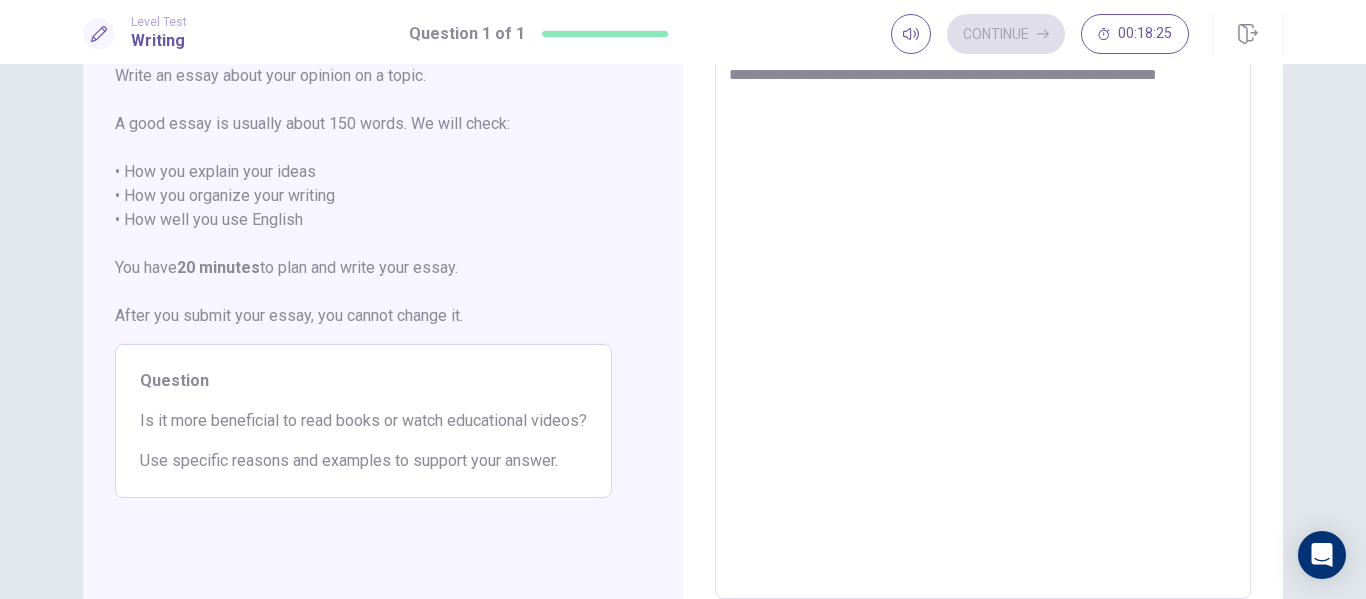 type on "*" 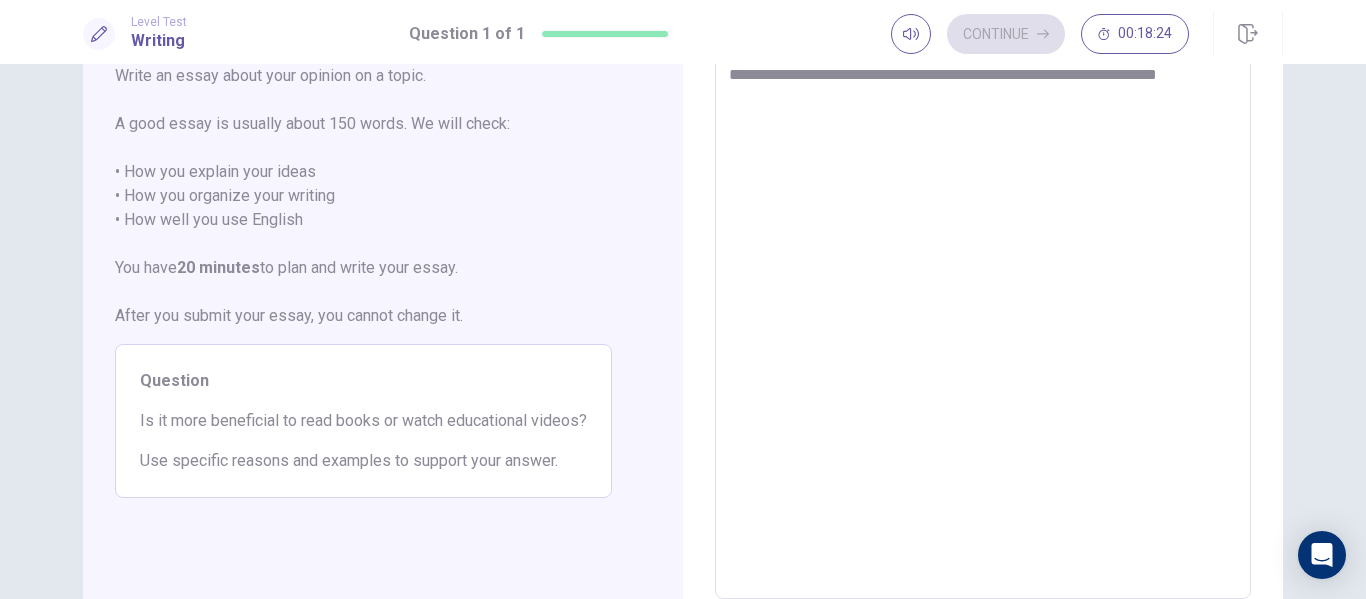 type on "**********" 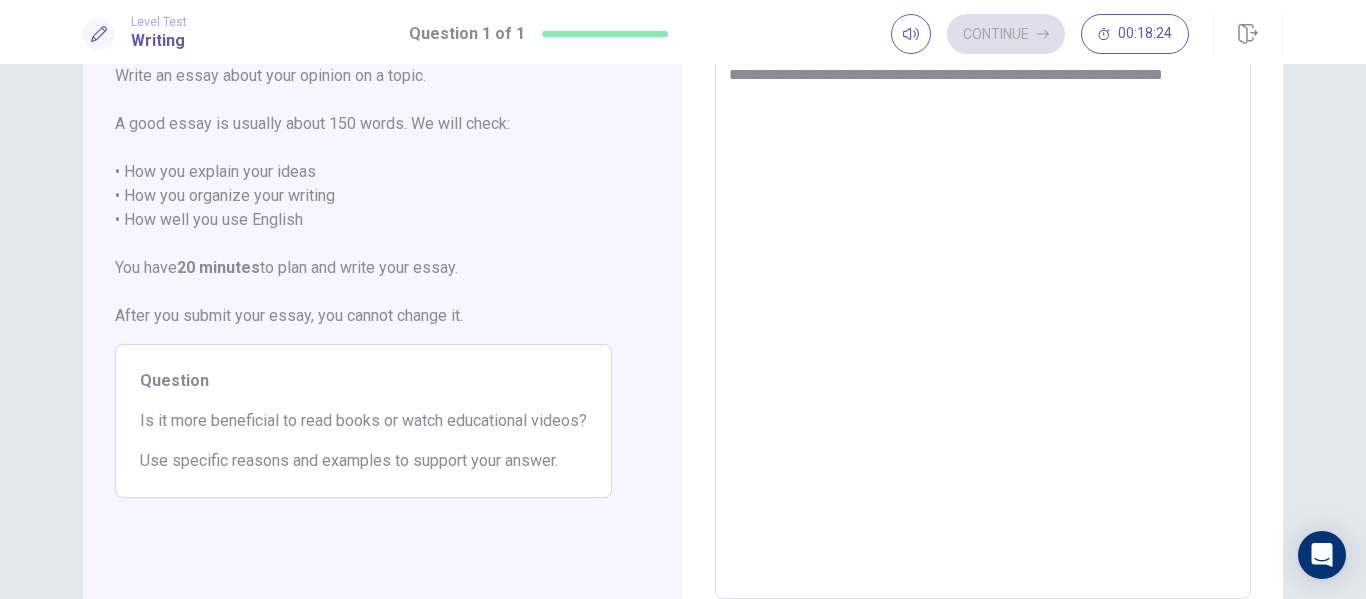 type on "*" 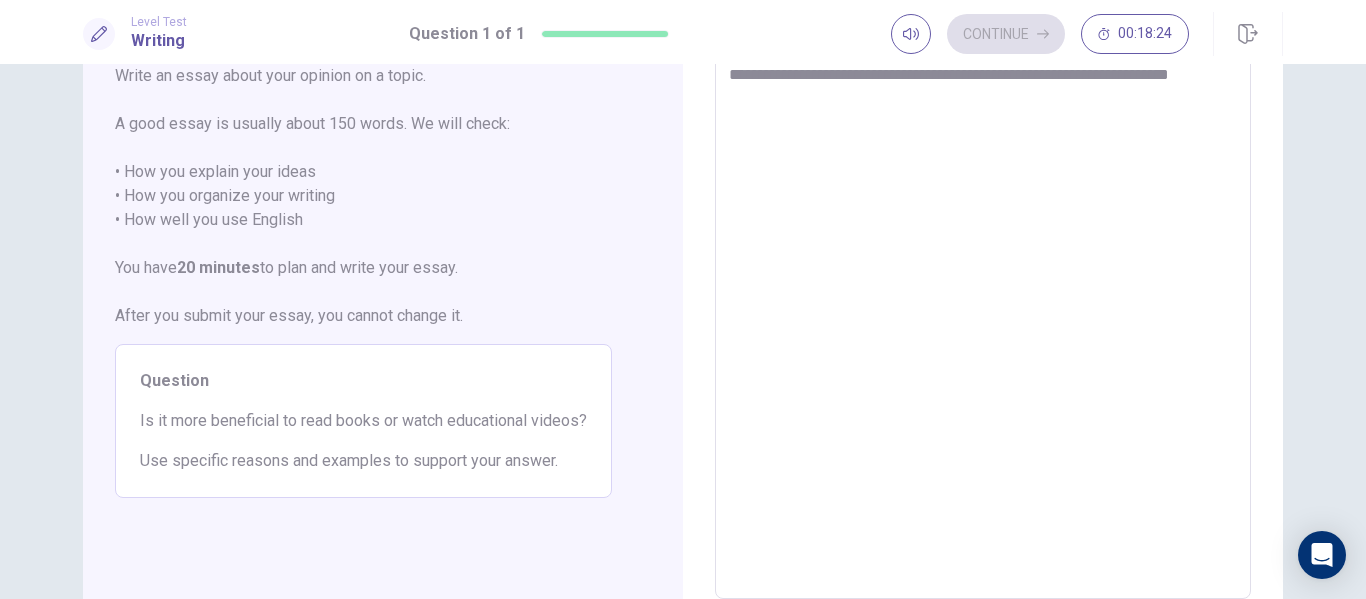 type on "*" 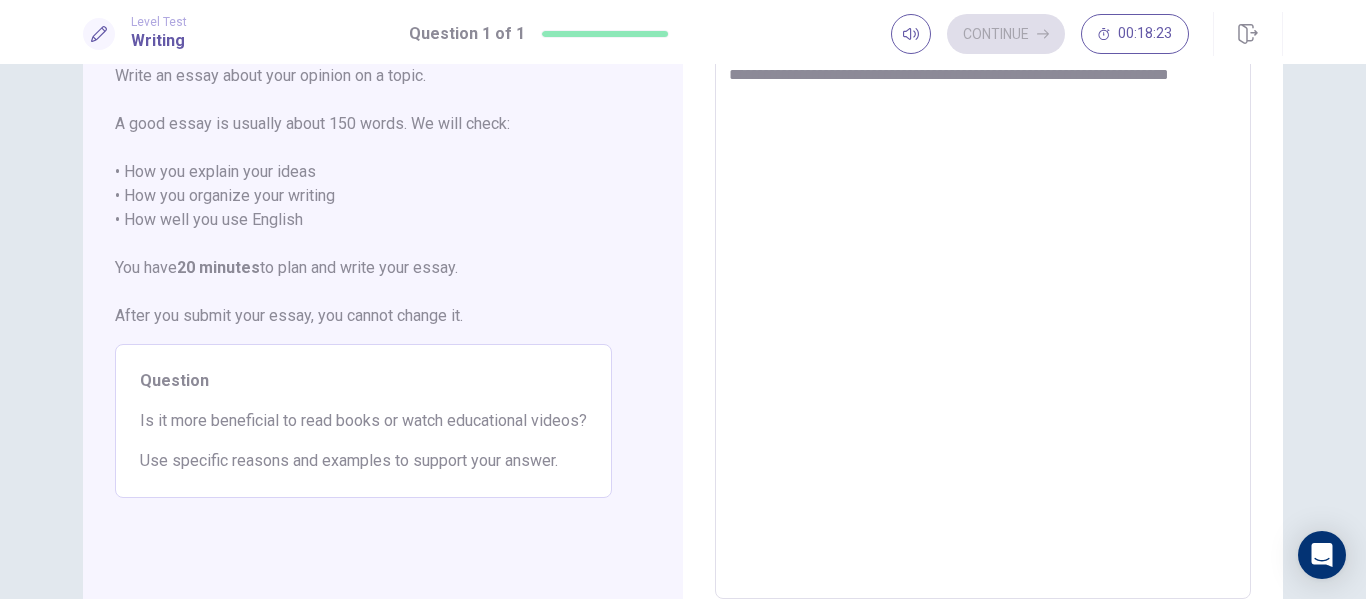 type on "**********" 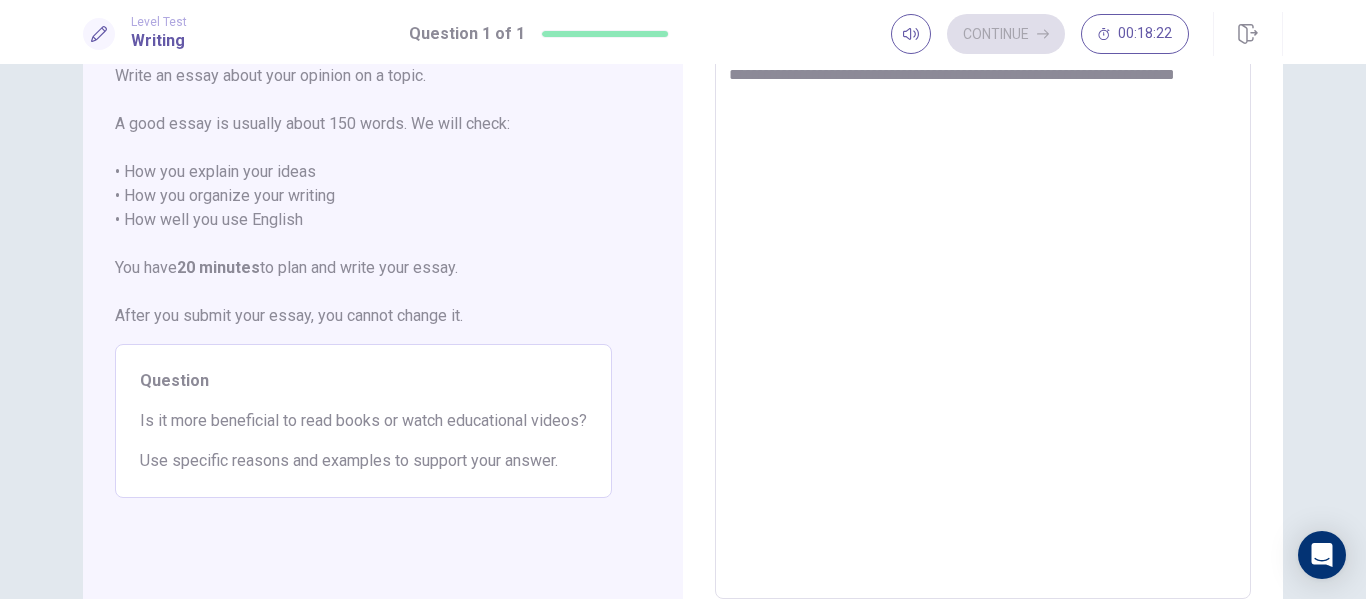 type on "*" 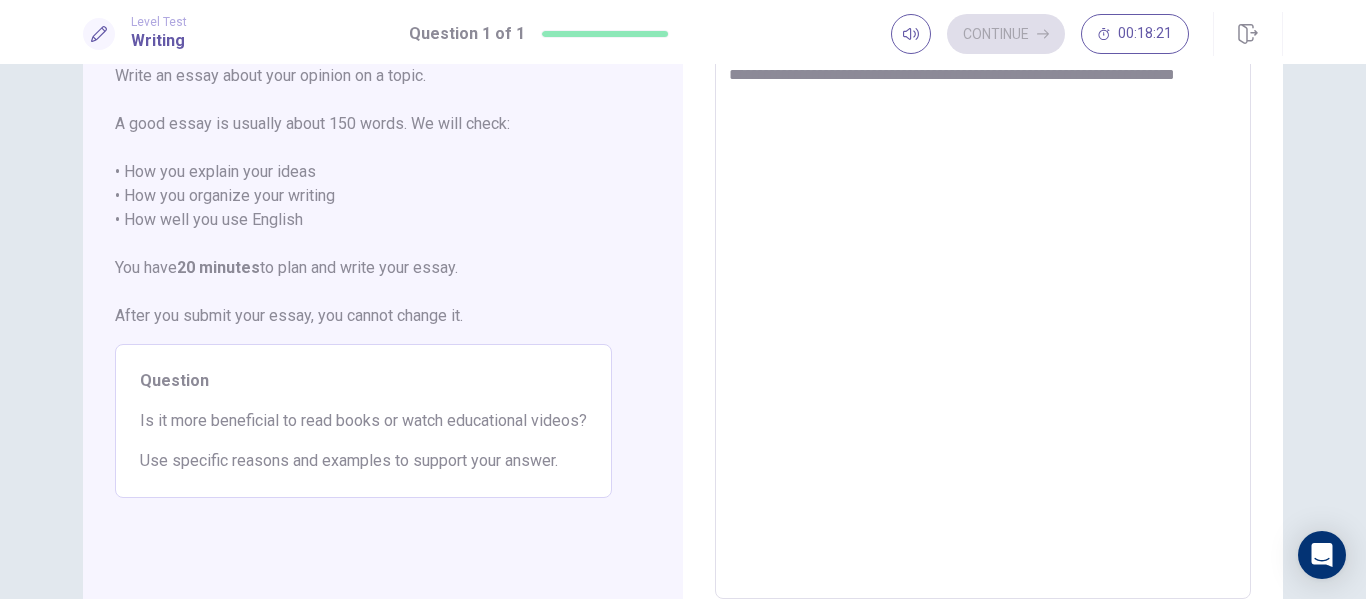 type on "**********" 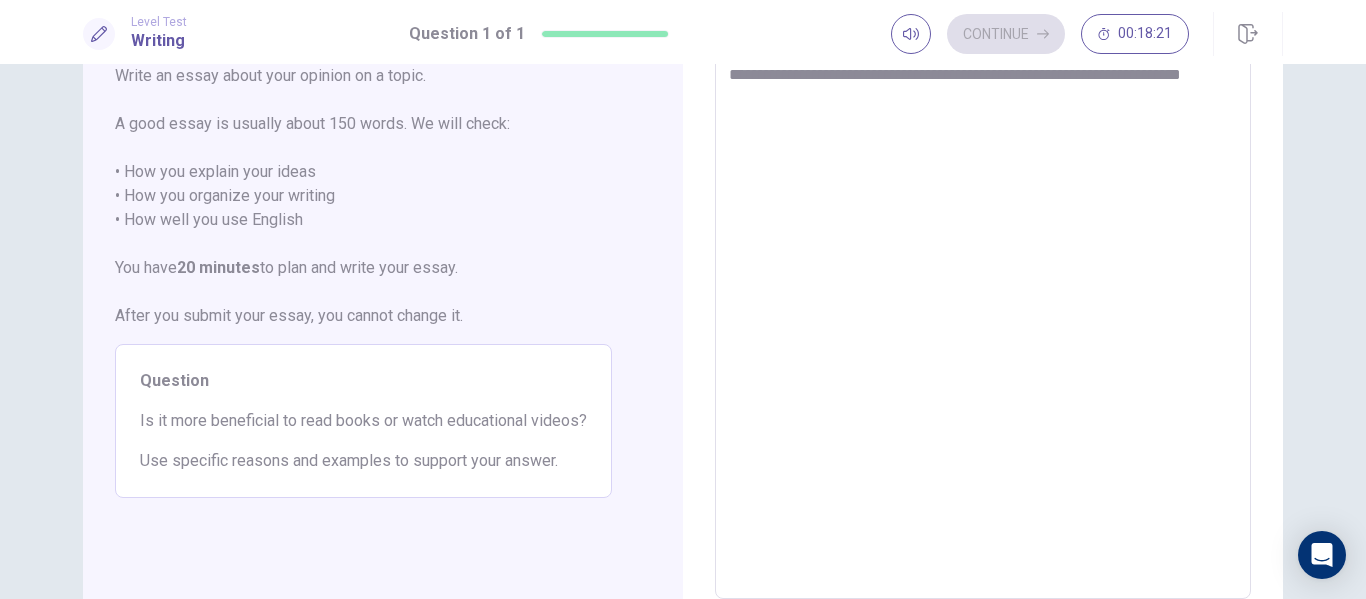 type on "*" 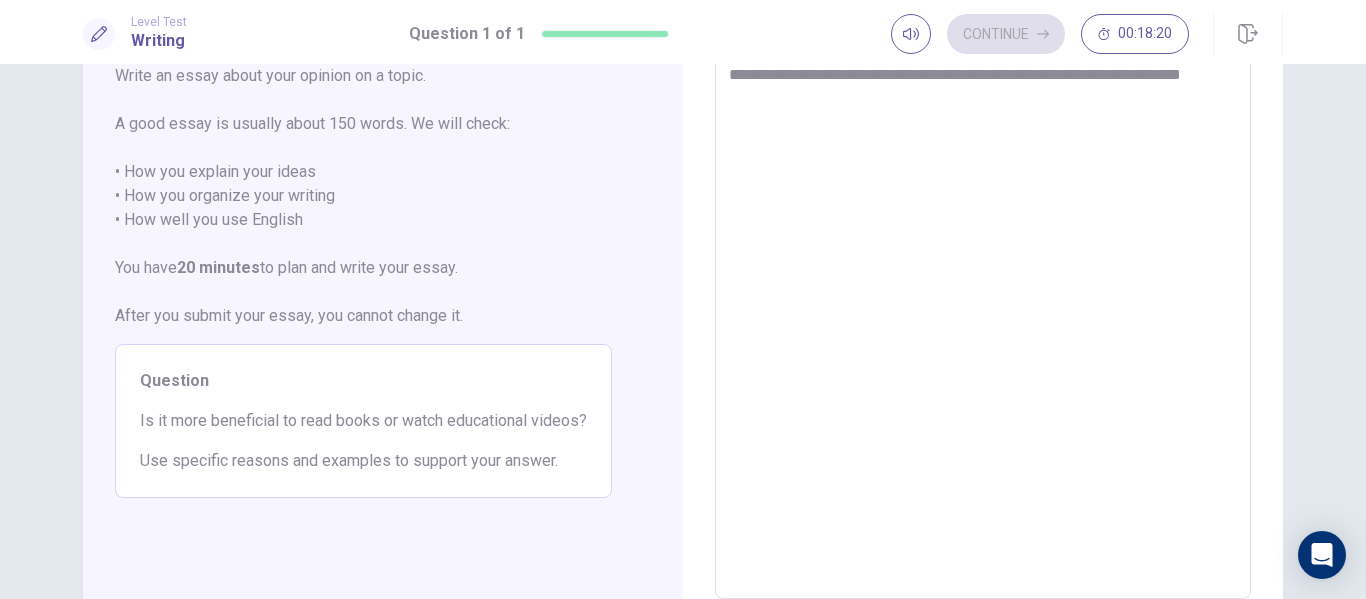 type on "**********" 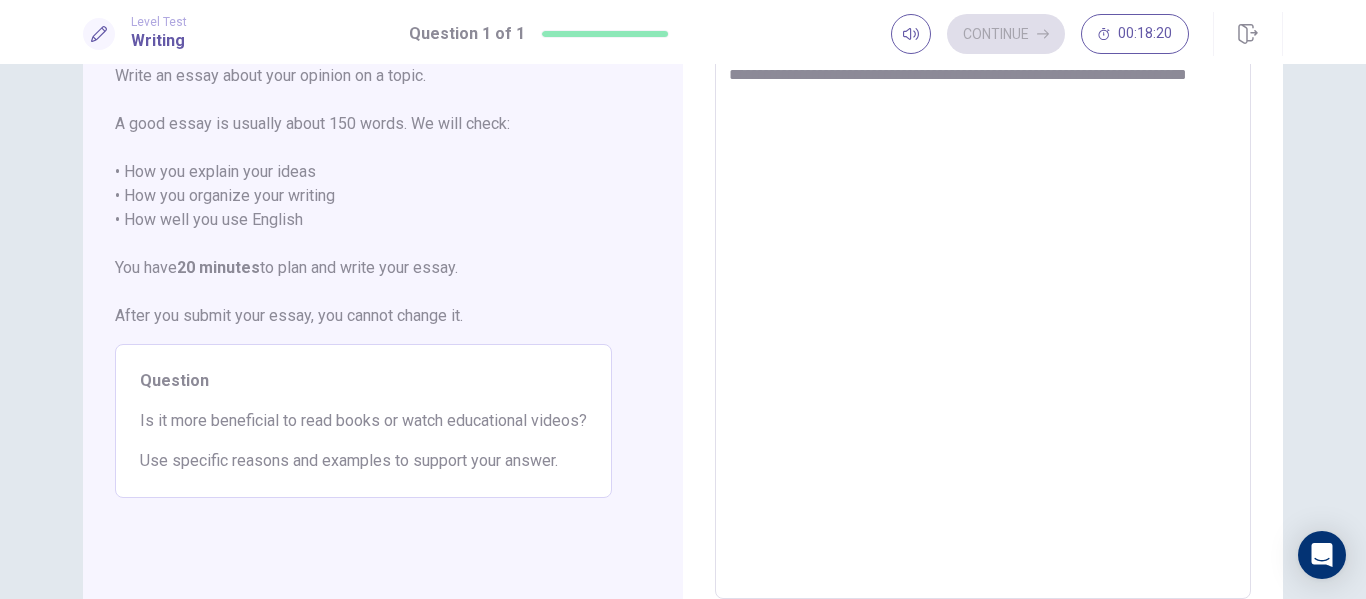 type on "*" 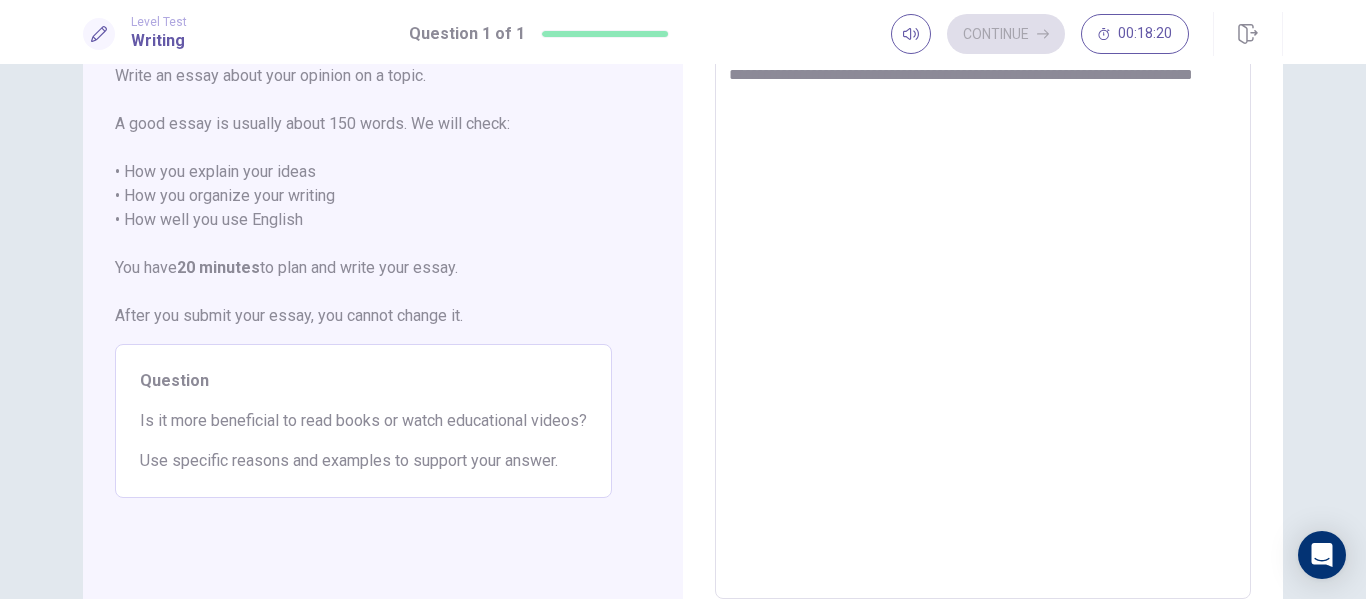 type on "*" 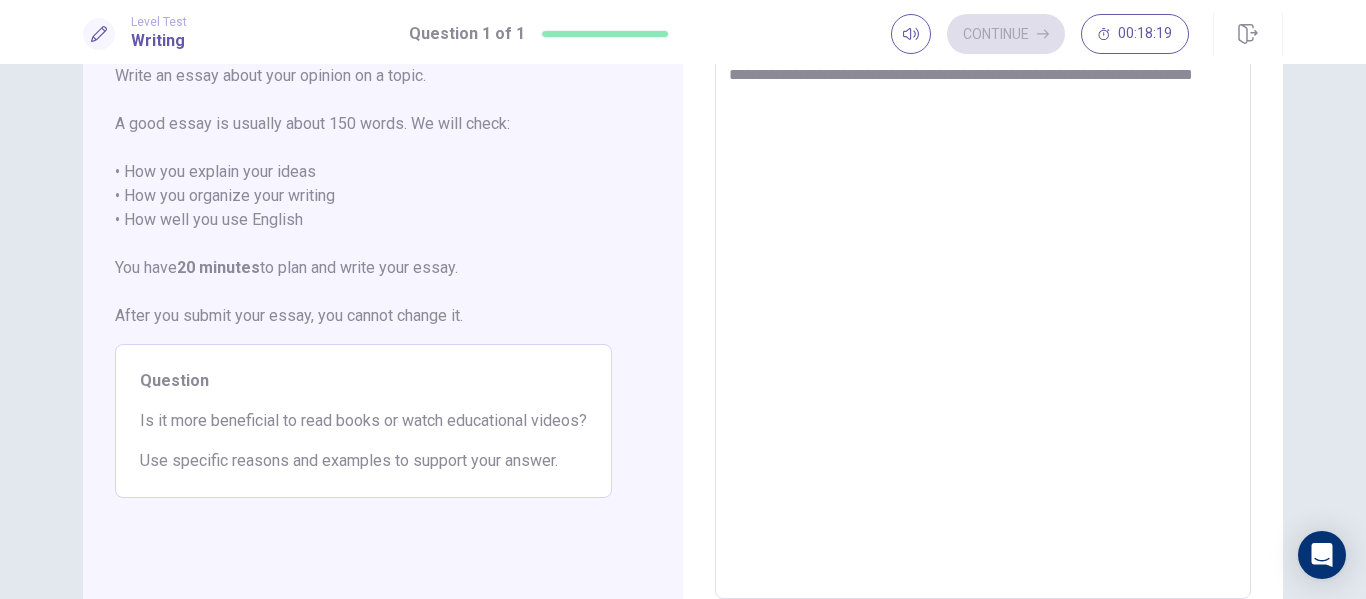 type on "**********" 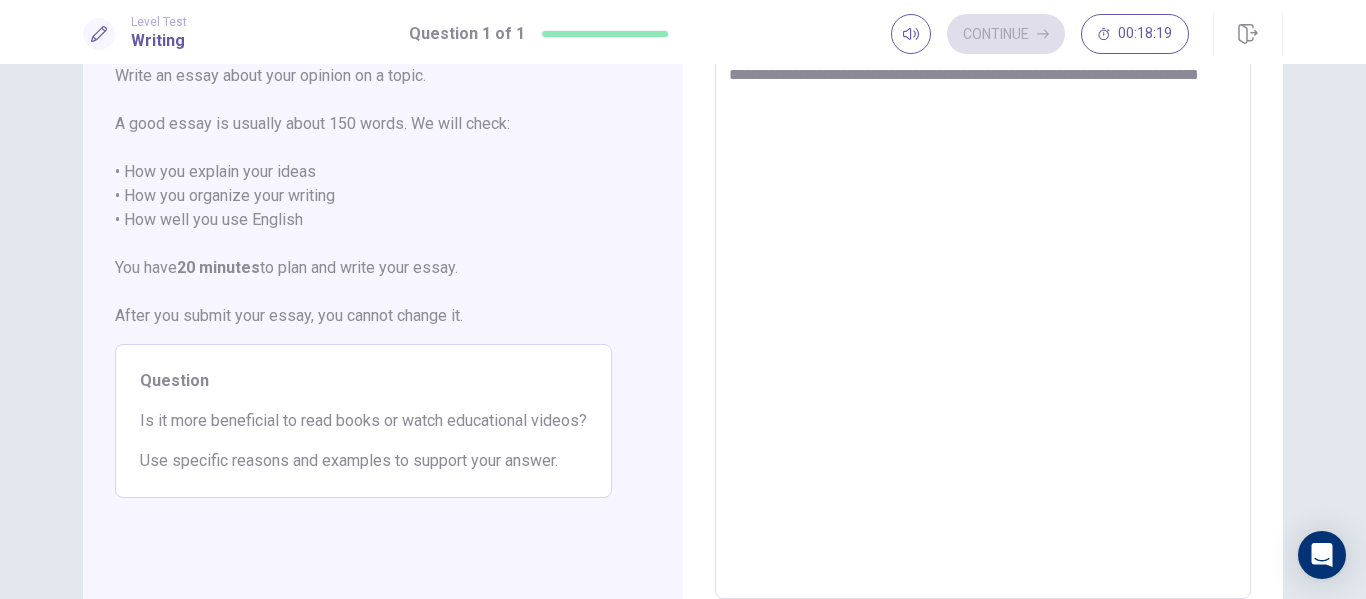 type on "*" 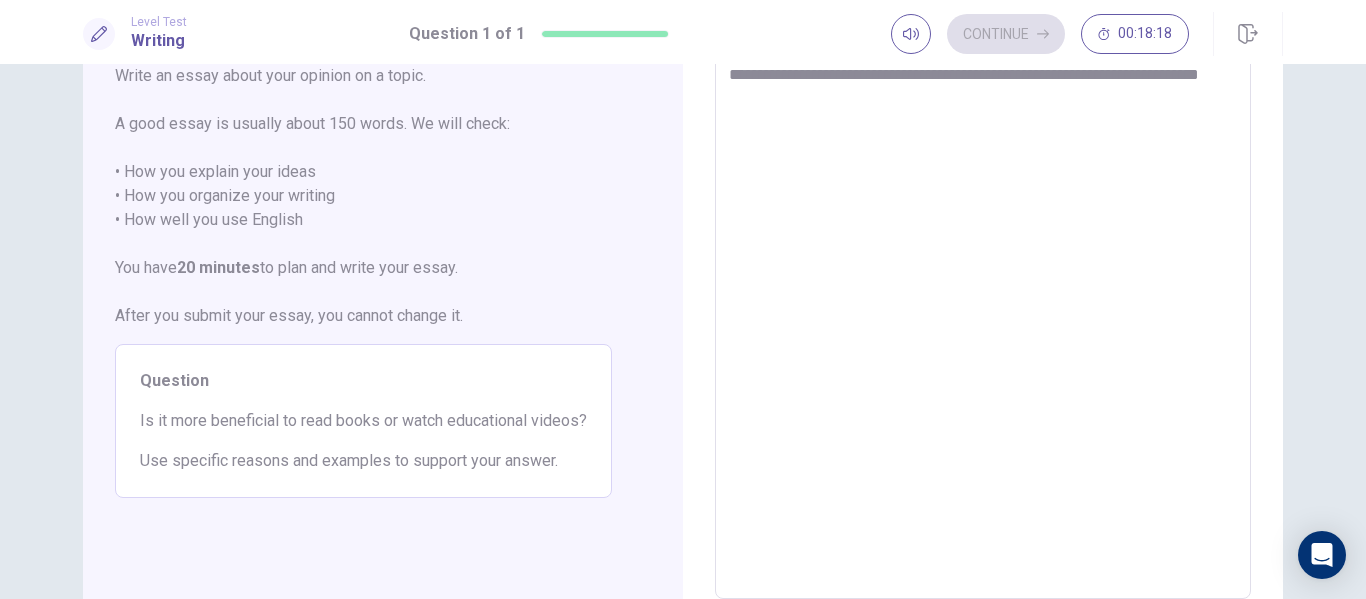 type on "**********" 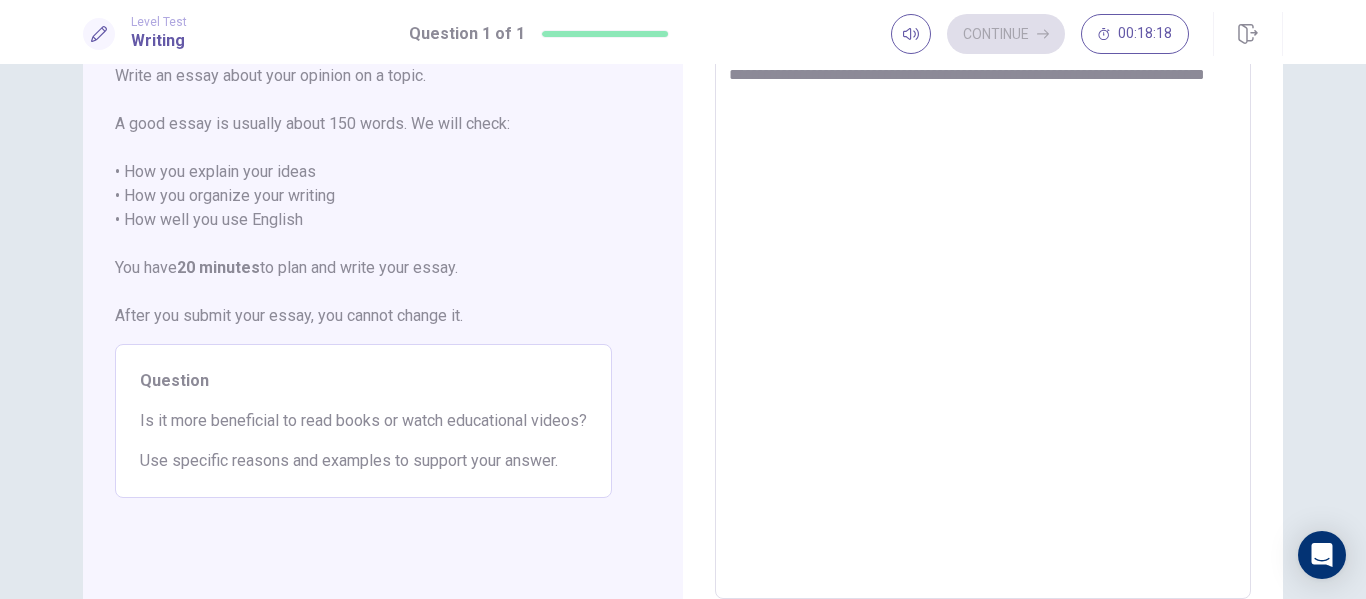 type on "*" 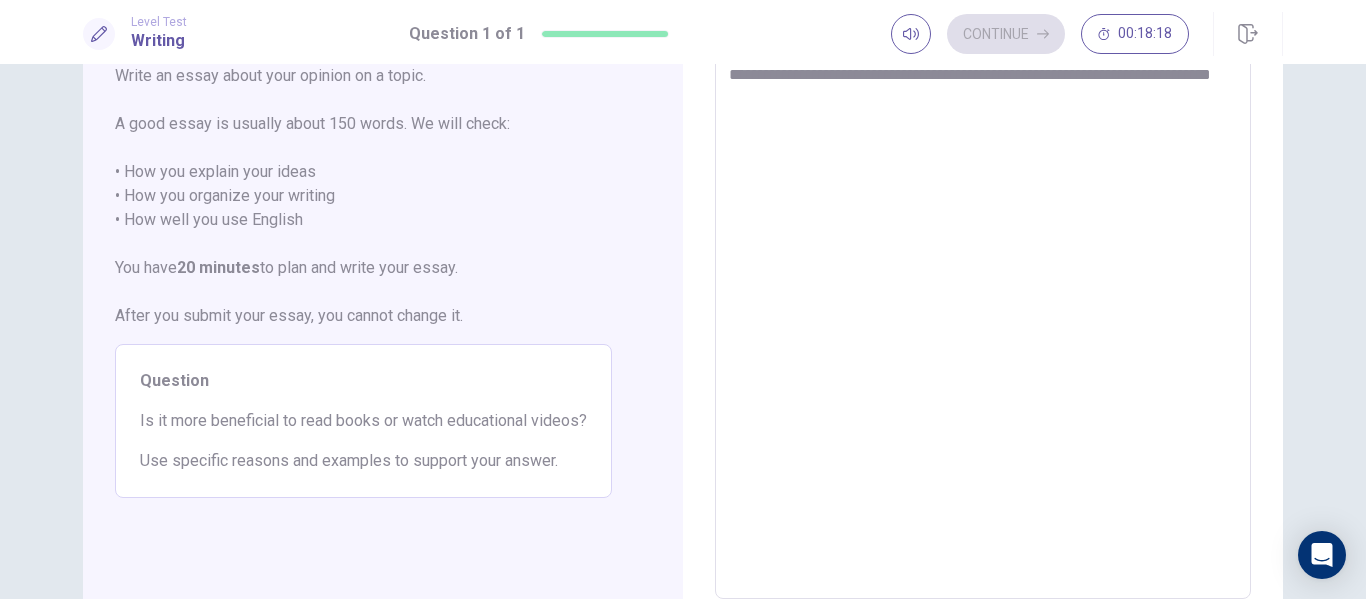 type on "*" 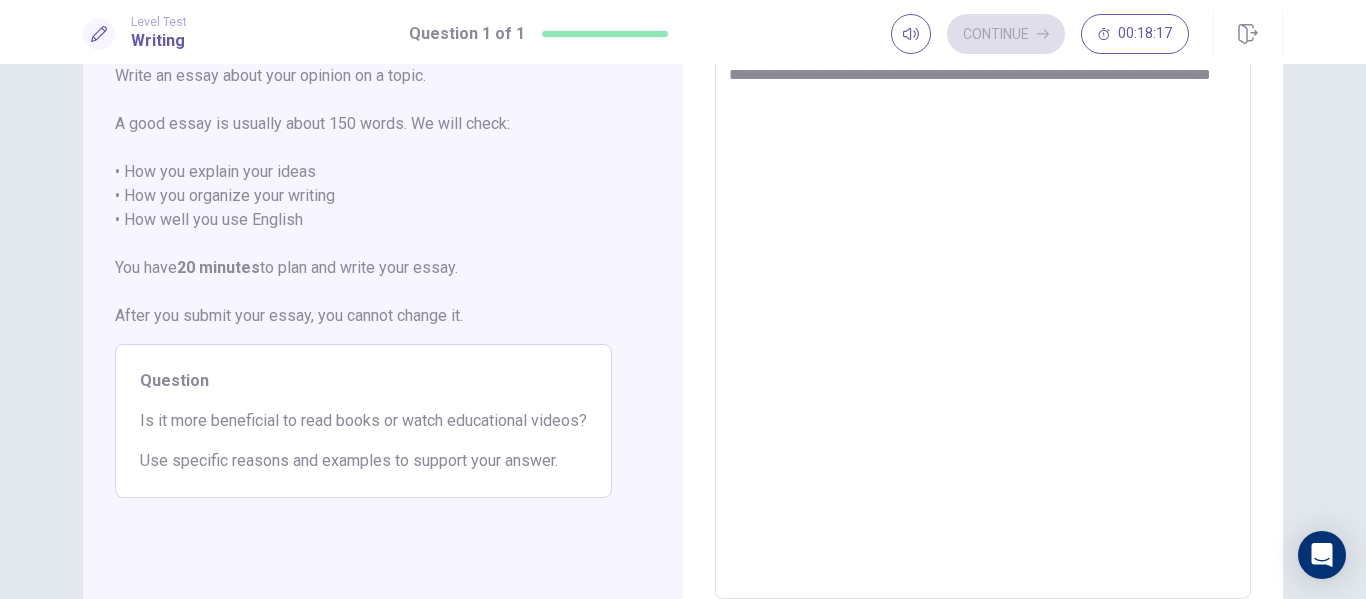type on "**********" 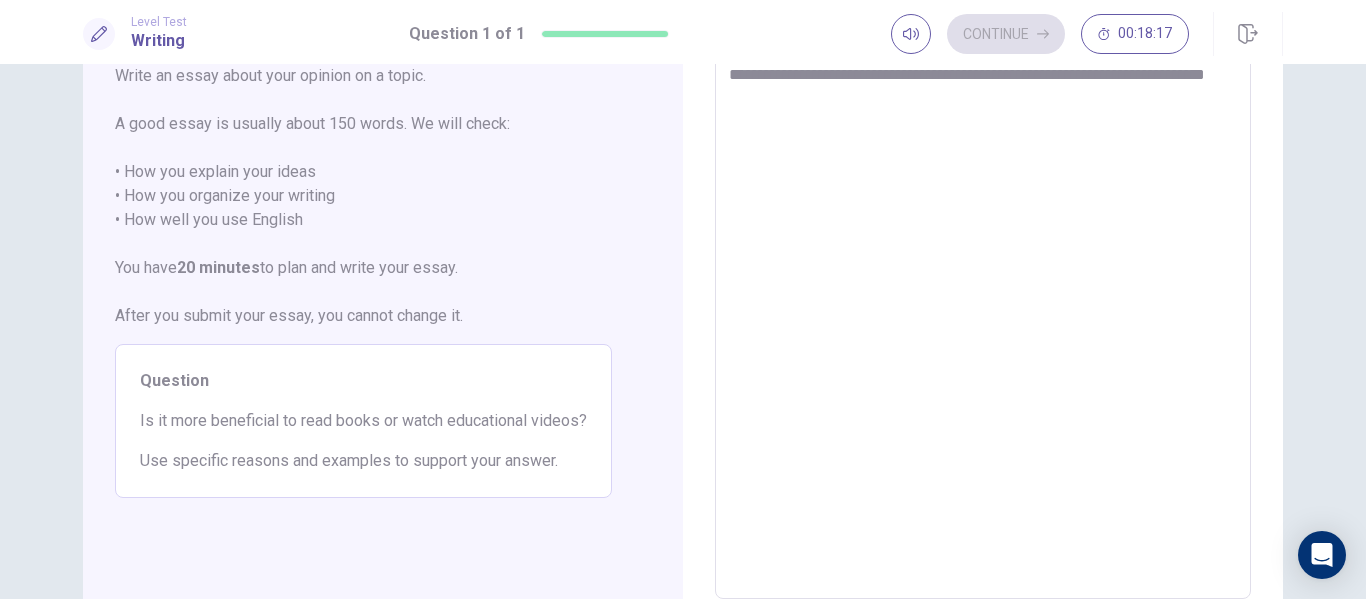 type on "*" 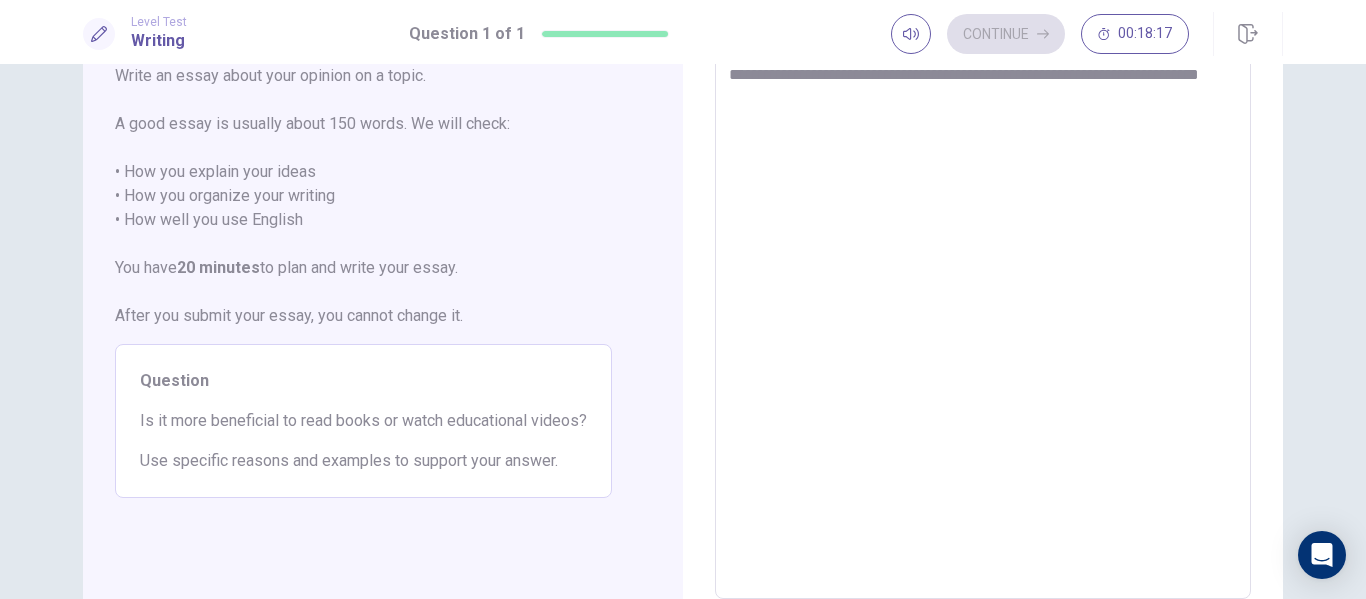 type on "*" 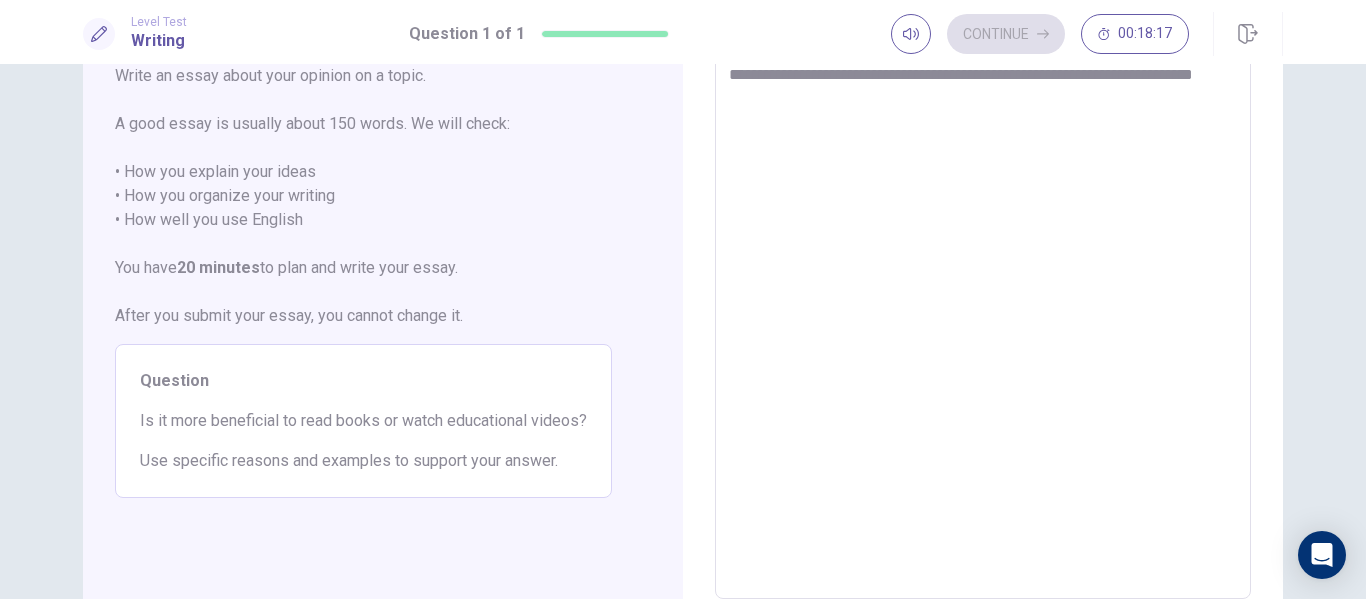 type on "*" 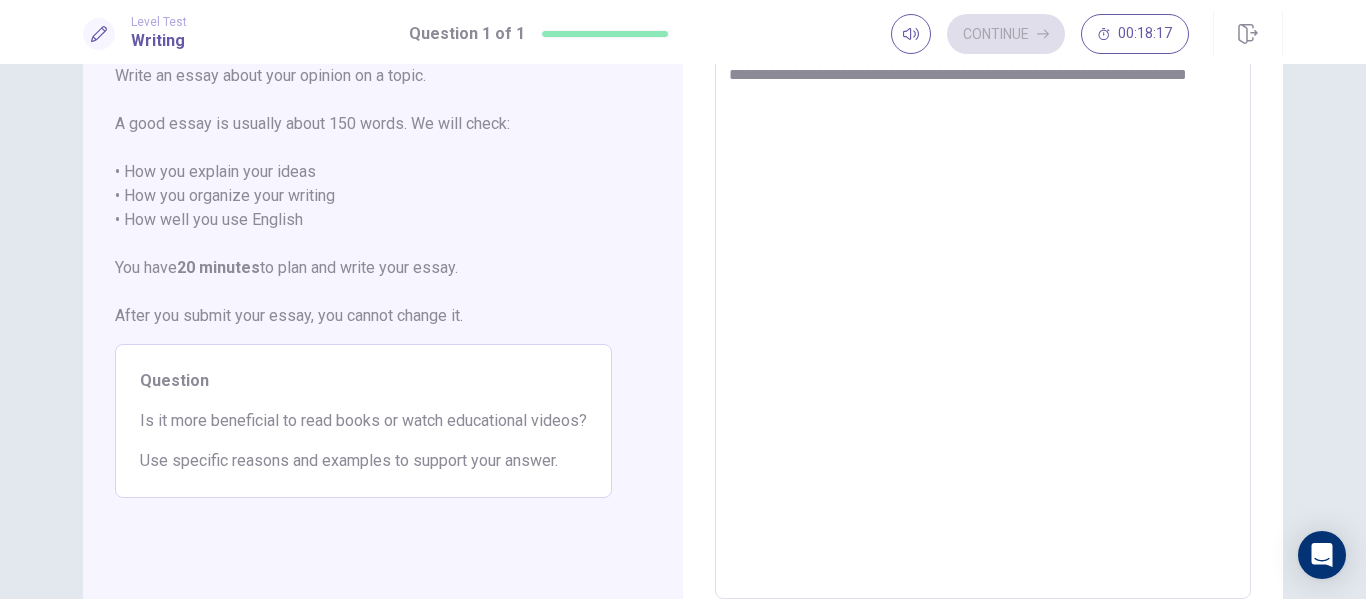 type on "*" 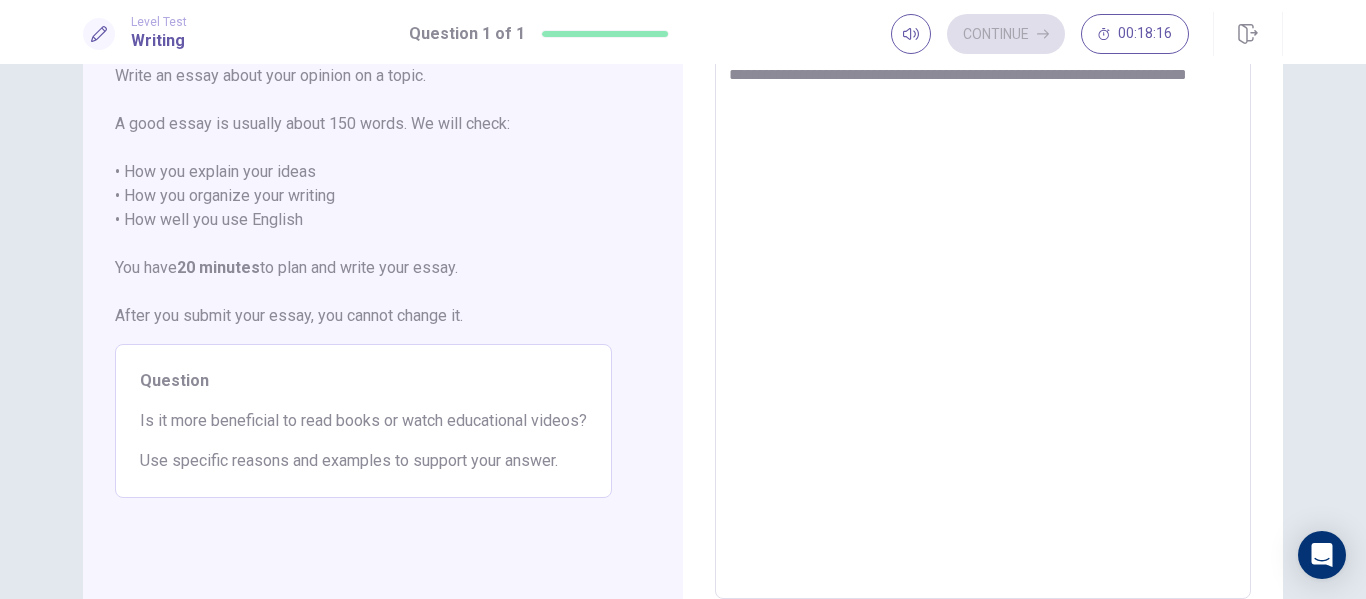 type on "**********" 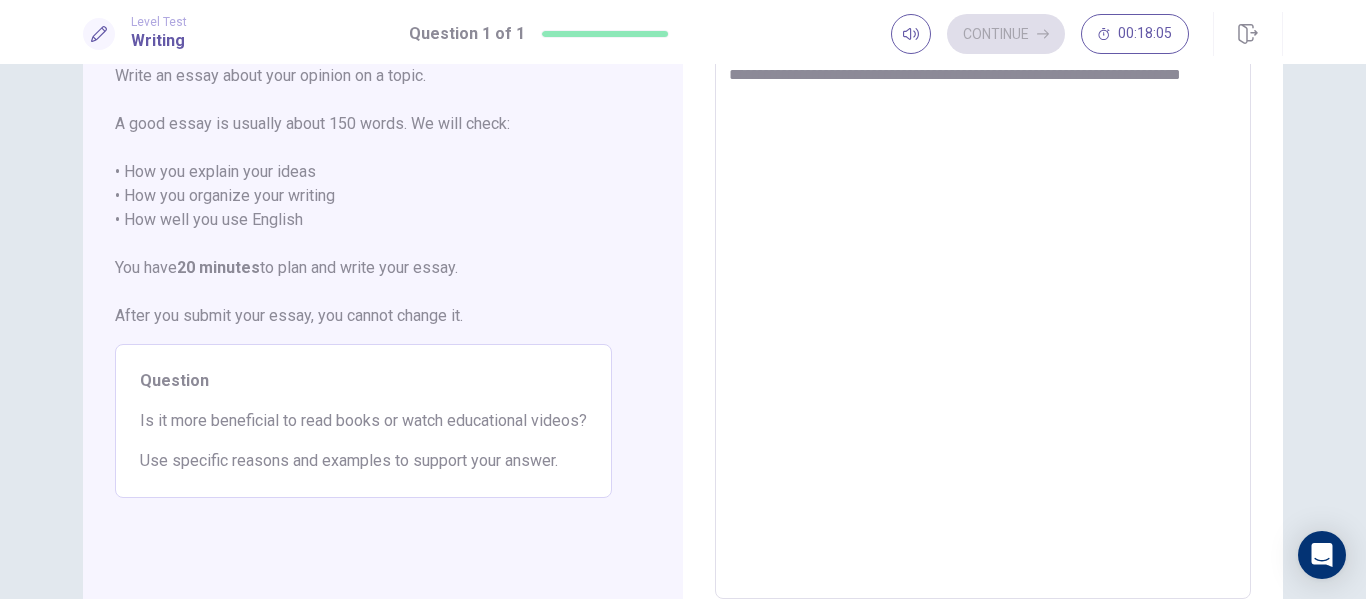 type on "*" 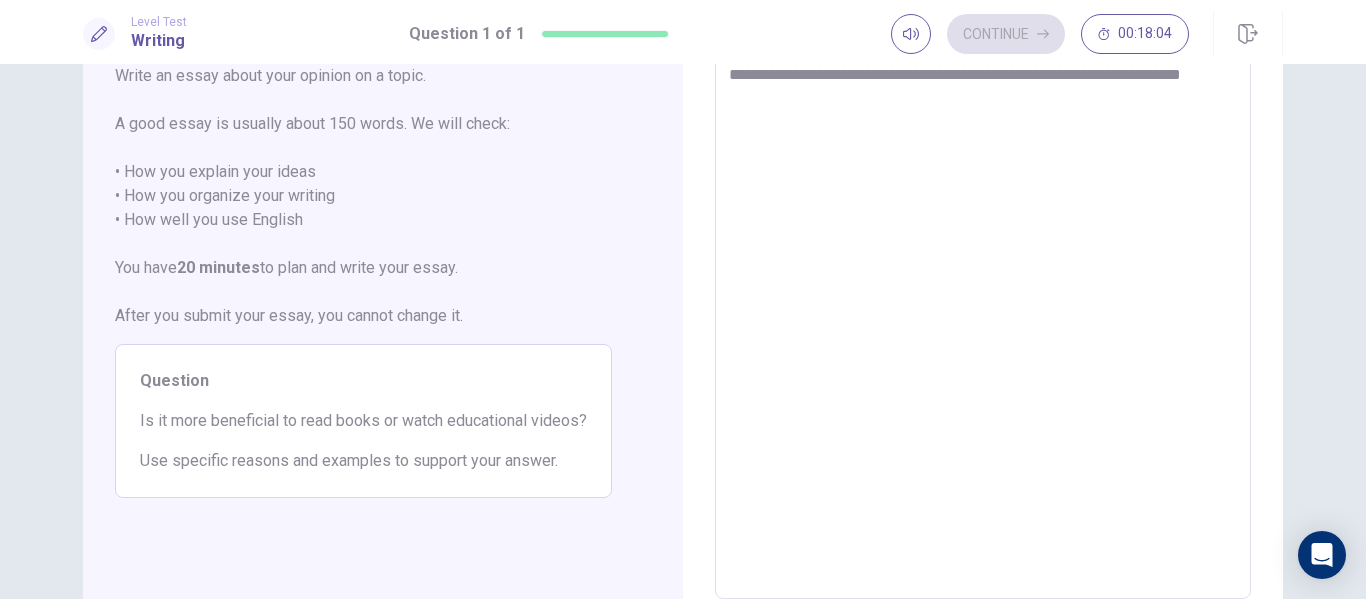 type on "**********" 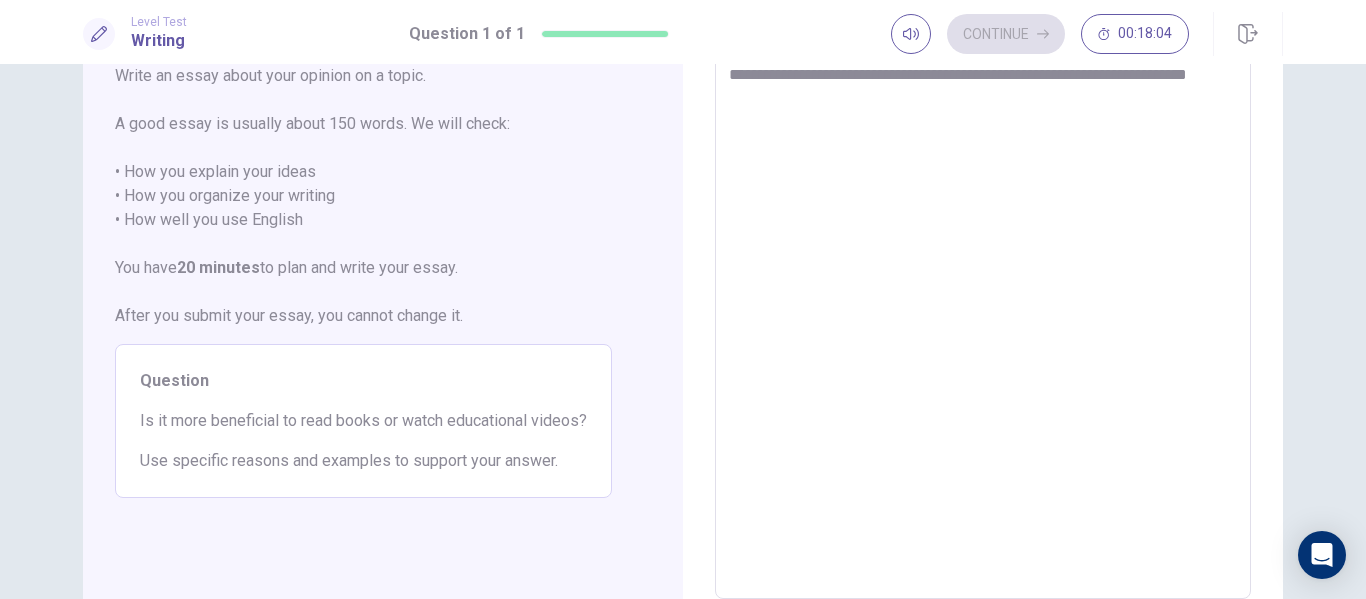 type on "*" 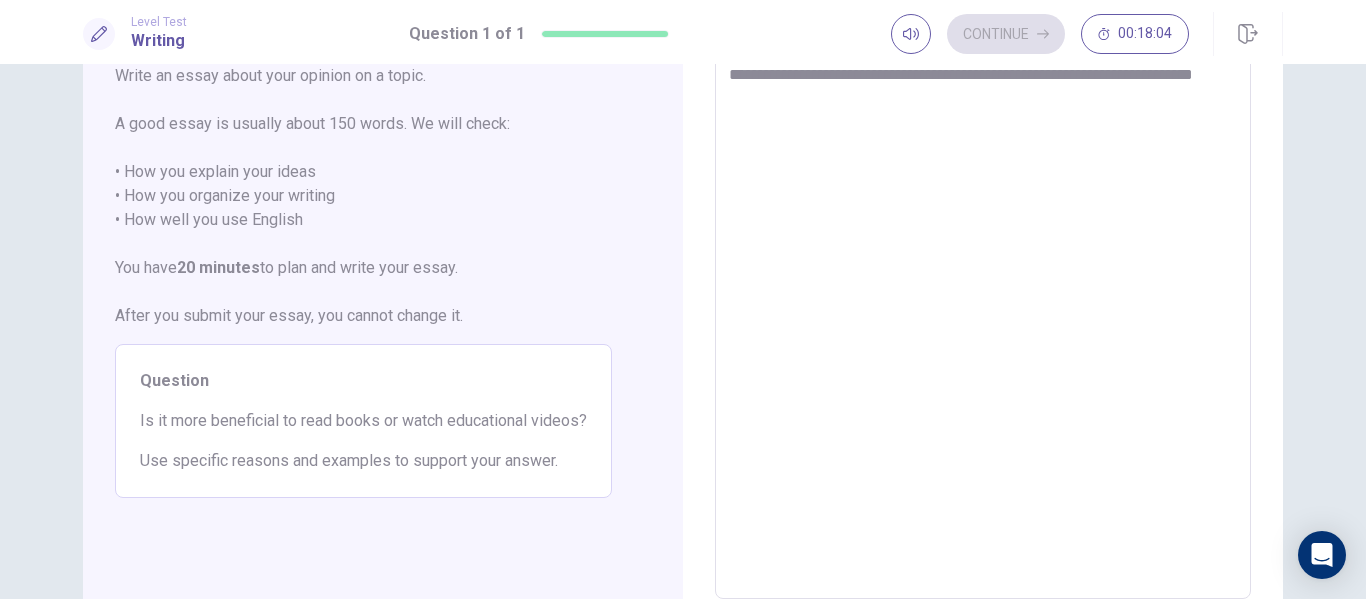 type on "*" 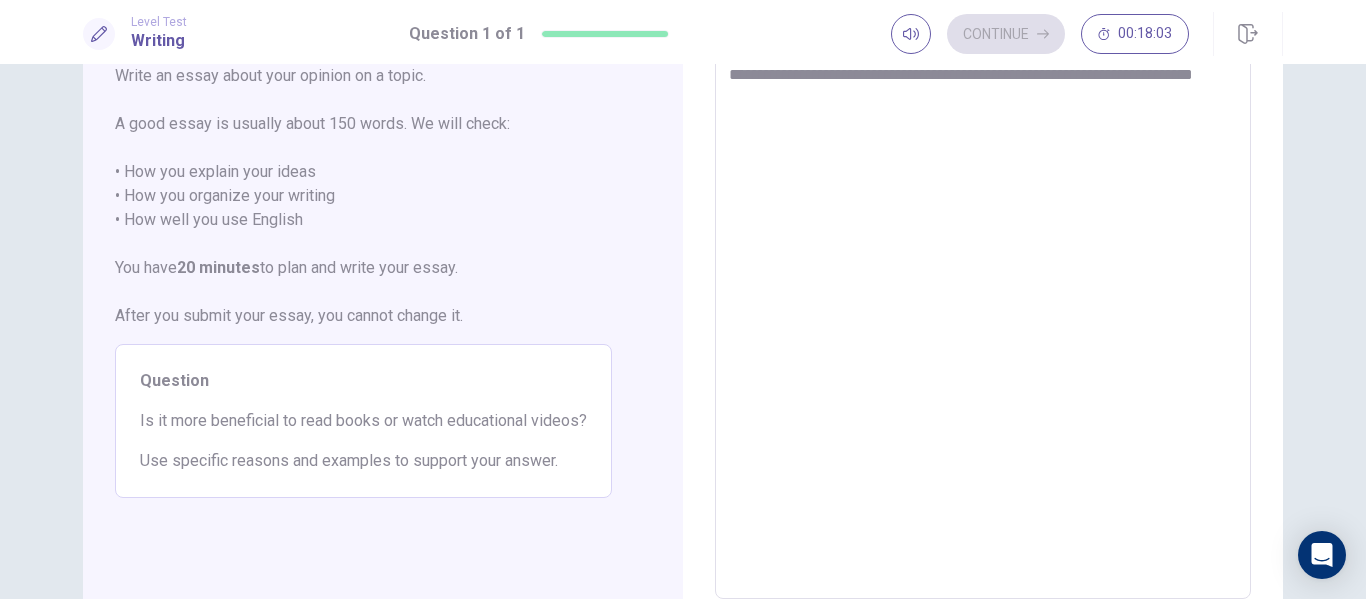 type on "**********" 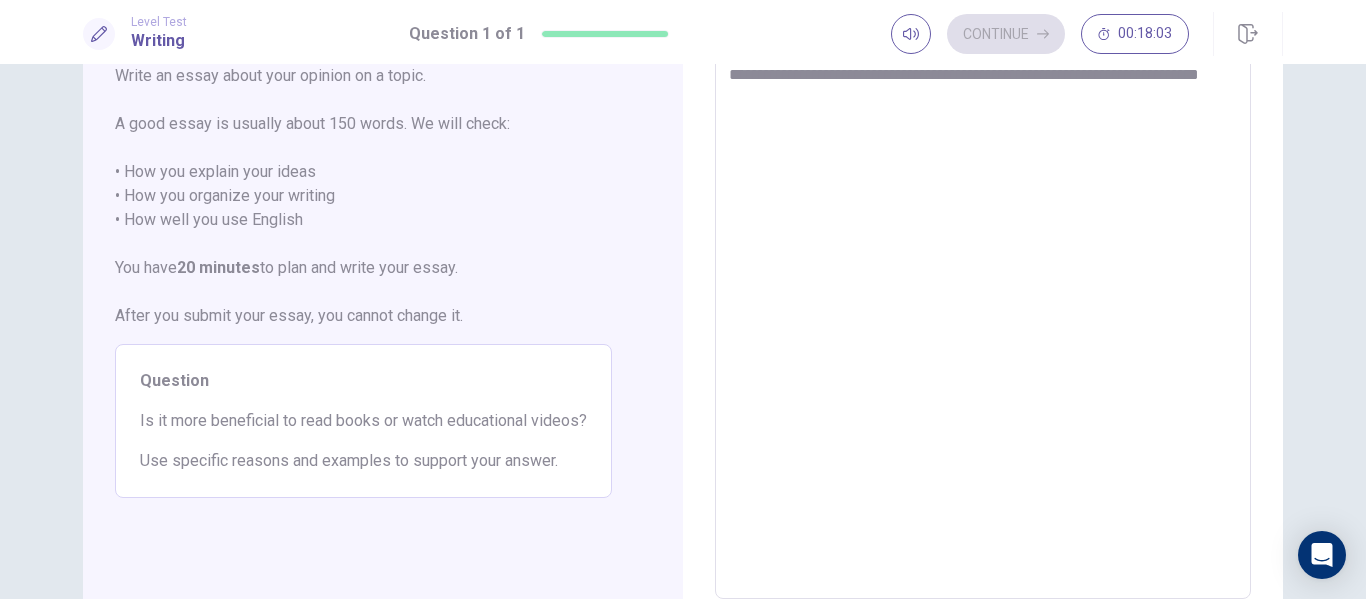 type on "*" 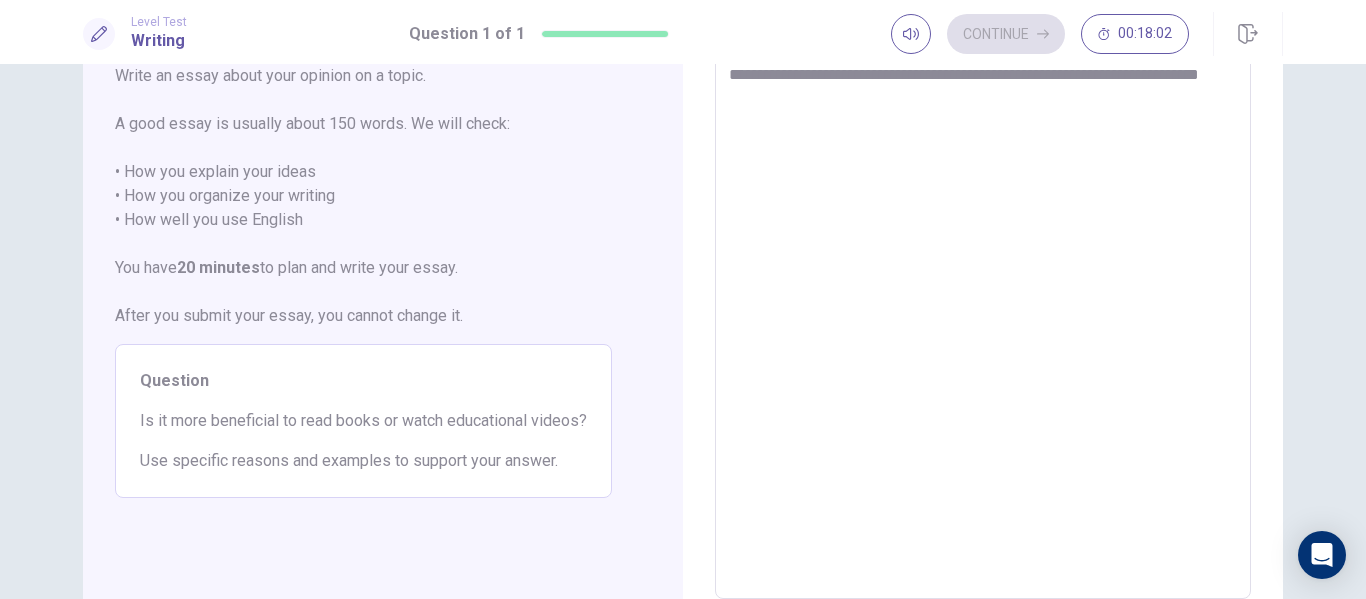 type on "**********" 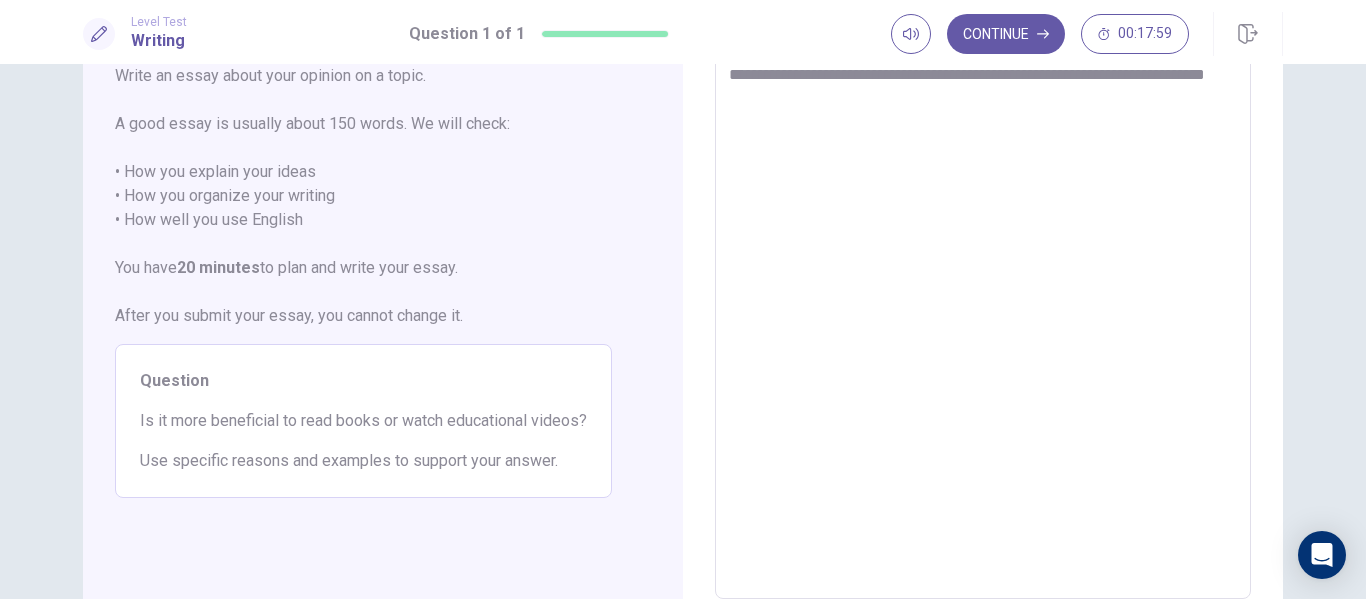 type on "*" 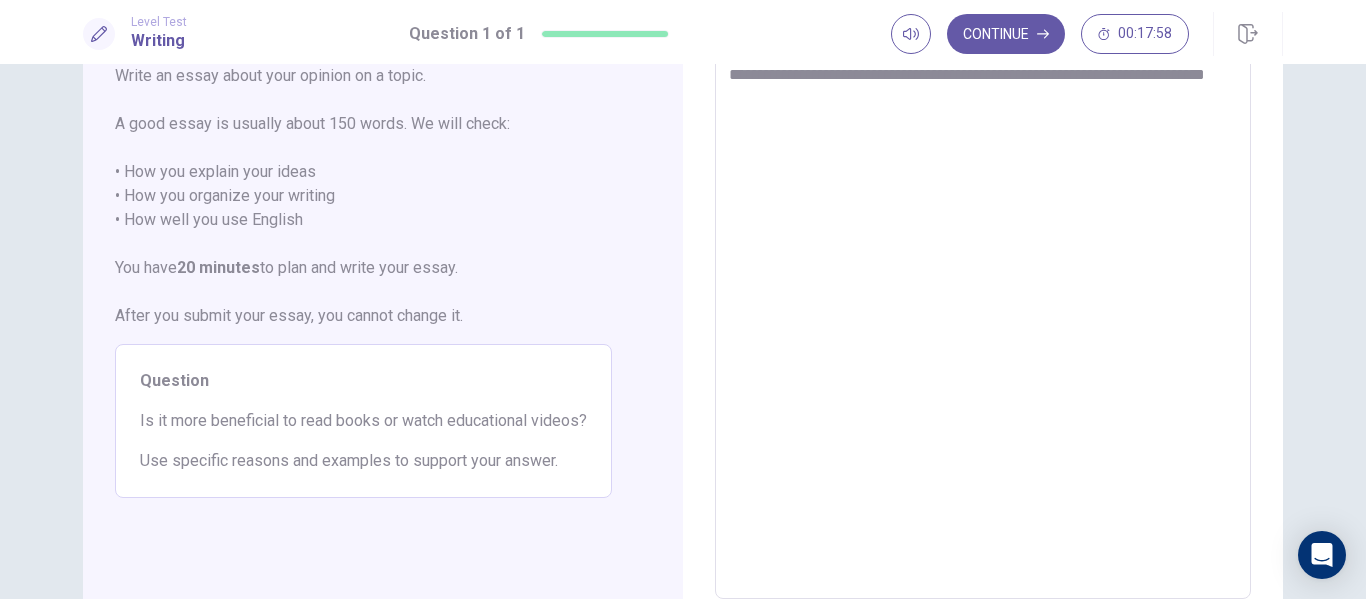 type on "**********" 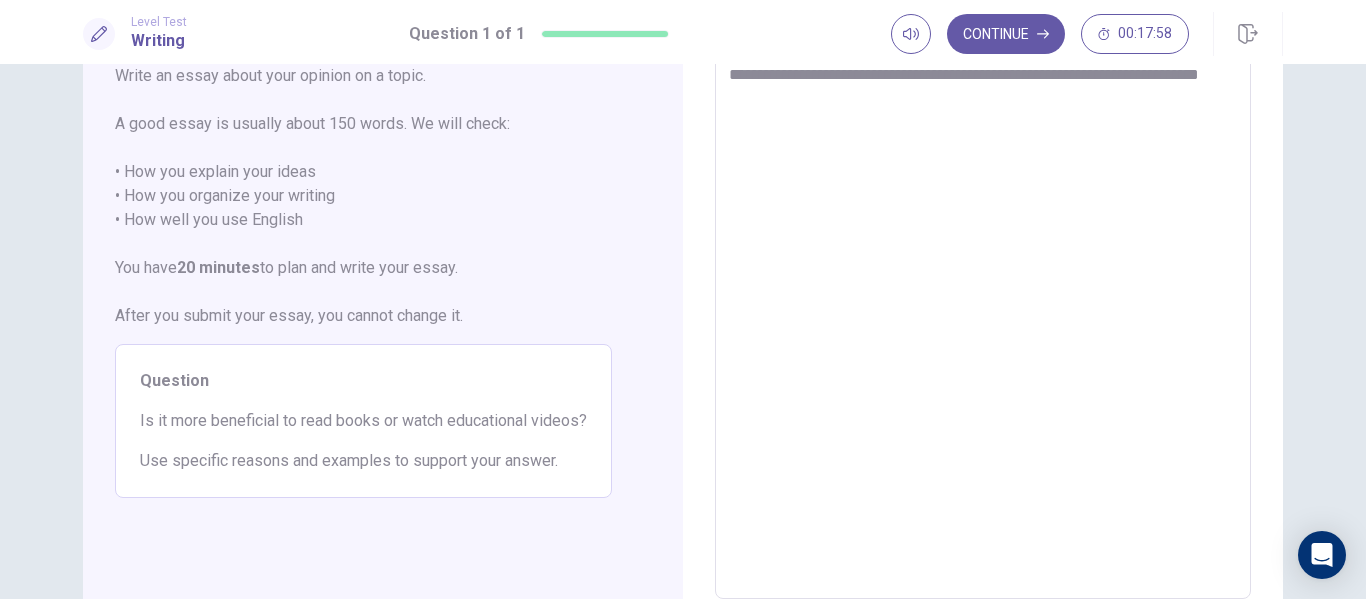 type on "*" 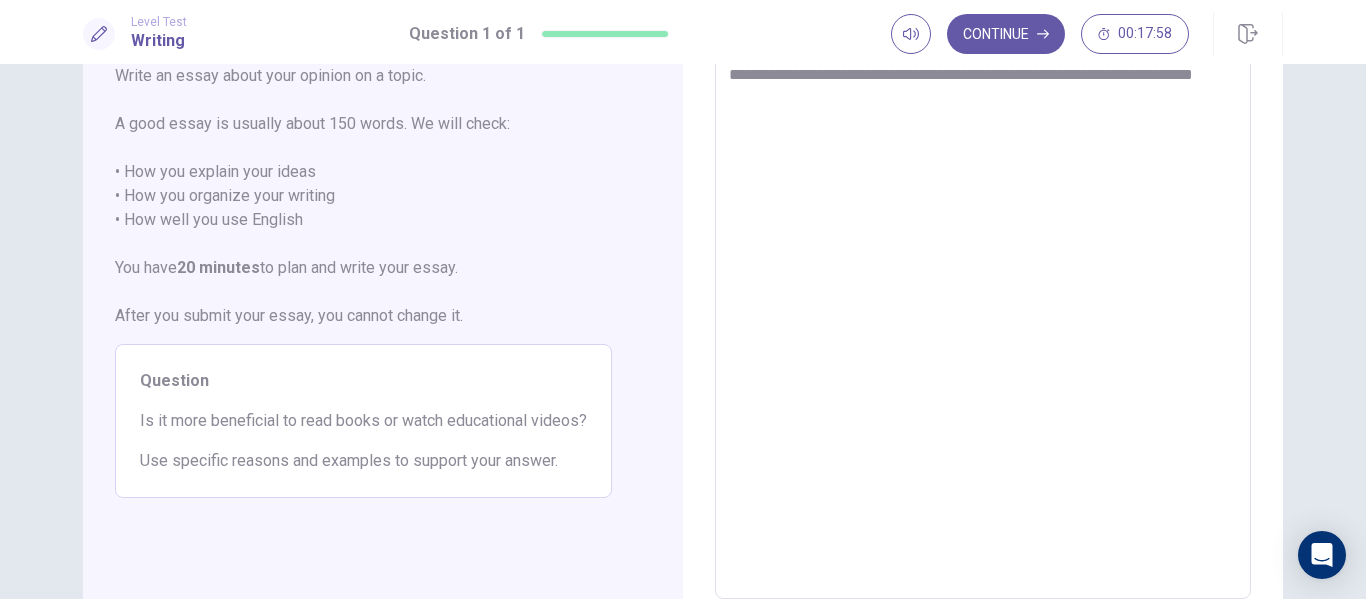 type 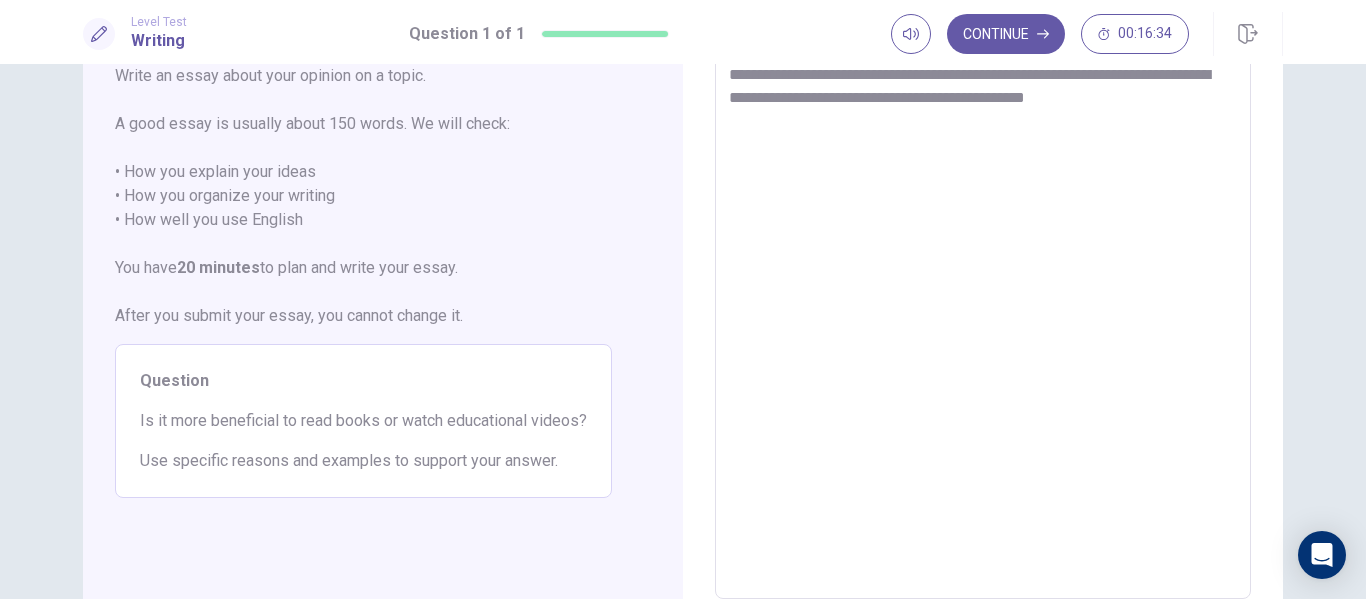 click on "**********" at bounding box center (983, 323) 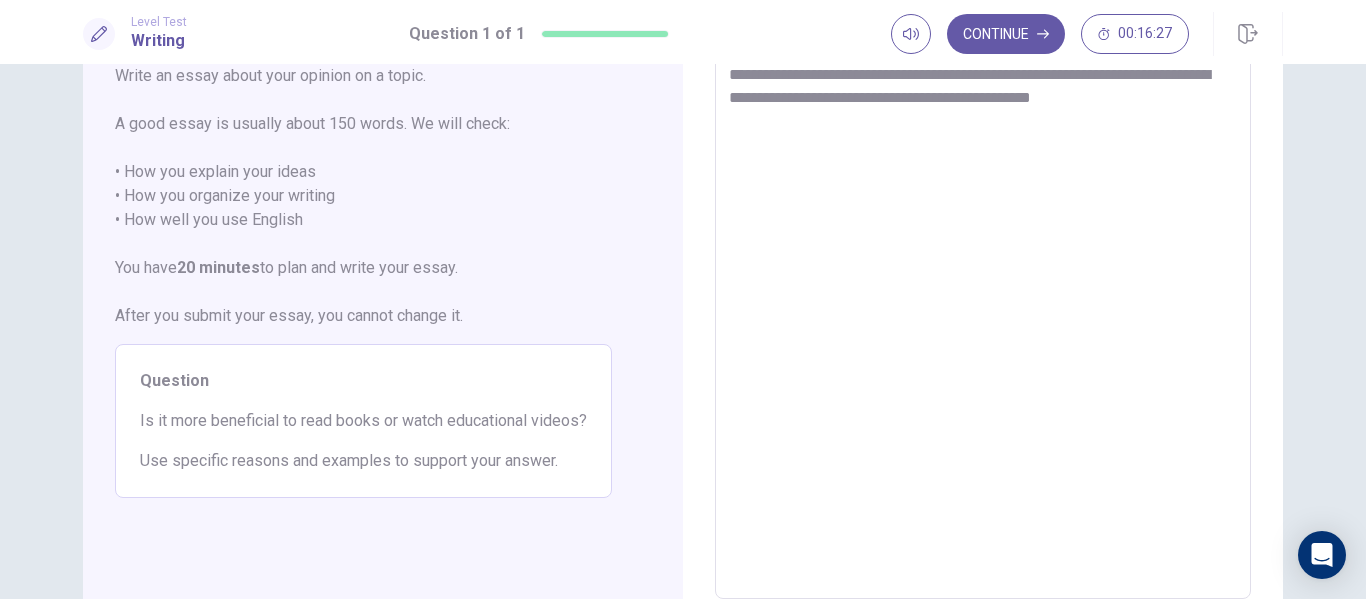 click on "**********" at bounding box center (983, 323) 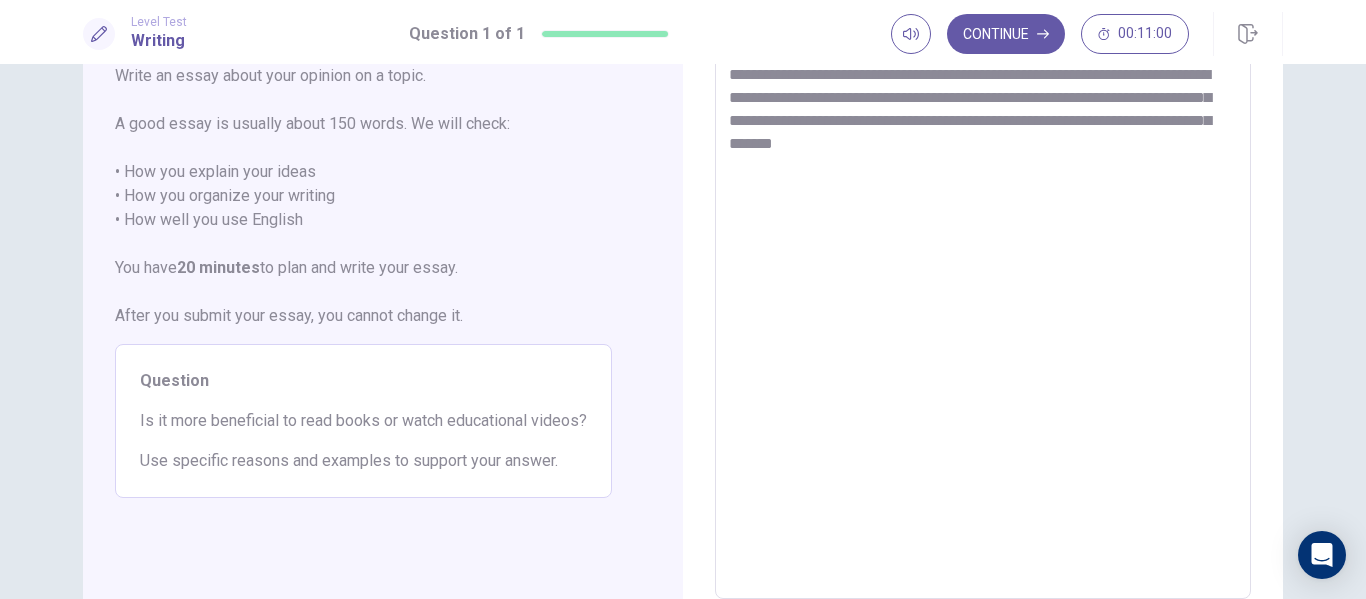 click on "**********" at bounding box center (983, 323) 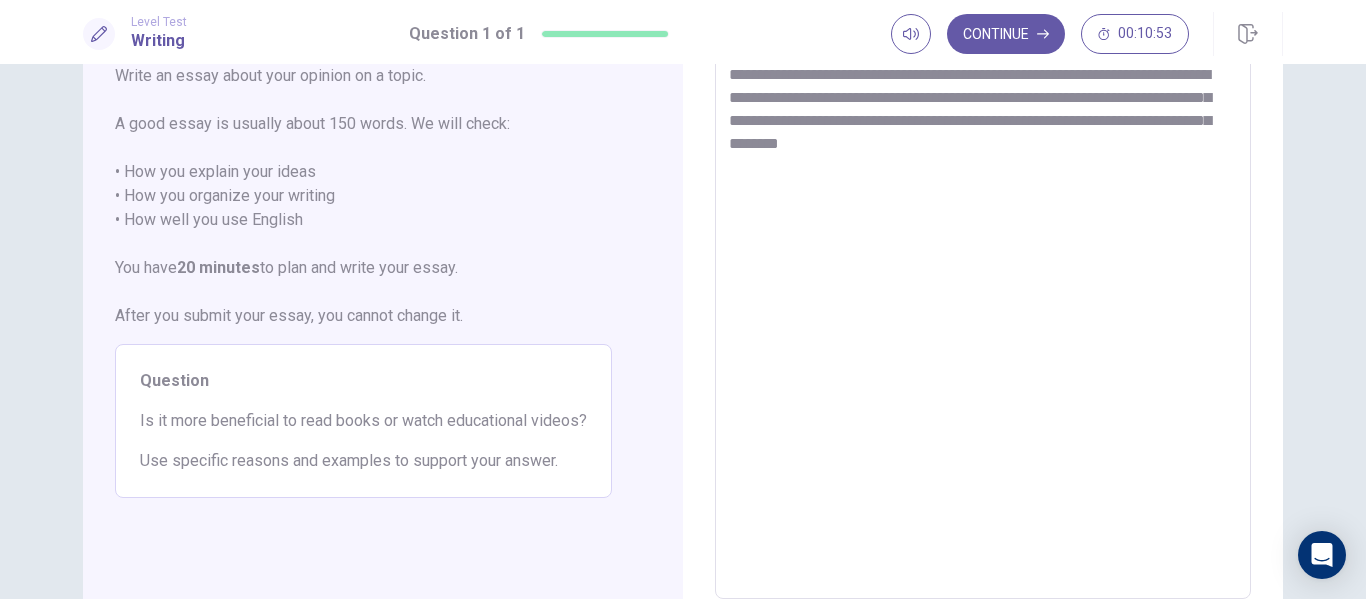 click on "**********" at bounding box center (983, 323) 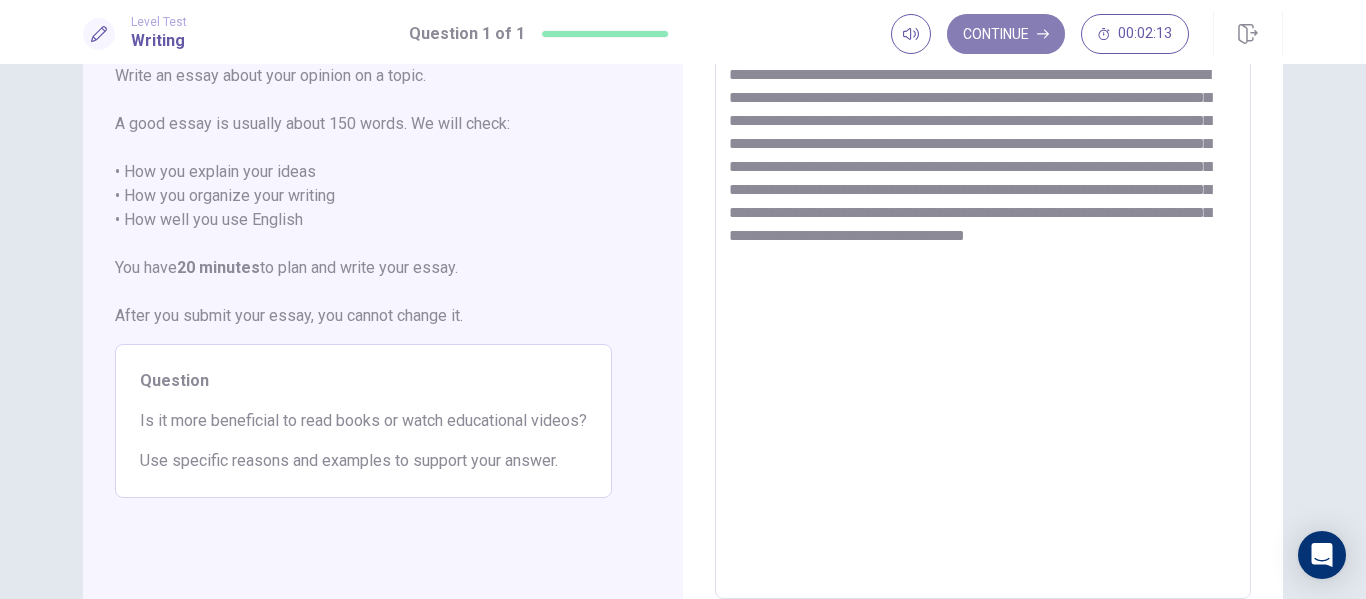 click on "Continue" at bounding box center (1006, 34) 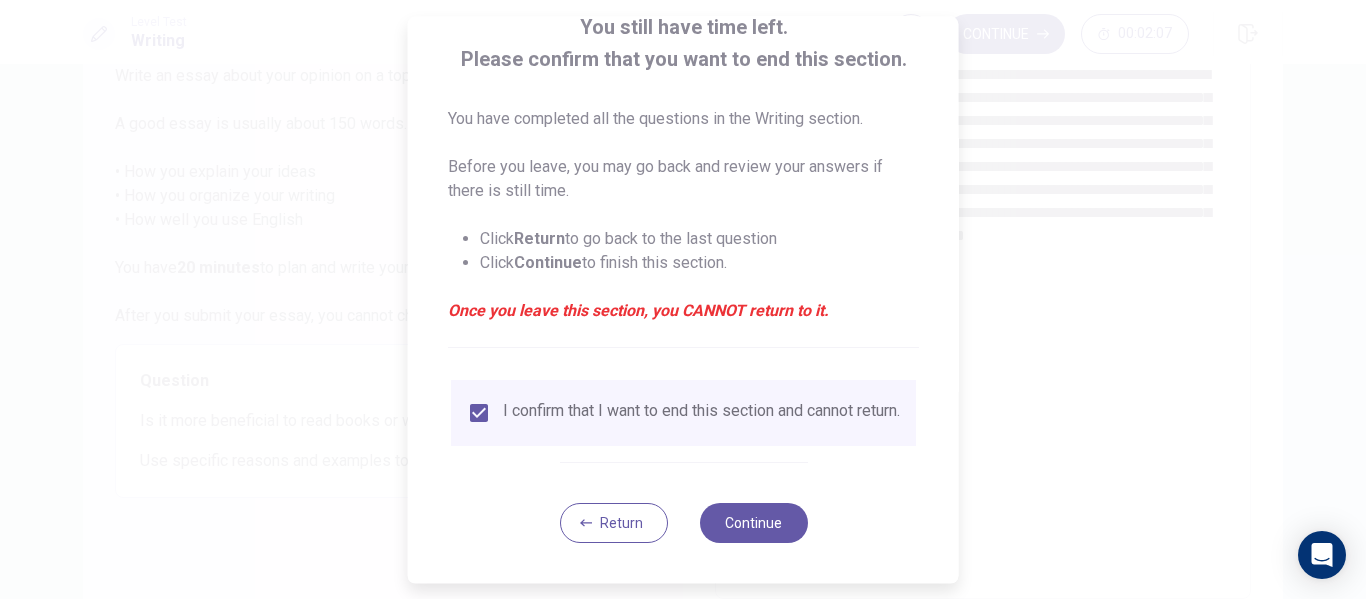 scroll, scrollTop: 147, scrollLeft: 0, axis: vertical 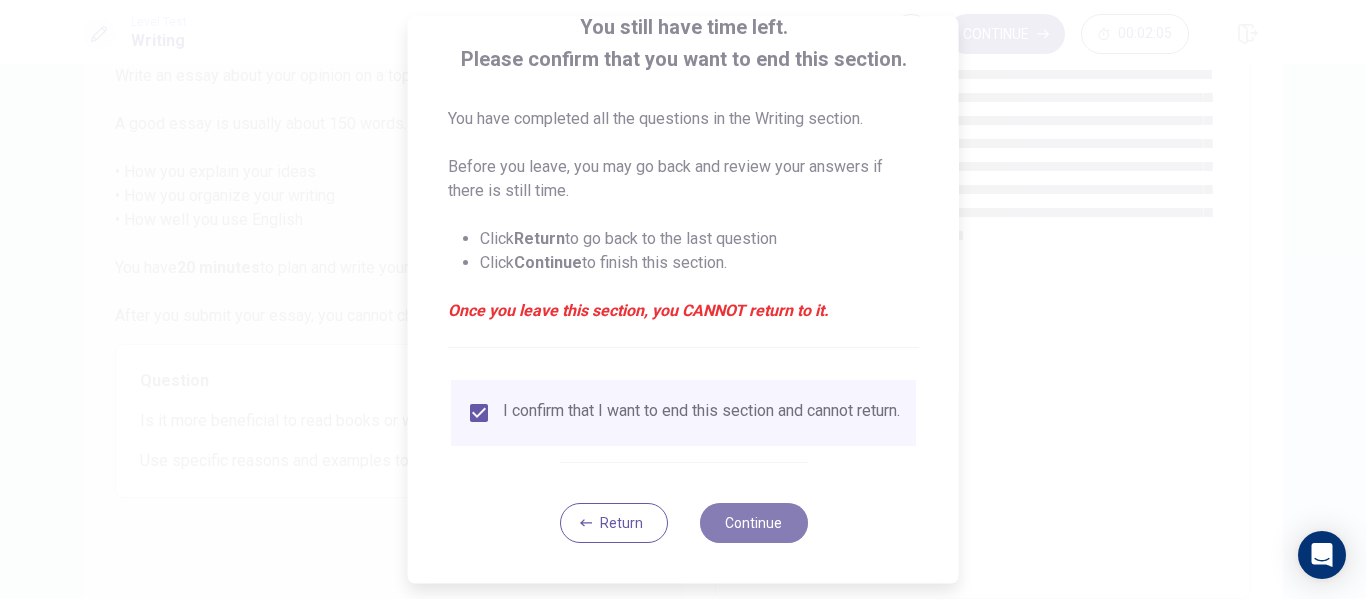 click on "Continue" at bounding box center [753, 523] 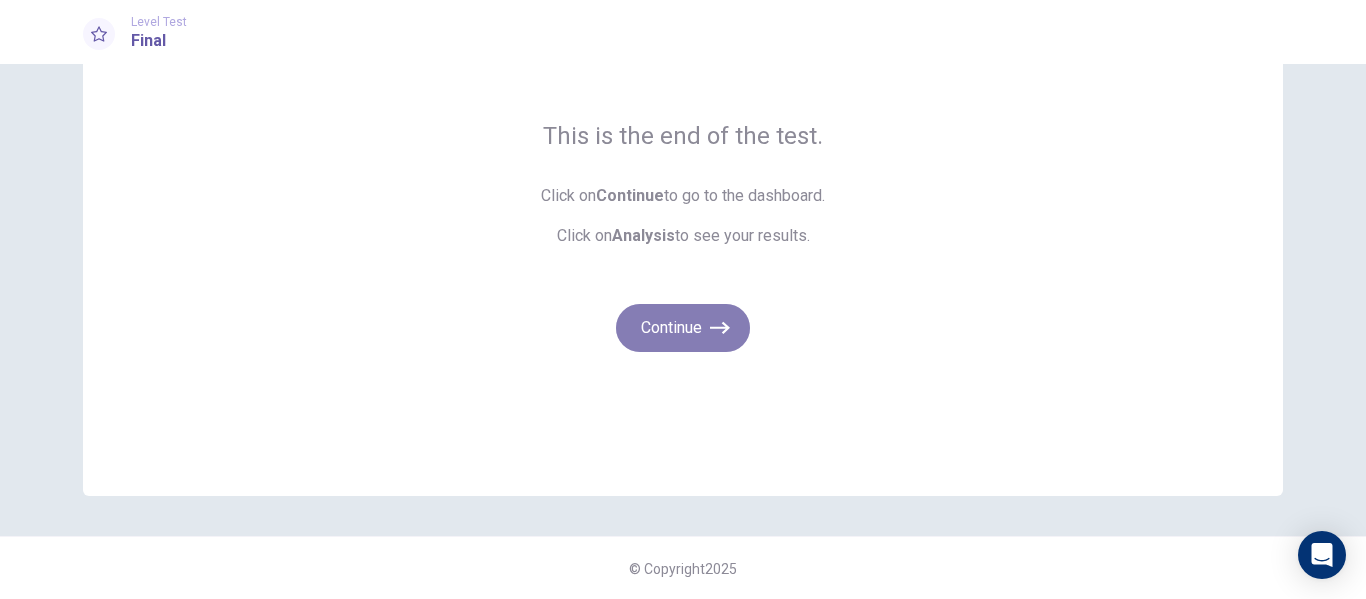 click on "Continue" at bounding box center [683, 328] 